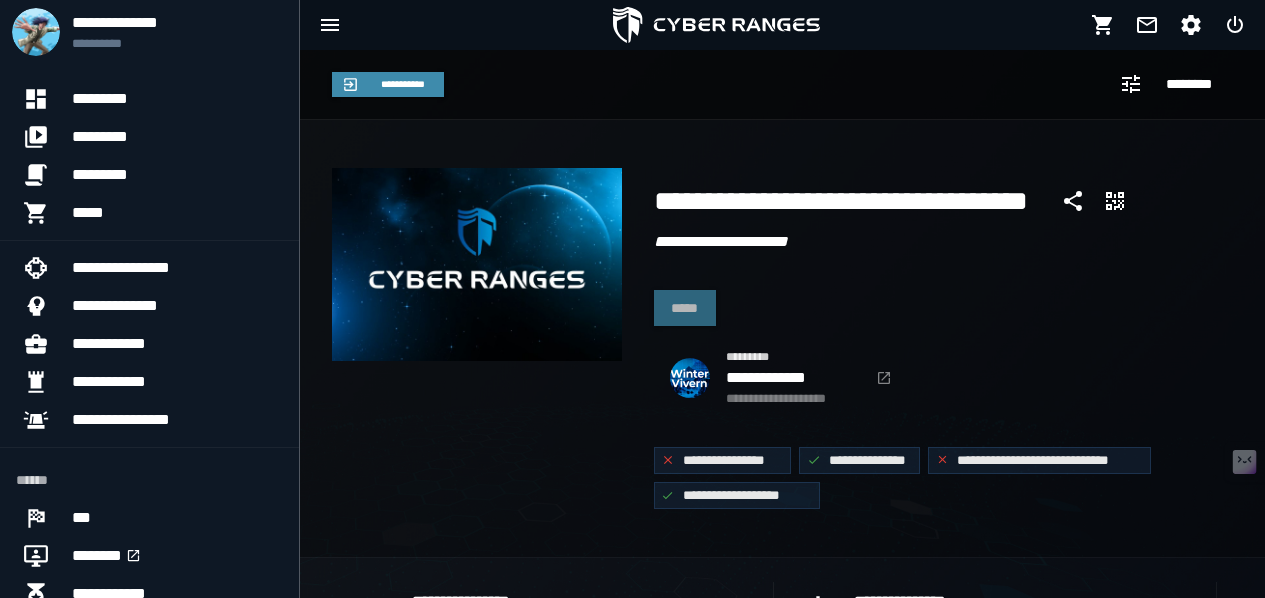 scroll, scrollTop: 601, scrollLeft: 0, axis: vertical 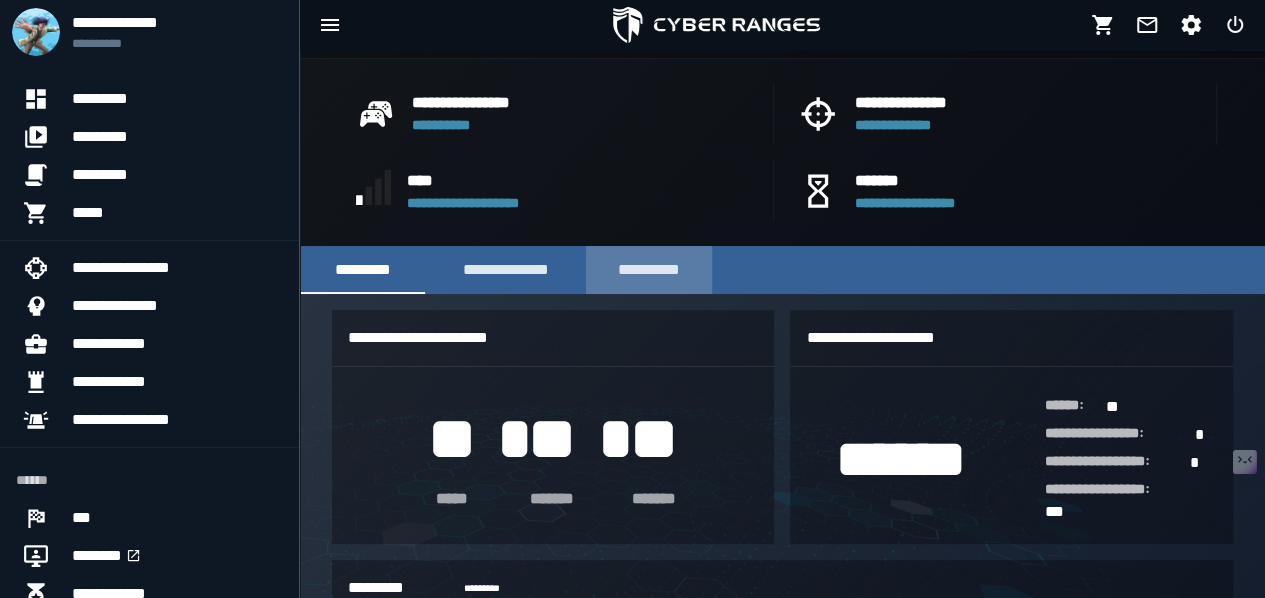 click on "**********" at bounding box center [649, 270] 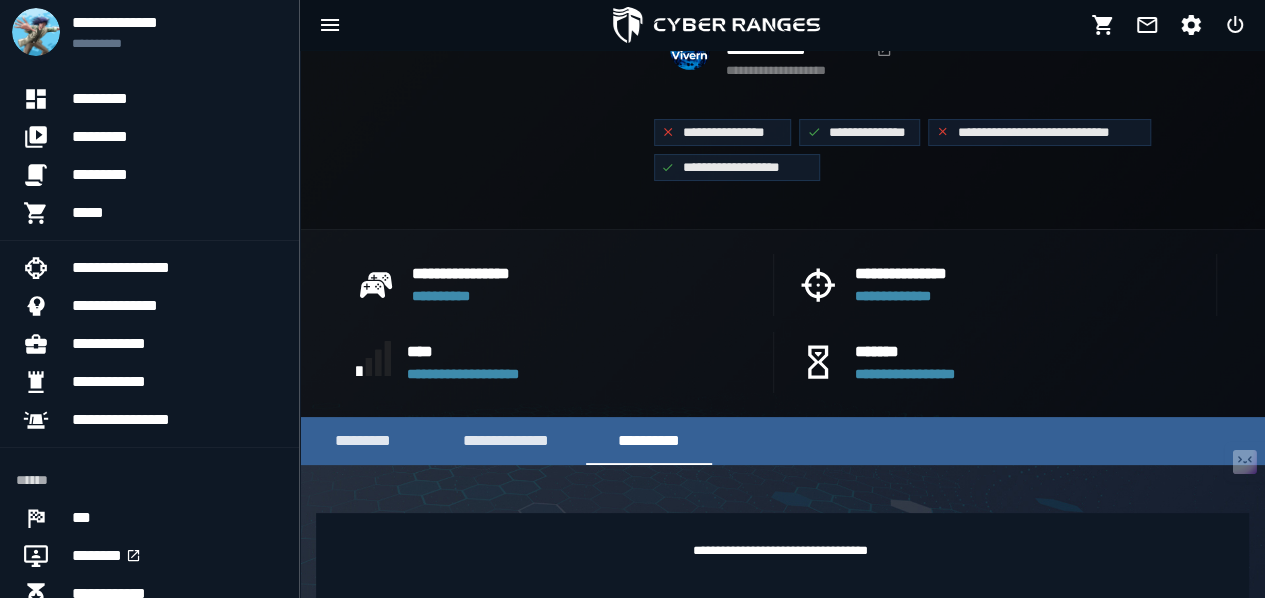 scroll, scrollTop: 334, scrollLeft: 0, axis: vertical 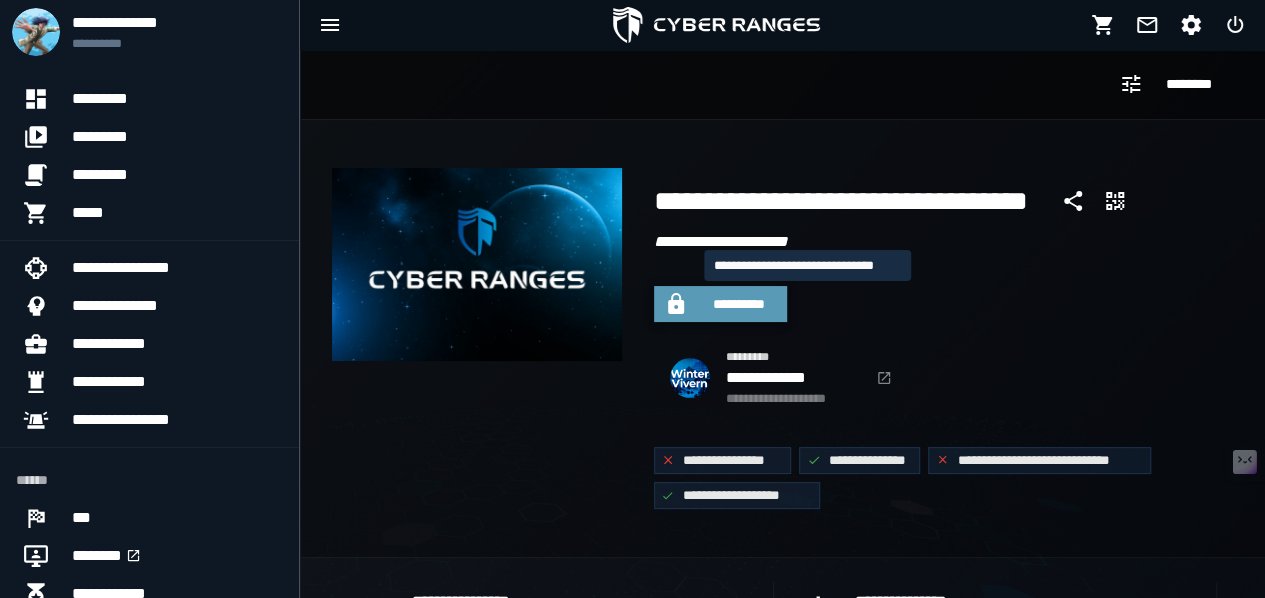 click on "**********" at bounding box center [739, 304] 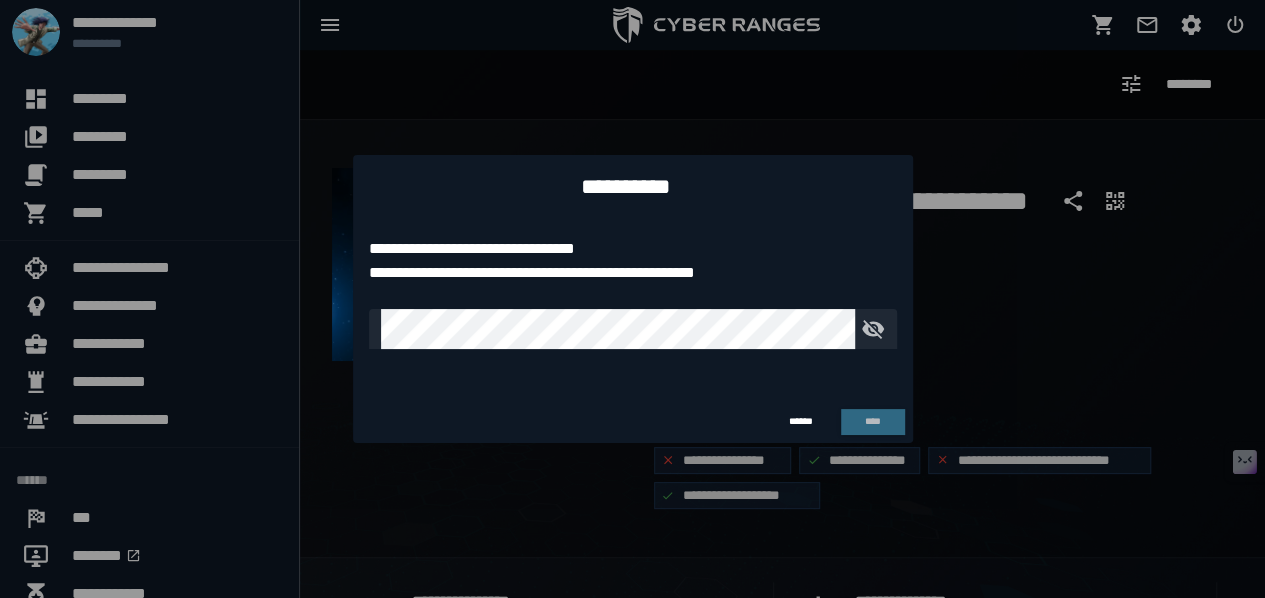 type on "**********" 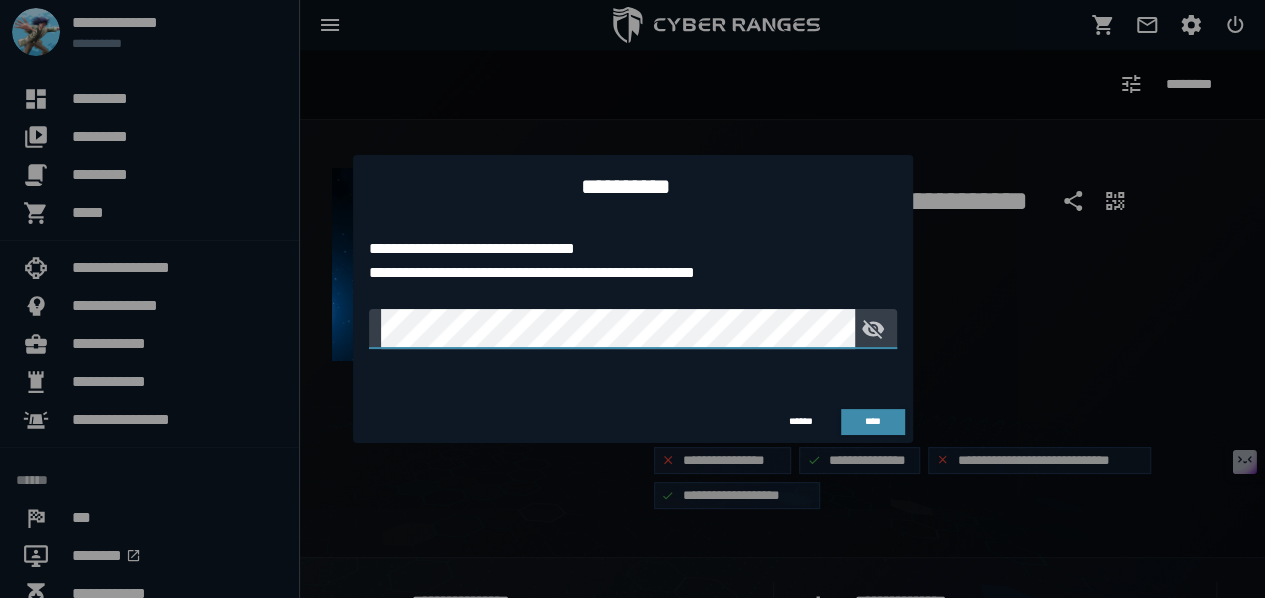 click 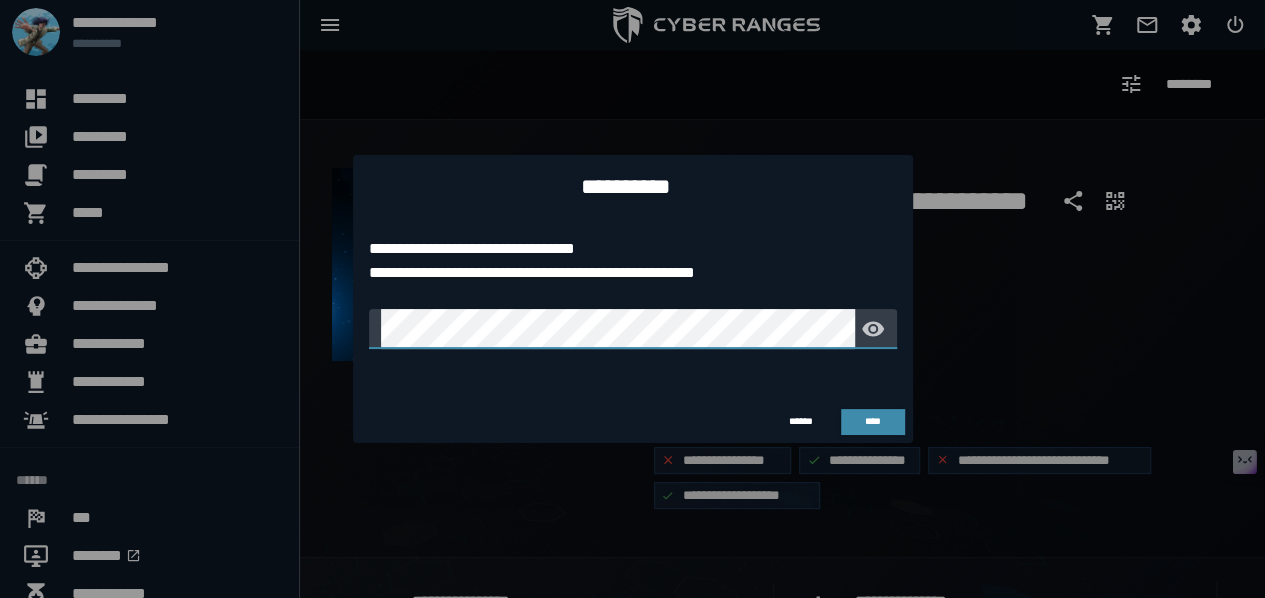 click on "**********" at bounding box center (633, 311) 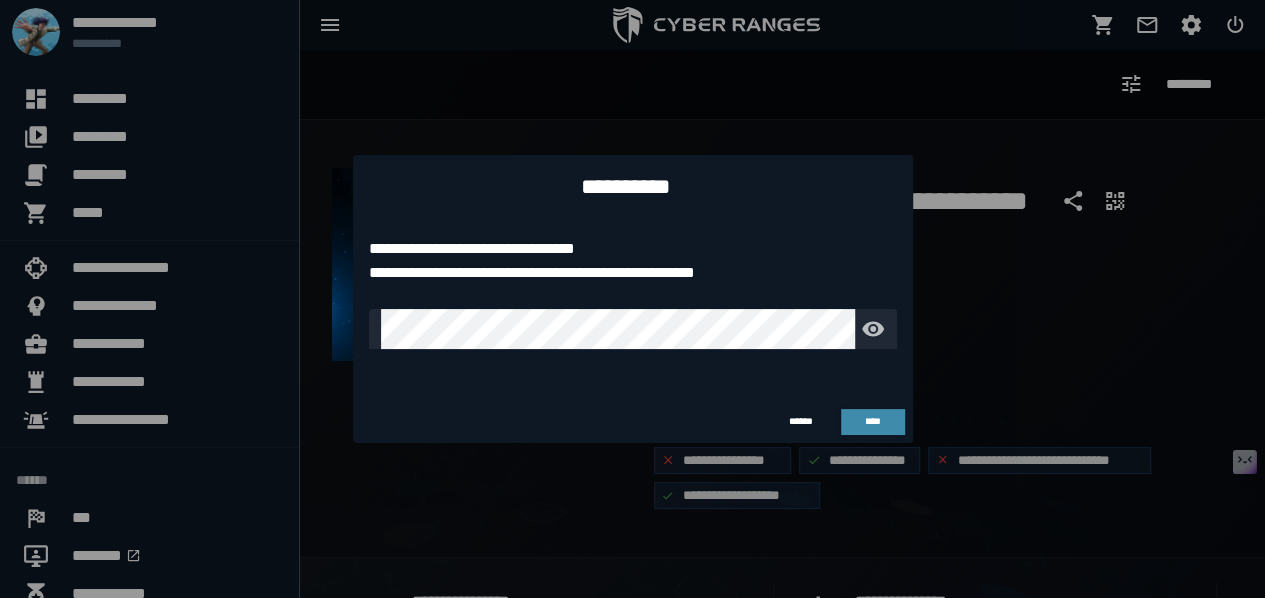 click on "**********" at bounding box center (633, 311) 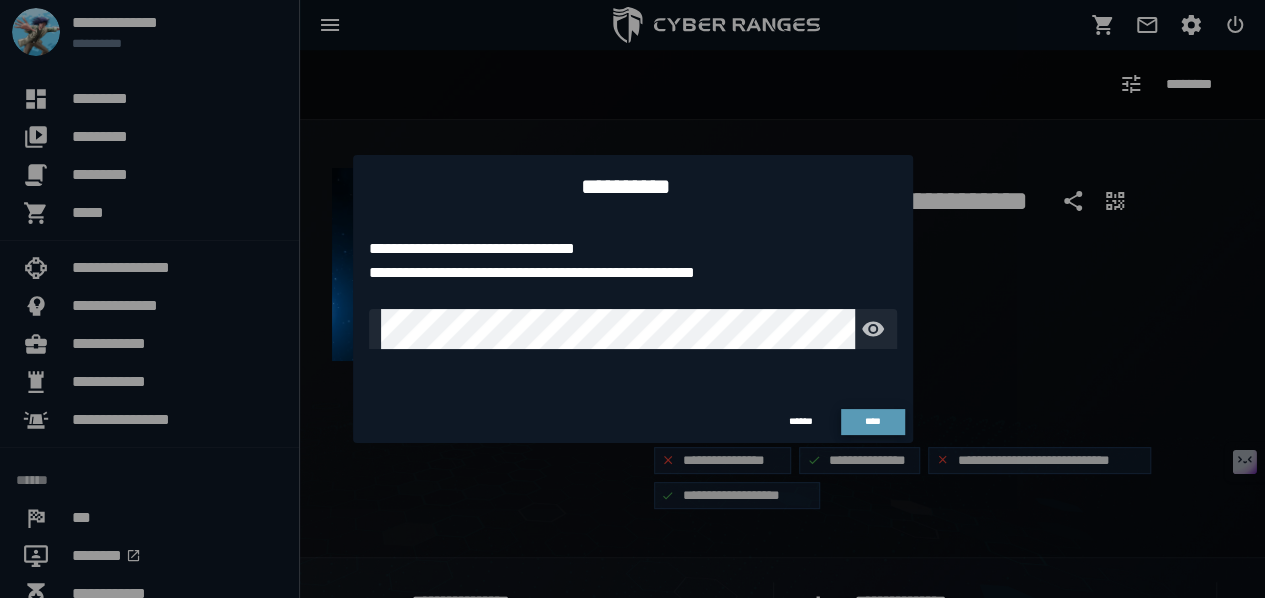 click on "****" at bounding box center (873, 422) 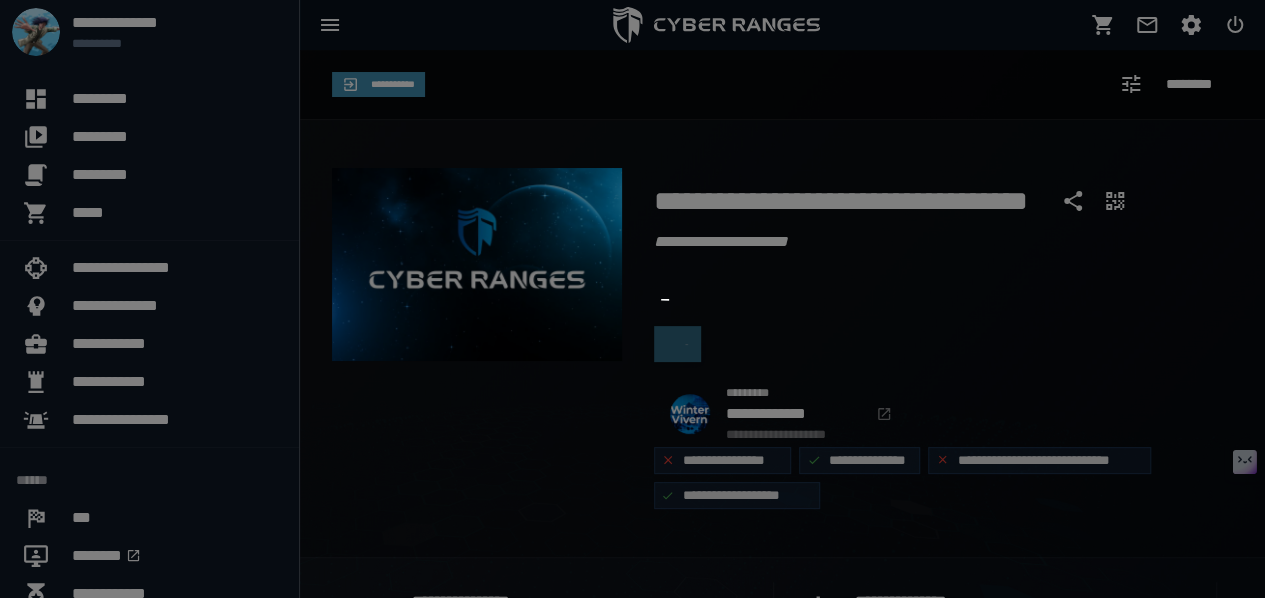 type 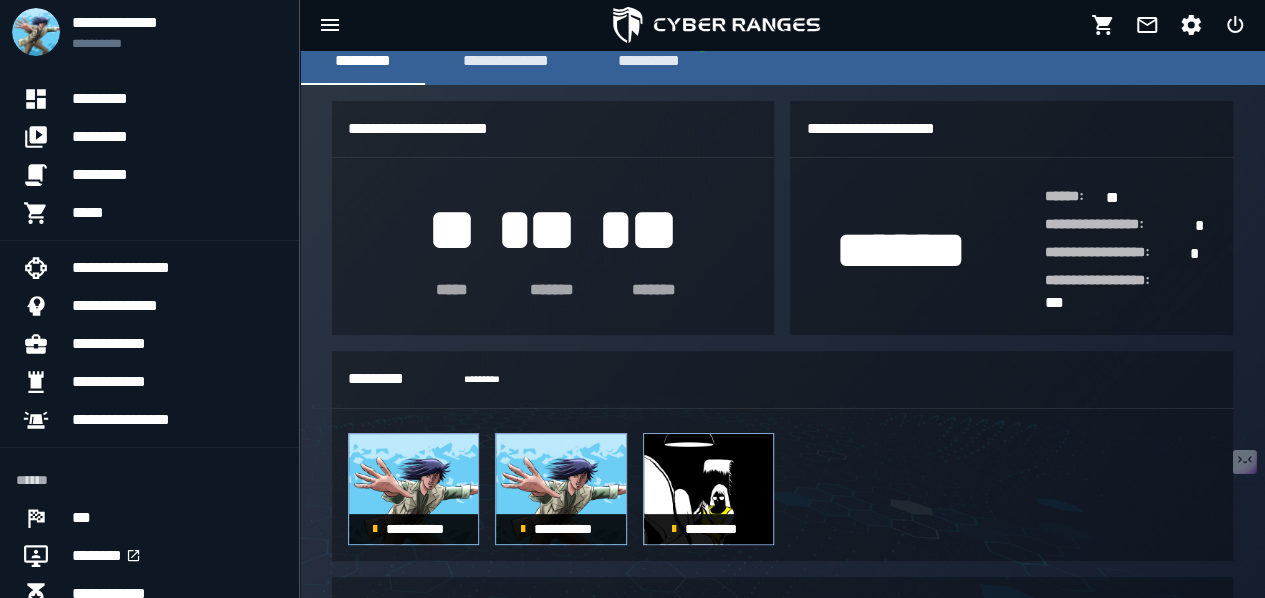 scroll, scrollTop: 660, scrollLeft: 0, axis: vertical 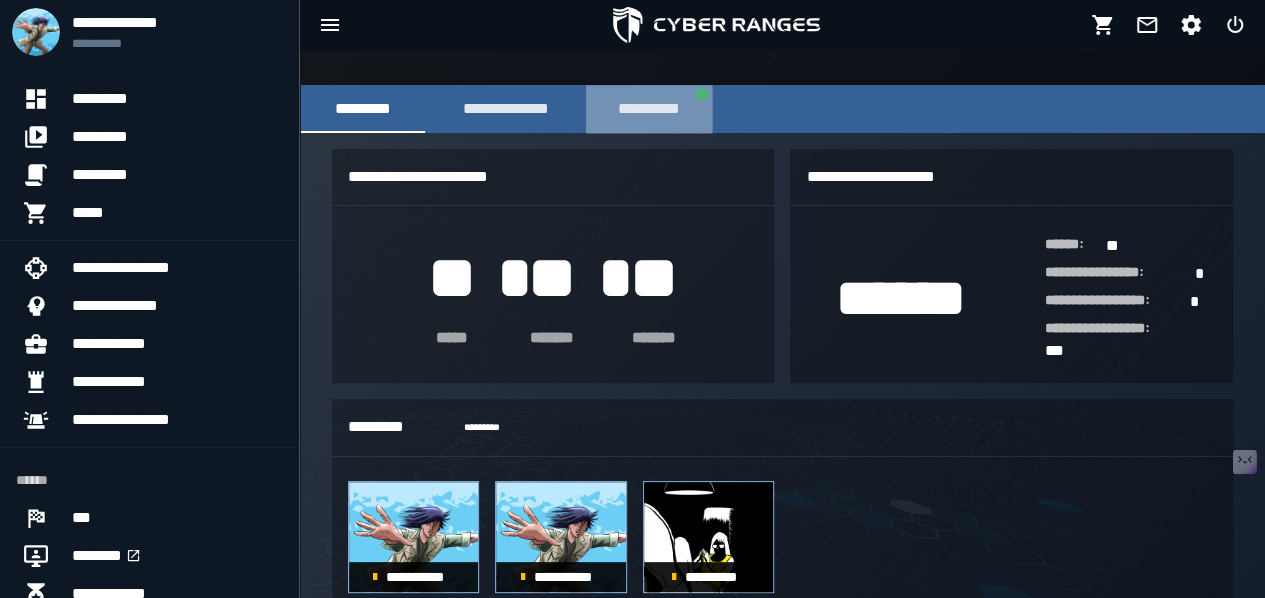 click on "**********" at bounding box center [649, 109] 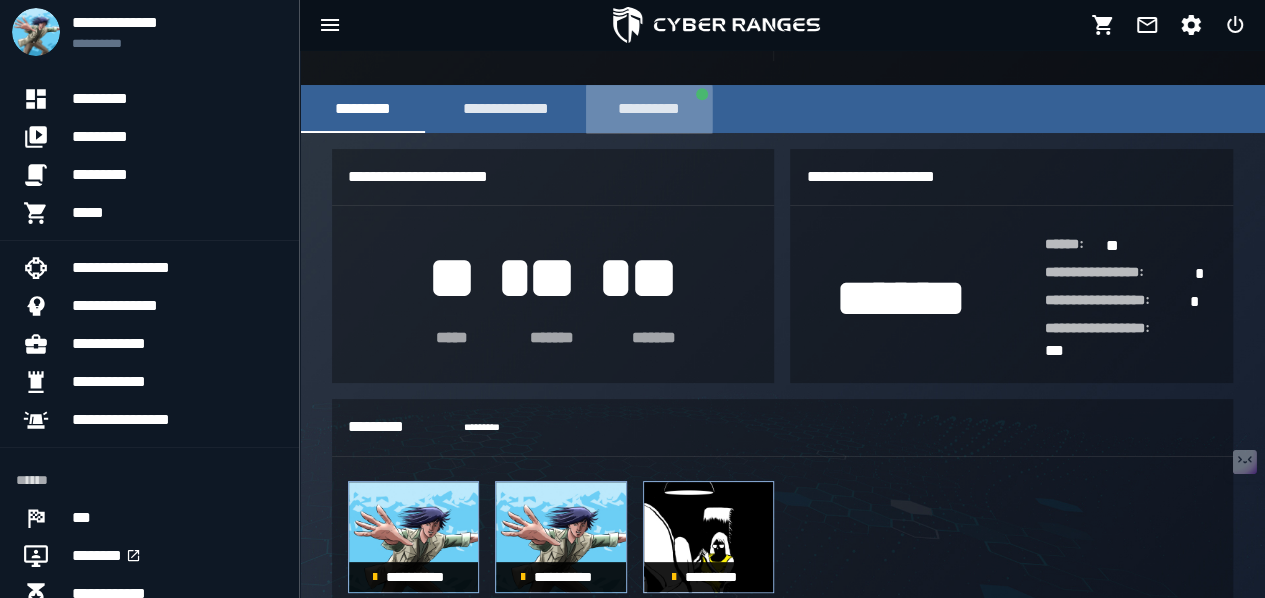 scroll, scrollTop: 637, scrollLeft: 0, axis: vertical 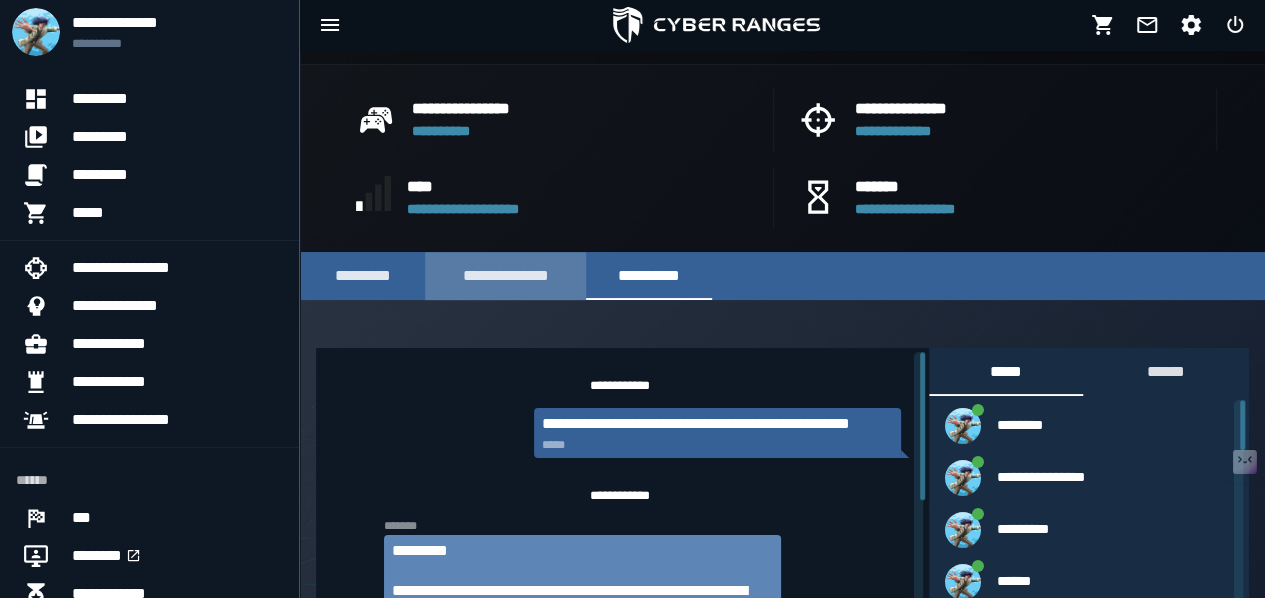 click on "**********" at bounding box center (505, 276) 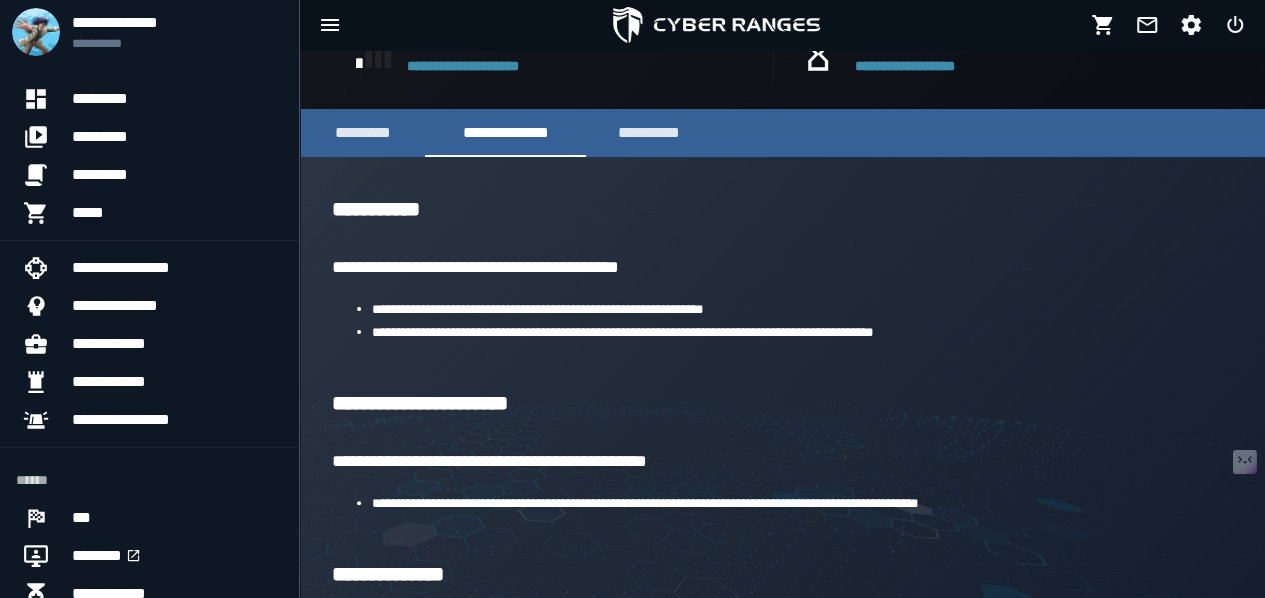 scroll, scrollTop: 635, scrollLeft: 0, axis: vertical 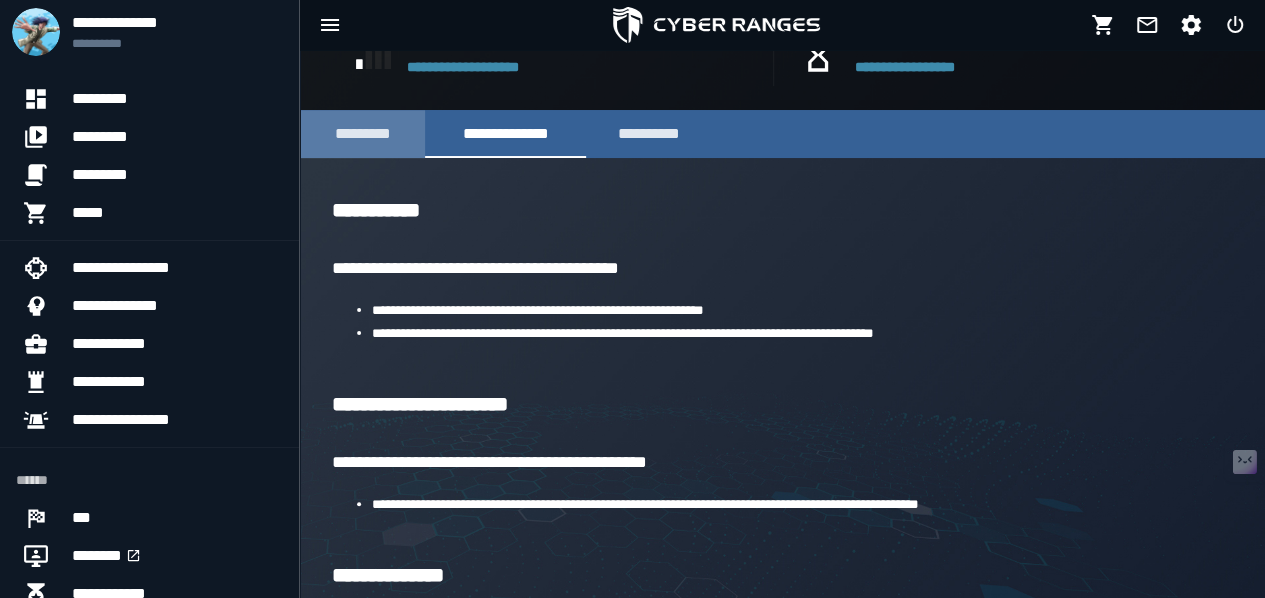 click on "*********" at bounding box center (362, 134) 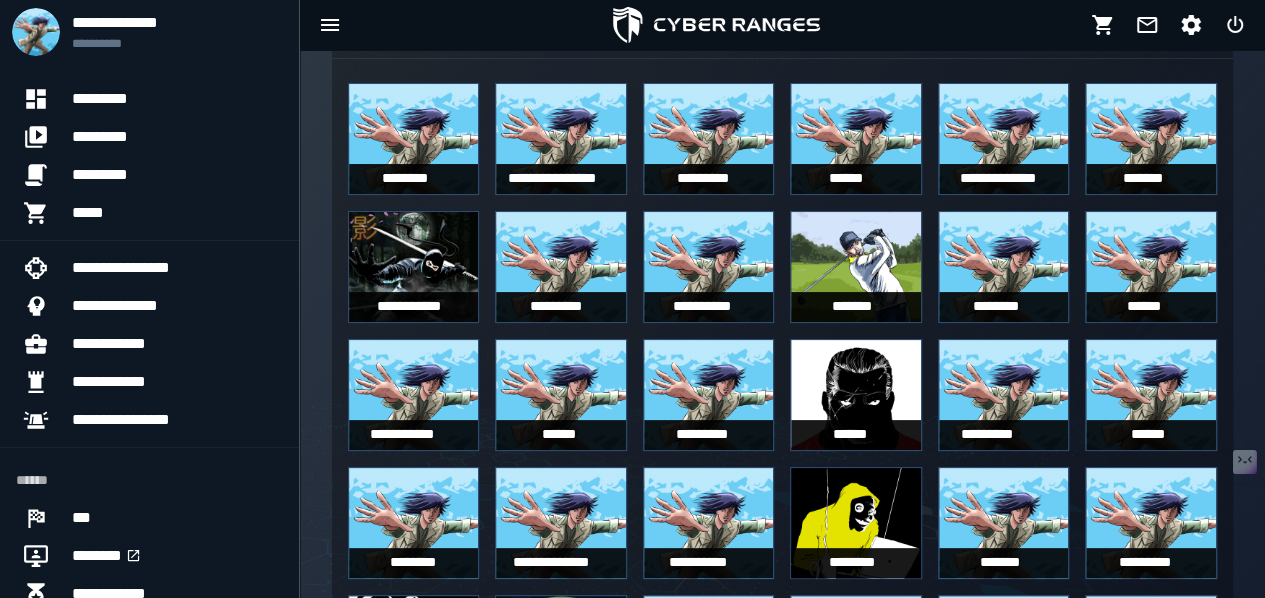 scroll, scrollTop: 1298, scrollLeft: 0, axis: vertical 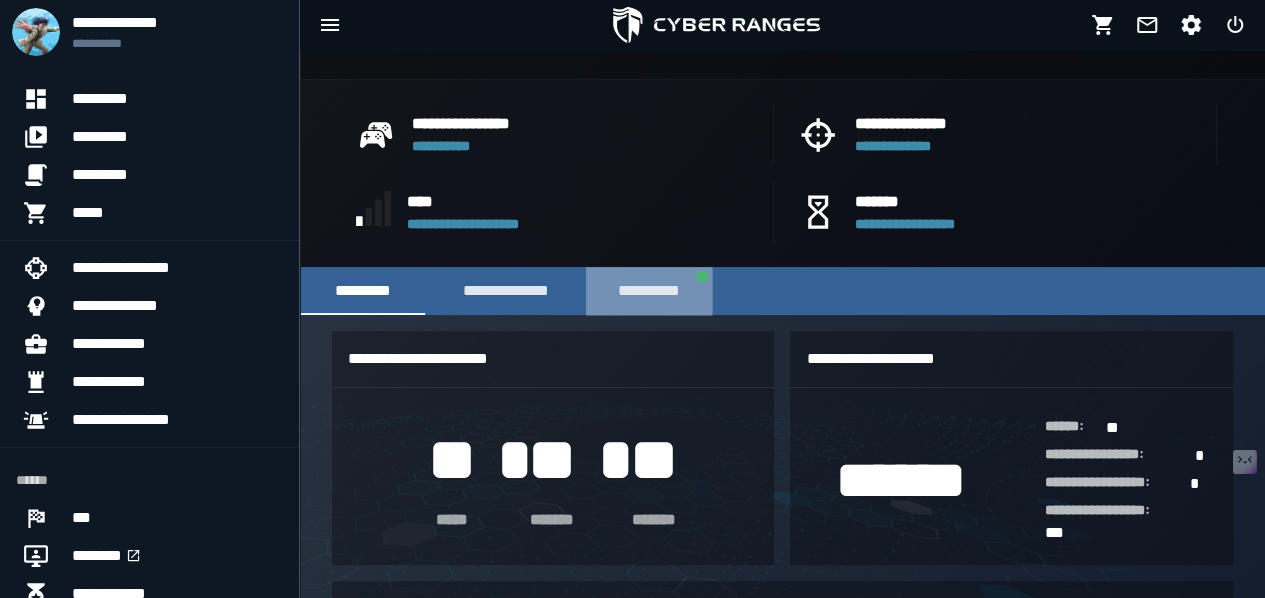 click on "**********" at bounding box center (649, 291) 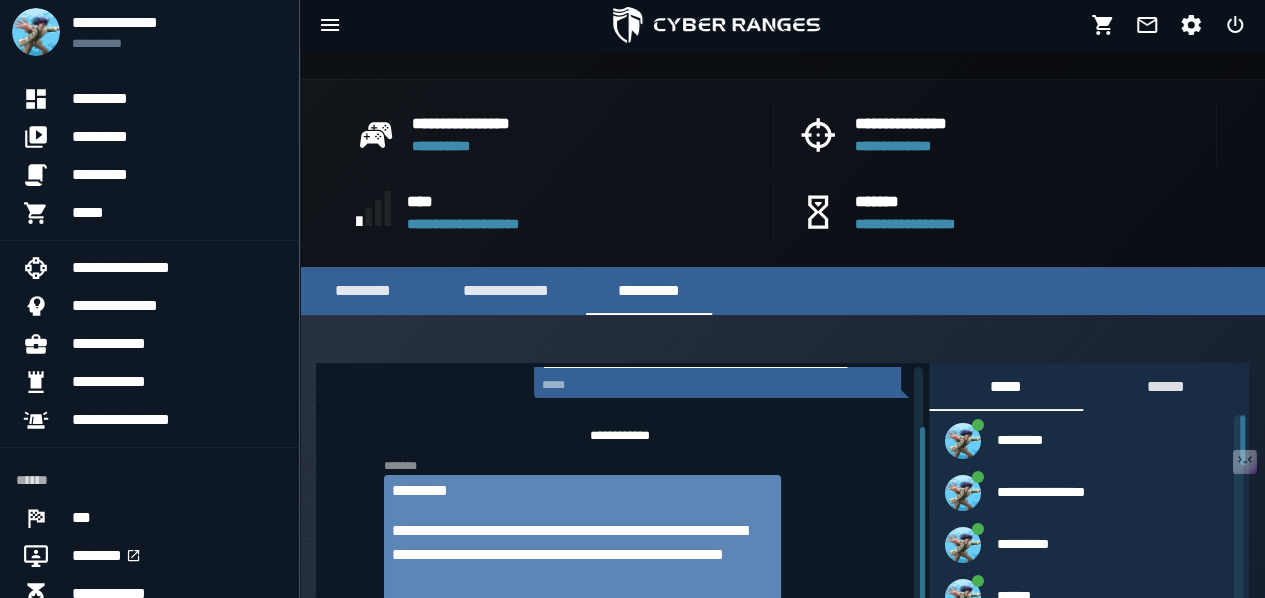 scroll, scrollTop: 76, scrollLeft: 0, axis: vertical 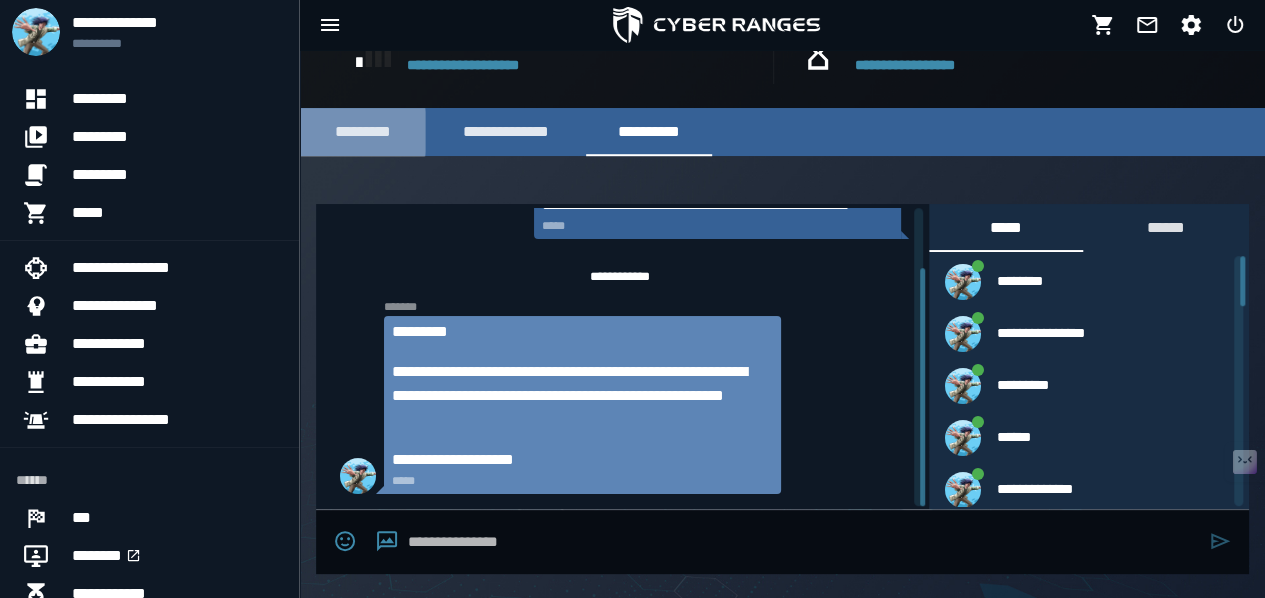click on "*********" at bounding box center (362, 132) 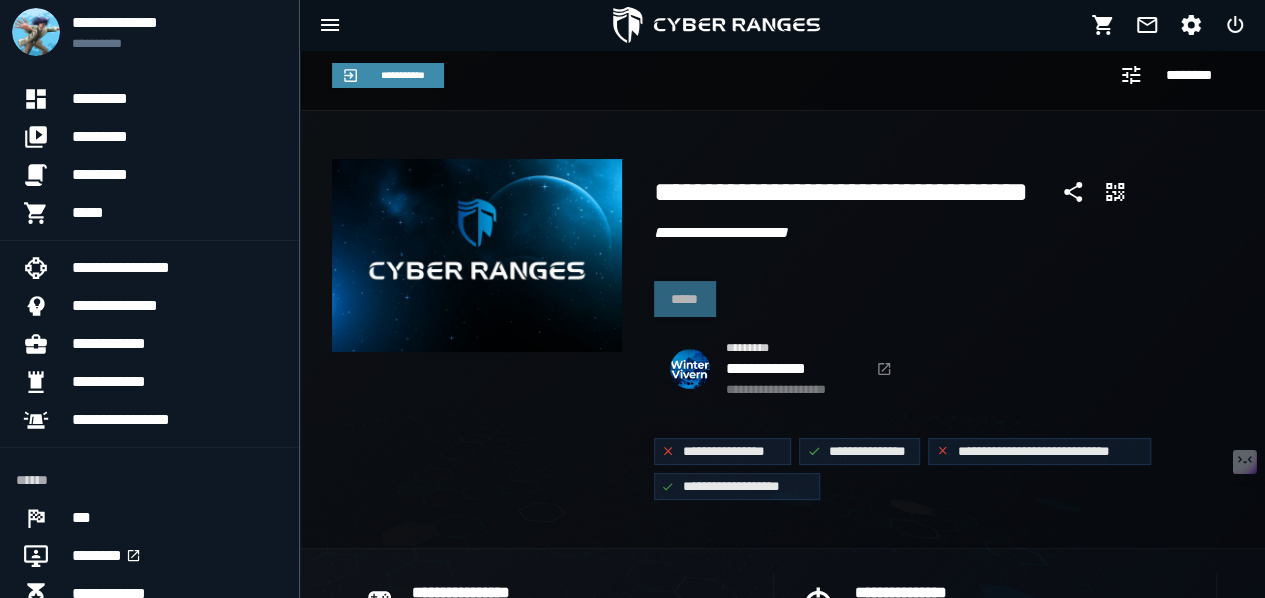 scroll, scrollTop: 0, scrollLeft: 0, axis: both 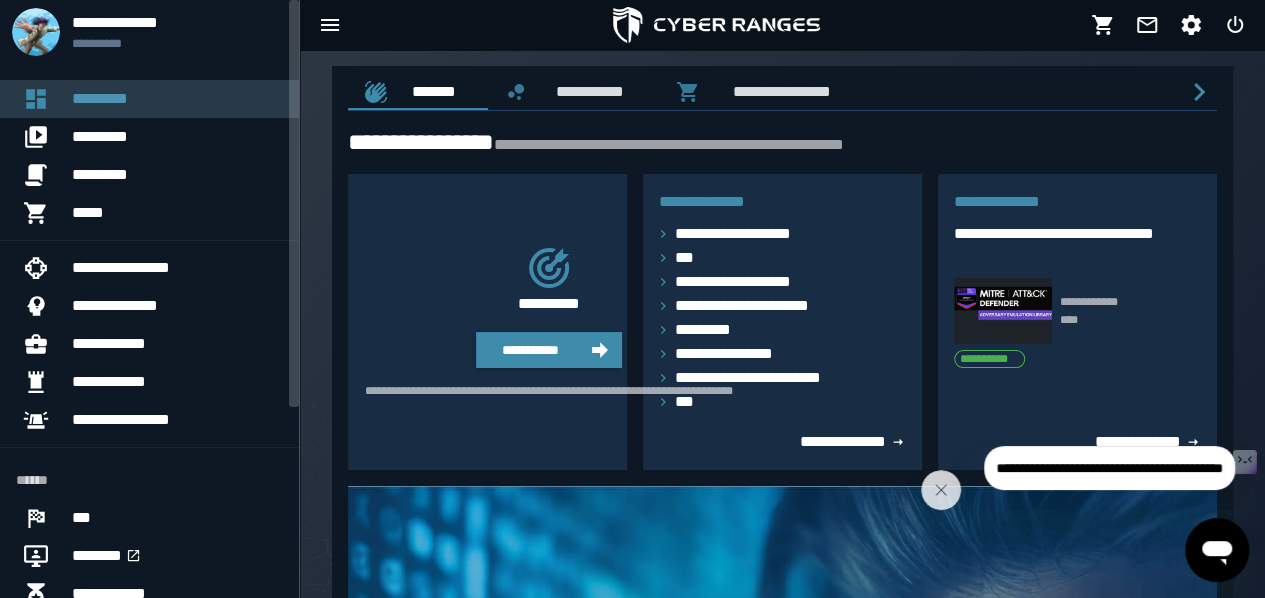 click on "*********" at bounding box center (177, 99) 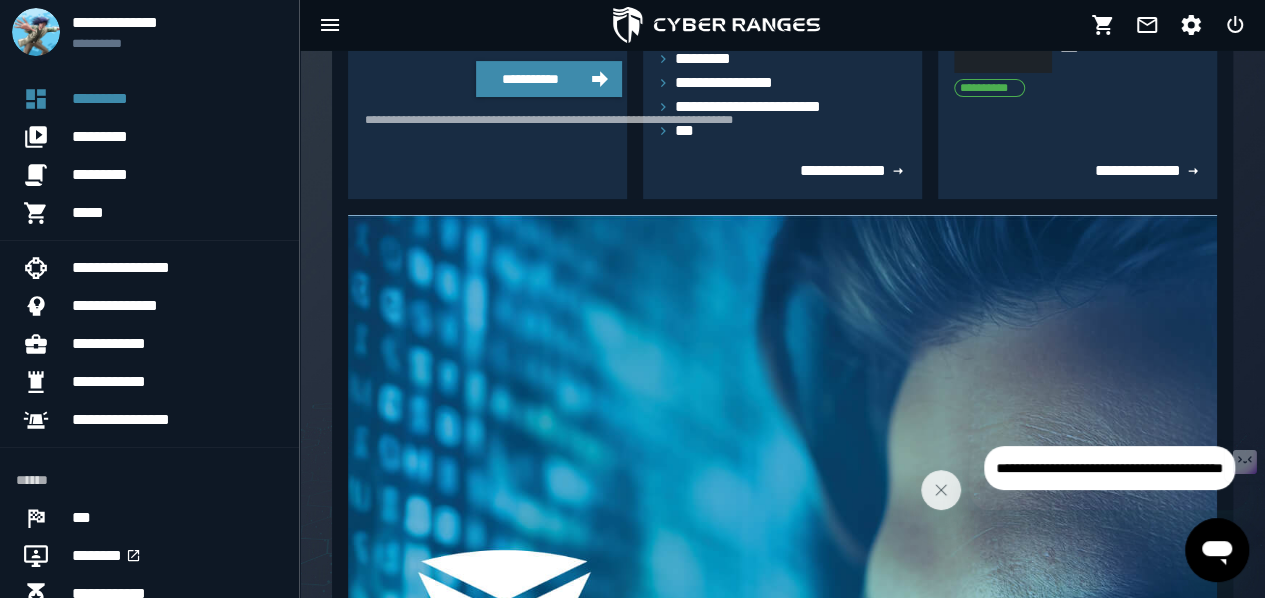 scroll, scrollTop: 0, scrollLeft: 0, axis: both 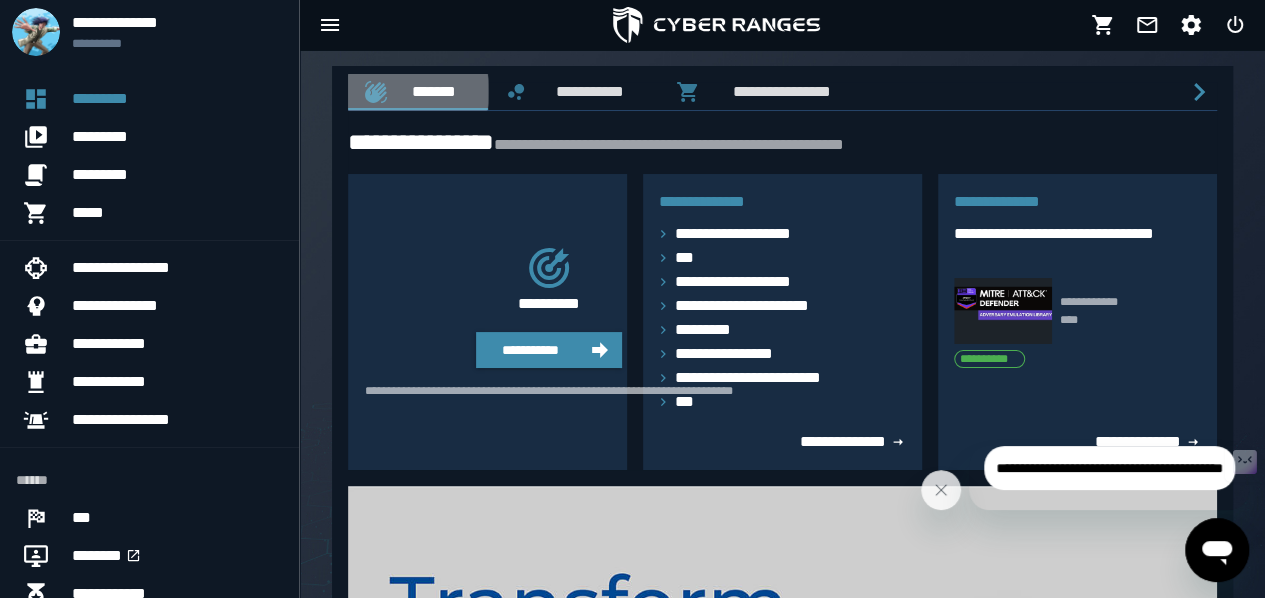 click on "*******" at bounding box center (430, 91) 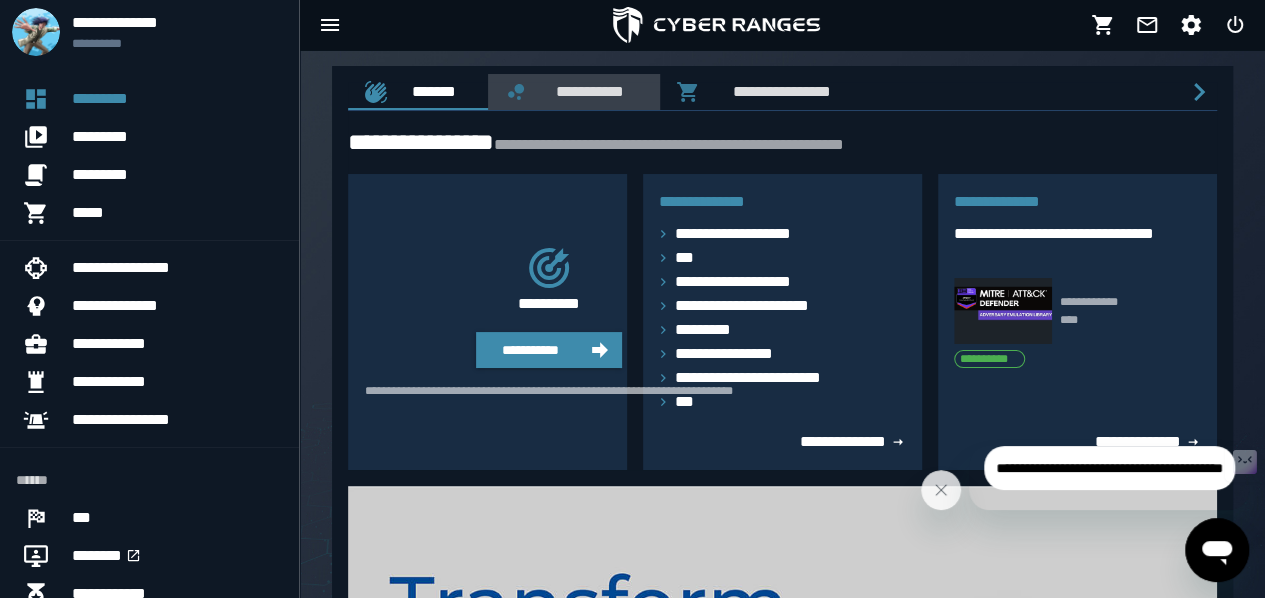 click on "**********" at bounding box center [586, 91] 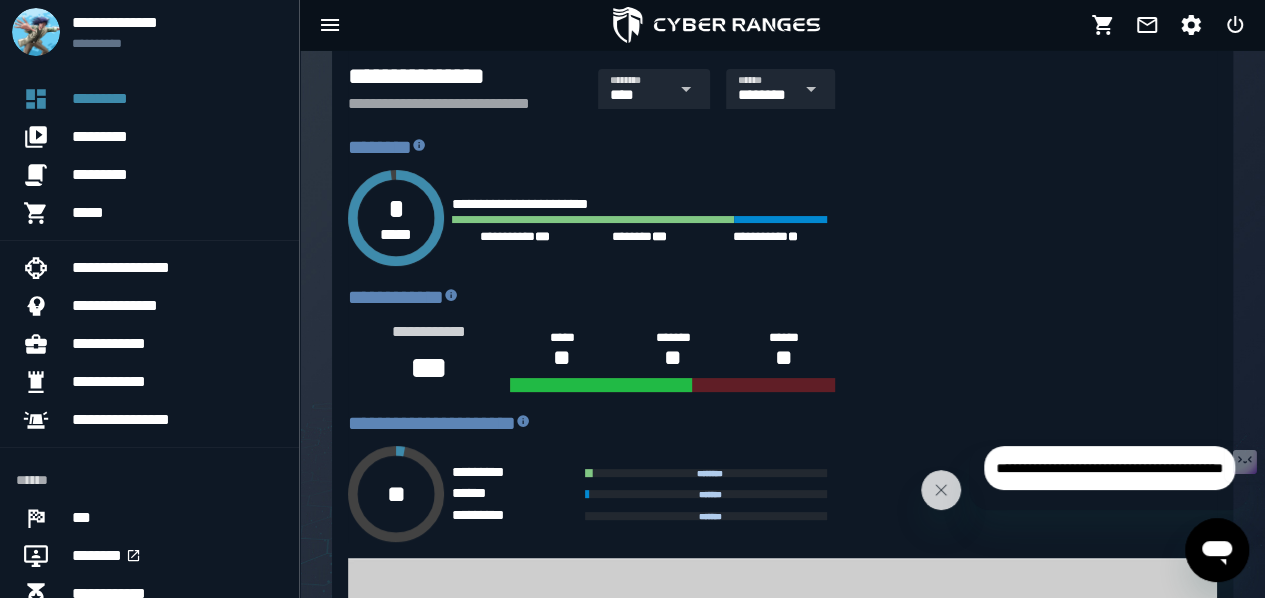 scroll, scrollTop: 0, scrollLeft: 0, axis: both 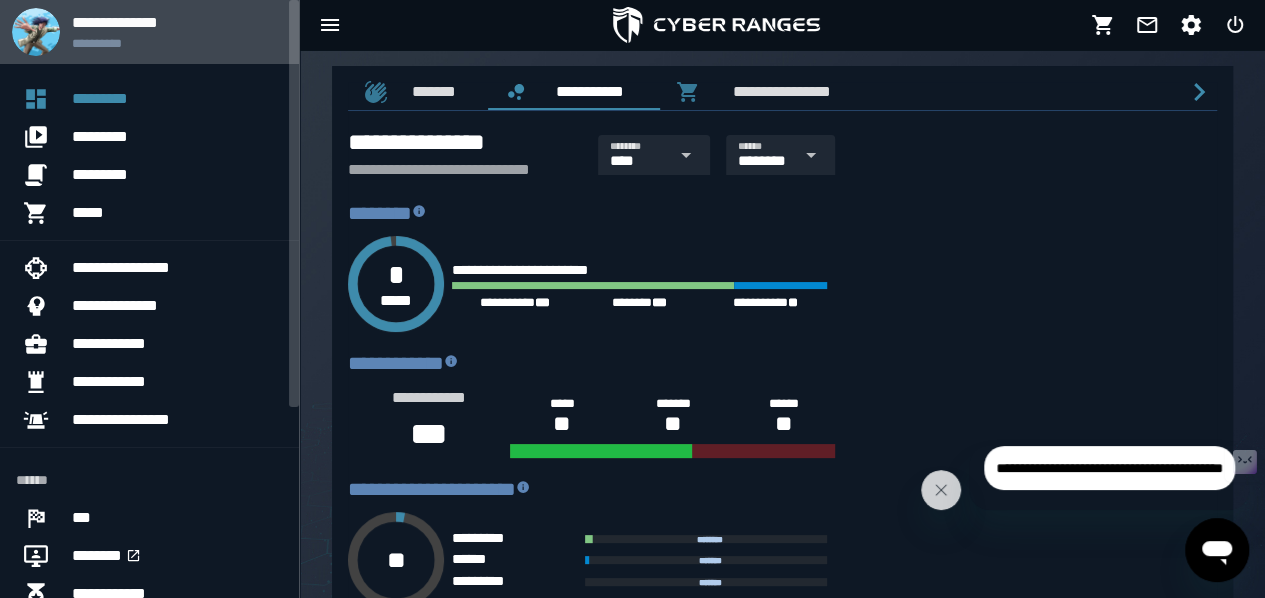 click on "**********" at bounding box center (177, 43) 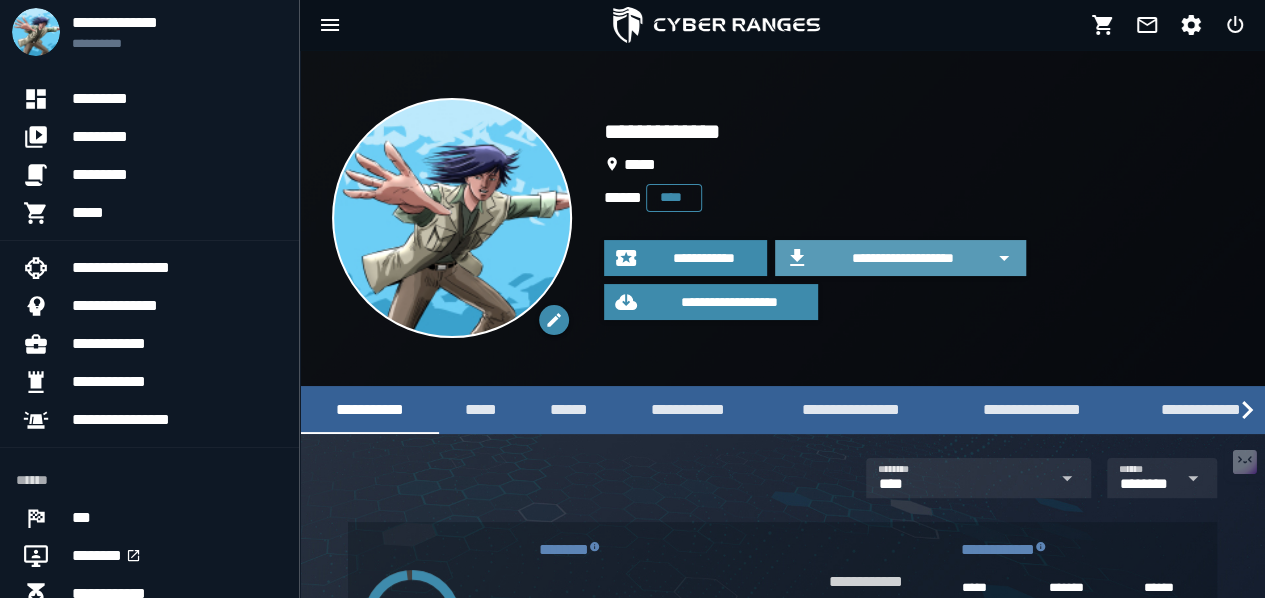 click on "**********" at bounding box center [902, 258] 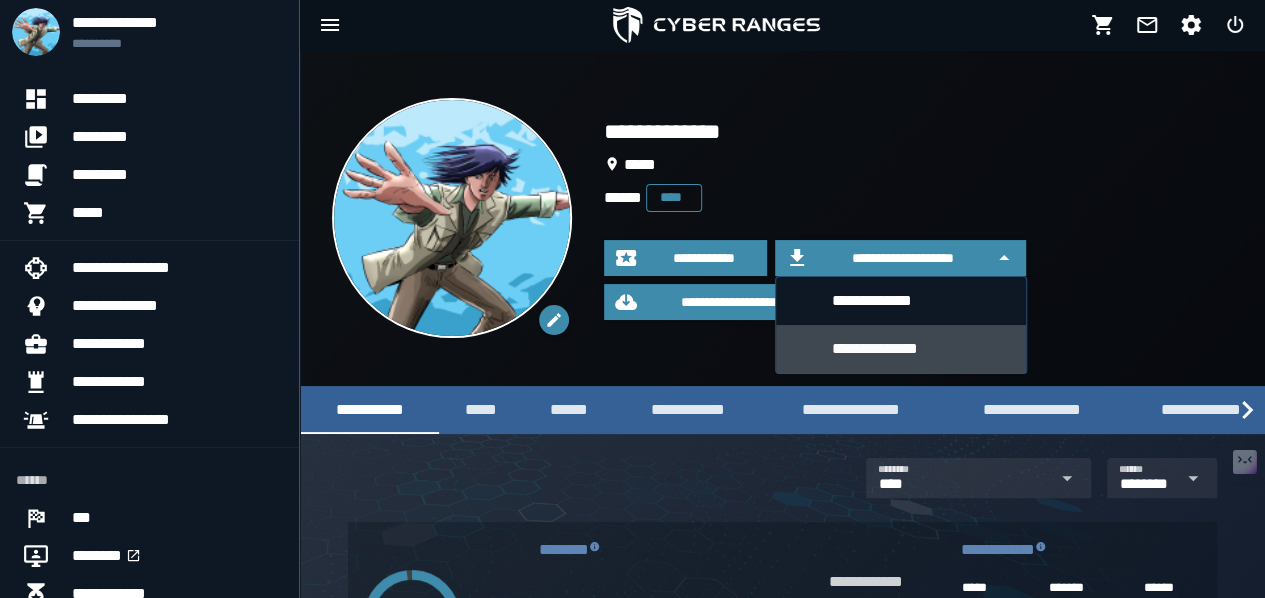 click on "**********" 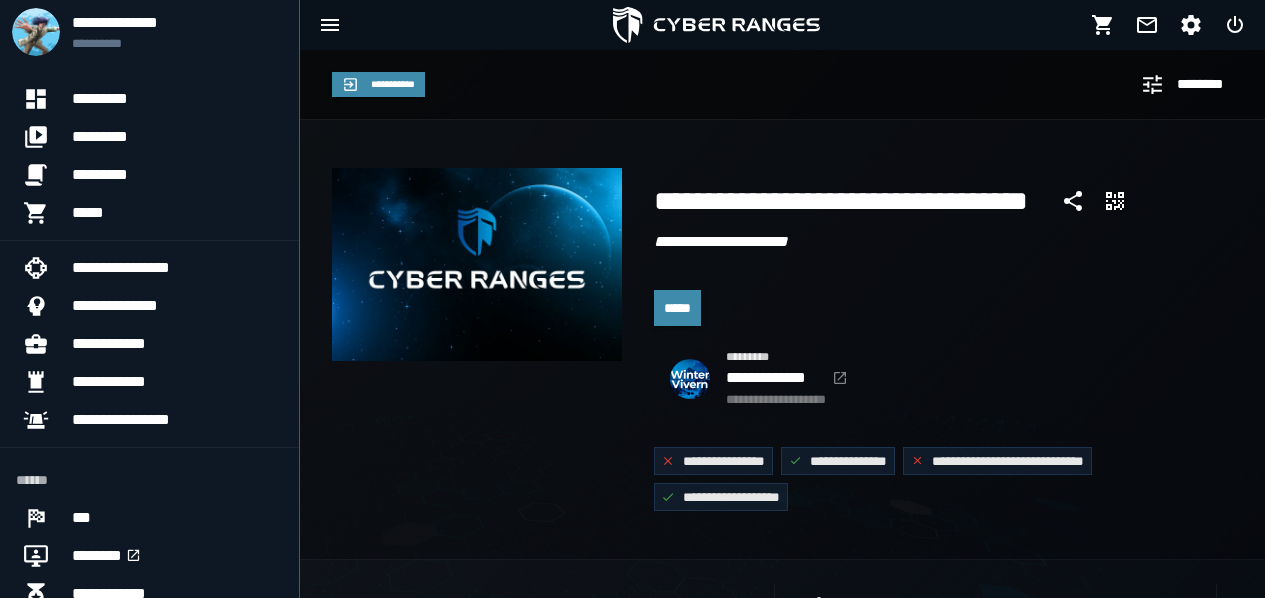 scroll, scrollTop: 0, scrollLeft: 0, axis: both 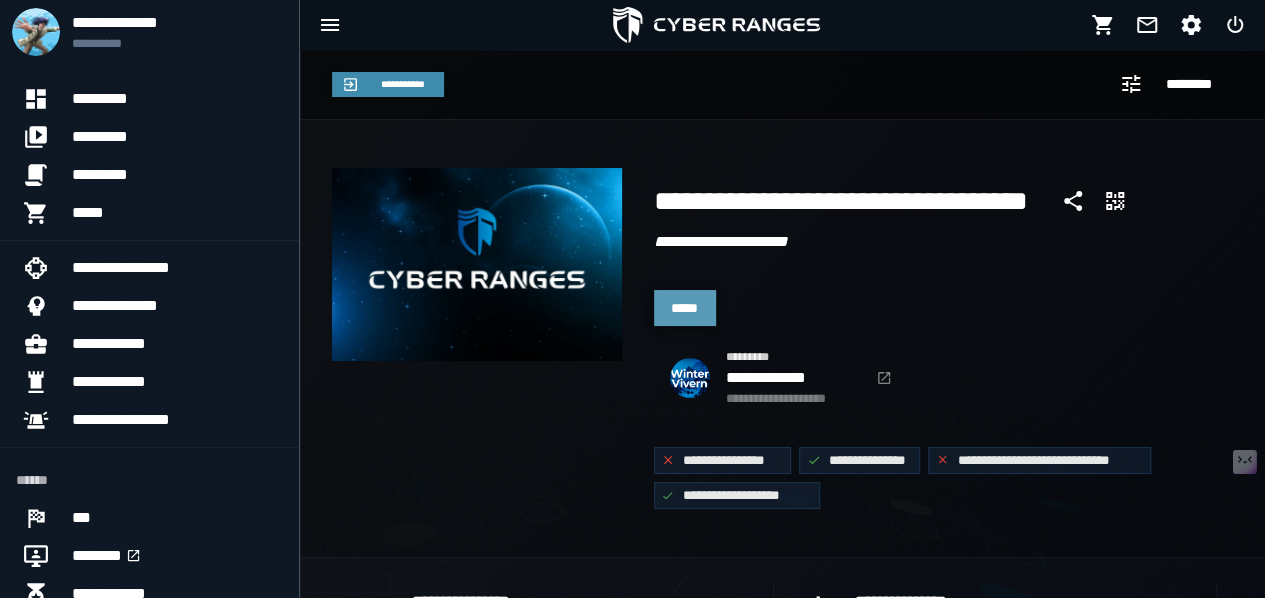 click on "*****" at bounding box center (685, 308) 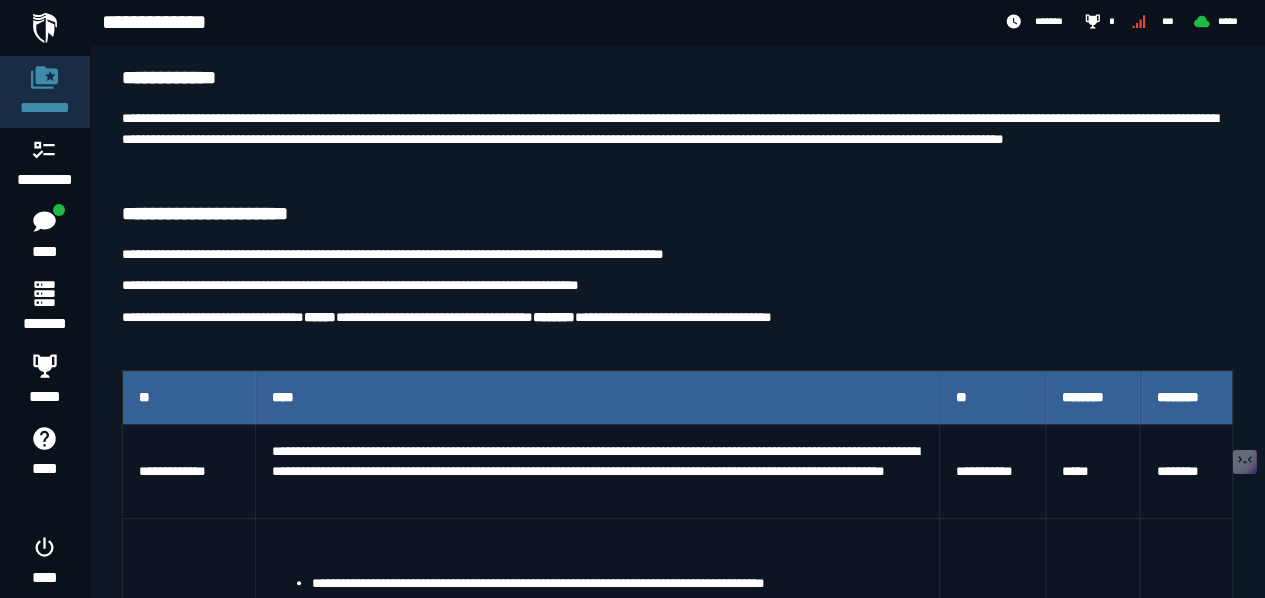 scroll, scrollTop: 0, scrollLeft: 0, axis: both 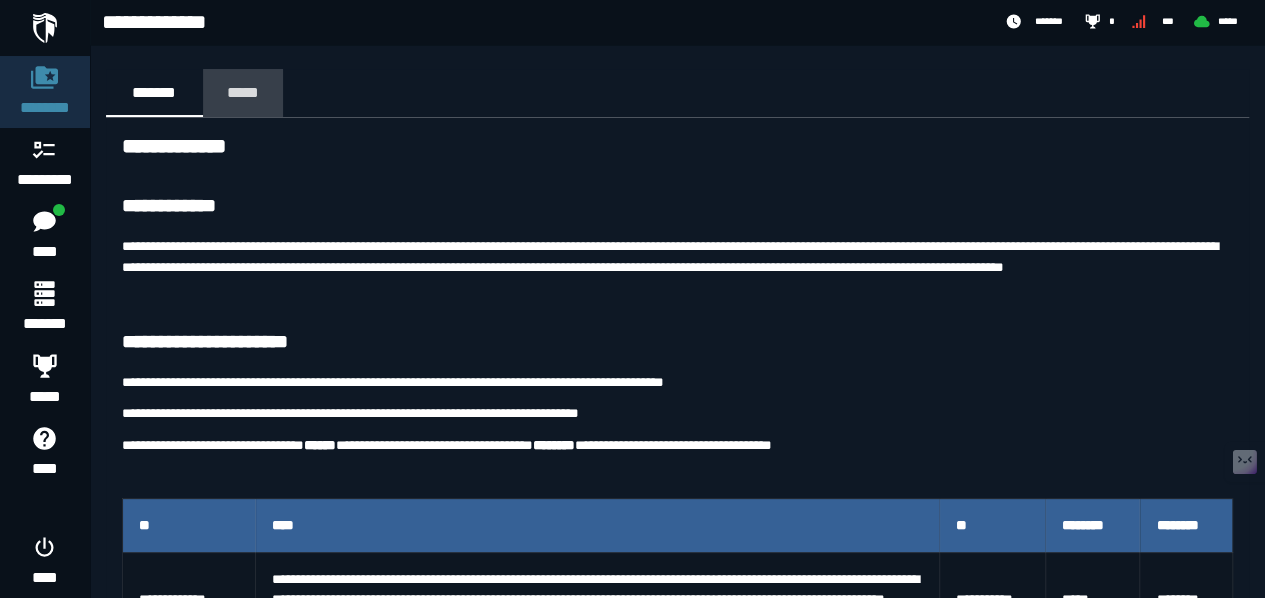 click on "*****" at bounding box center (243, 92) 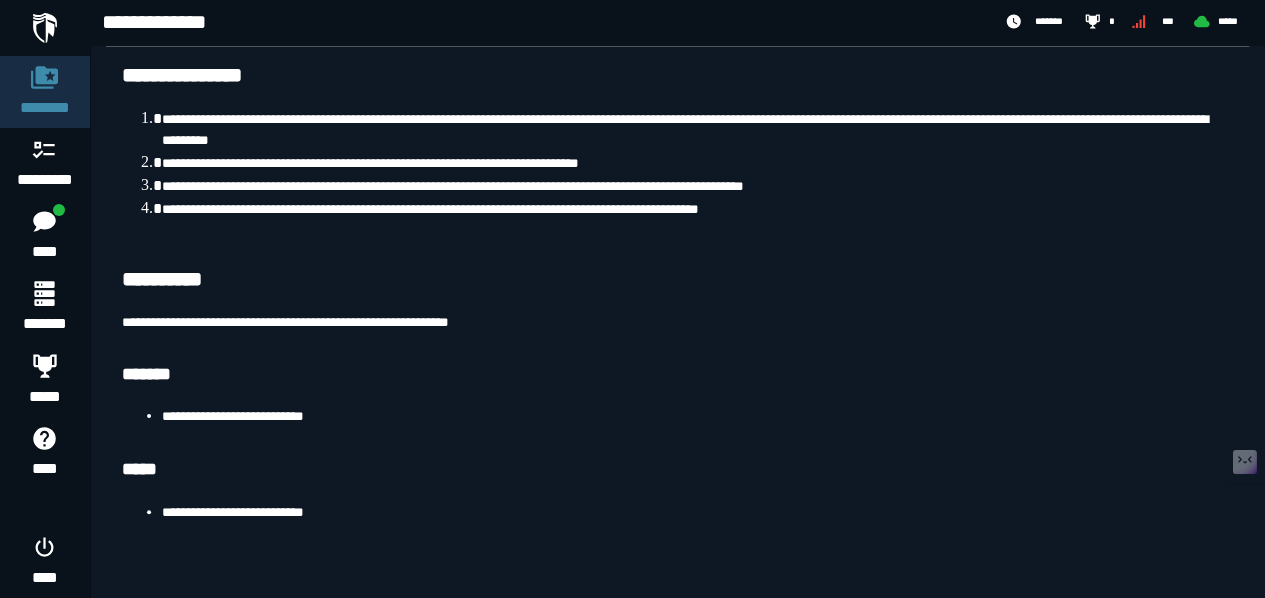 scroll, scrollTop: 92, scrollLeft: 0, axis: vertical 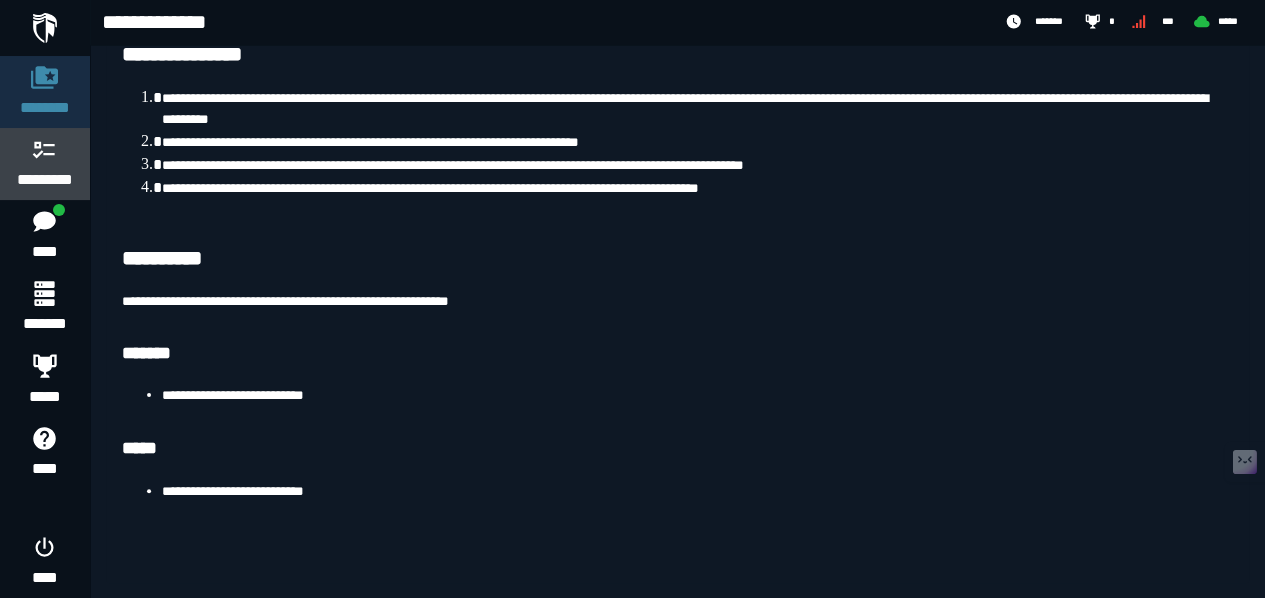 click 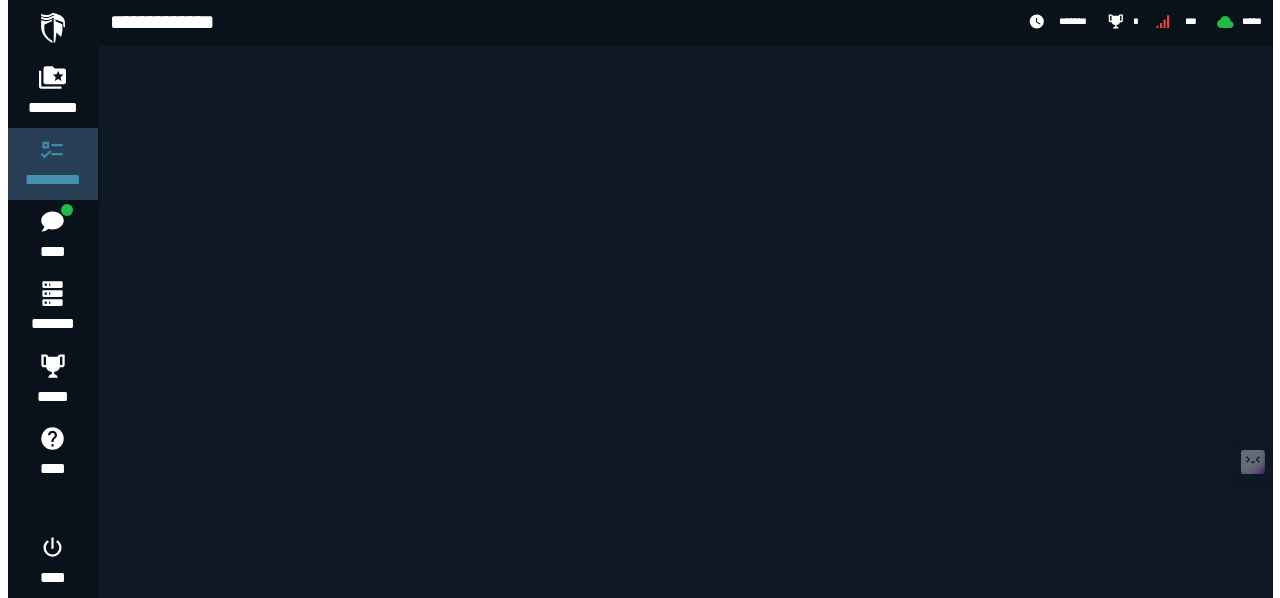 scroll, scrollTop: 0, scrollLeft: 0, axis: both 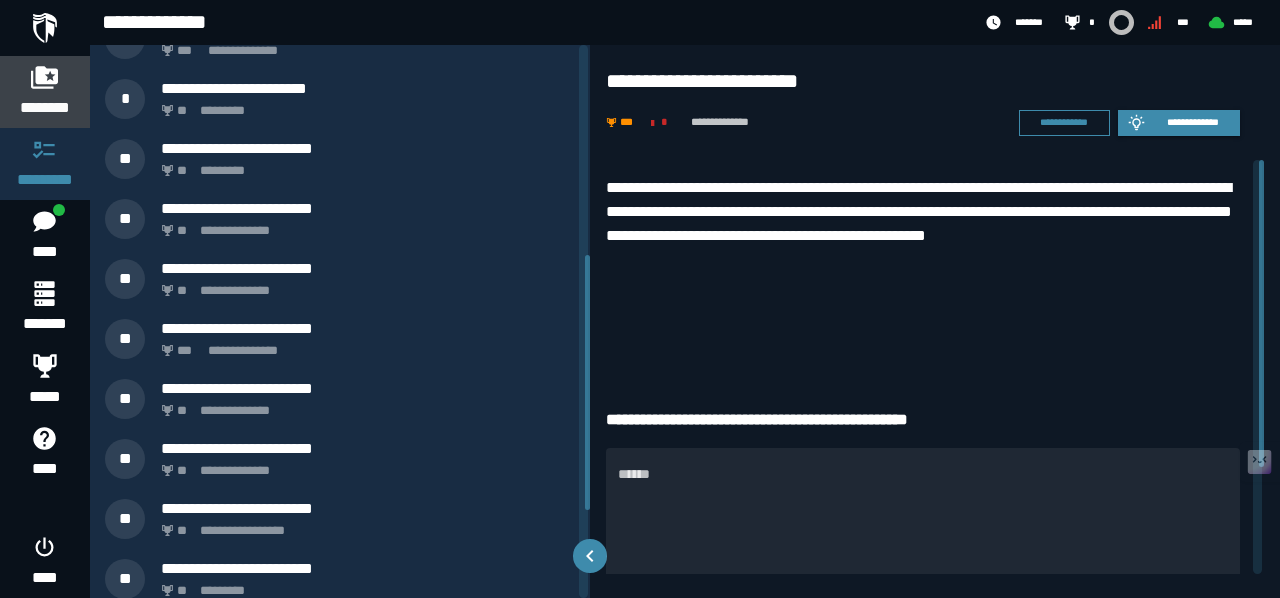 click on "********" at bounding box center (45, 108) 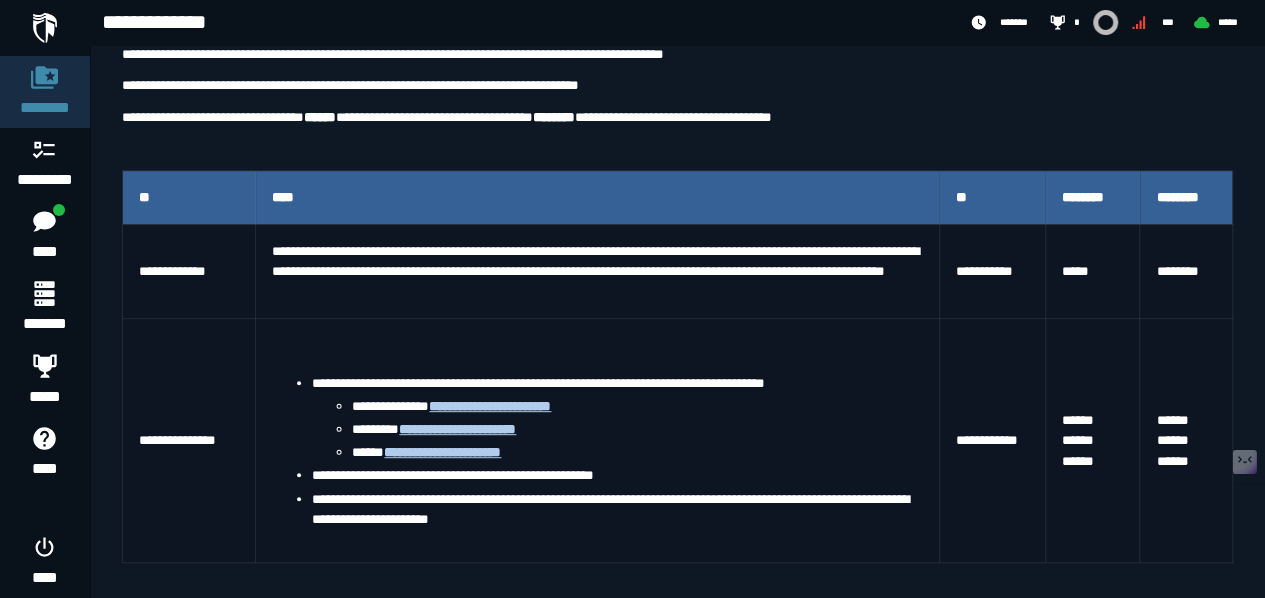 scroll, scrollTop: 329, scrollLeft: 0, axis: vertical 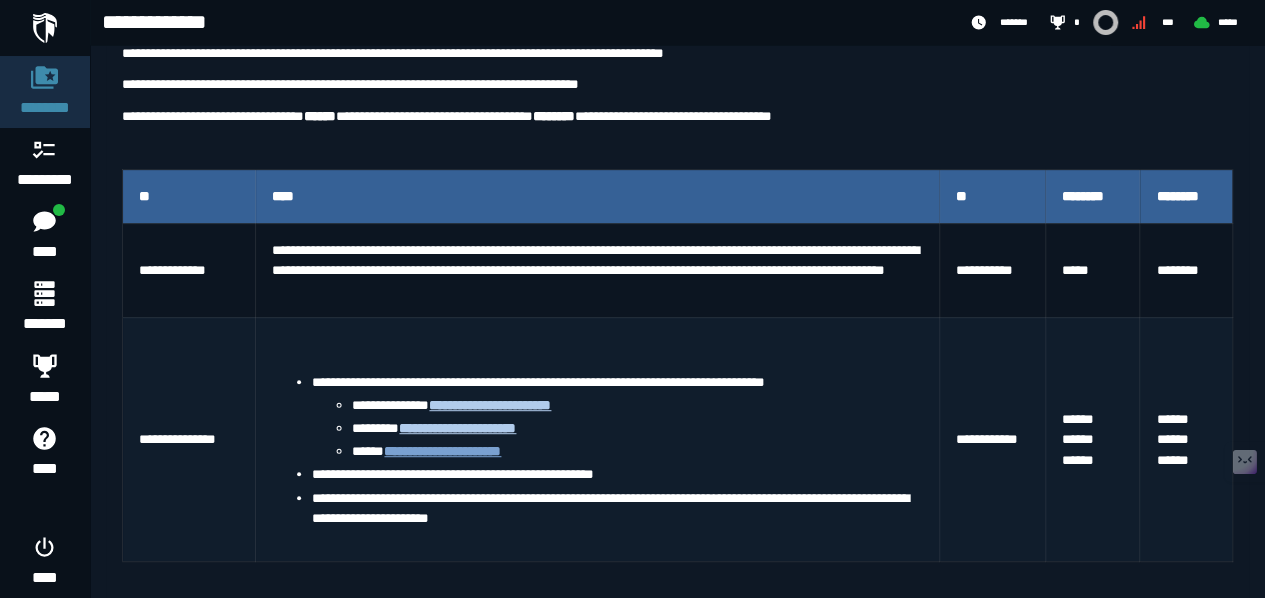 click on "**********" at bounding box center [442, 451] 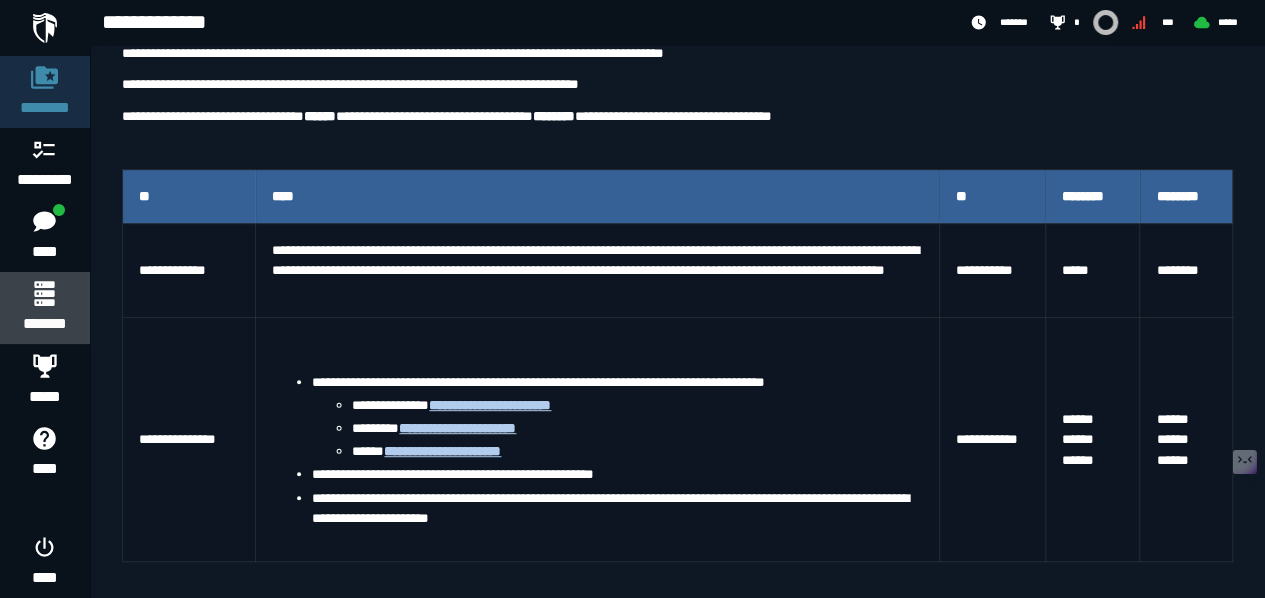 click 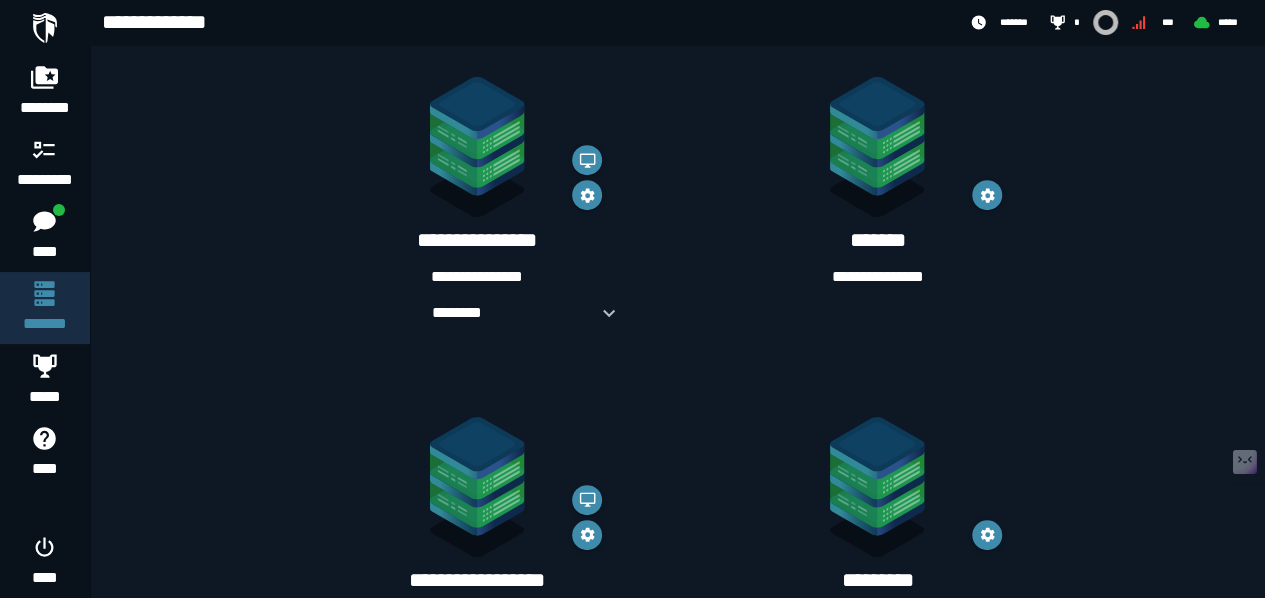 scroll, scrollTop: 358, scrollLeft: 0, axis: vertical 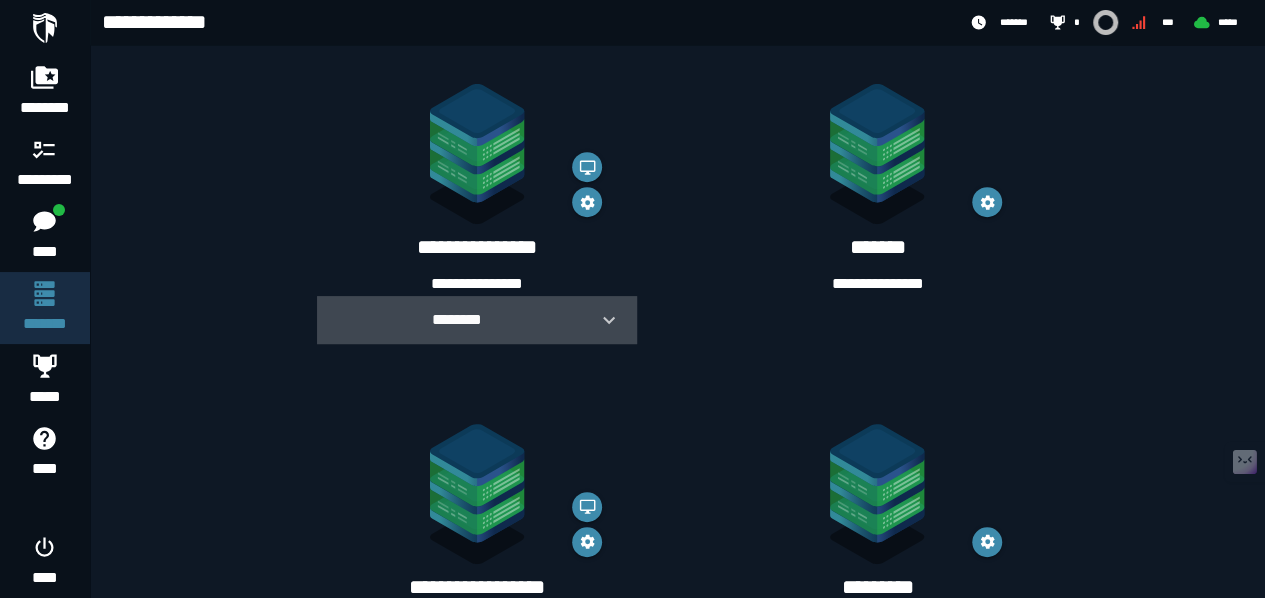 click 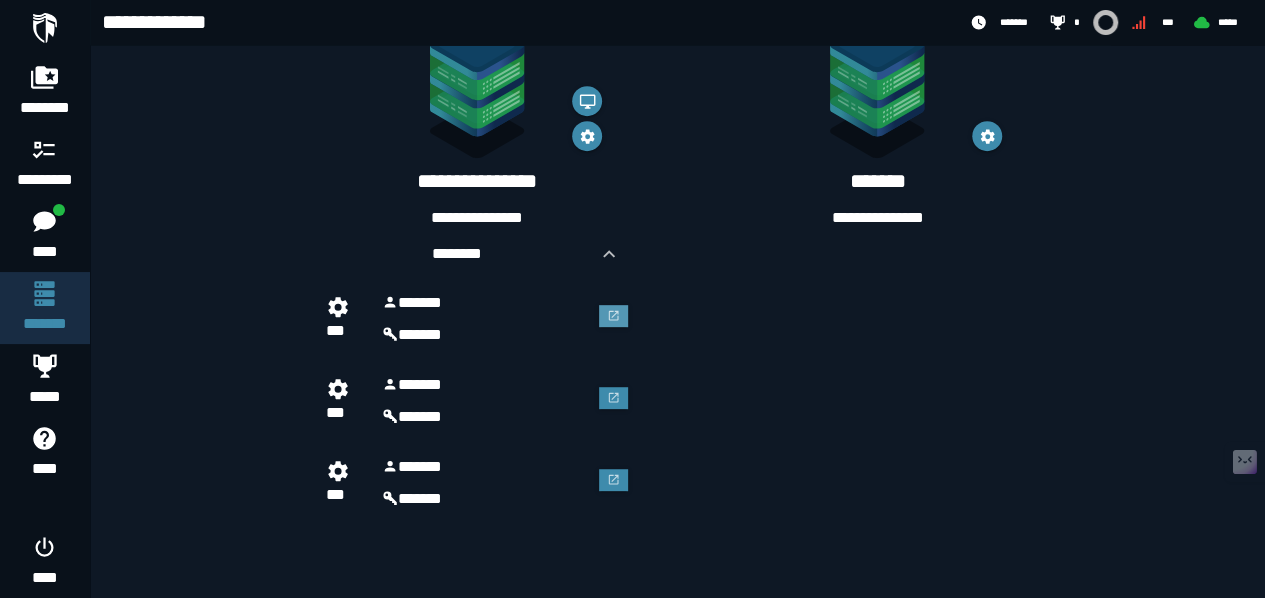 scroll, scrollTop: 416, scrollLeft: 0, axis: vertical 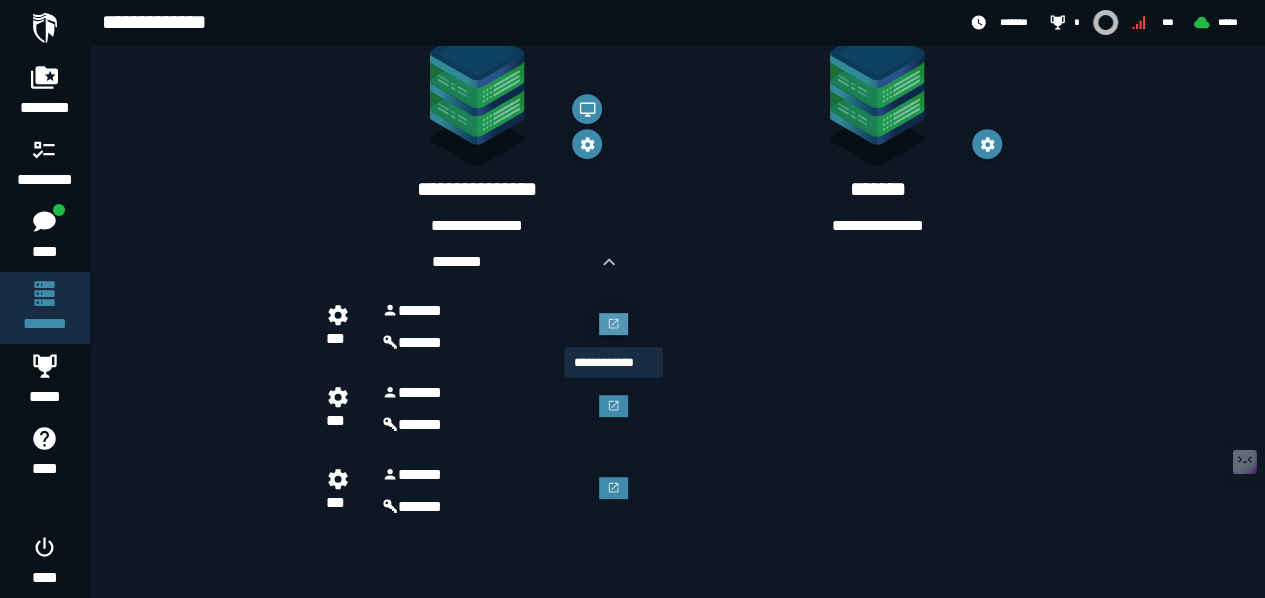 click 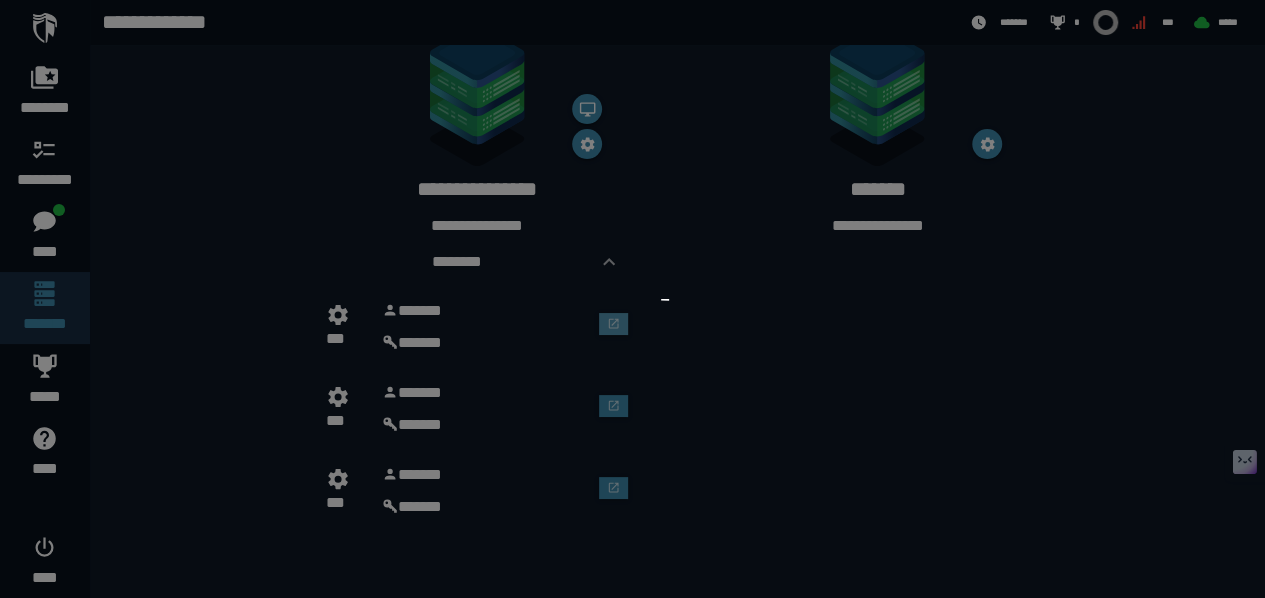 scroll, scrollTop: 0, scrollLeft: 0, axis: both 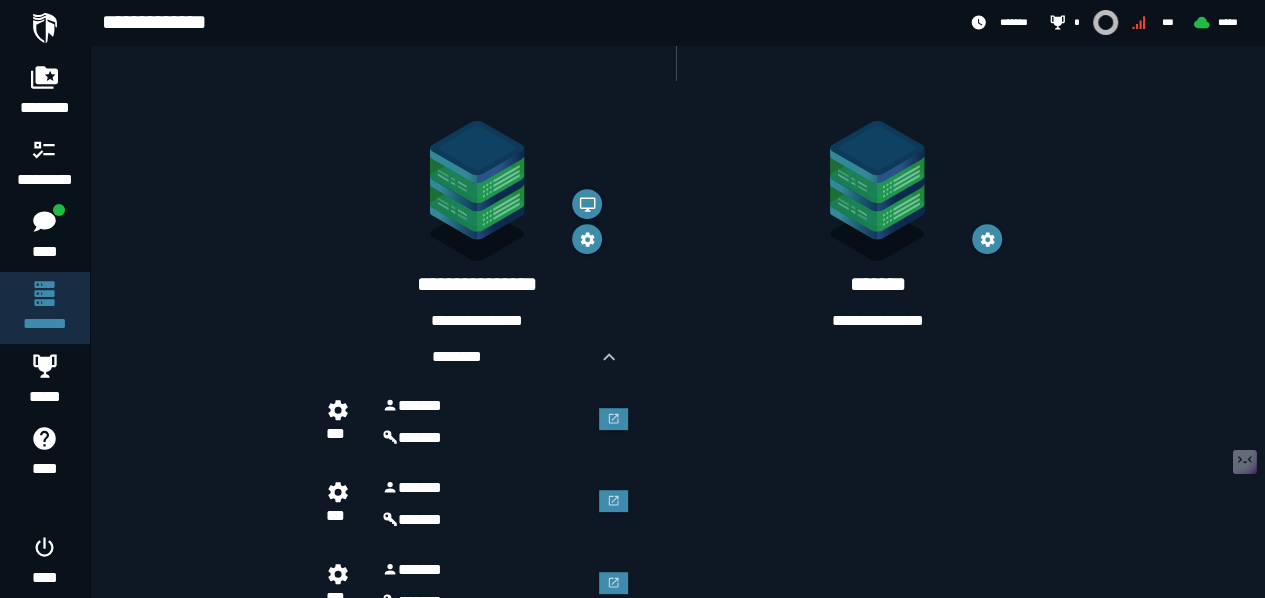 click on "**********" at bounding box center (877, 321) 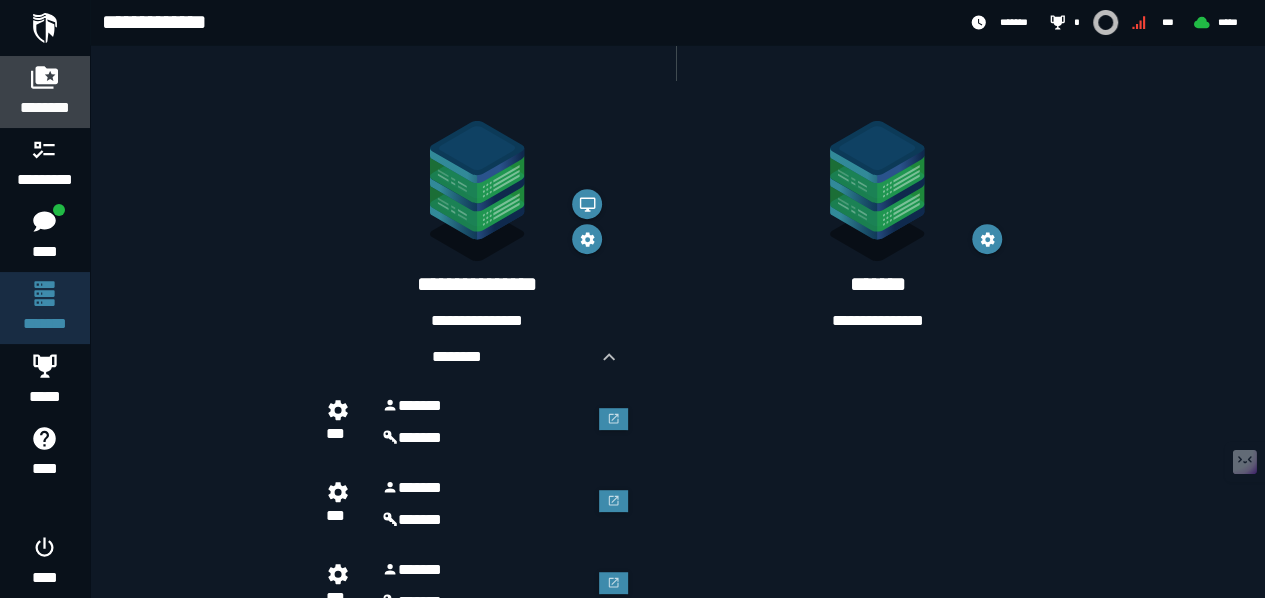 click on "********" at bounding box center [45, 108] 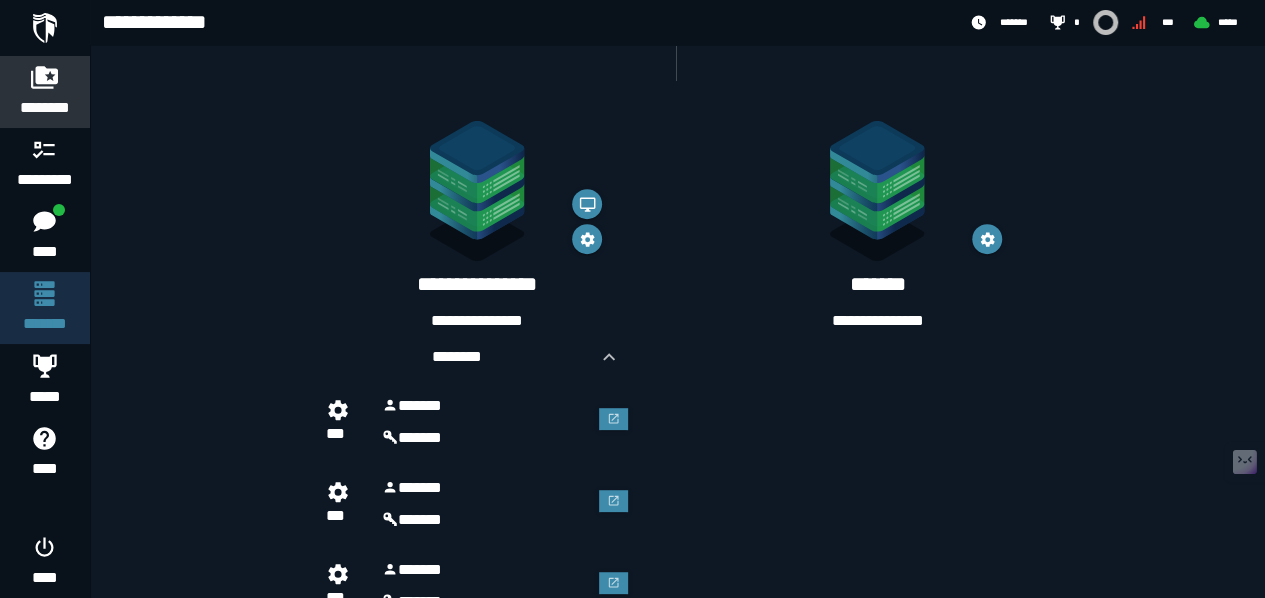 scroll, scrollTop: 0, scrollLeft: 0, axis: both 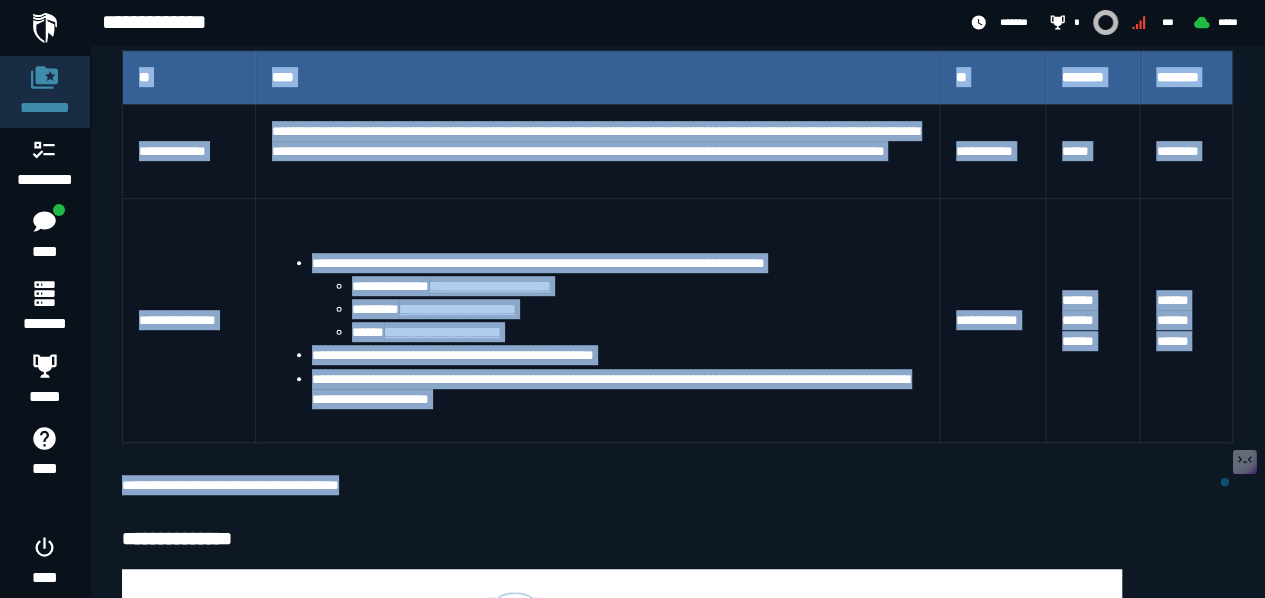 drag, startPoint x: 122, startPoint y: 143, endPoint x: 517, endPoint y: 490, distance: 525.7699 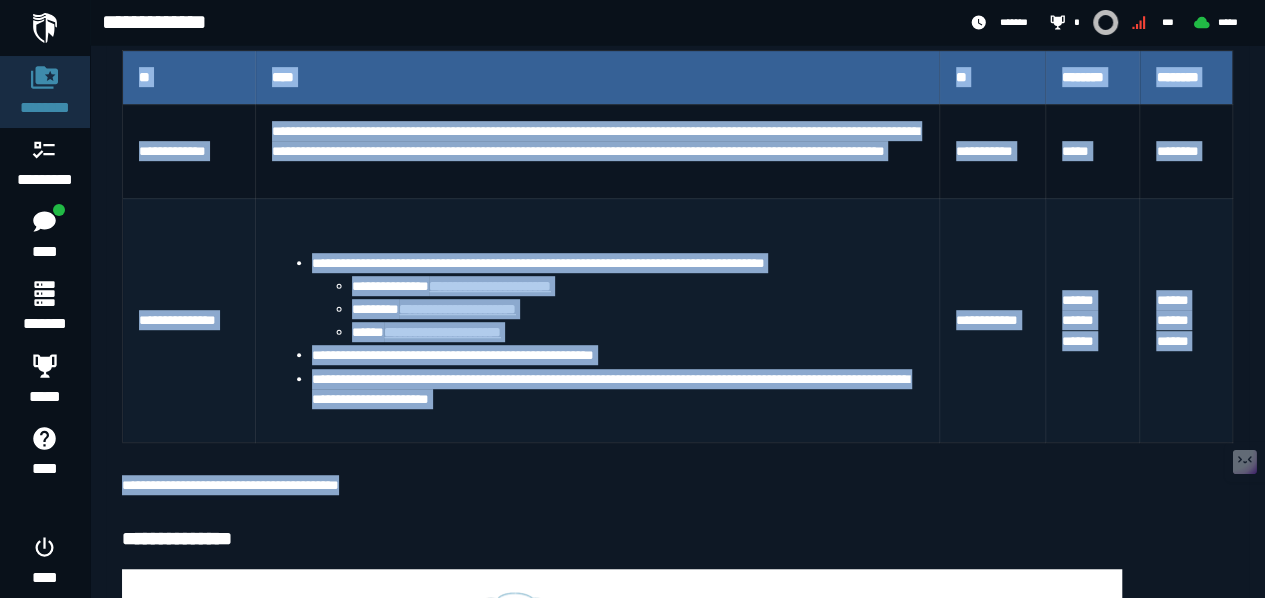 click at bounding box center (597, 225) 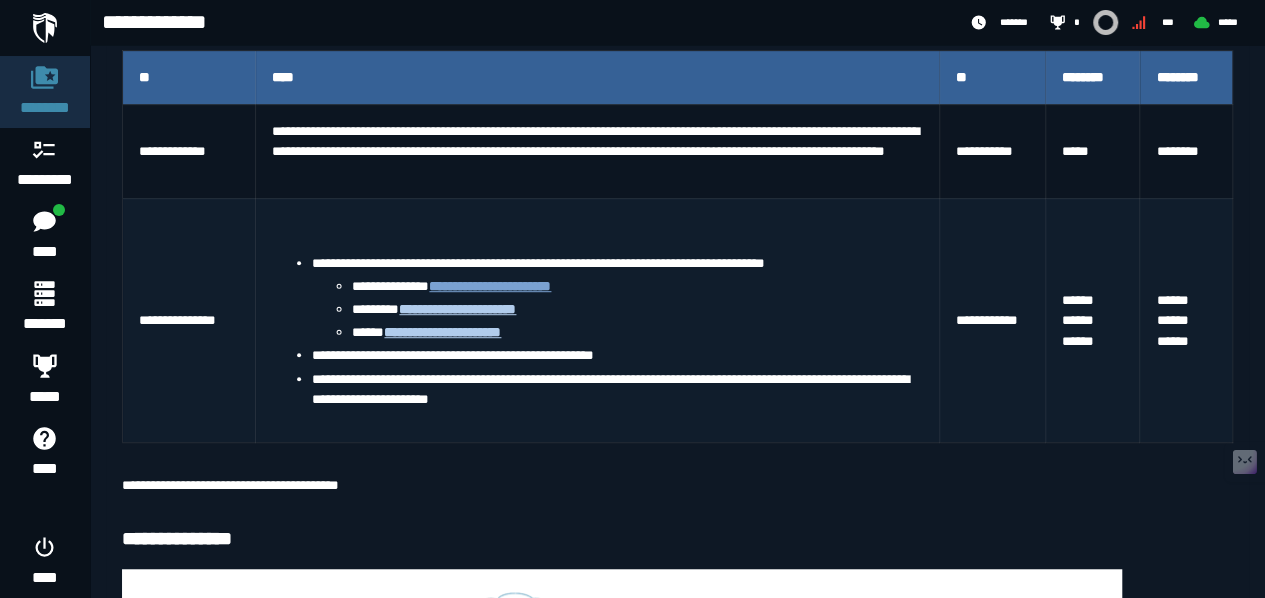 click on "**********" at bounding box center [490, 286] 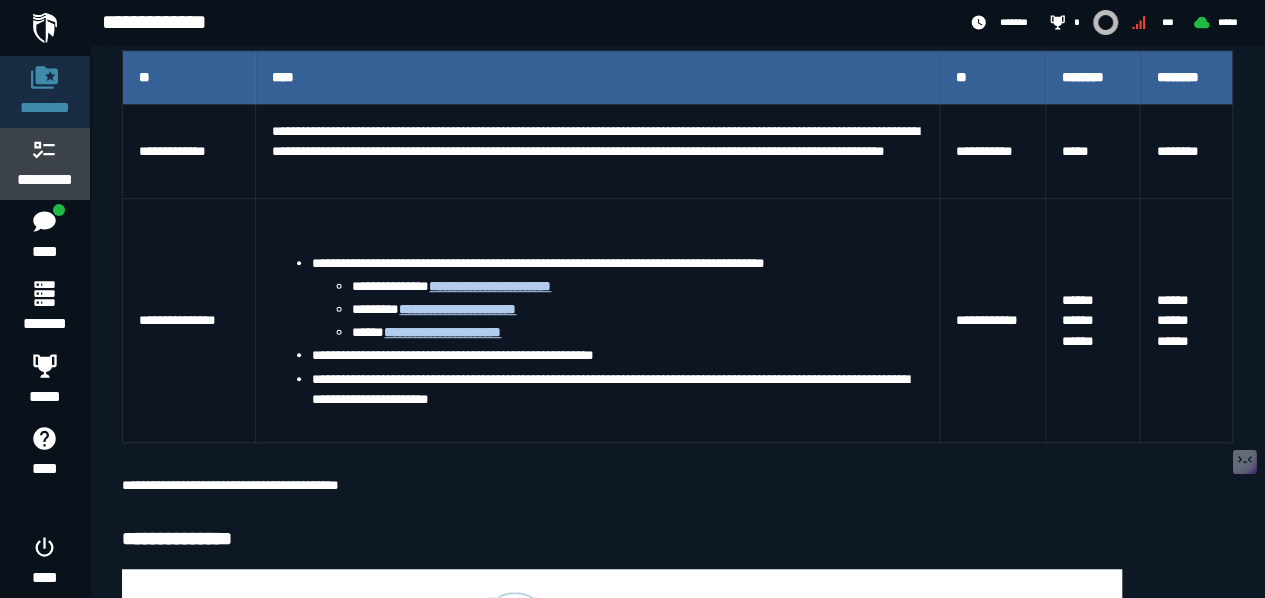 click on "*********" at bounding box center (45, 180) 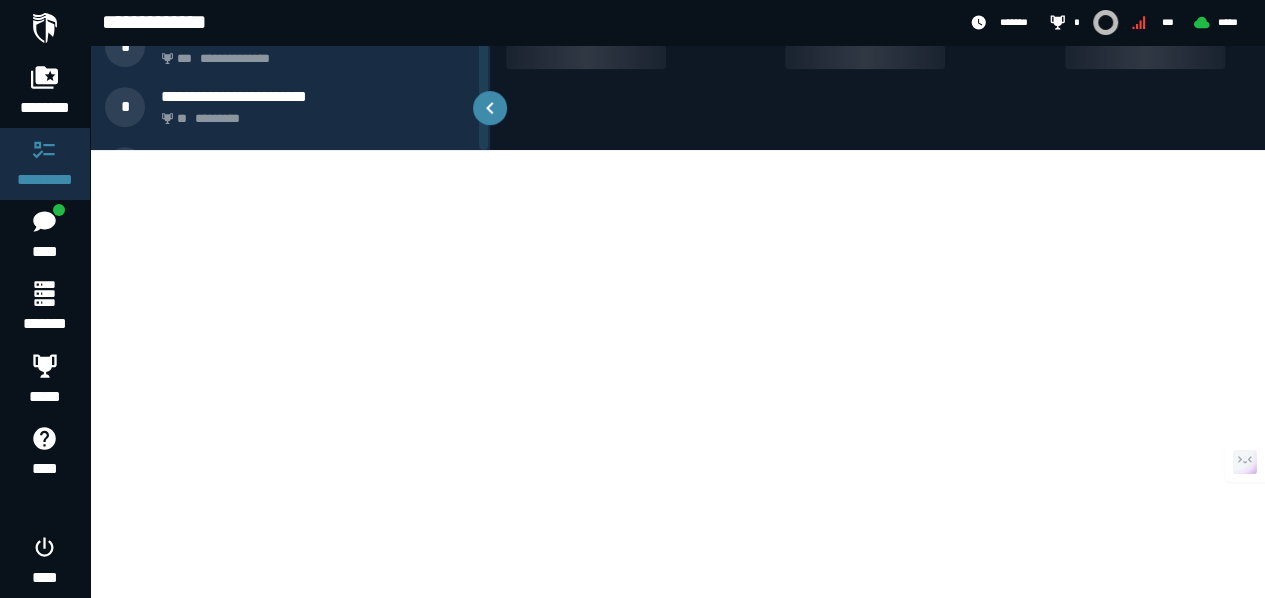scroll, scrollTop: 0, scrollLeft: 0, axis: both 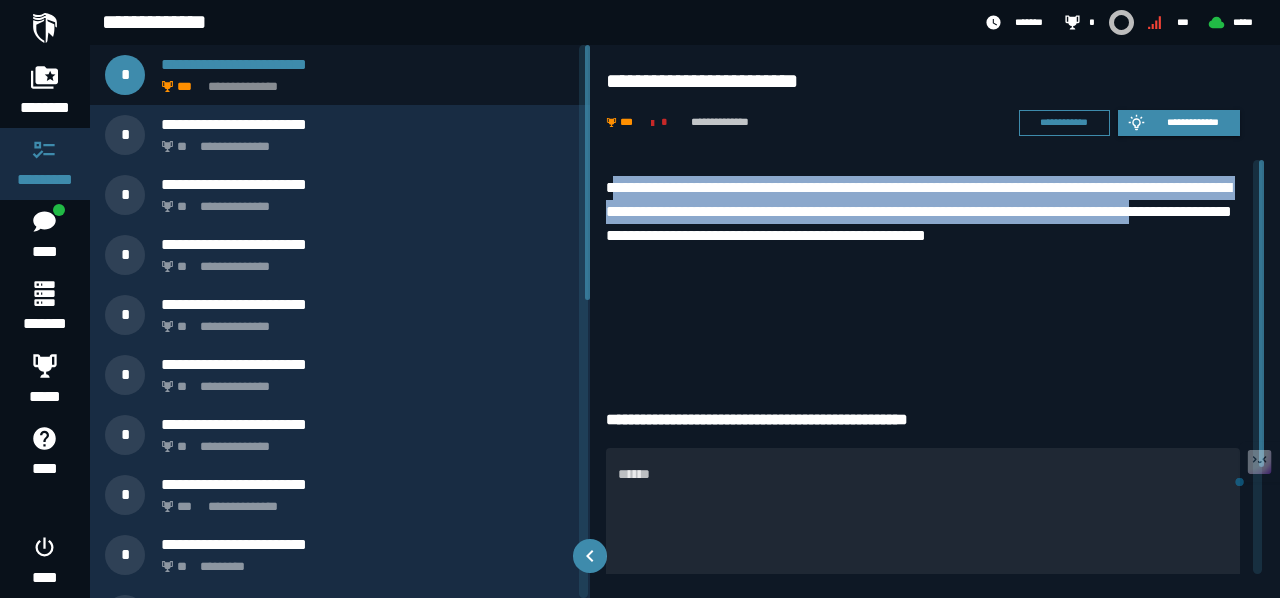 drag, startPoint x: 613, startPoint y: 181, endPoint x: 771, endPoint y: 243, distance: 169.7292 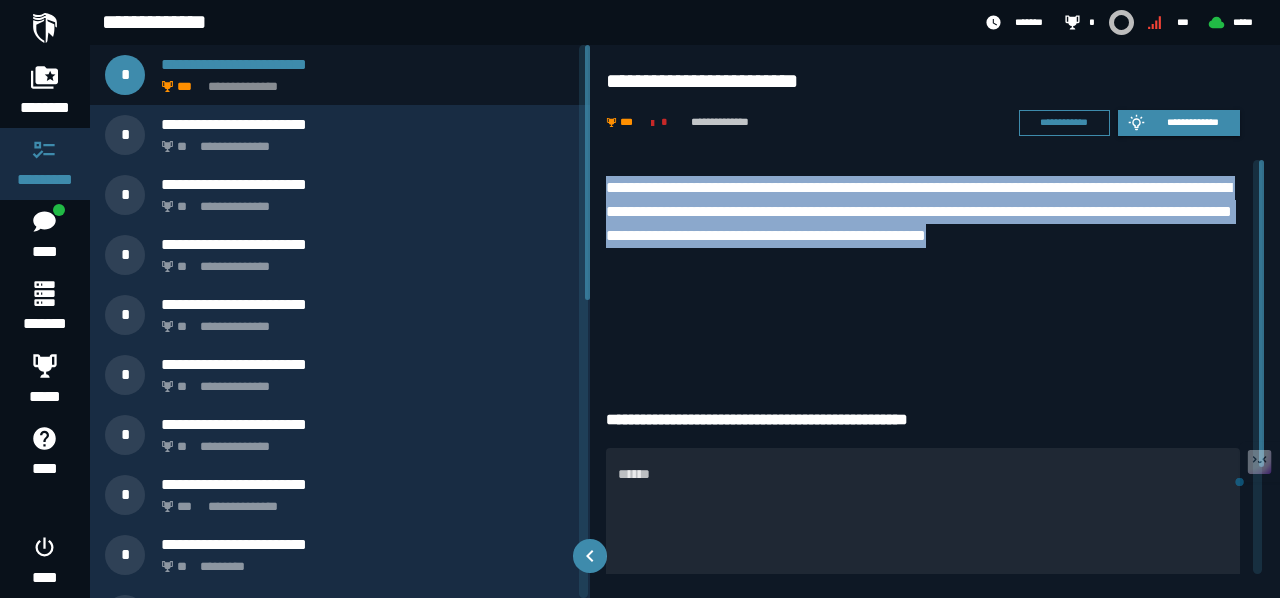 drag, startPoint x: 598, startPoint y: 183, endPoint x: 668, endPoint y: 259, distance: 103.32473 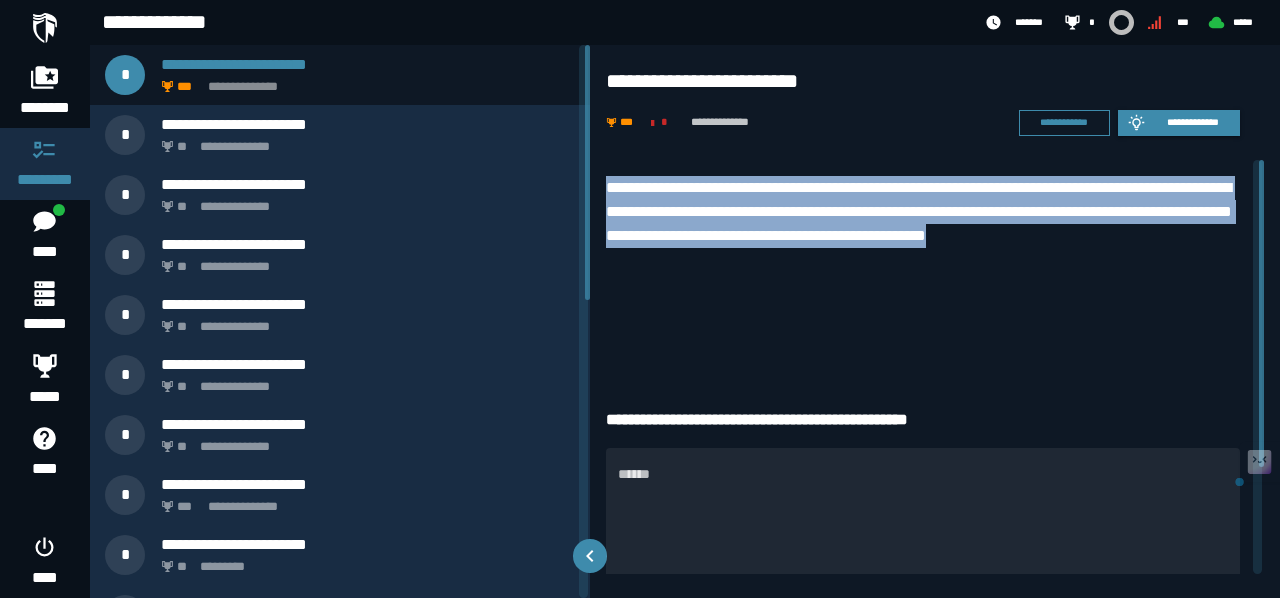 copy on "**********" 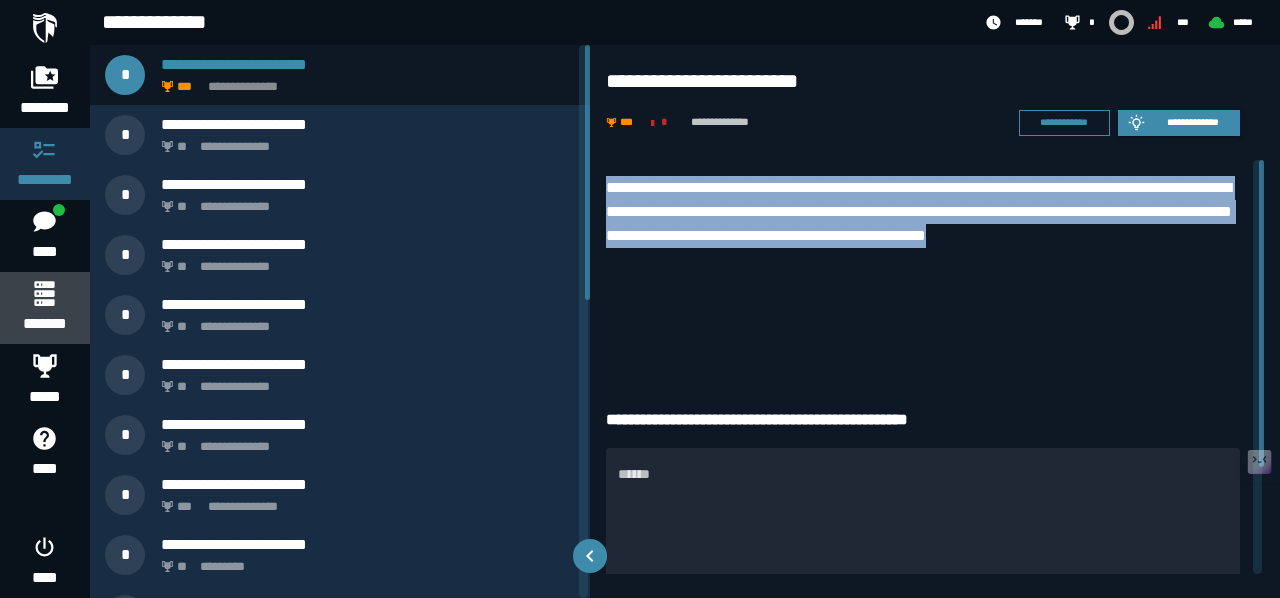 click on "*******" at bounding box center [44, 308] 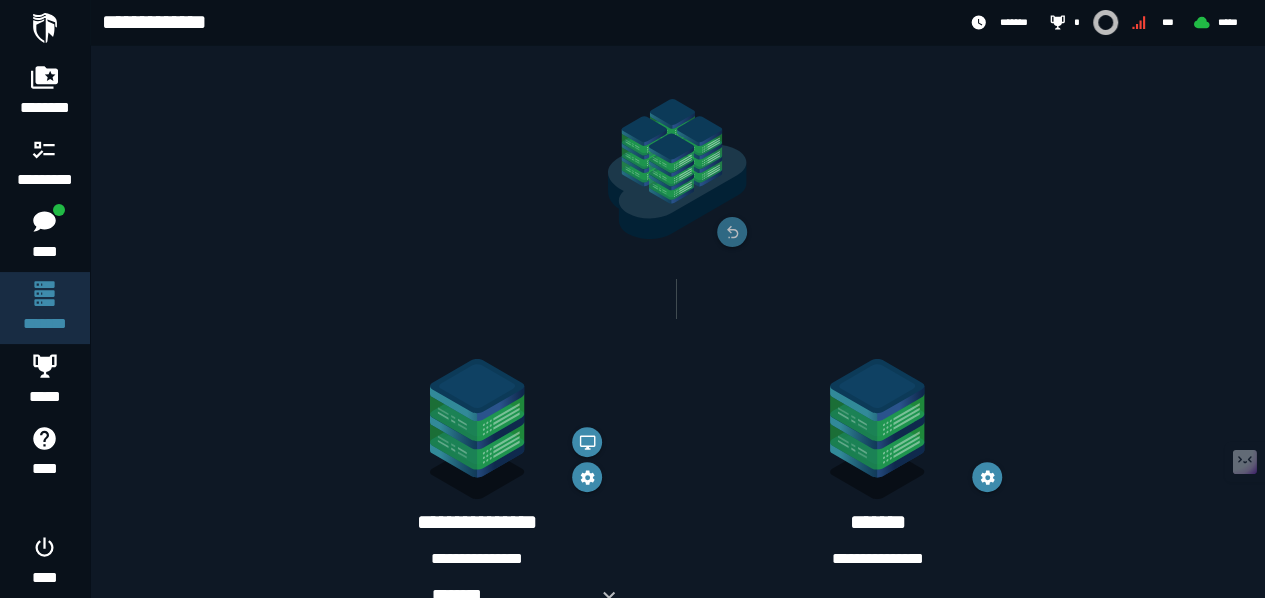 scroll, scrollTop: 0, scrollLeft: 0, axis: both 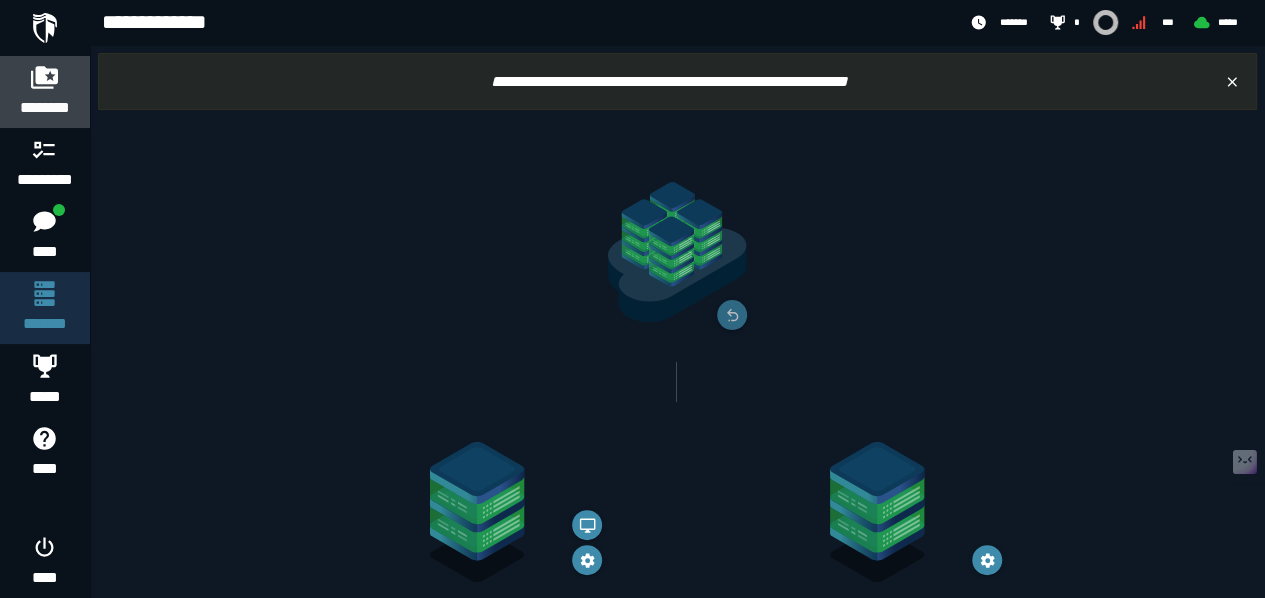 click on "********" at bounding box center [45, 92] 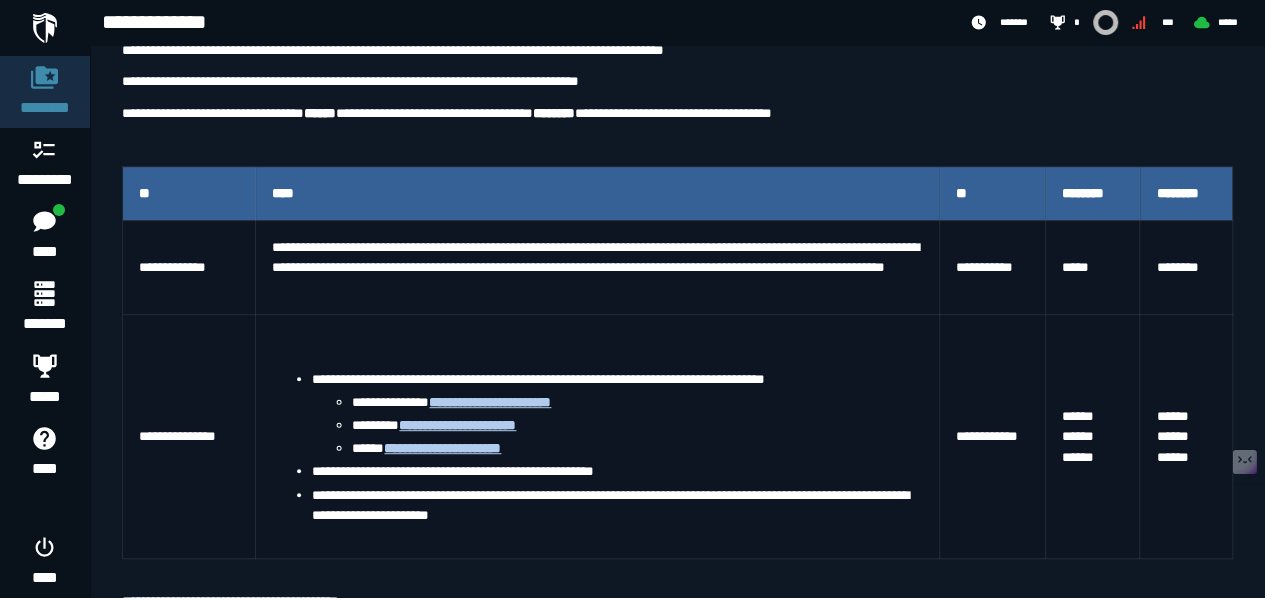 scroll, scrollTop: 333, scrollLeft: 0, axis: vertical 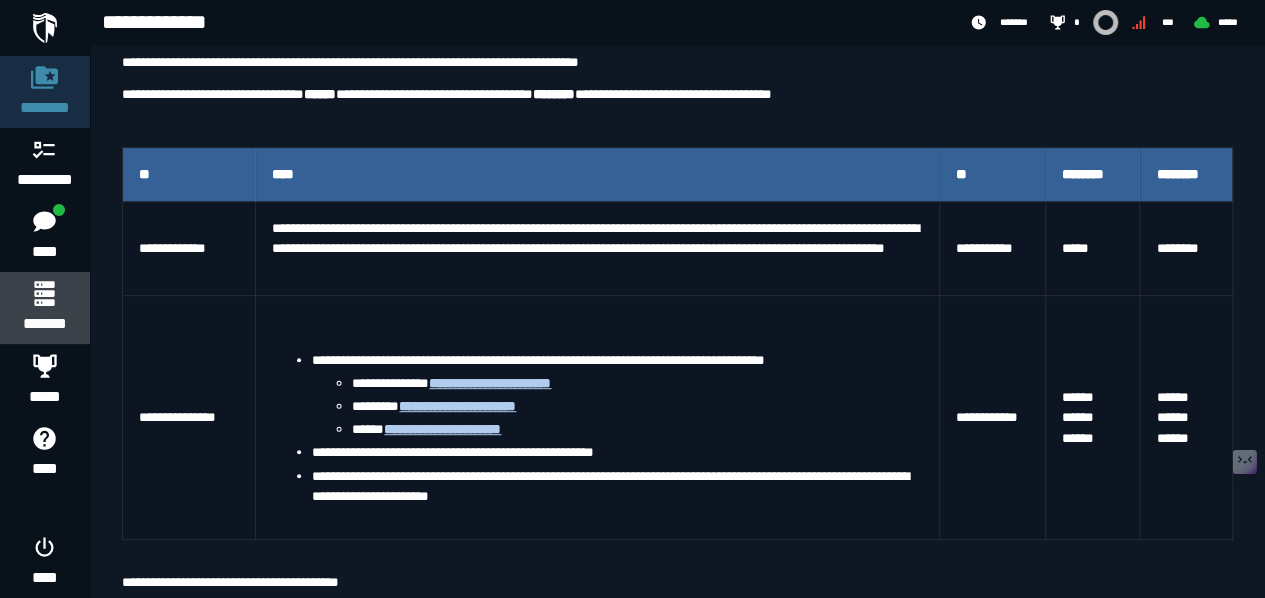click 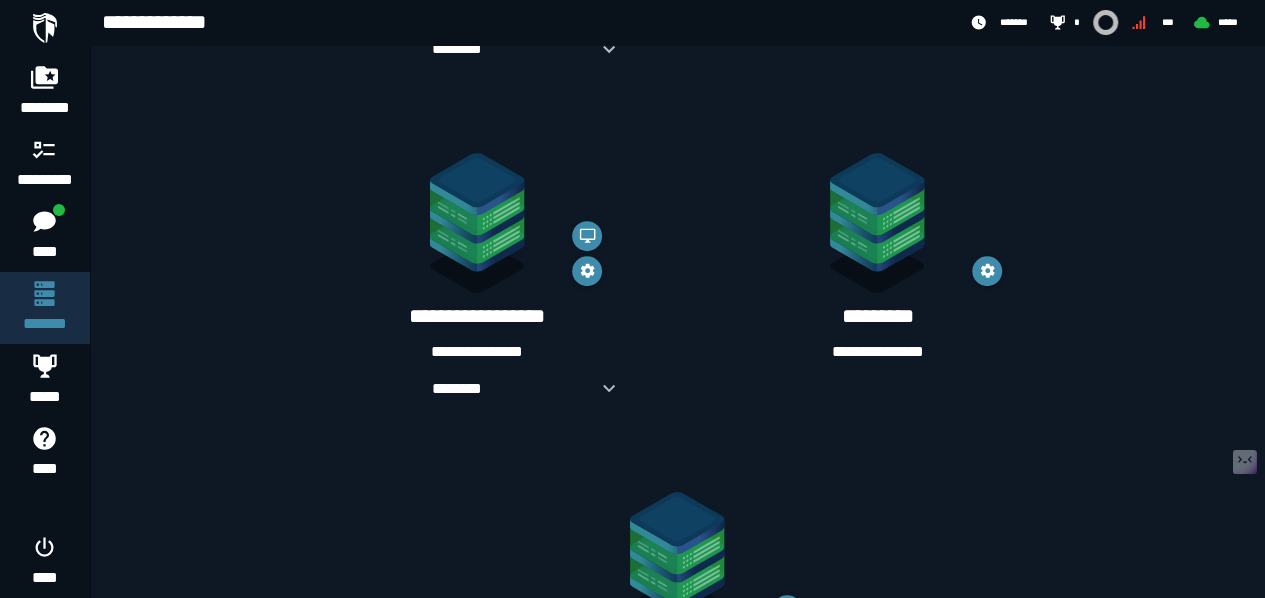 scroll, scrollTop: 684, scrollLeft: 0, axis: vertical 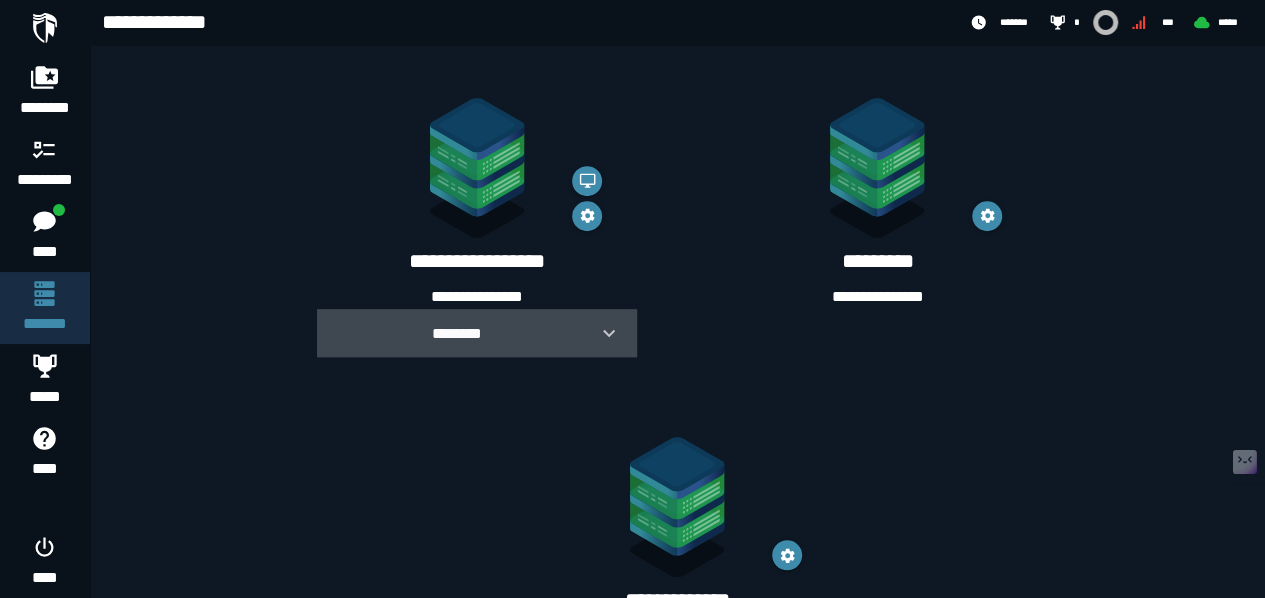 click on "********" at bounding box center (457, 333) 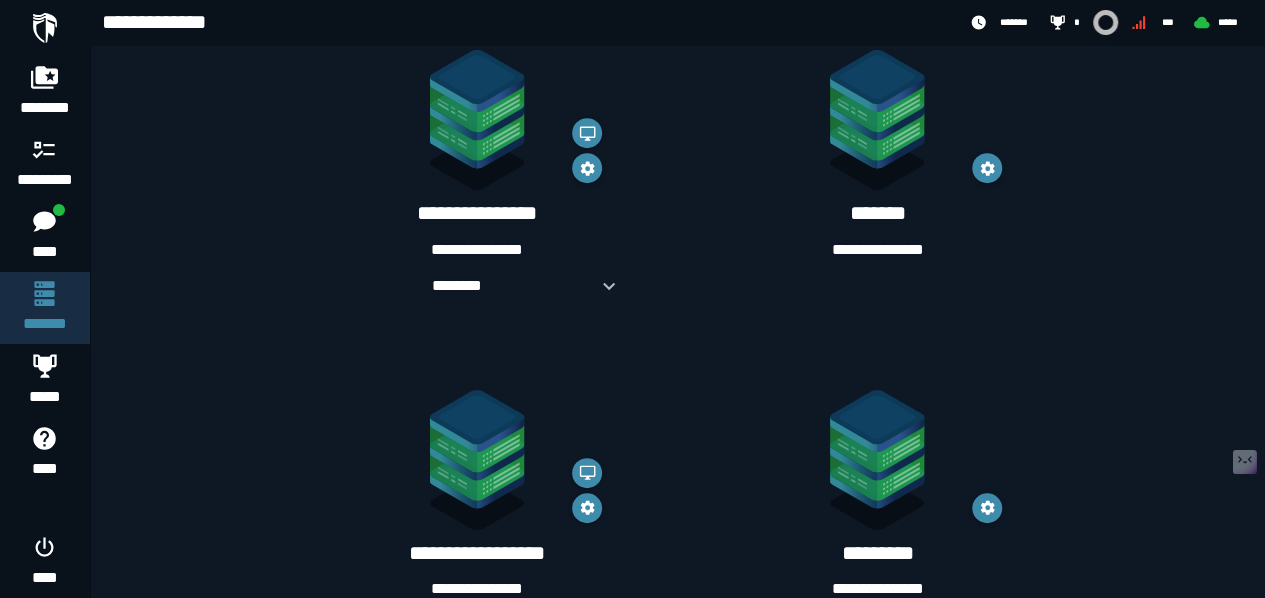 scroll, scrollTop: 382, scrollLeft: 0, axis: vertical 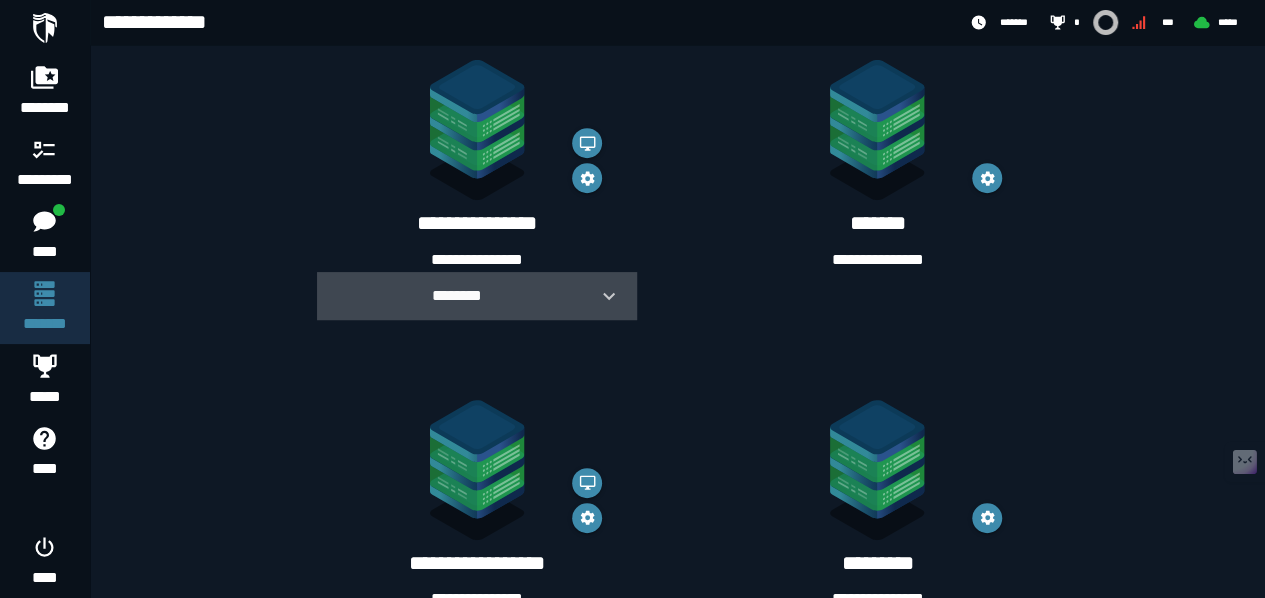 click at bounding box center [601, 296] 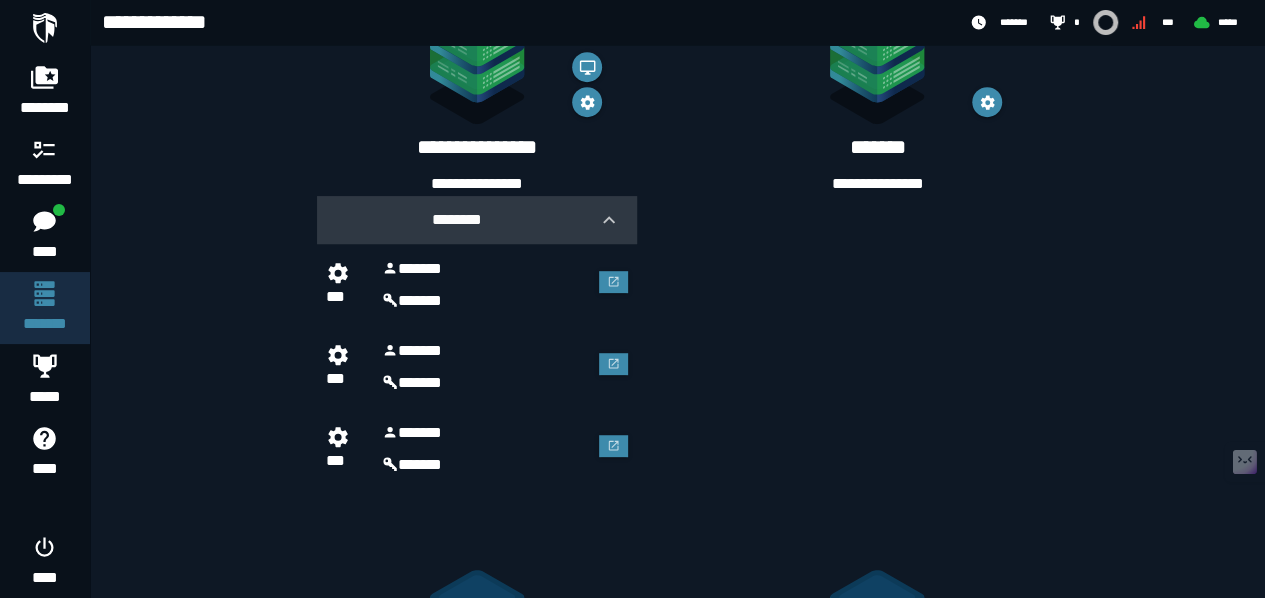 scroll, scrollTop: 456, scrollLeft: 0, axis: vertical 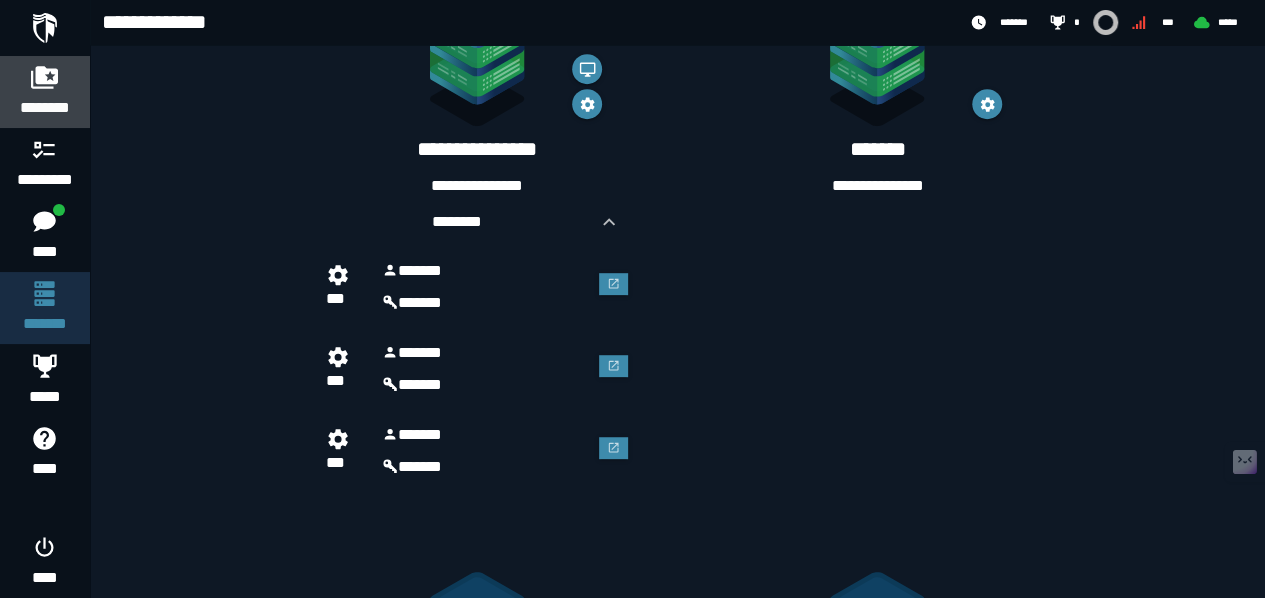 click 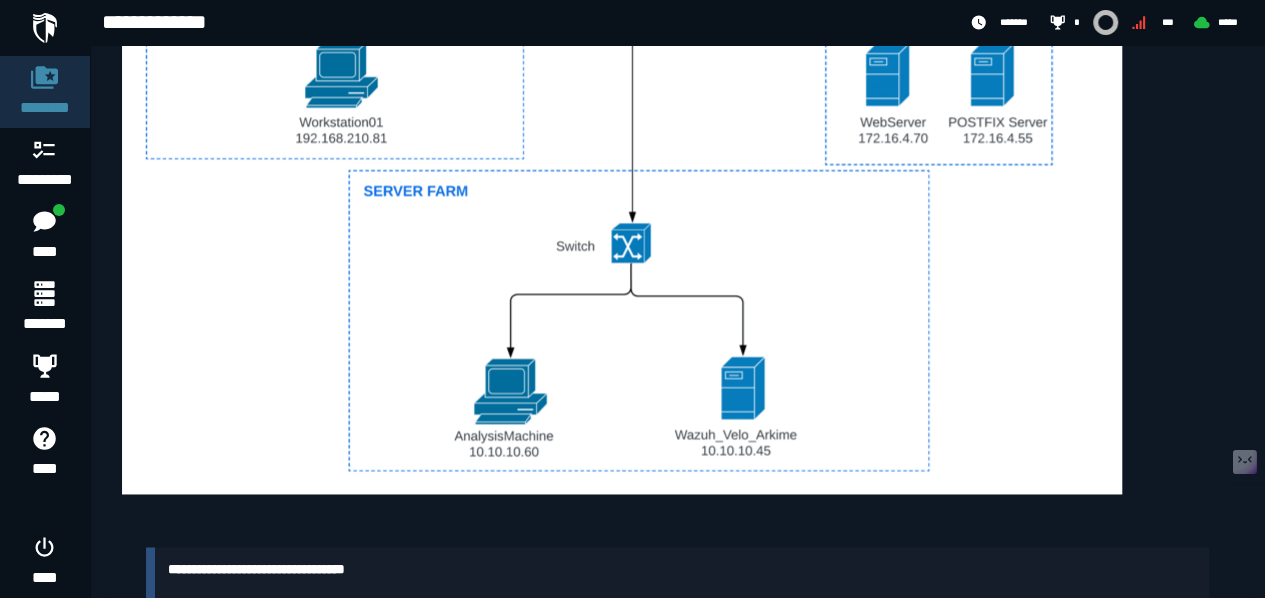 scroll, scrollTop: 1296, scrollLeft: 0, axis: vertical 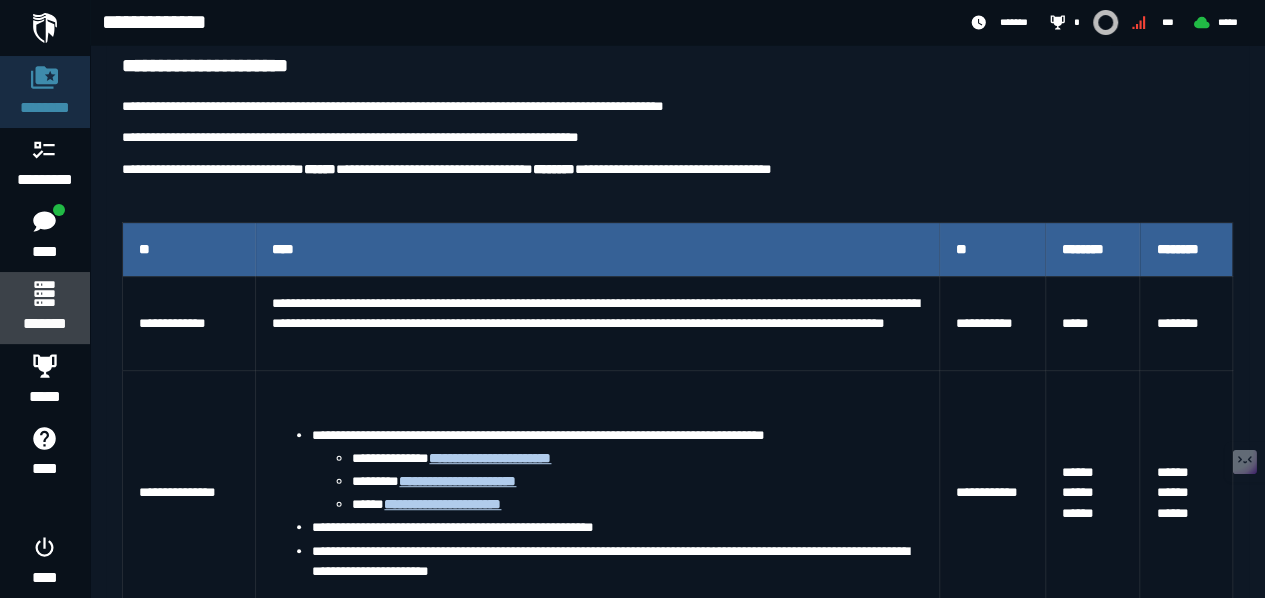 click on "*******" at bounding box center [44, 308] 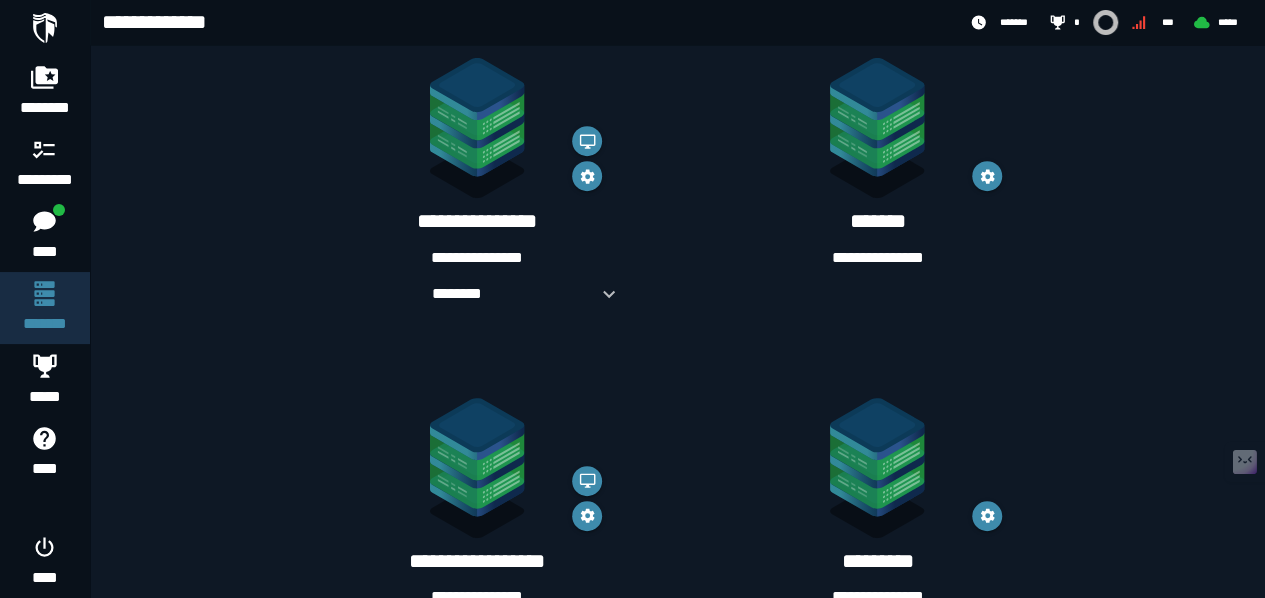 scroll, scrollTop: 389, scrollLeft: 0, axis: vertical 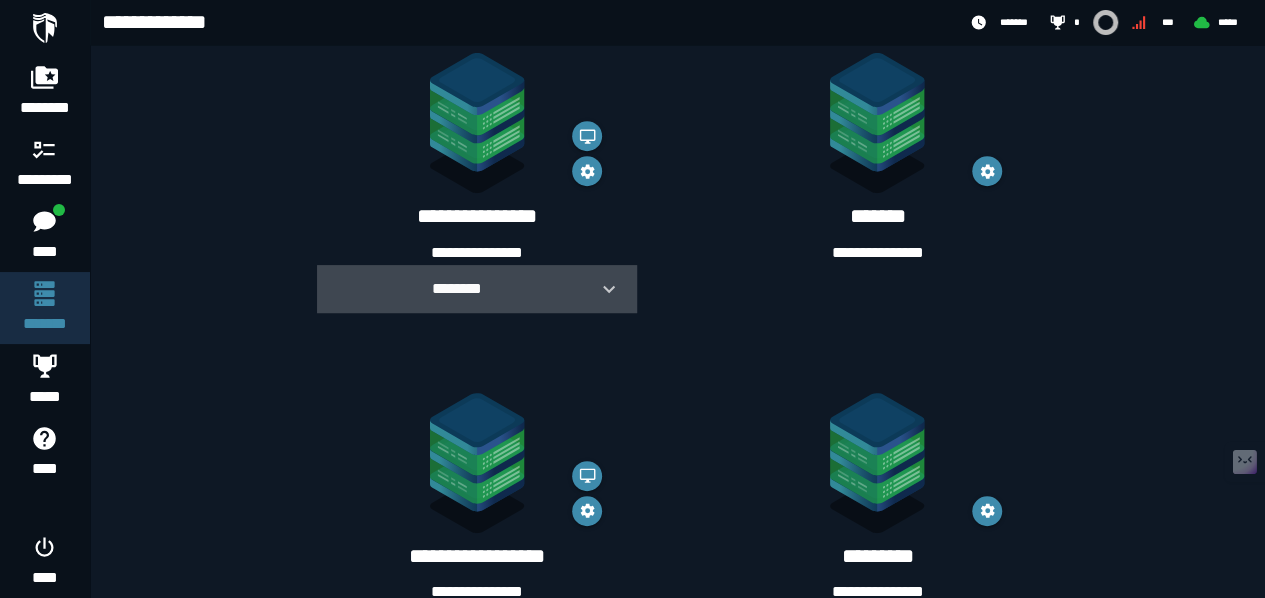 click on "********" at bounding box center [477, 289] 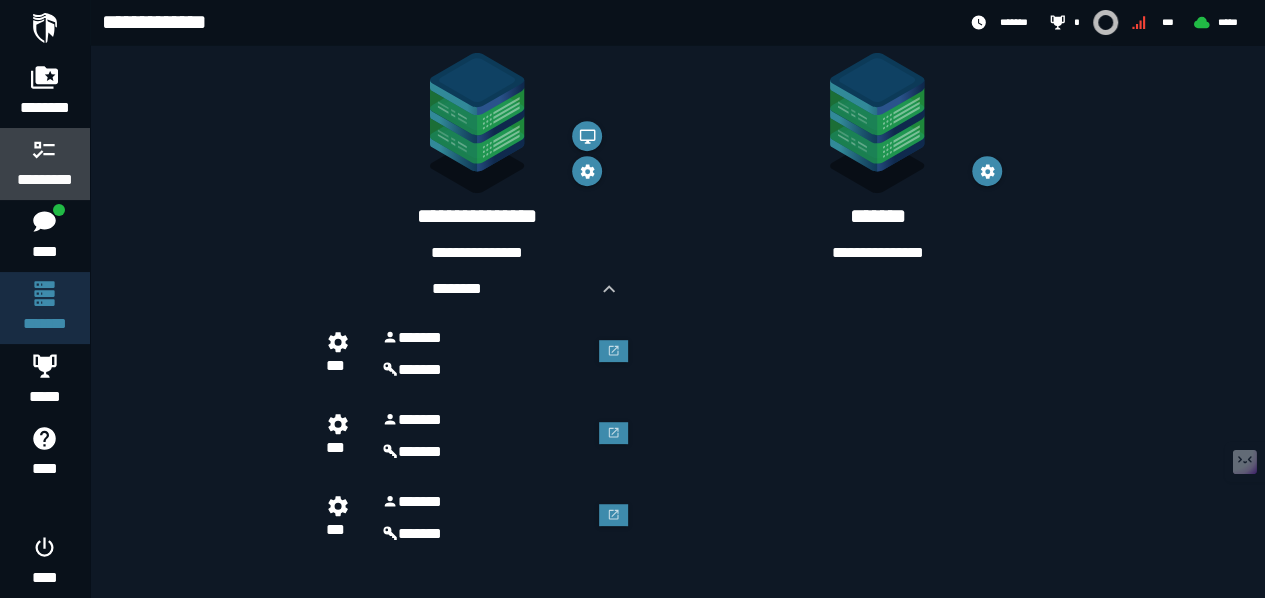 click 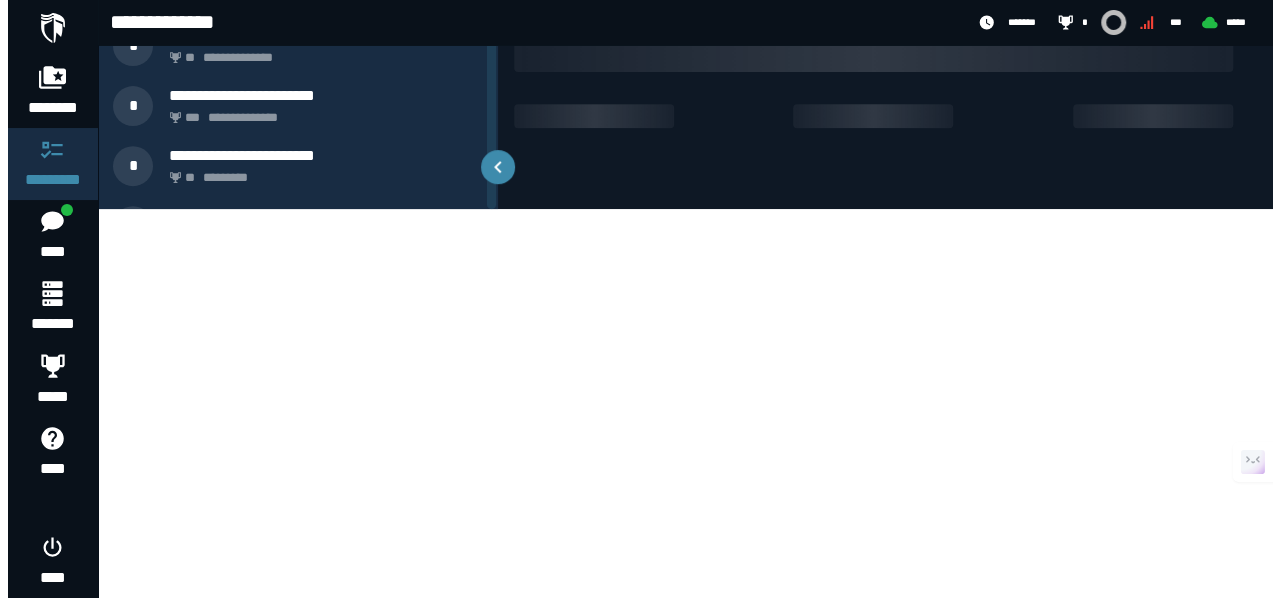 scroll, scrollTop: 0, scrollLeft: 0, axis: both 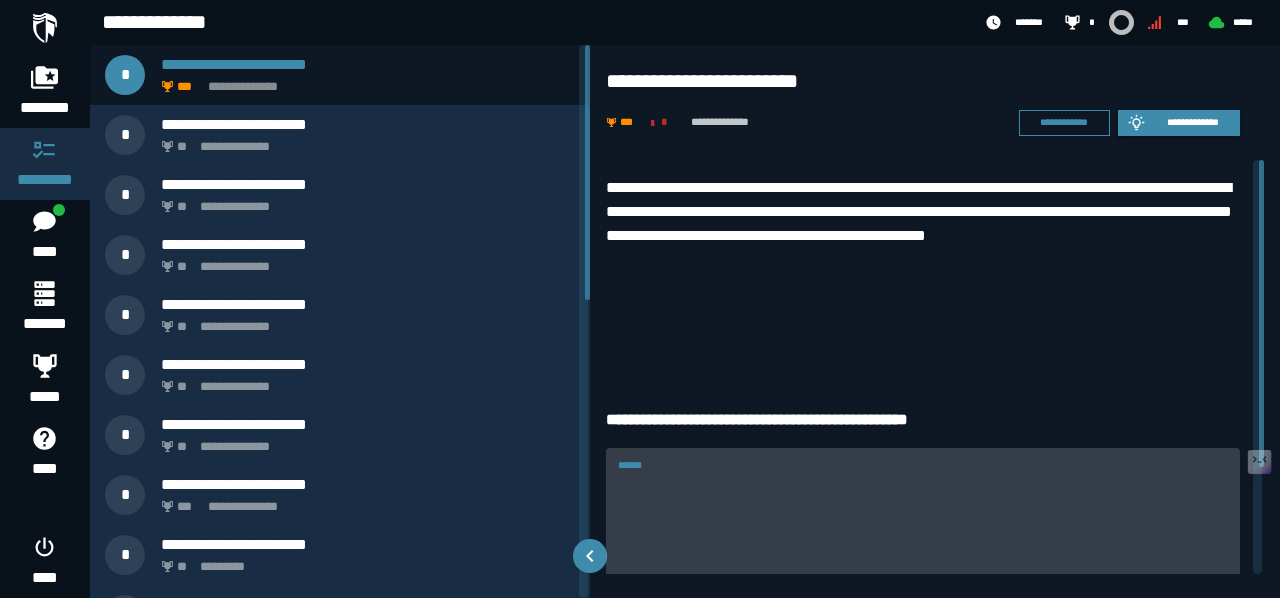 click on "******" at bounding box center [923, 531] 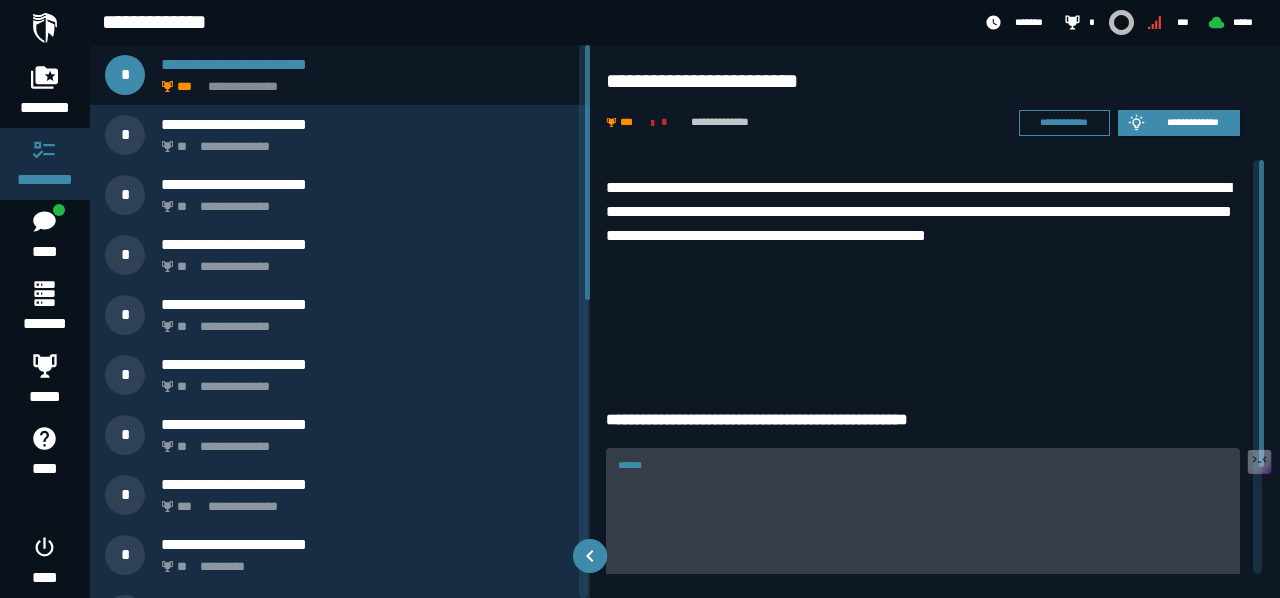 paste on "**********" 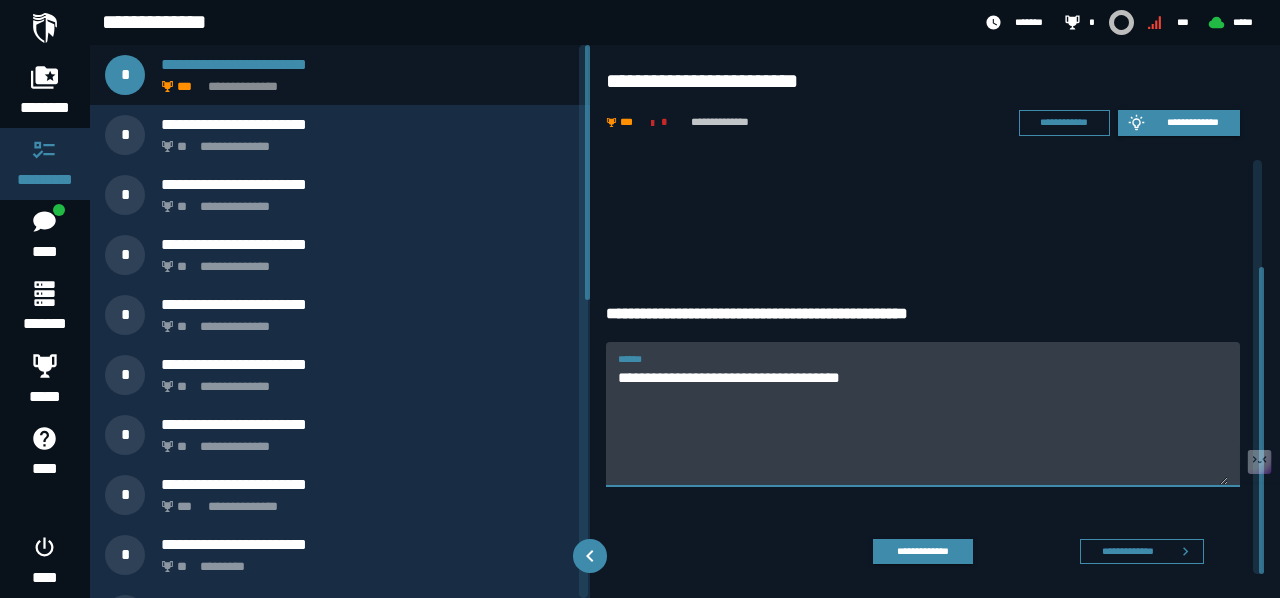 scroll, scrollTop: 144, scrollLeft: 0, axis: vertical 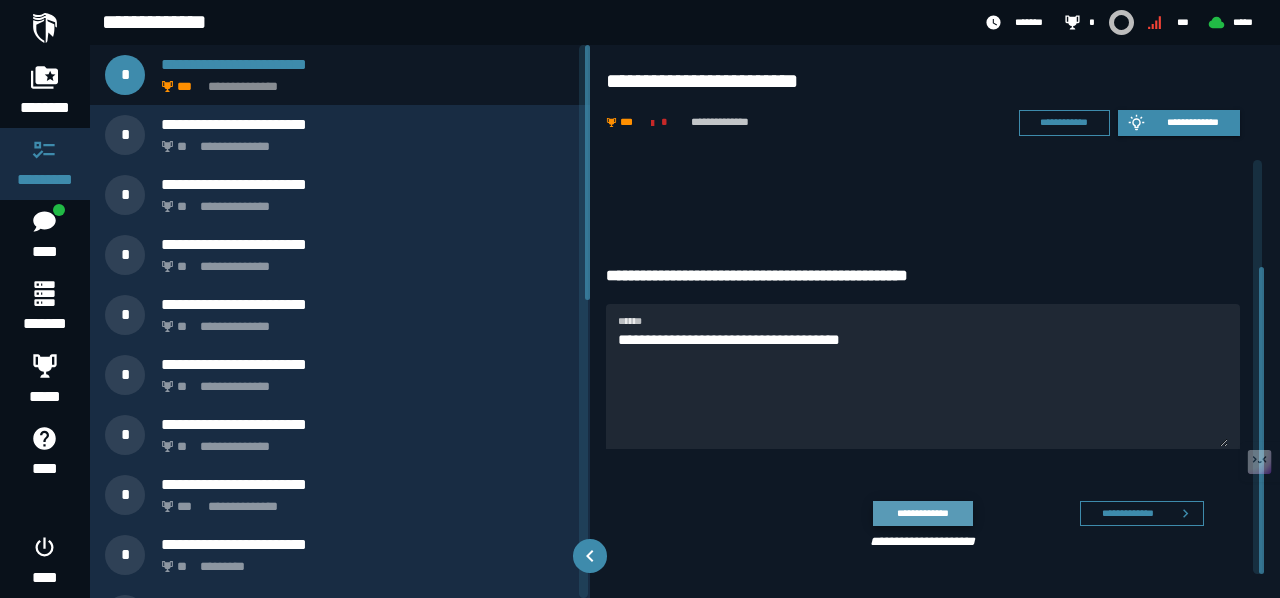click on "**********" at bounding box center [922, 513] 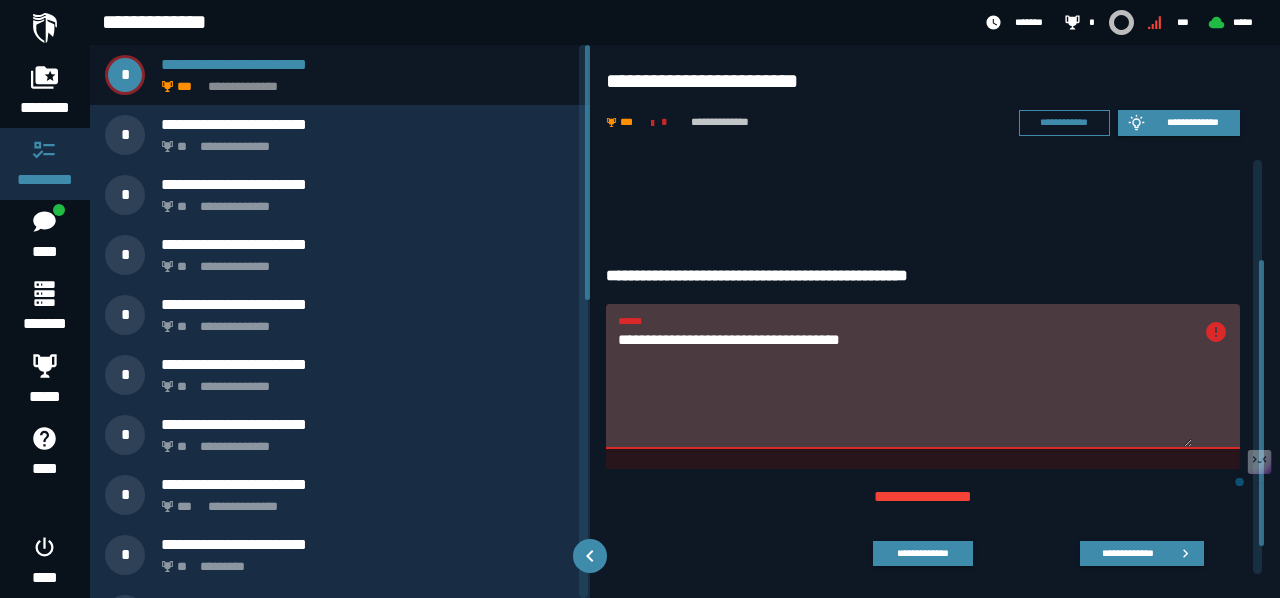 drag, startPoint x: 874, startPoint y: 339, endPoint x: 598, endPoint y: 354, distance: 276.40732 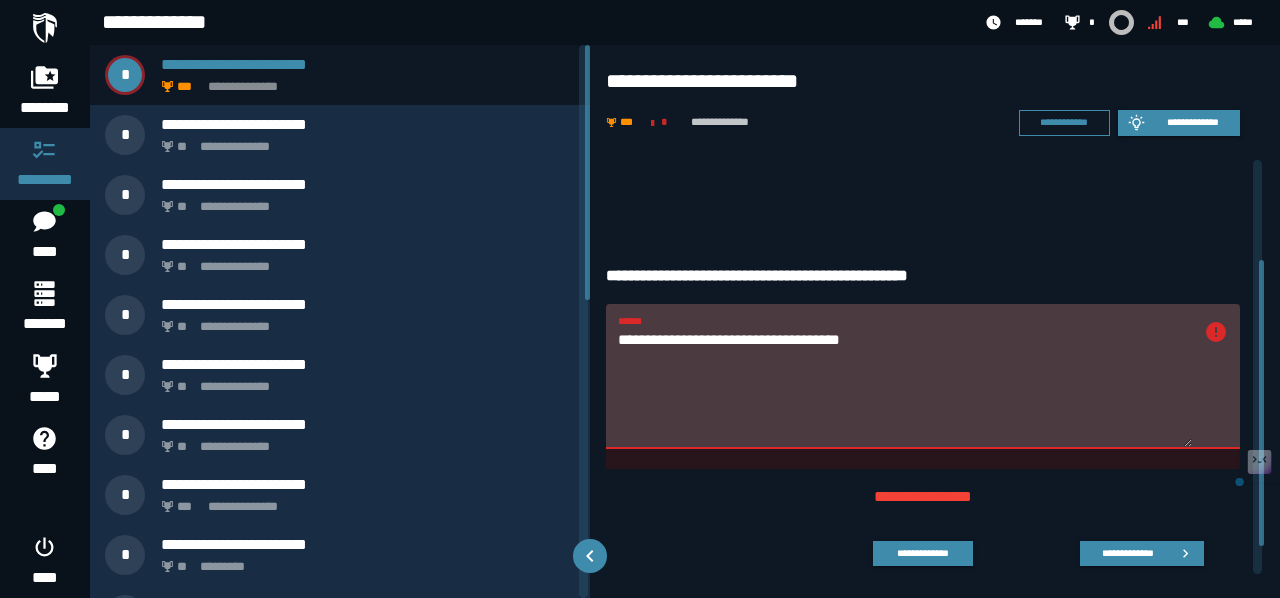 paste 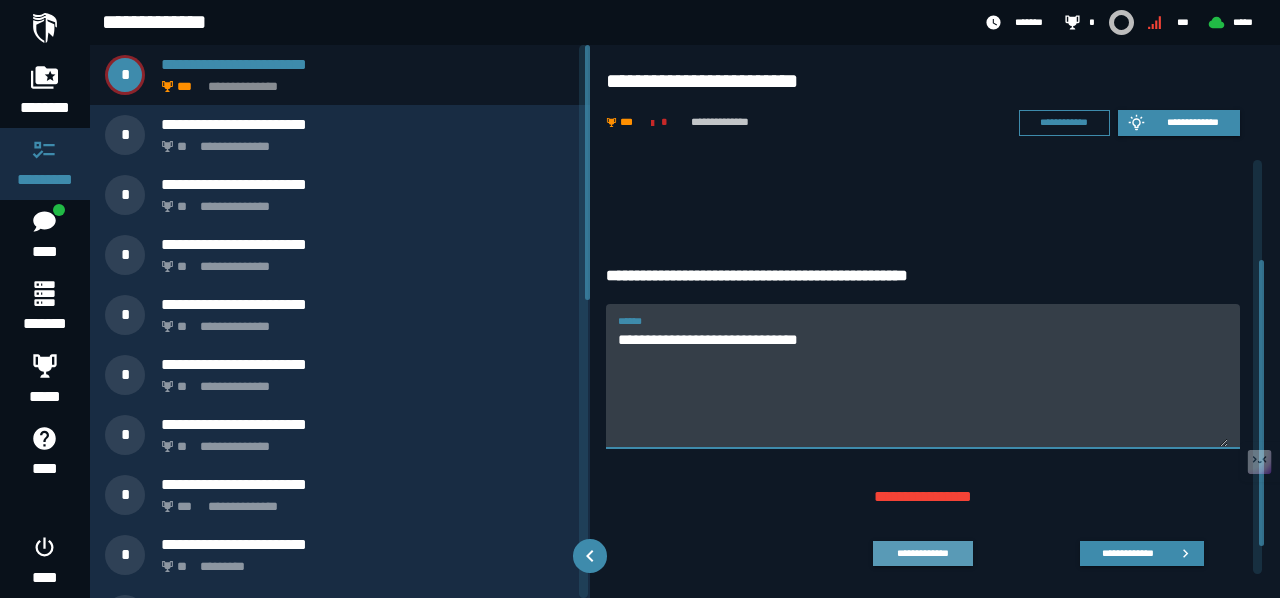 click on "**********" at bounding box center (922, 553) 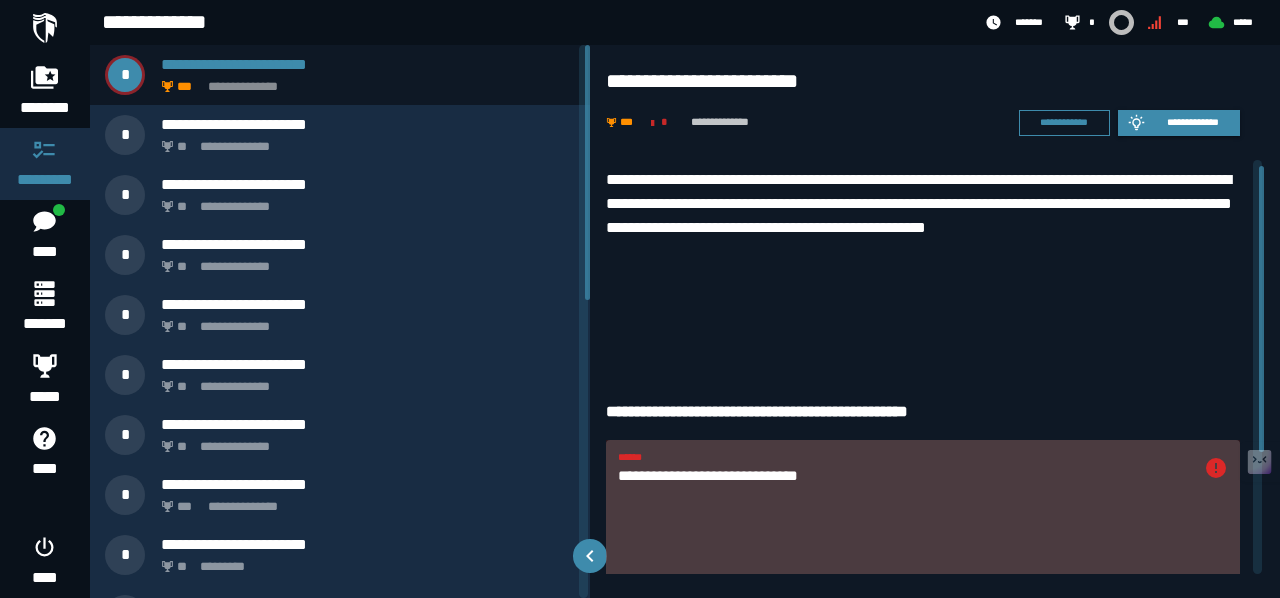 scroll, scrollTop: 8, scrollLeft: 0, axis: vertical 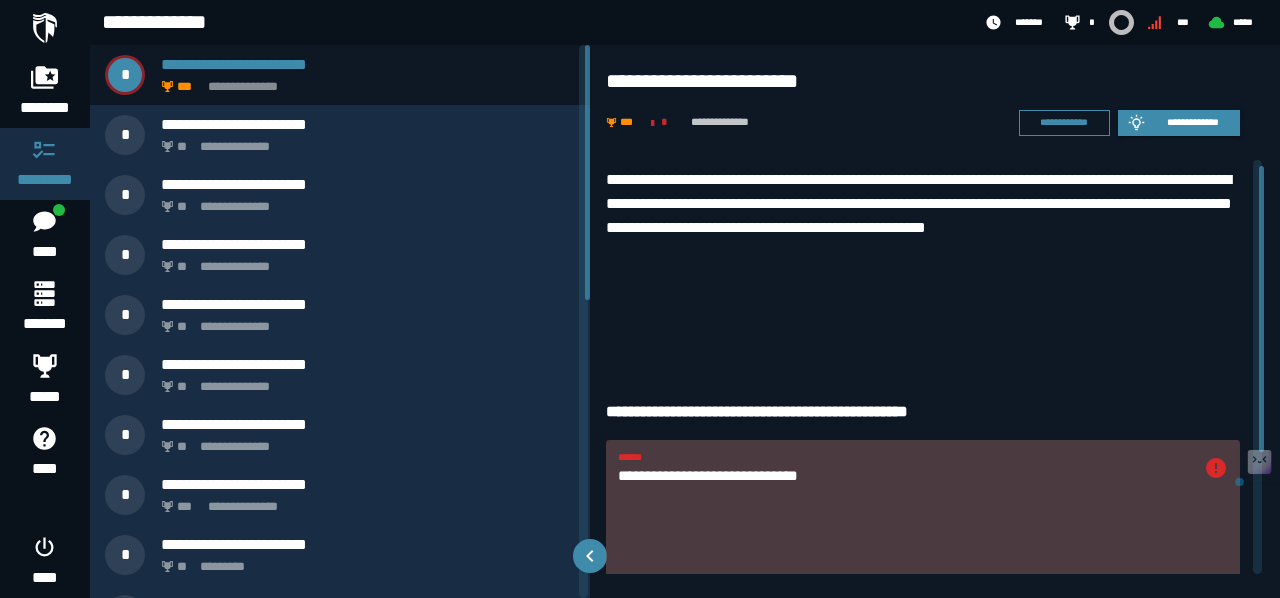 drag, startPoint x: 874, startPoint y: 473, endPoint x: 590, endPoint y: 483, distance: 284.176 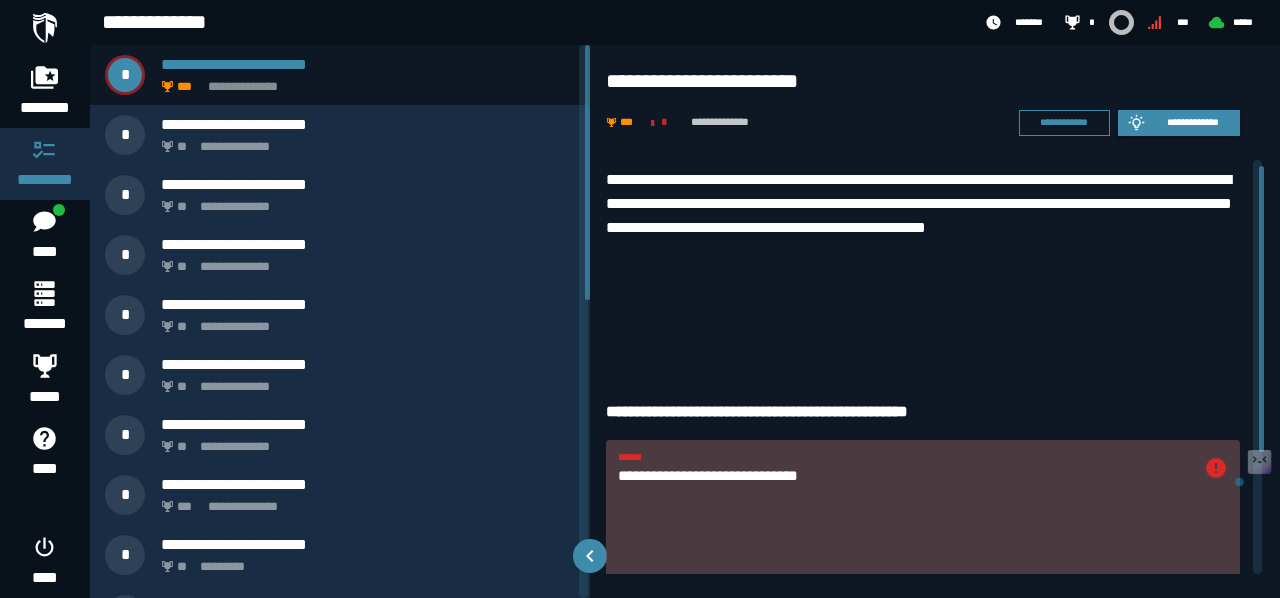 paste on "**" 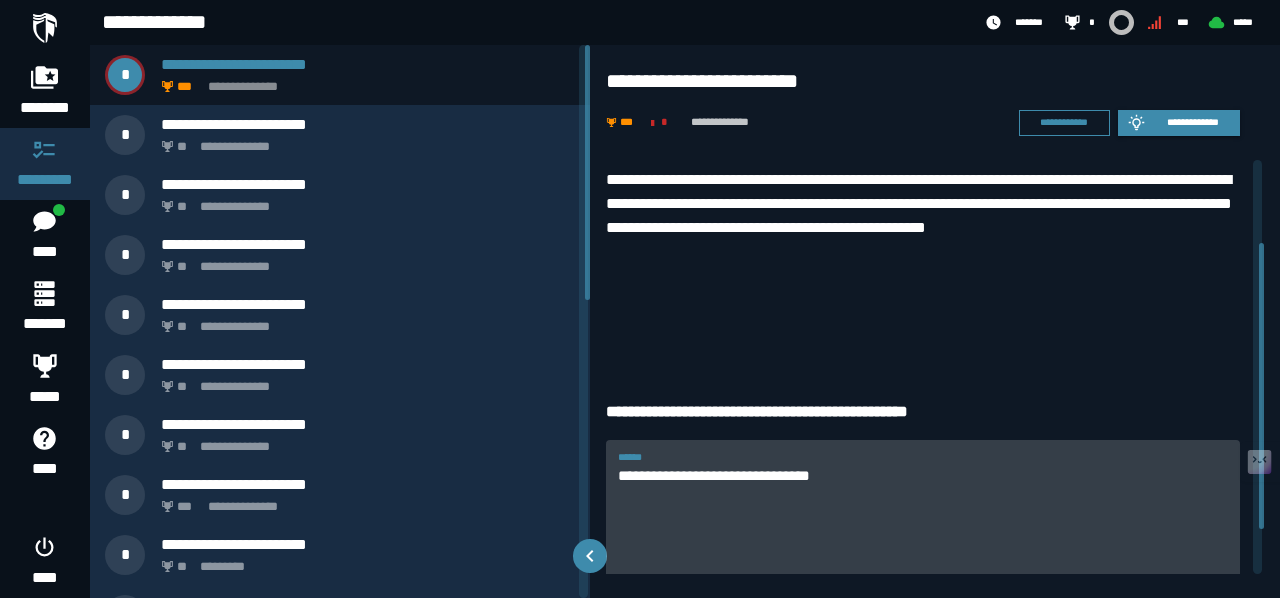 scroll, scrollTop: 184, scrollLeft: 0, axis: vertical 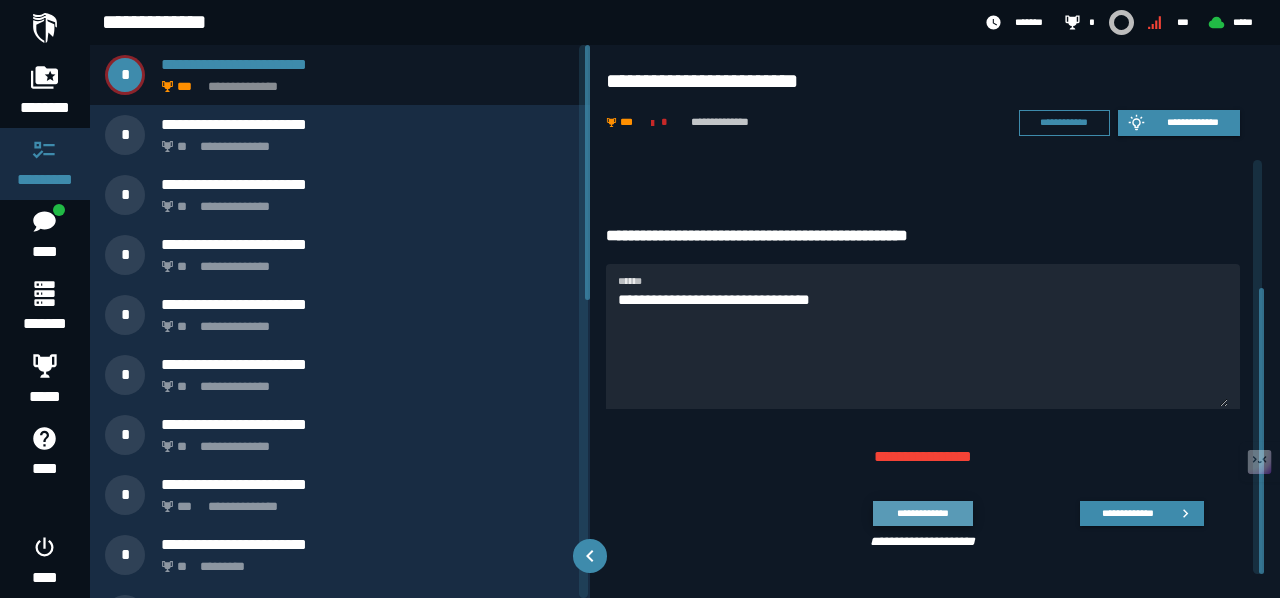 click on "**********" at bounding box center (922, 513) 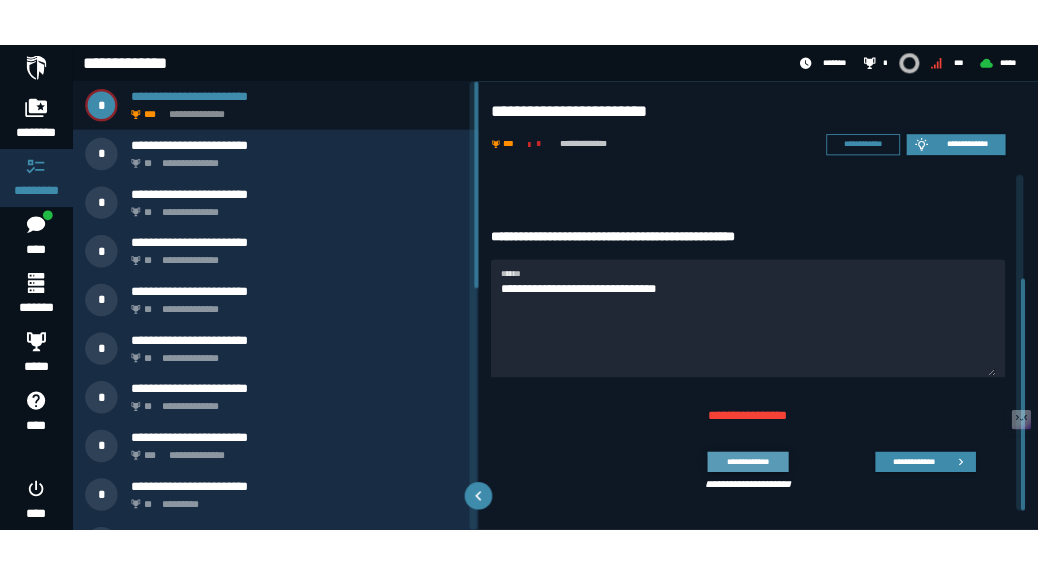 scroll, scrollTop: 144, scrollLeft: 0, axis: vertical 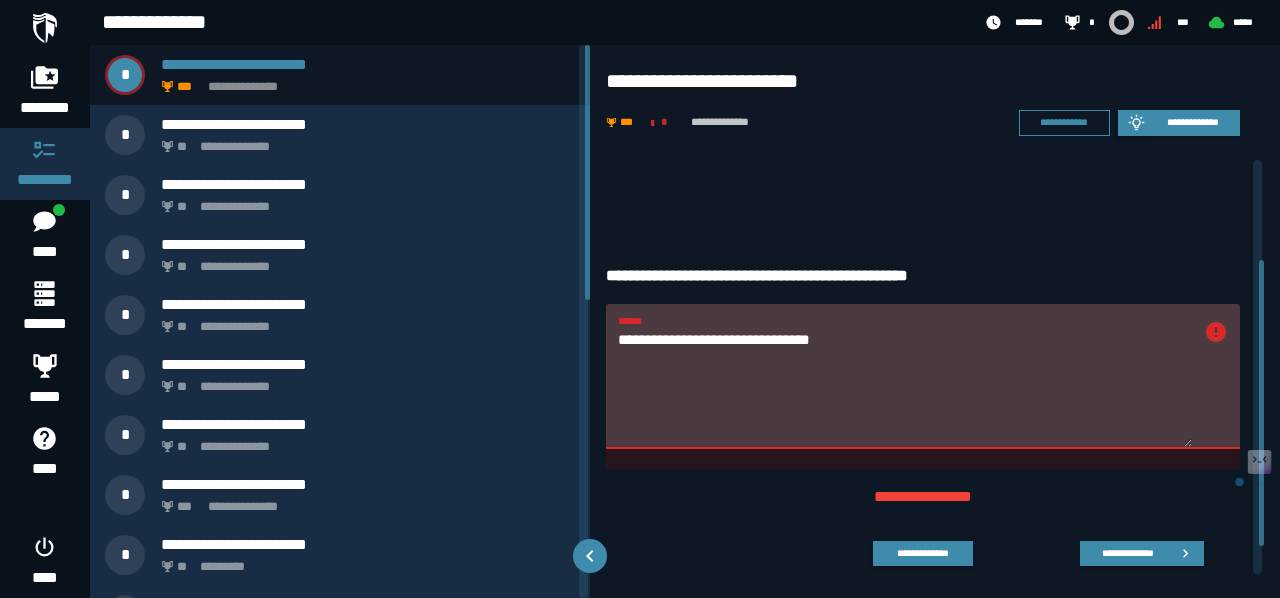 drag, startPoint x: 842, startPoint y: 337, endPoint x: 602, endPoint y: 333, distance: 240.03333 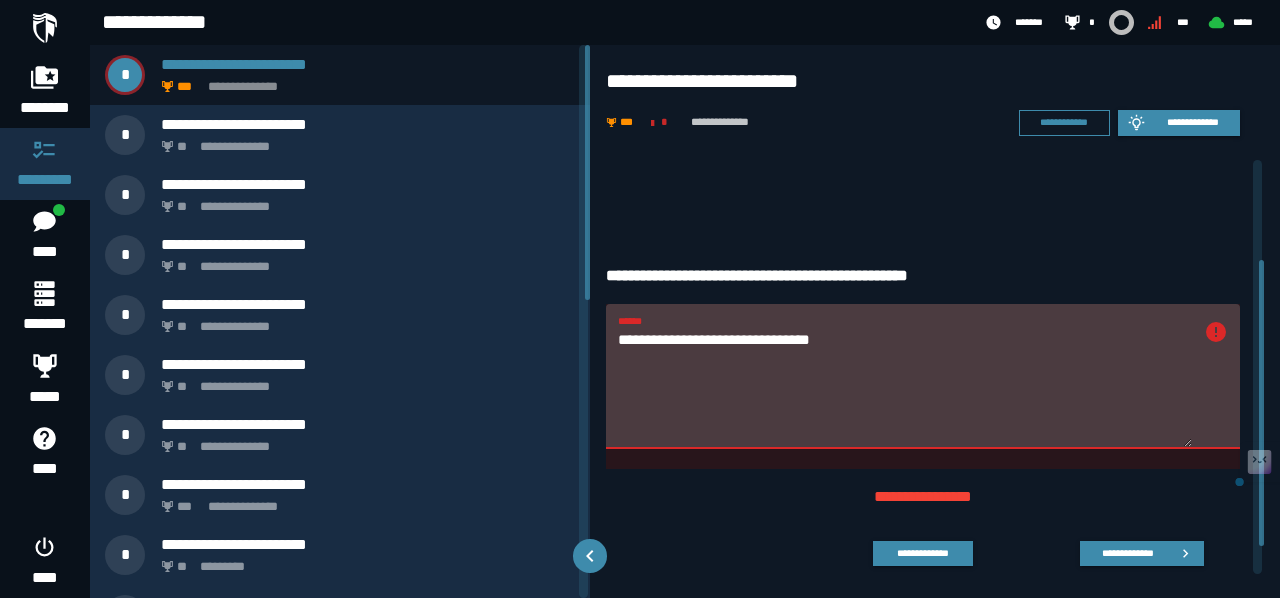 paste on "***" 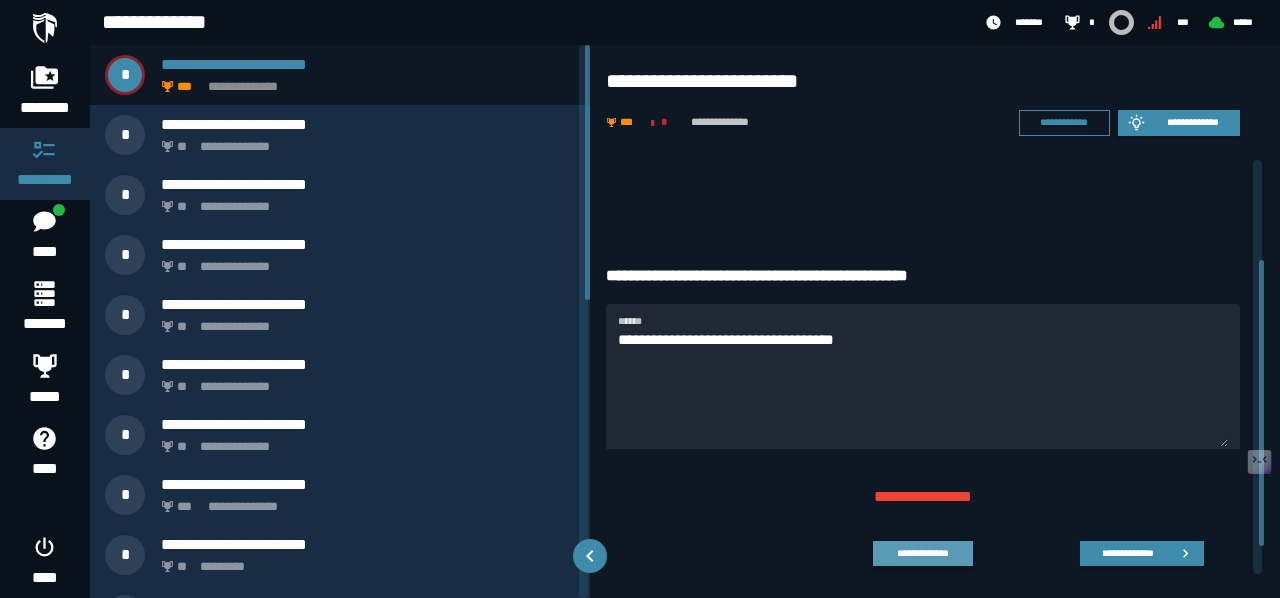 click on "**********" at bounding box center [922, 553] 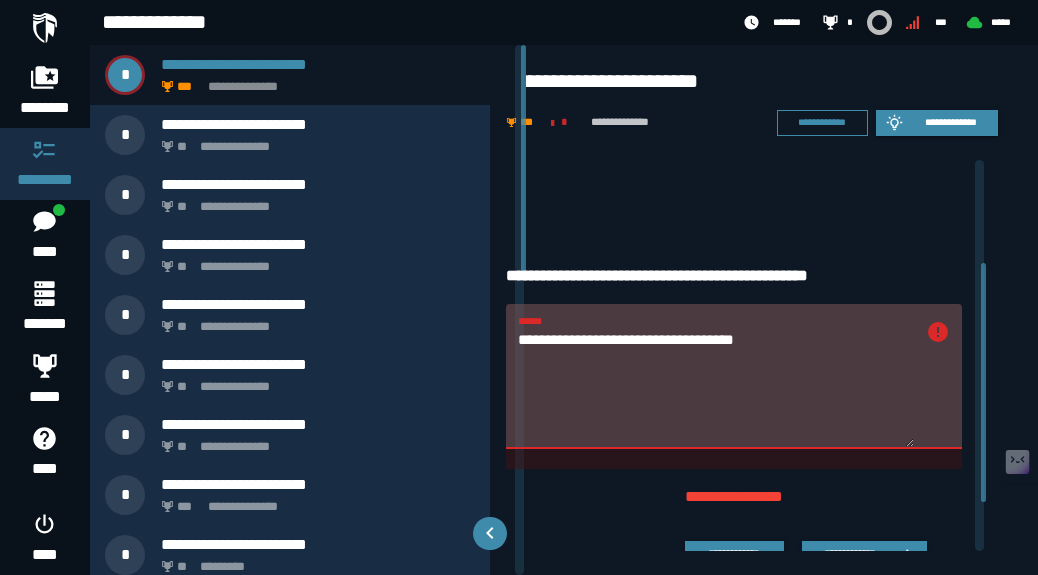 scroll, scrollTop: 144, scrollLeft: 0, axis: vertical 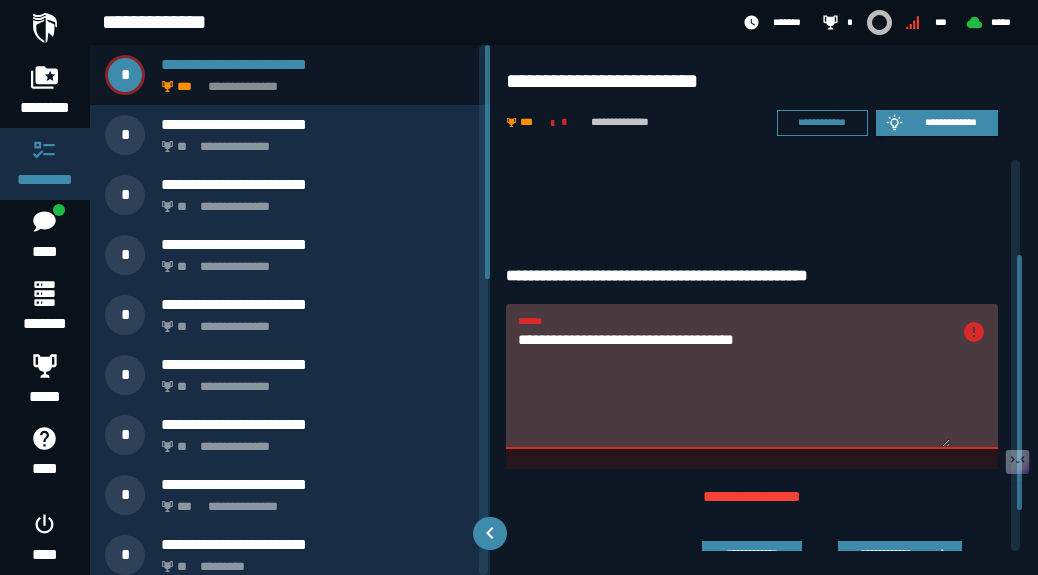 click on "**********" at bounding box center (734, 387) 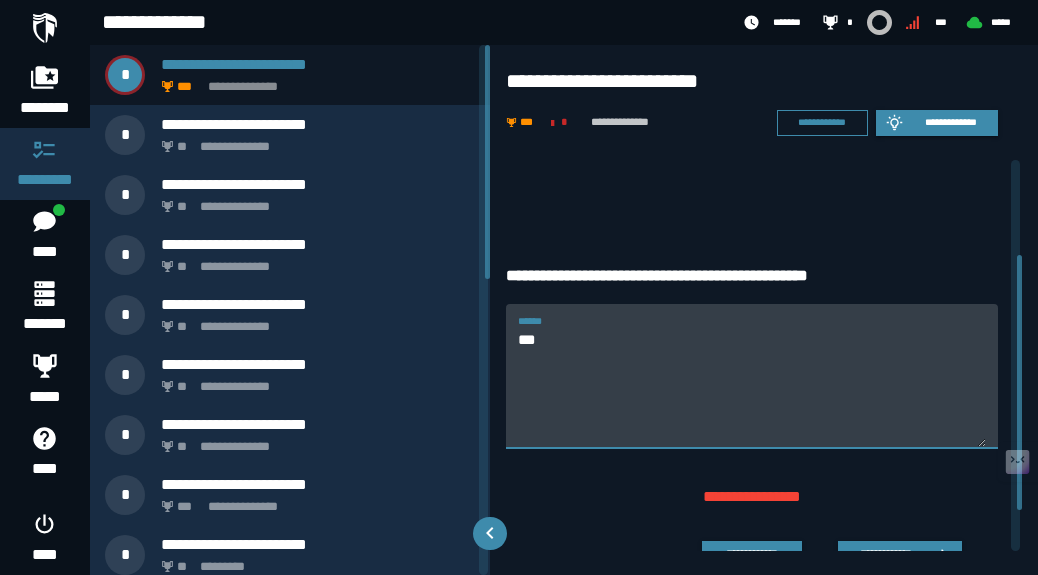 type on "*" 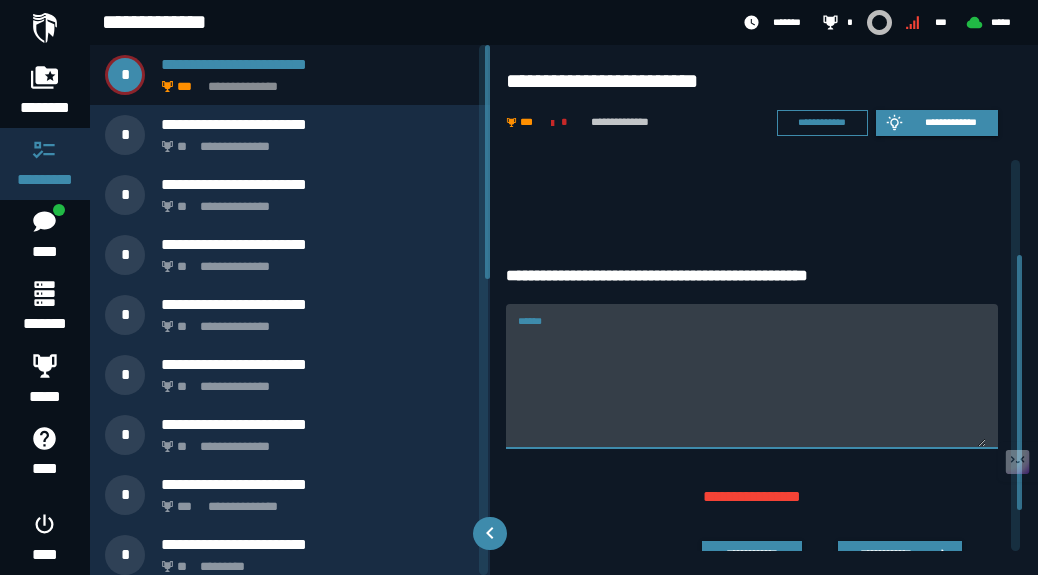 paste on "**********" 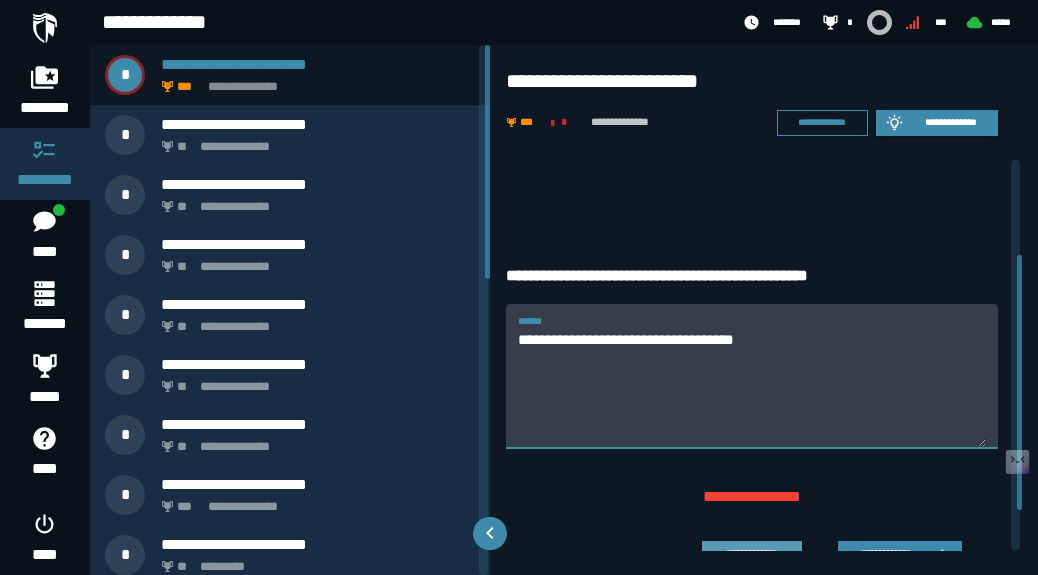 type on "**********" 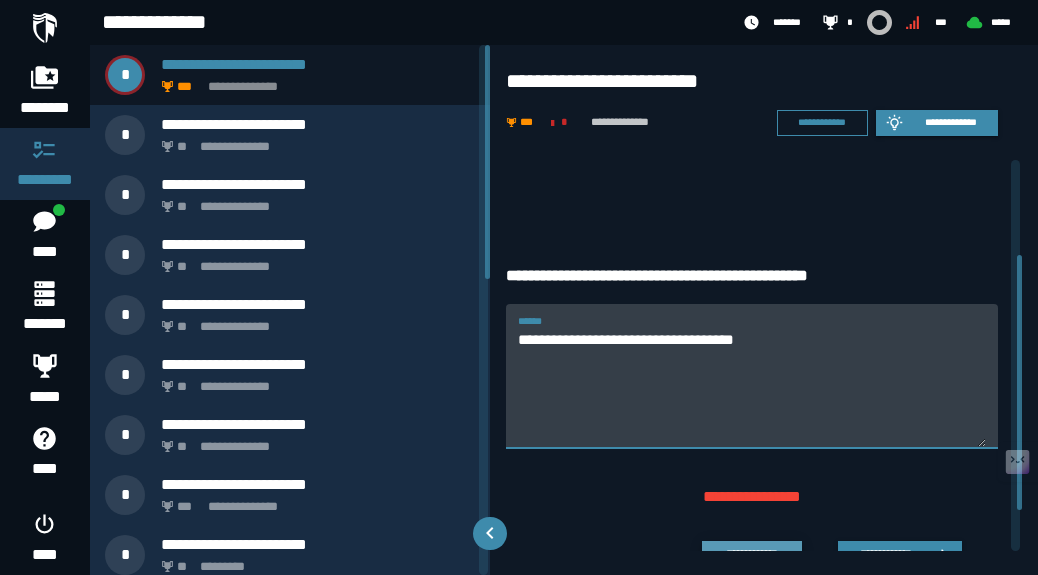 click on "**********" 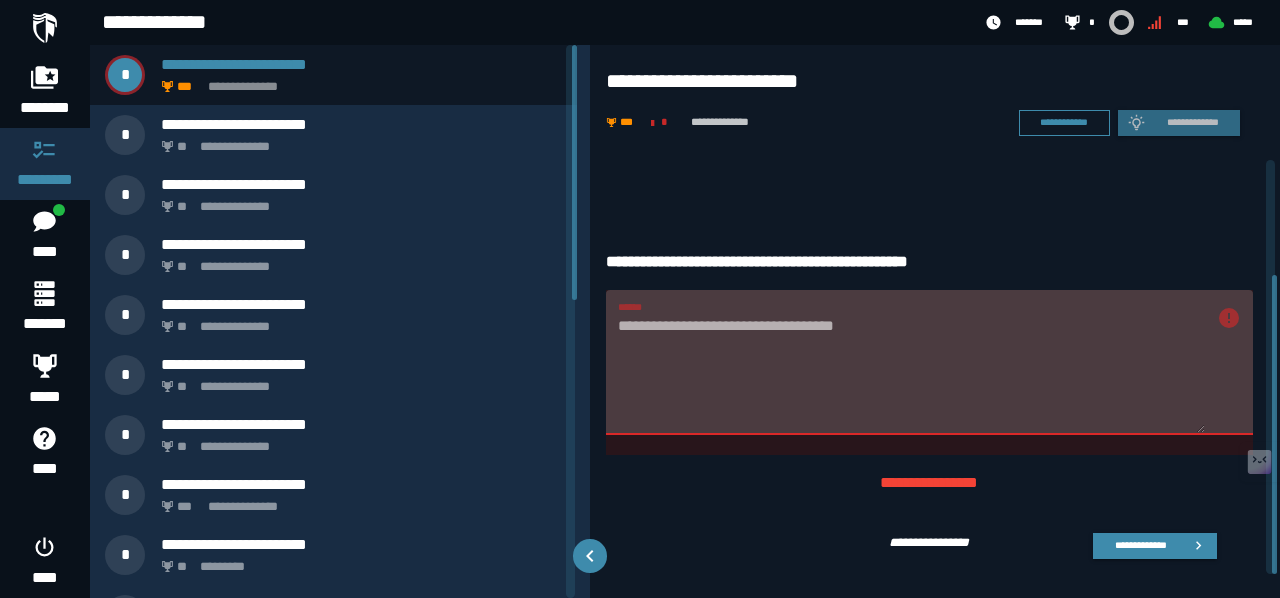 scroll, scrollTop: 158, scrollLeft: 0, axis: vertical 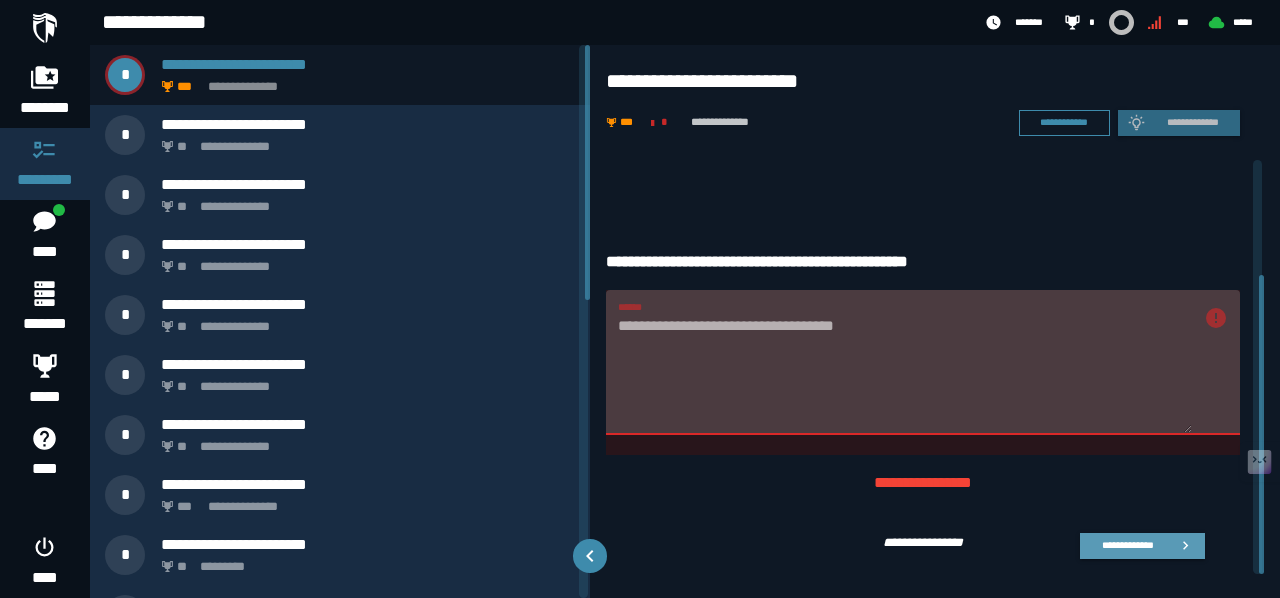 click on "**********" at bounding box center (1127, 545) 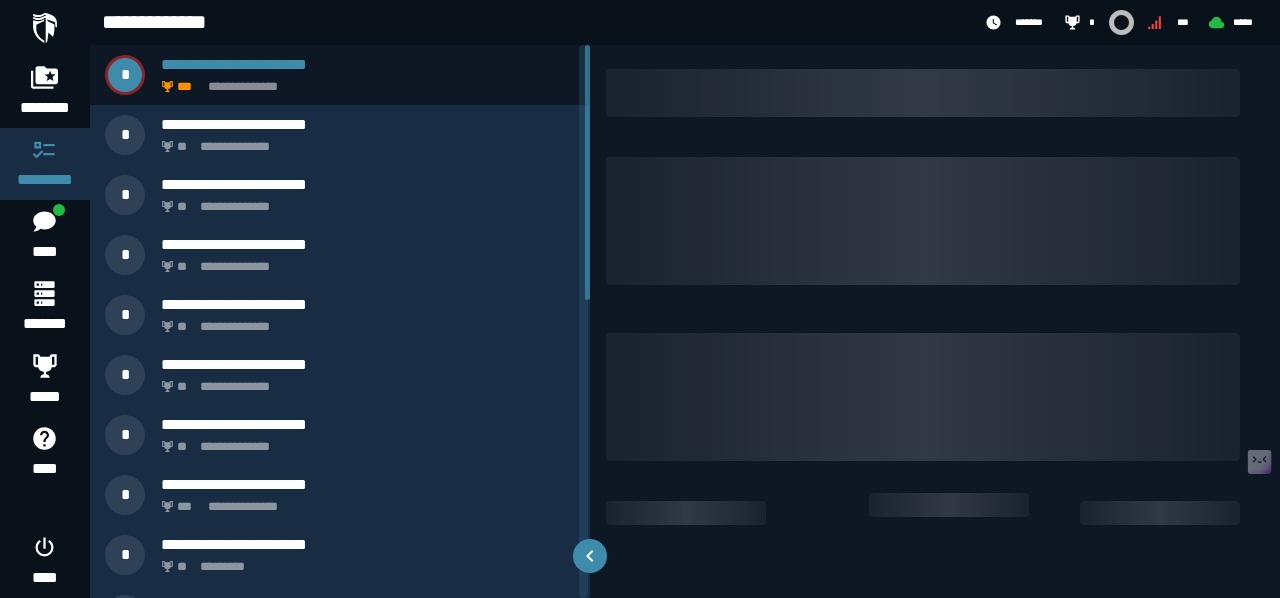 scroll, scrollTop: 0, scrollLeft: 0, axis: both 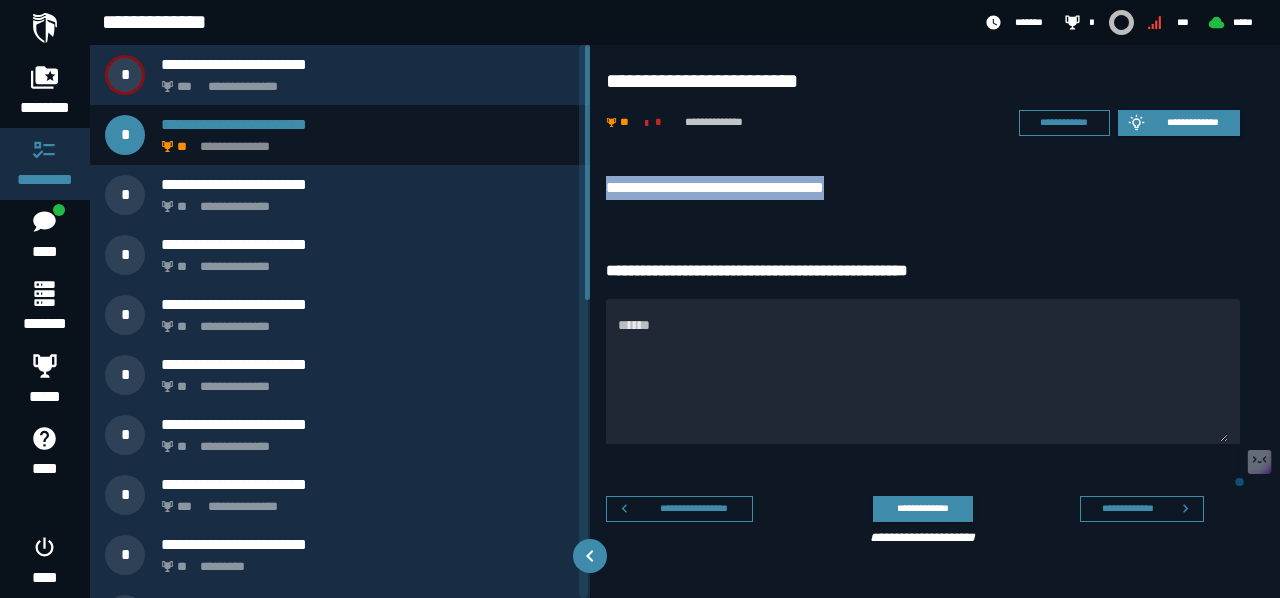 drag, startPoint x: 882, startPoint y: 177, endPoint x: 605, endPoint y: 176, distance: 277.0018 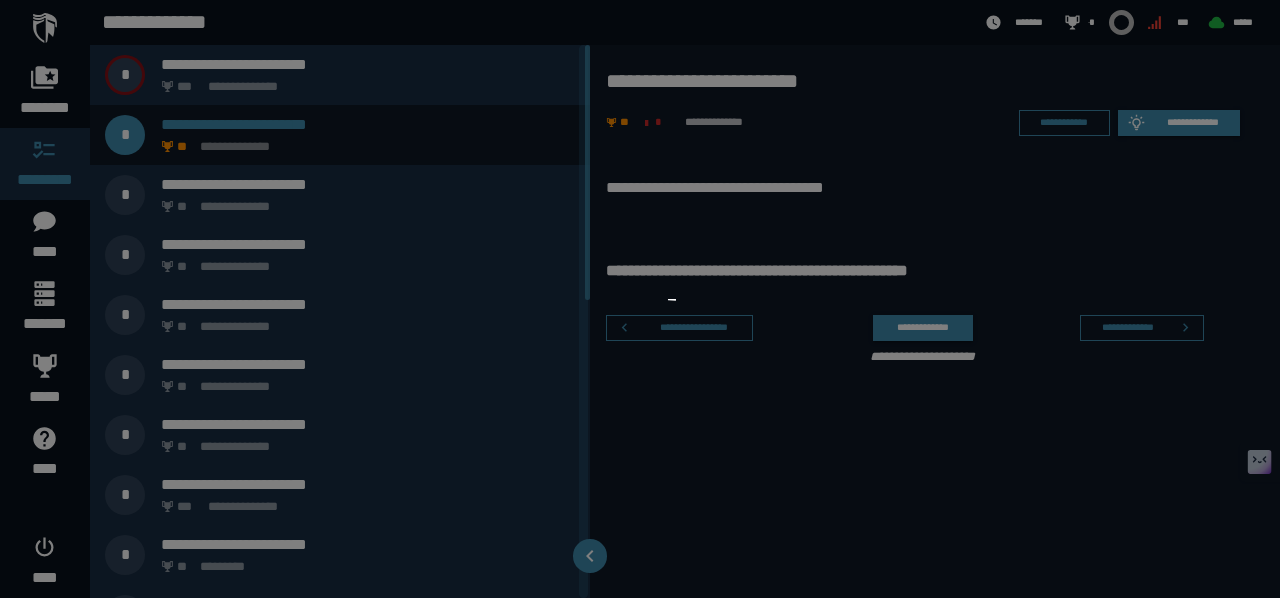 scroll, scrollTop: 0, scrollLeft: 0, axis: both 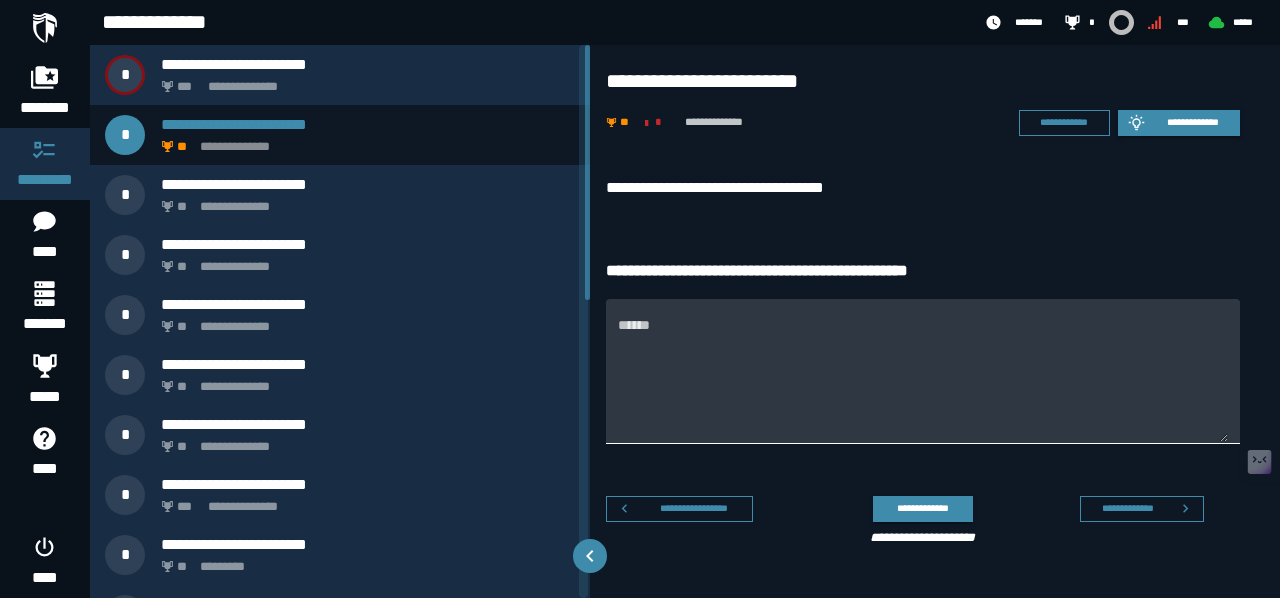 click on "******" at bounding box center (923, 383) 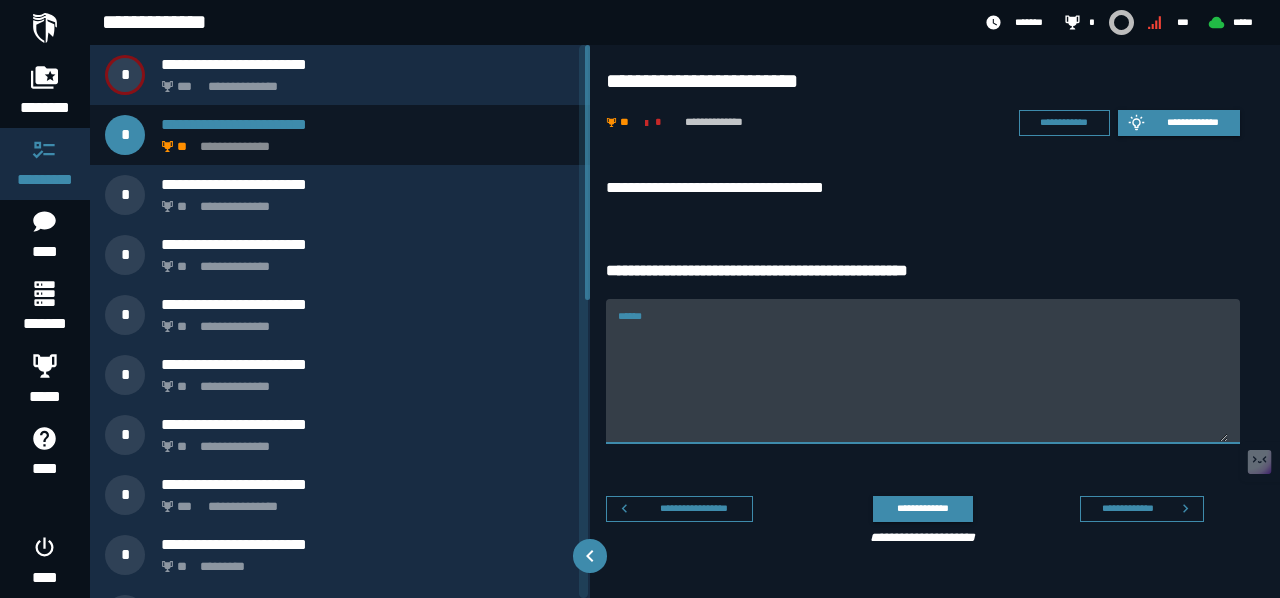 paste on "**********" 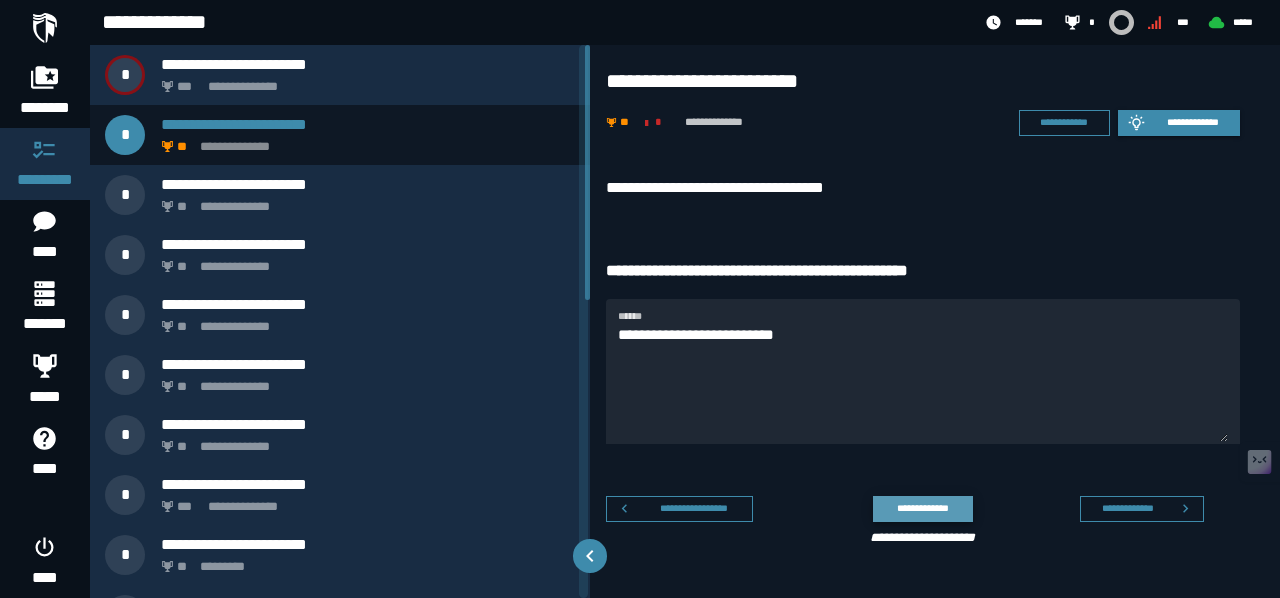 click on "**********" at bounding box center [922, 508] 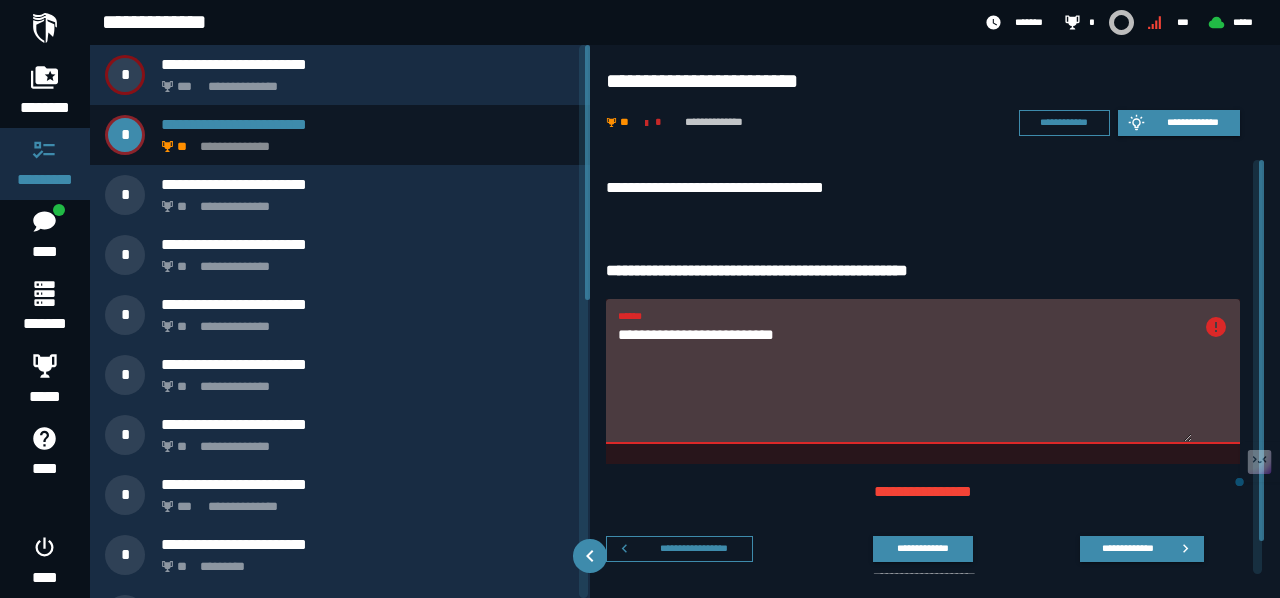 drag, startPoint x: 824, startPoint y: 330, endPoint x: 600, endPoint y: 325, distance: 224.0558 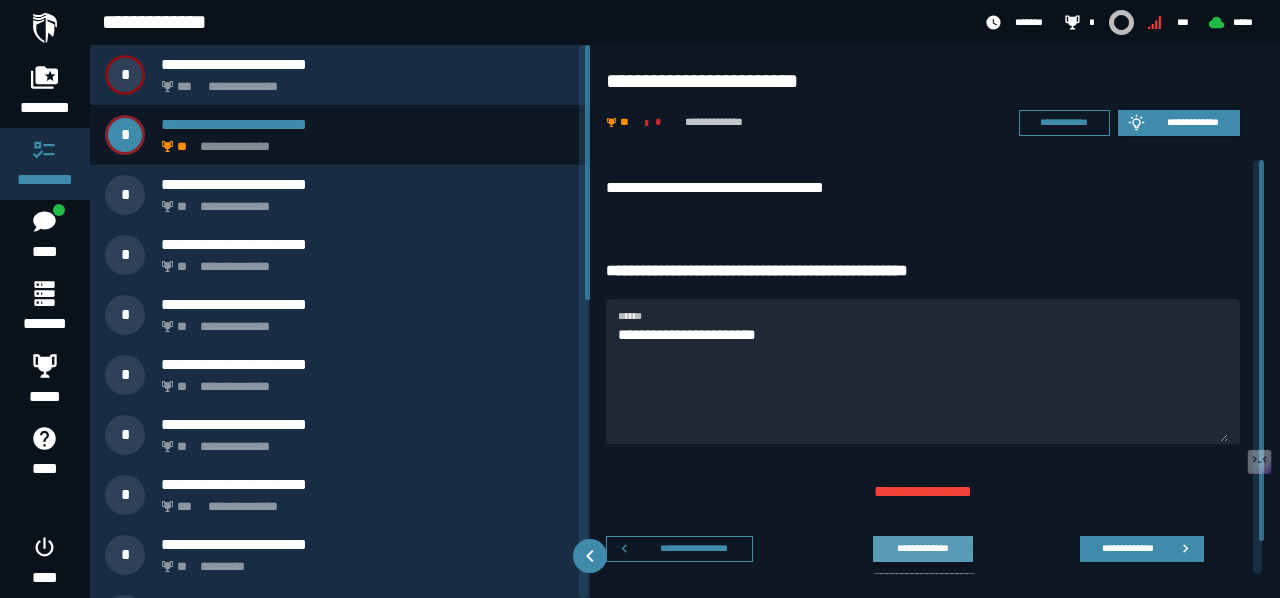 click on "**********" at bounding box center [922, 548] 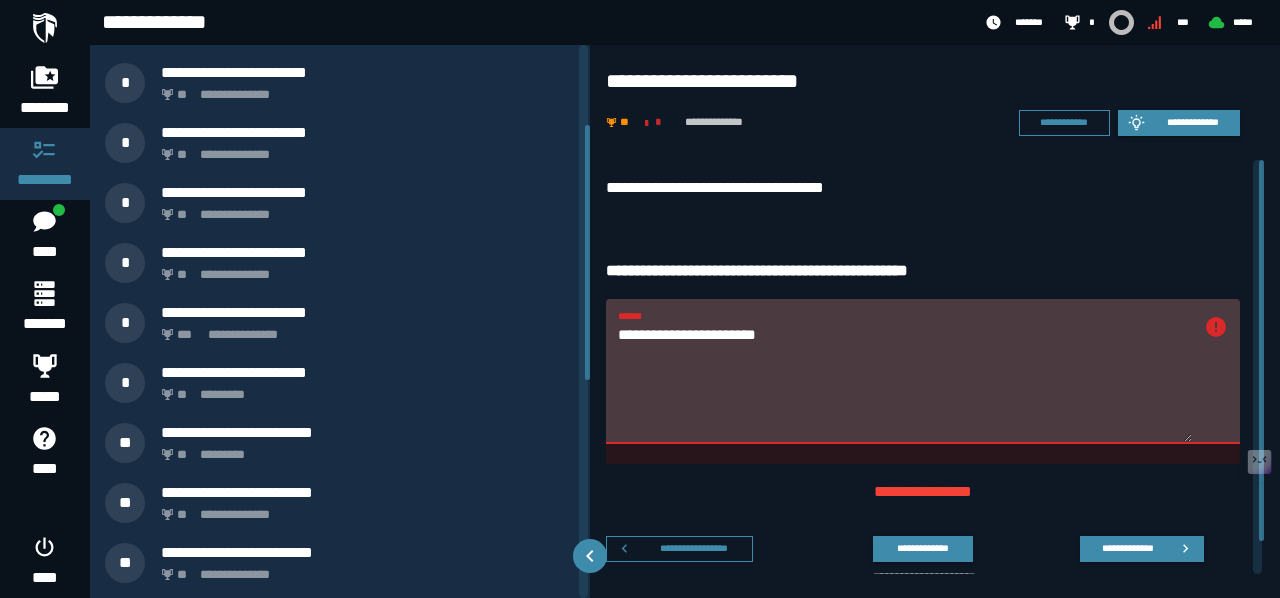 scroll, scrollTop: 0, scrollLeft: 0, axis: both 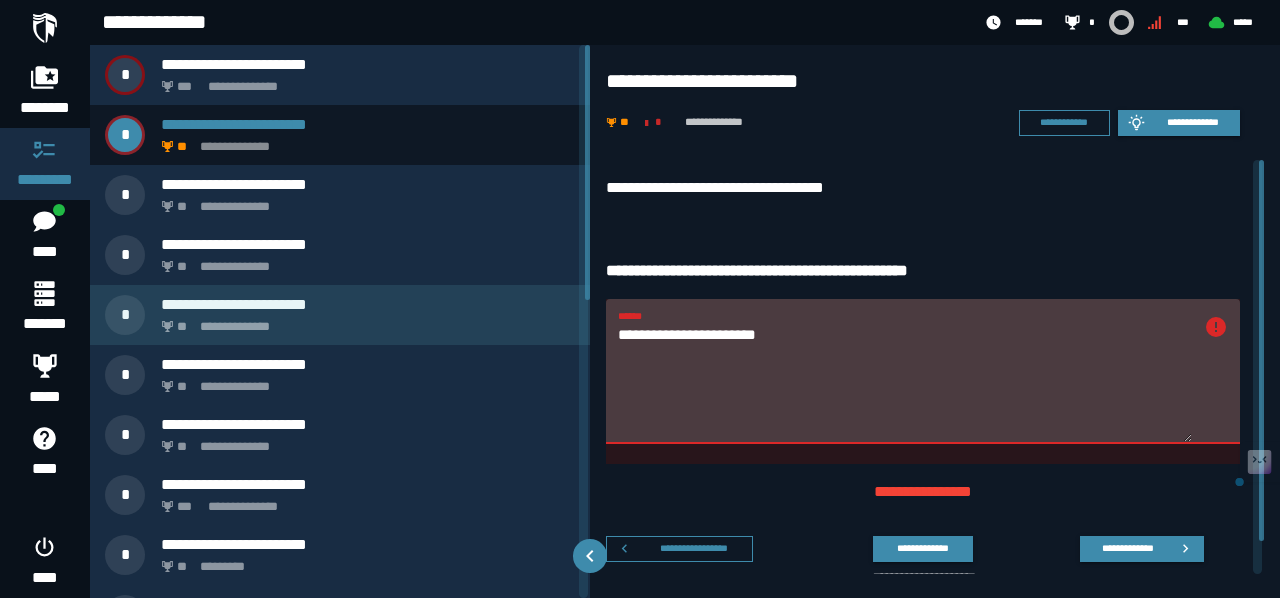 drag, startPoint x: 793, startPoint y: 335, endPoint x: 558, endPoint y: 335, distance: 235 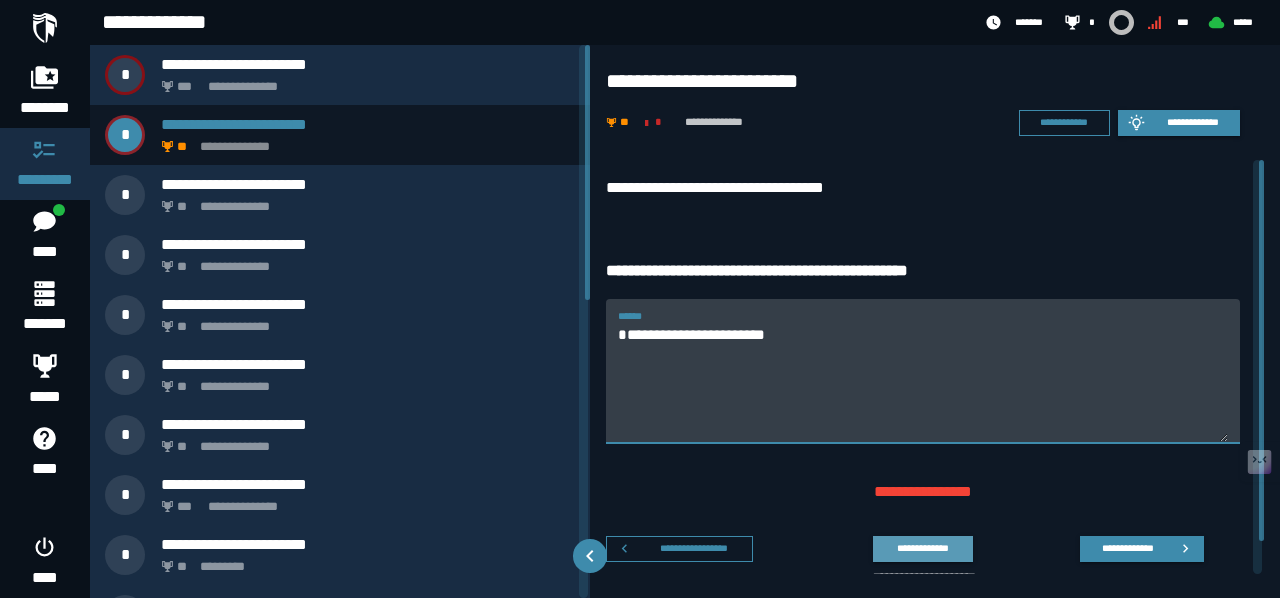 type on "**********" 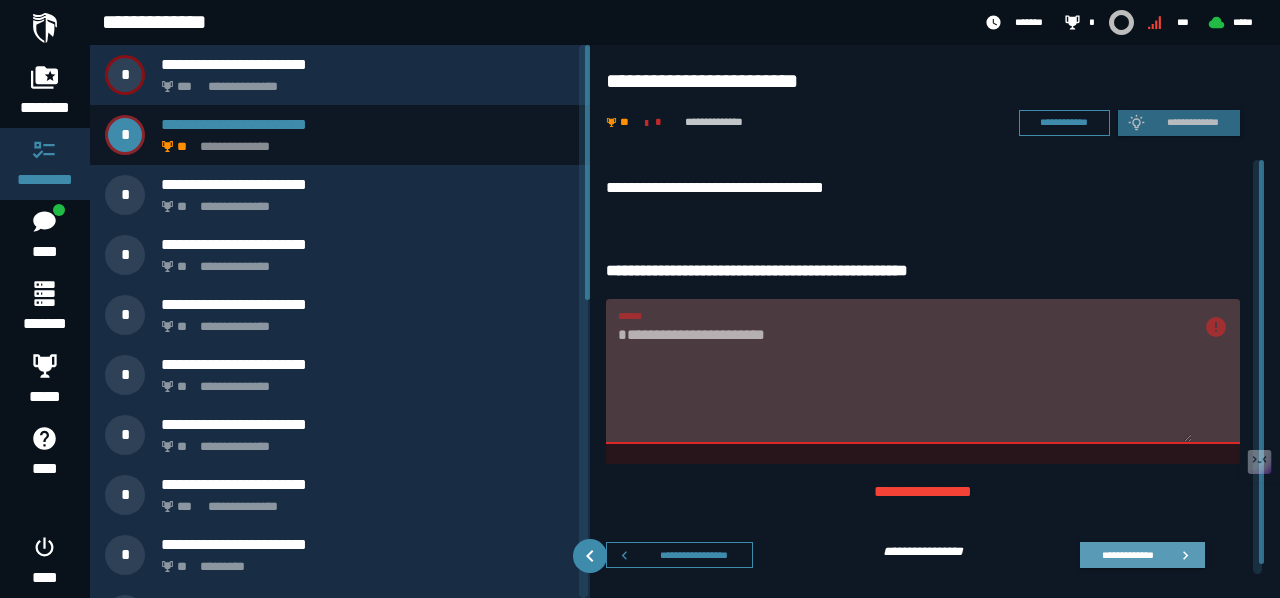 click on "**********" at bounding box center [1127, 554] 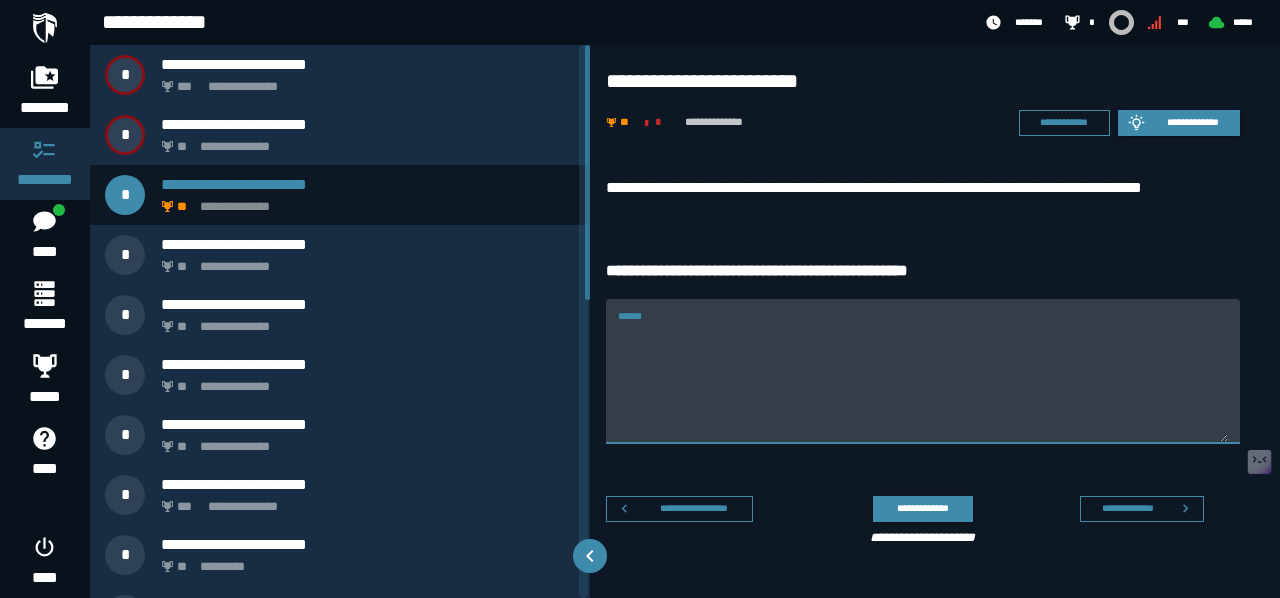 click on "******" at bounding box center [923, 371] 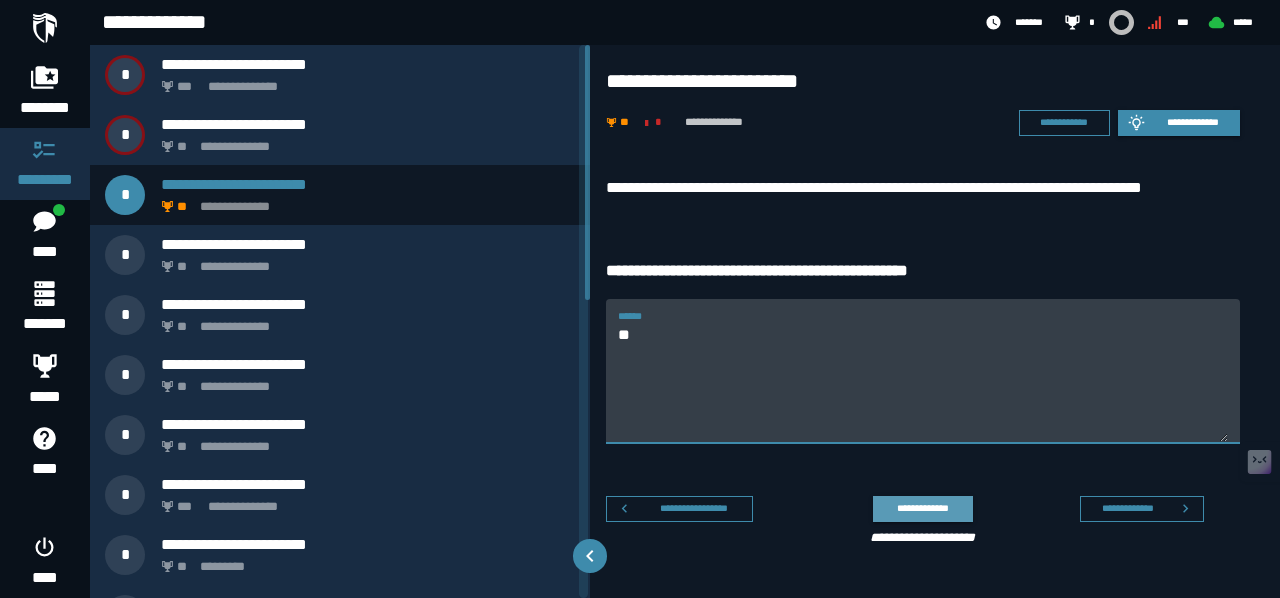 click on "**********" at bounding box center [922, 508] 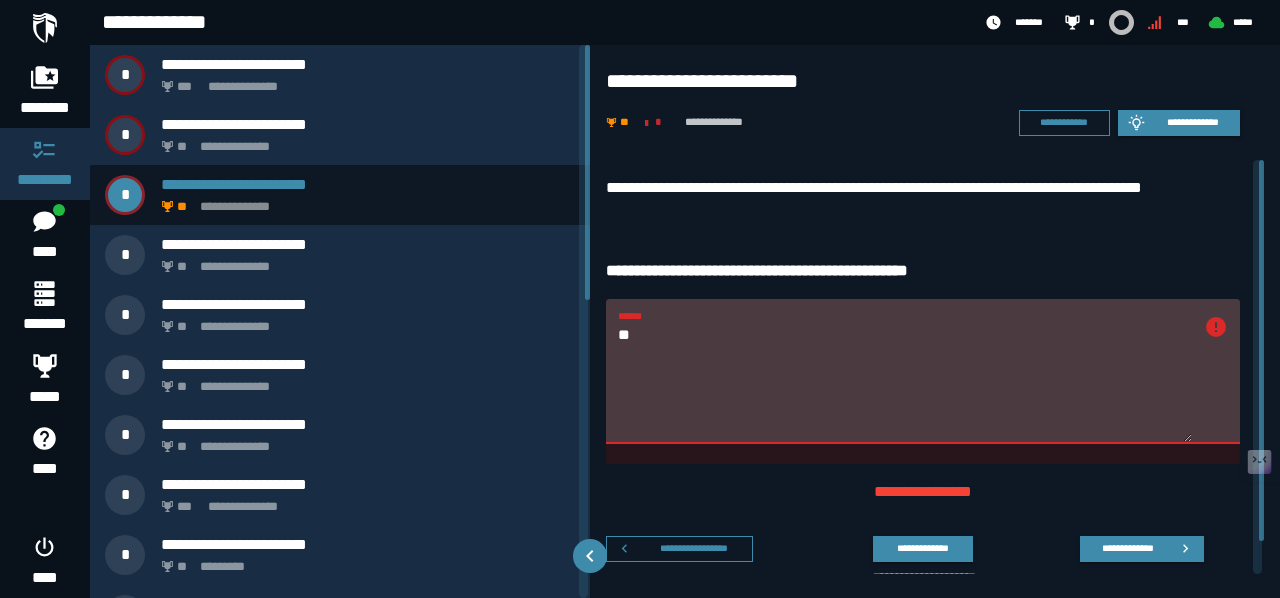 click on "*" at bounding box center (905, 383) 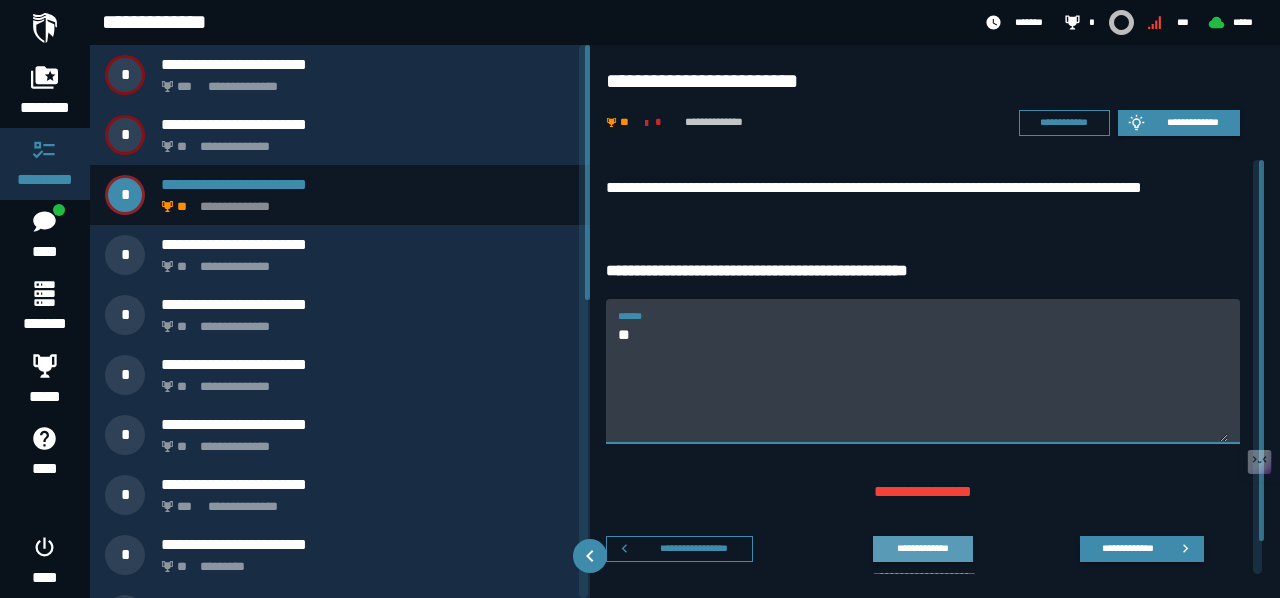 type on "**" 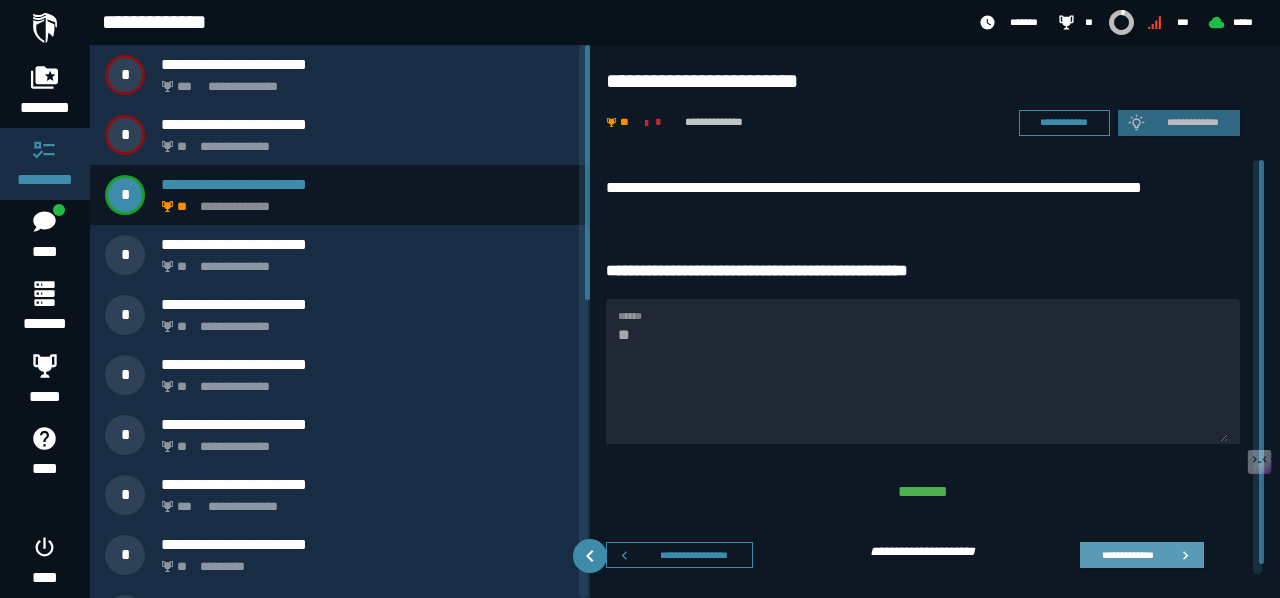 click on "**********" at bounding box center (1127, 554) 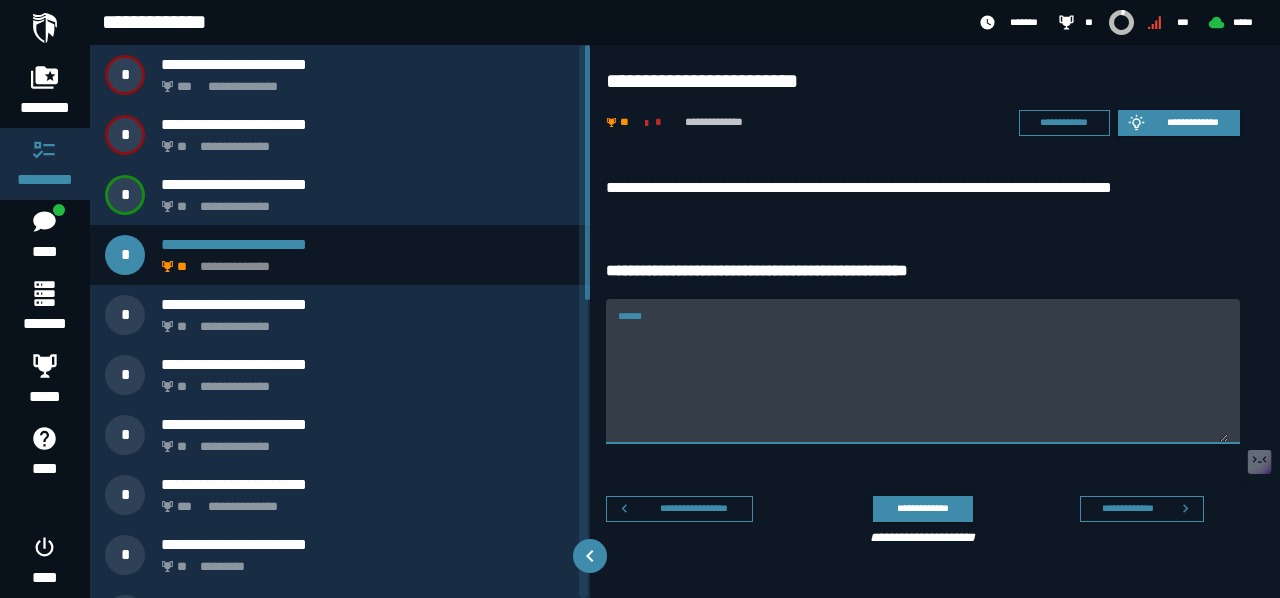 click on "******" at bounding box center (923, 371) 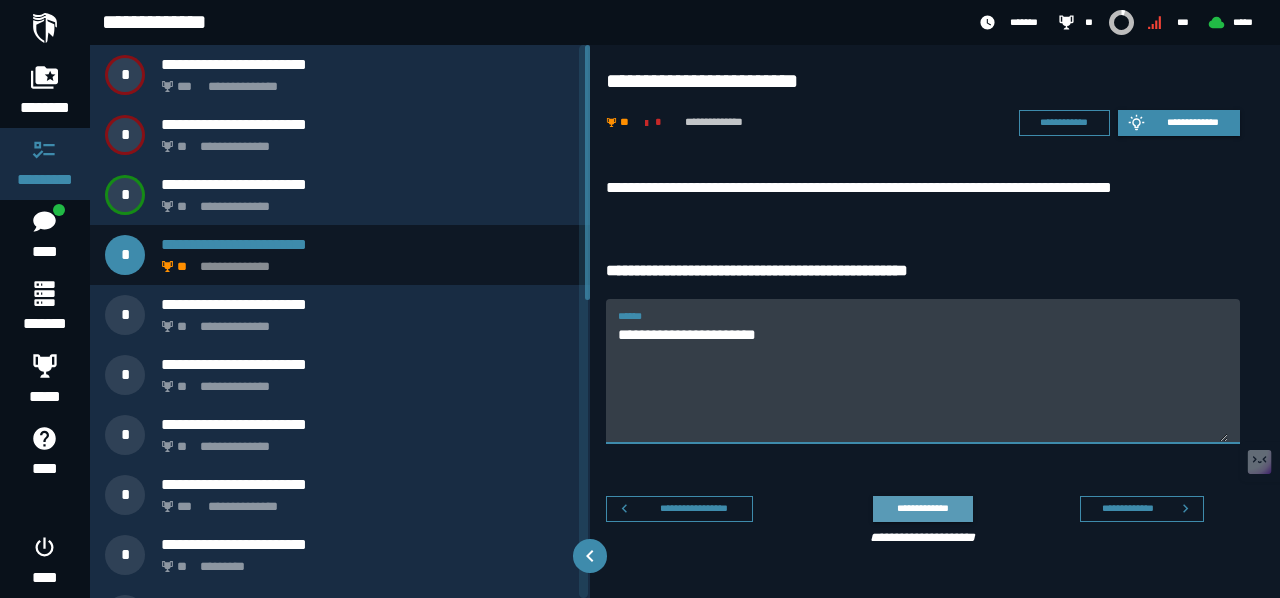 type on "**********" 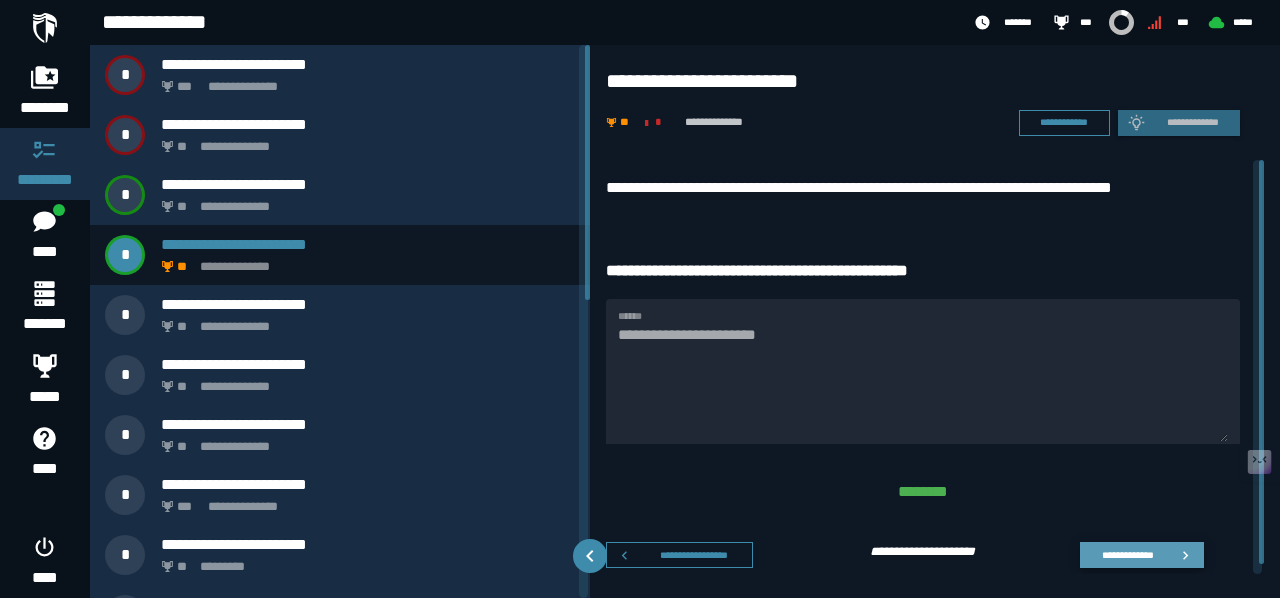 click on "**********" at bounding box center (1127, 554) 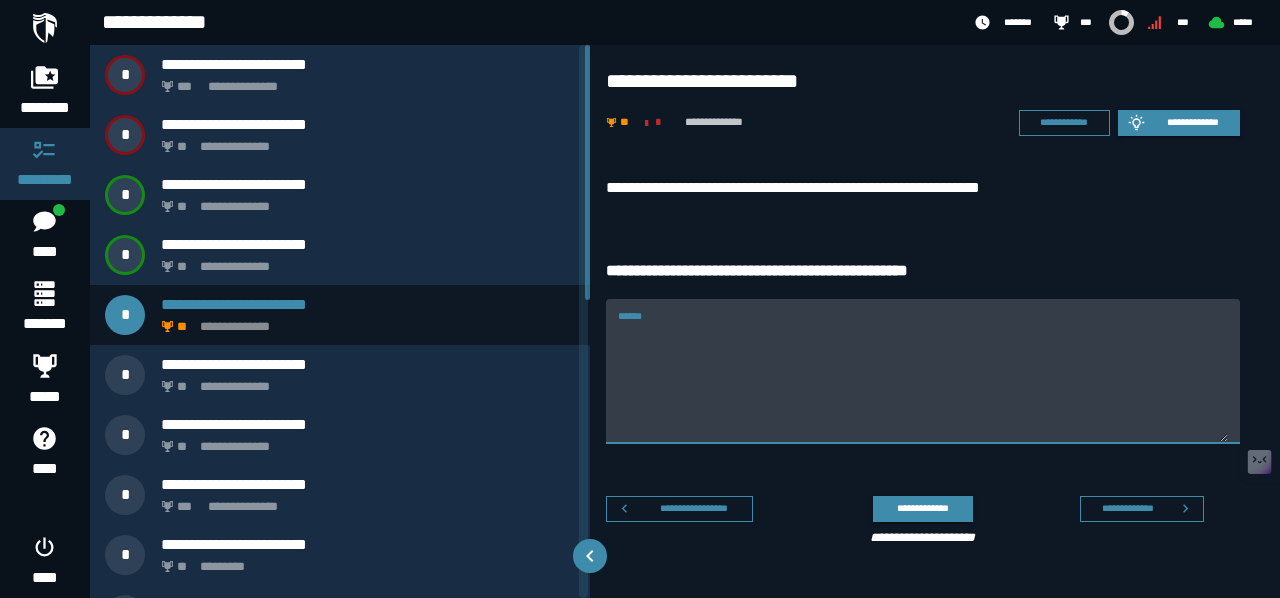 click on "******" at bounding box center [923, 383] 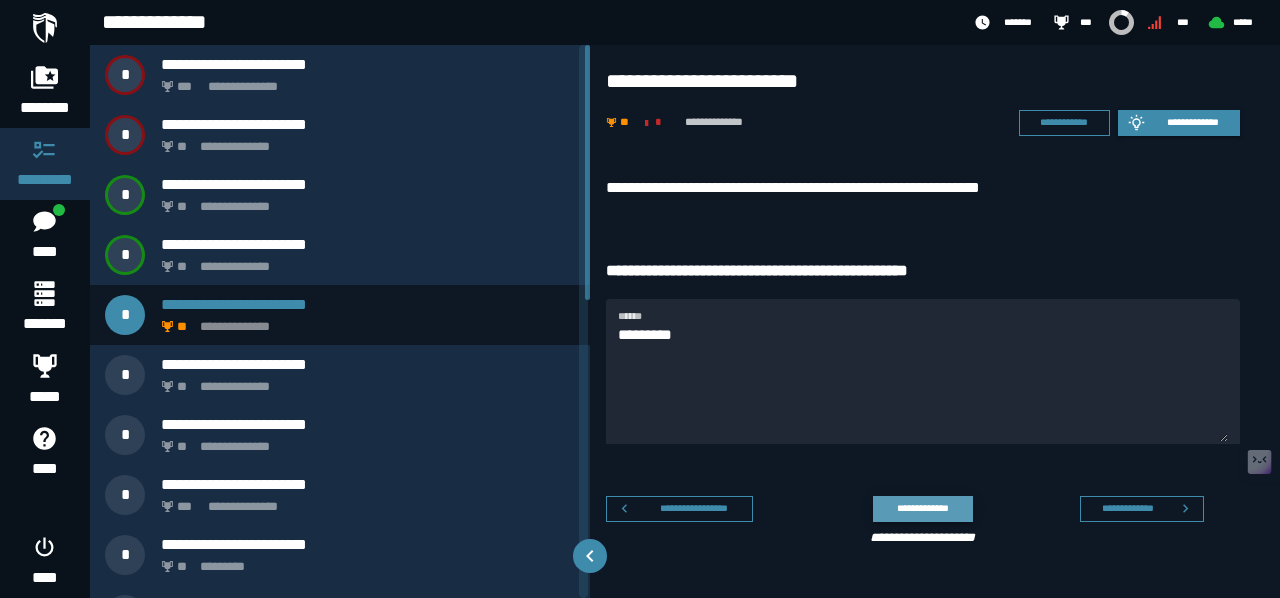 click on "**********" at bounding box center (922, 508) 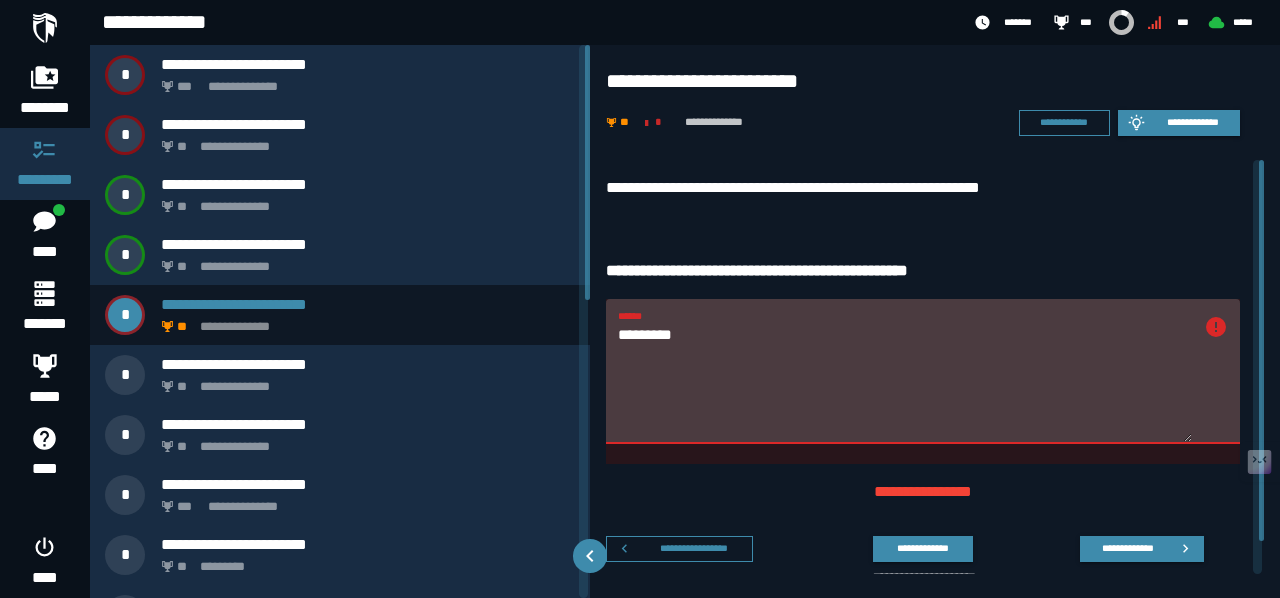 click on "*********" at bounding box center (905, 383) 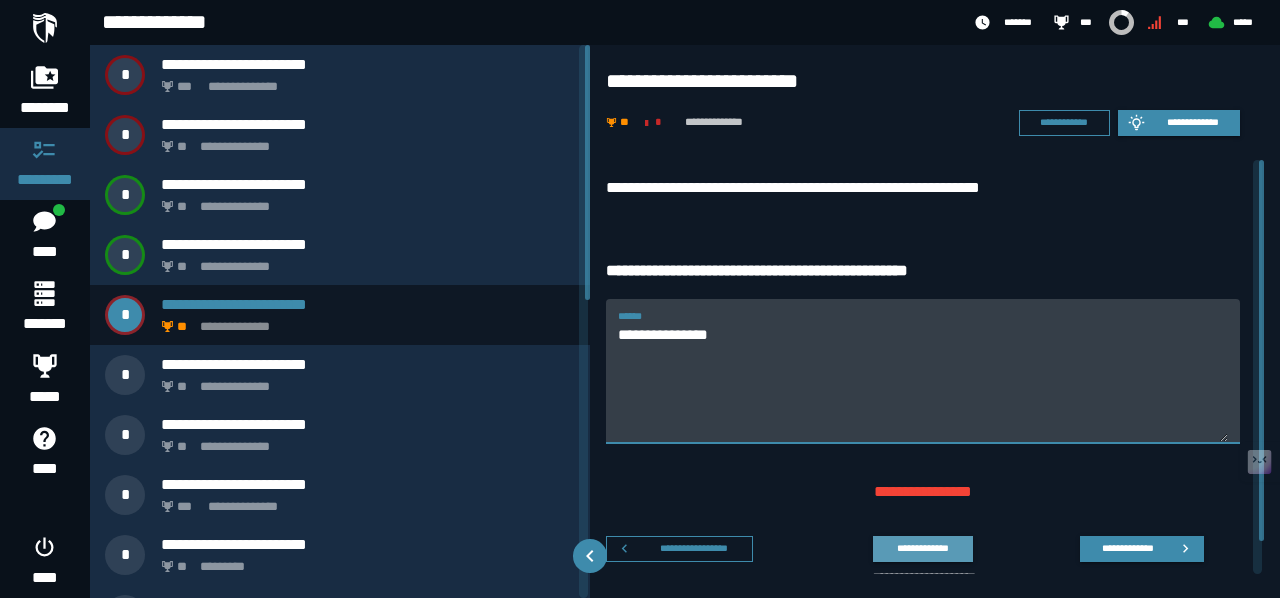 type on "**********" 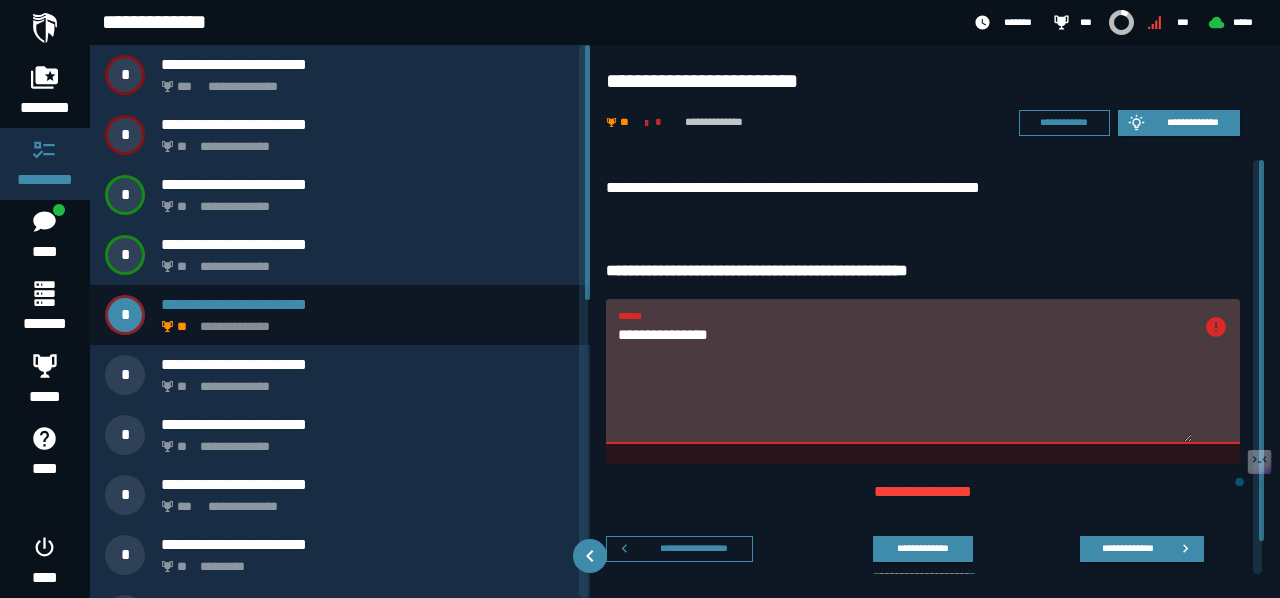 drag, startPoint x: 756, startPoint y: 333, endPoint x: 621, endPoint y: 331, distance: 135.01482 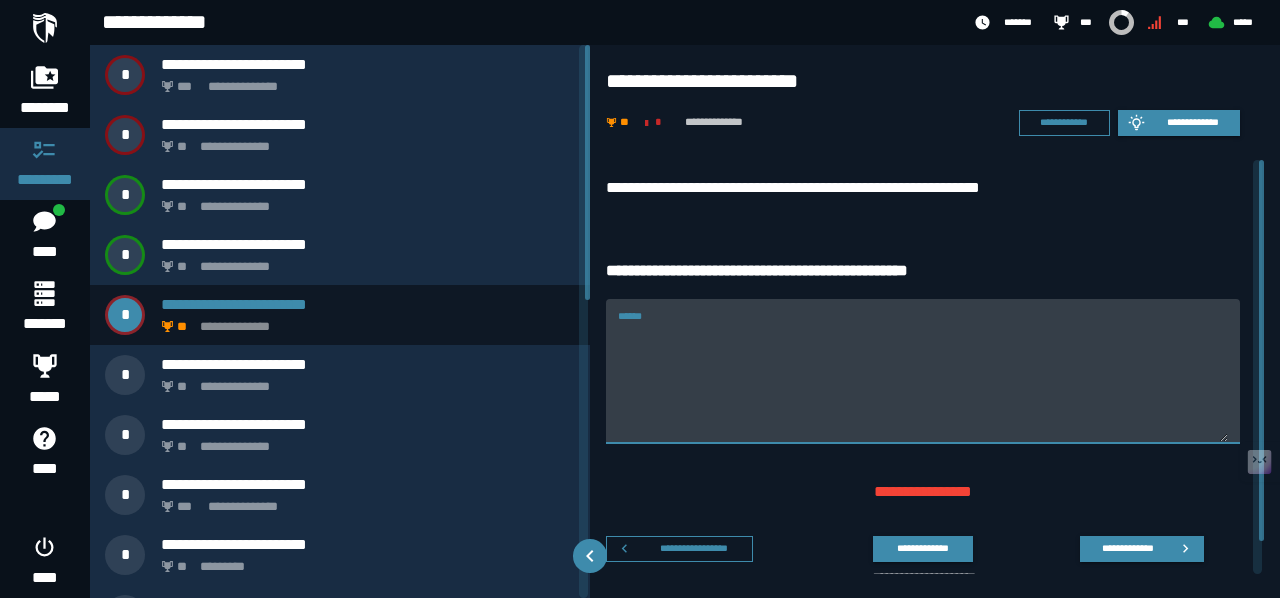 click on "******" at bounding box center [923, 383] 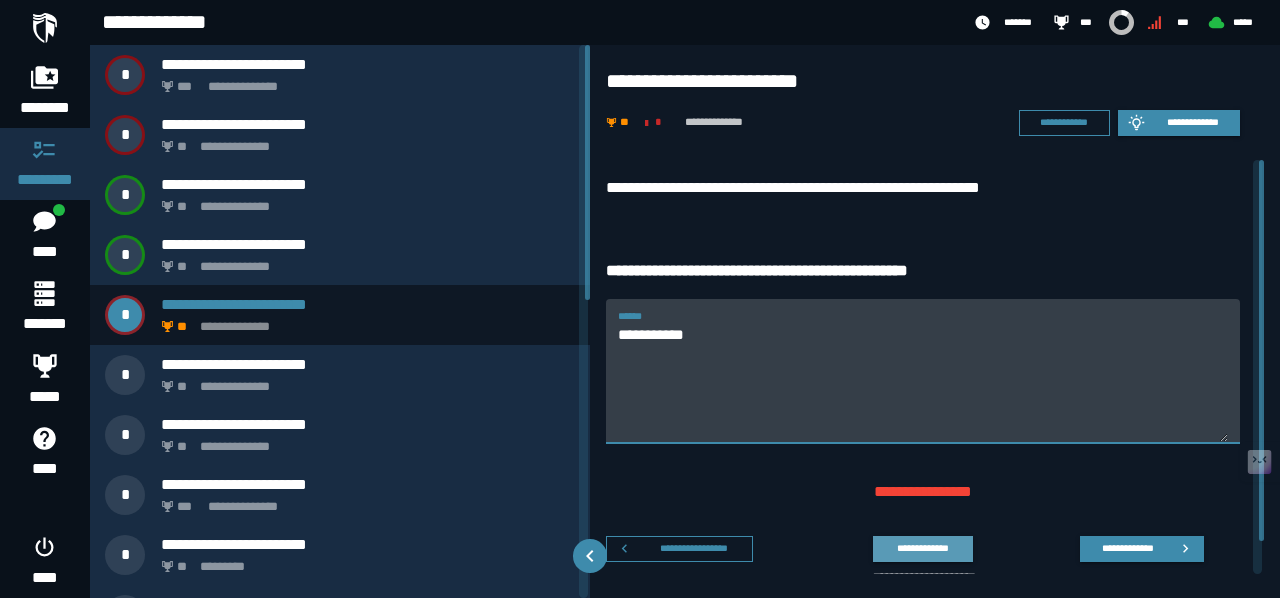 type on "**********" 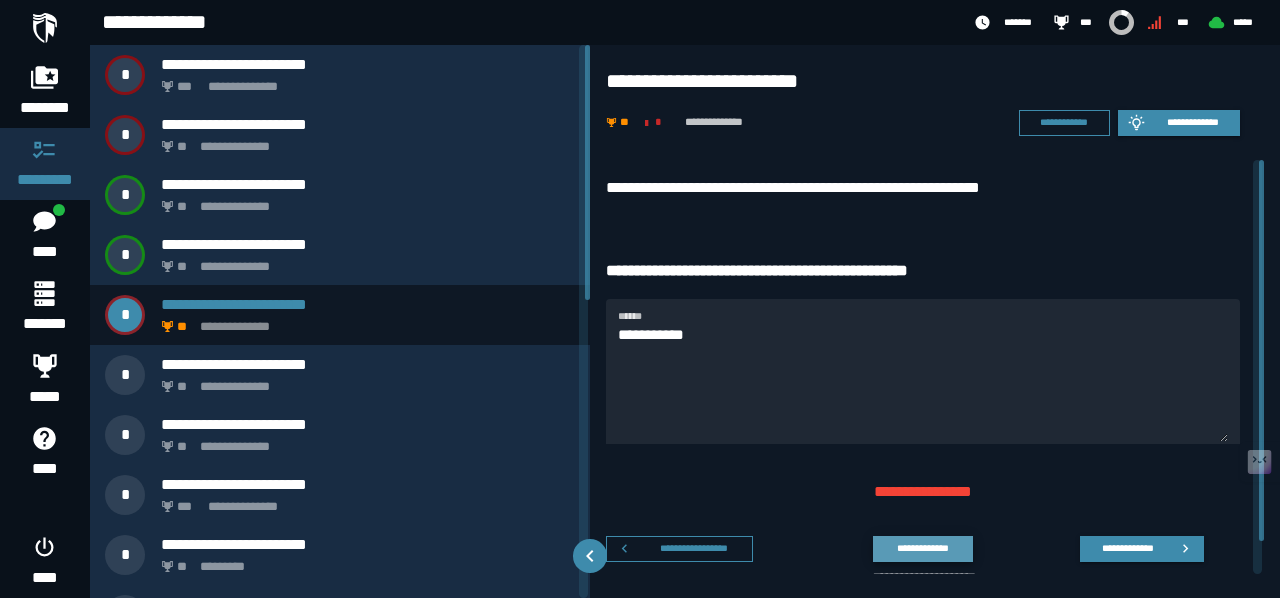 click on "**********" at bounding box center (922, 548) 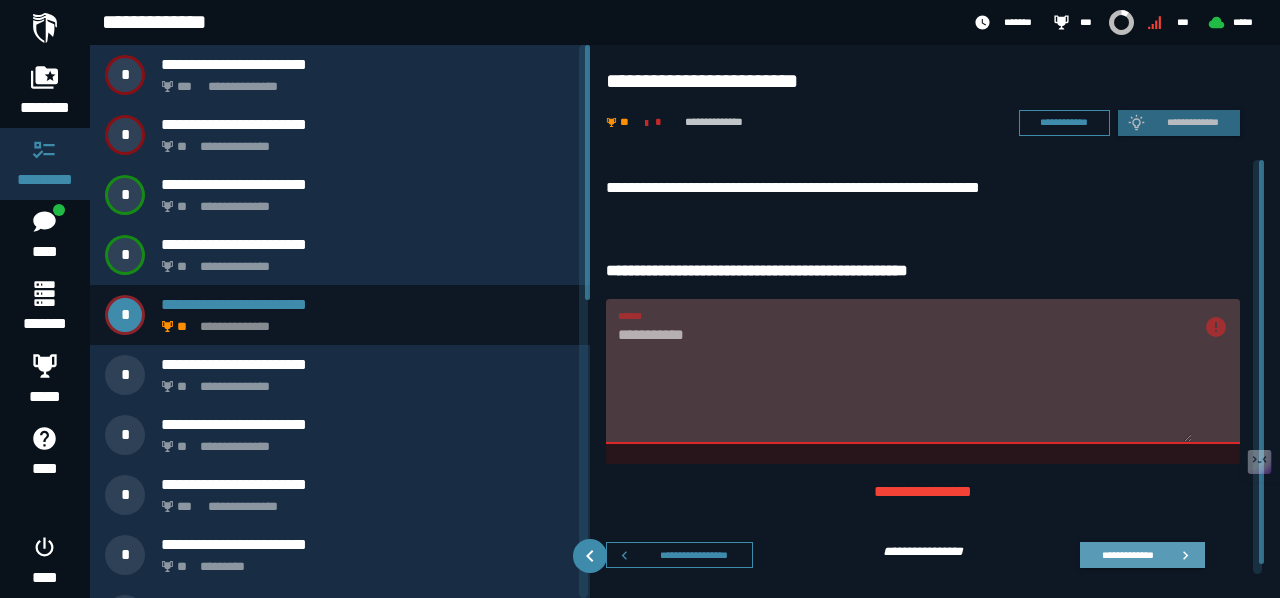 click on "**********" at bounding box center (1127, 554) 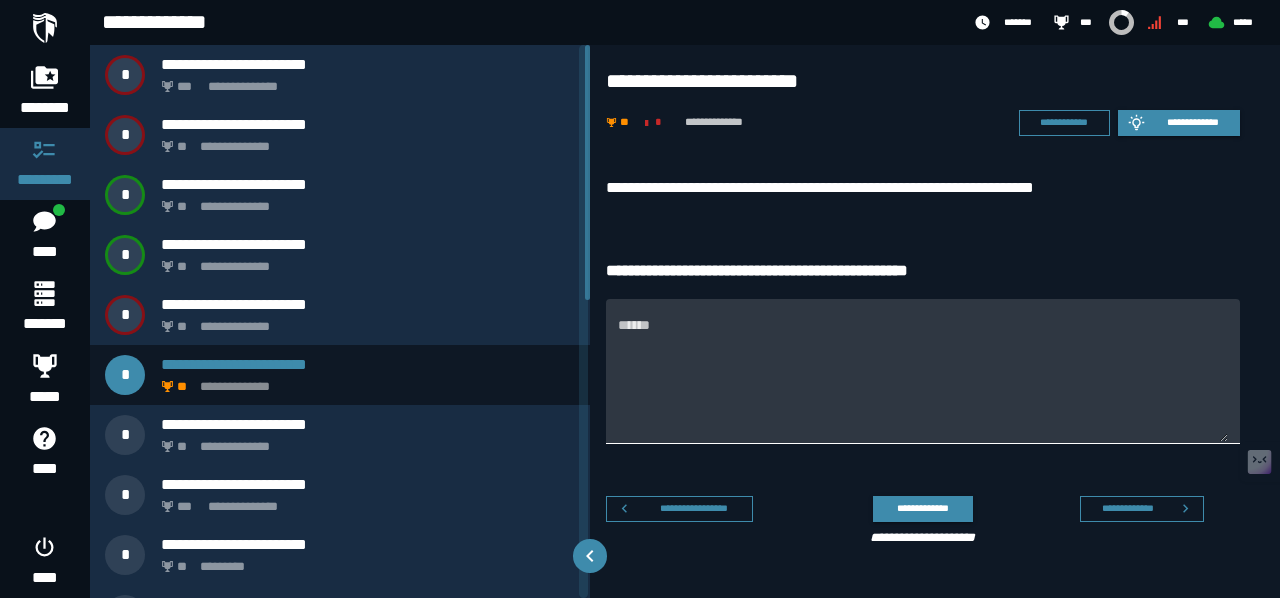 click on "******" at bounding box center (923, 383) 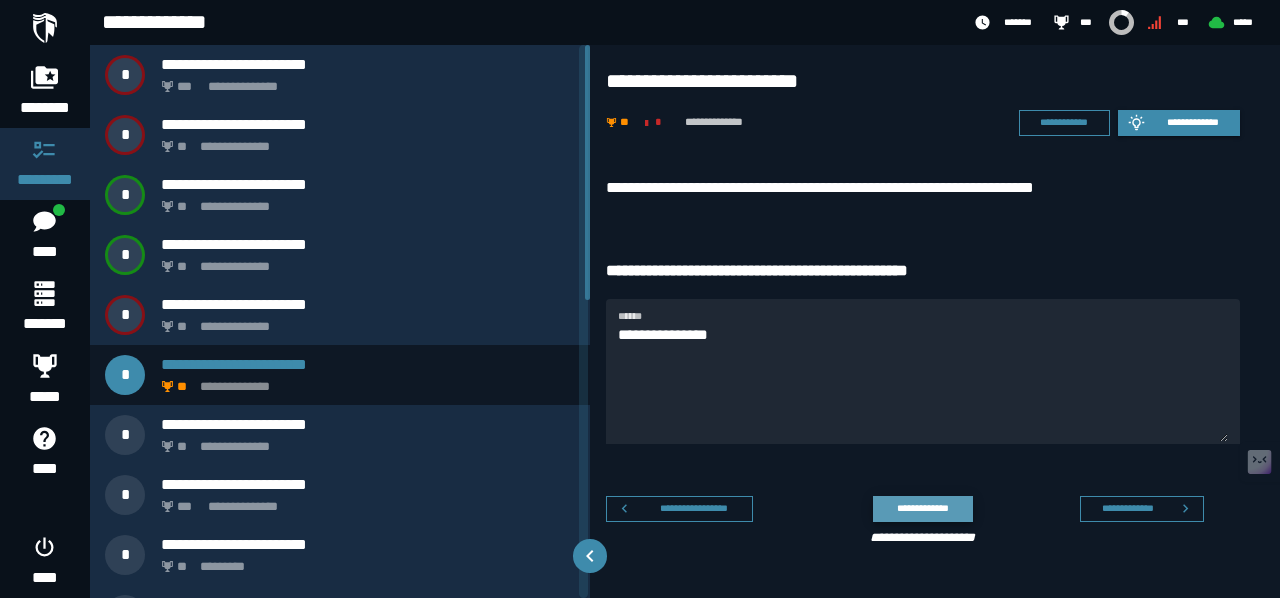 click on "**********" at bounding box center (922, 508) 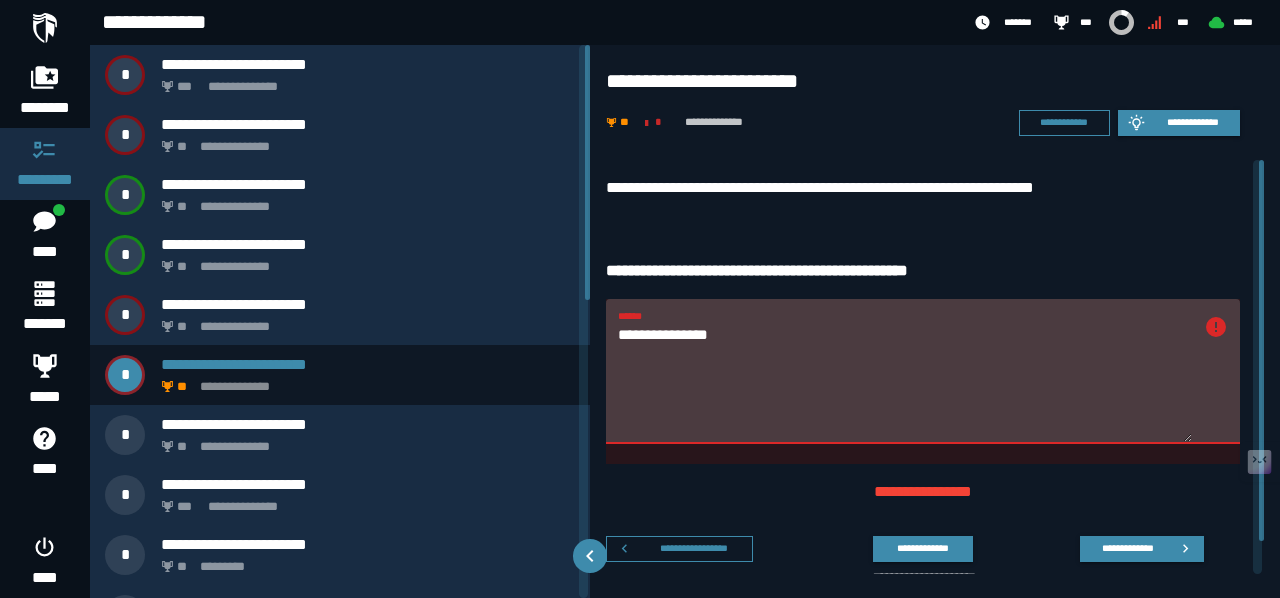 click on "**********" at bounding box center (905, 383) 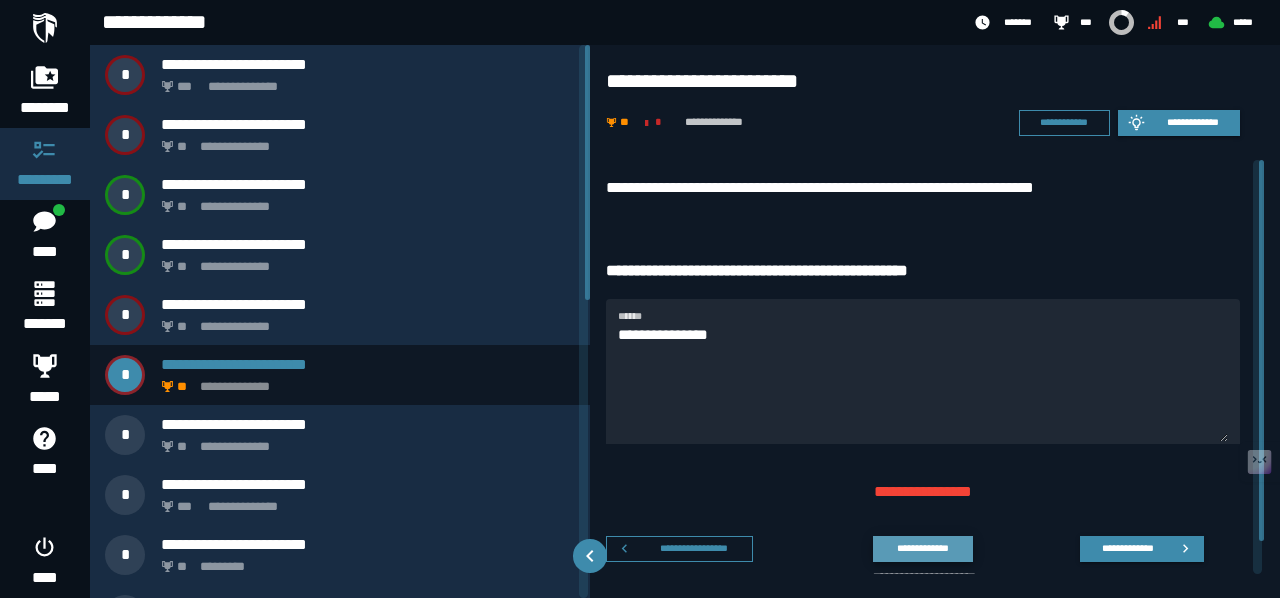 click on "**********" at bounding box center (922, 548) 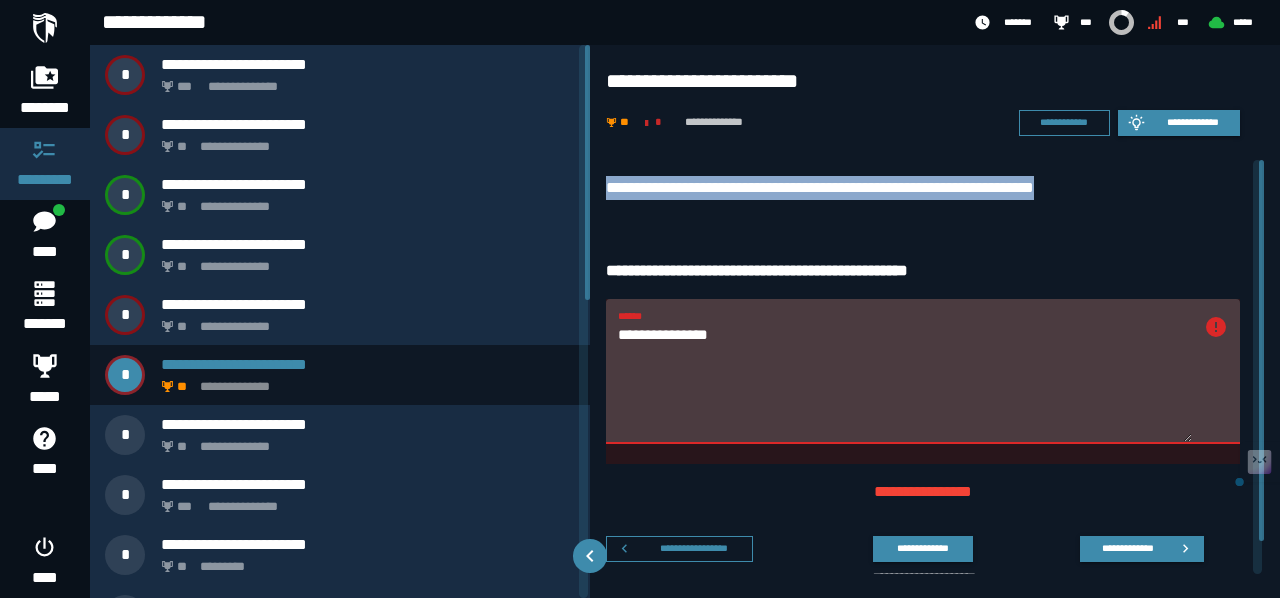 drag, startPoint x: 602, startPoint y: 185, endPoint x: 1134, endPoint y: 197, distance: 532.1353 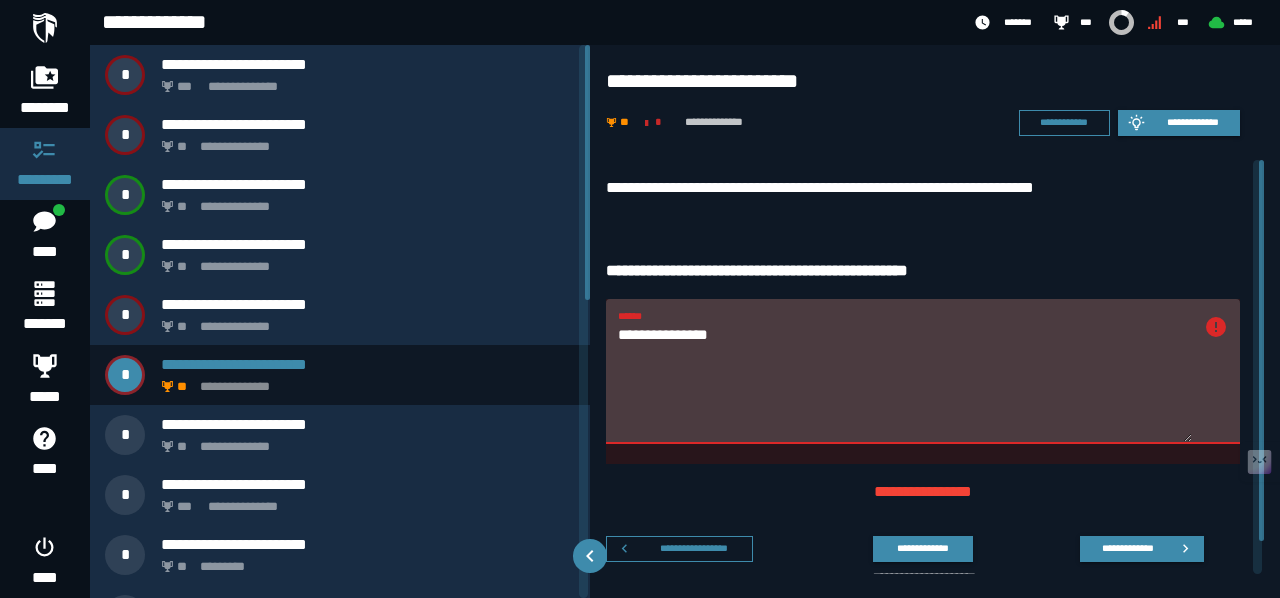 click on "**********" at bounding box center (905, 383) 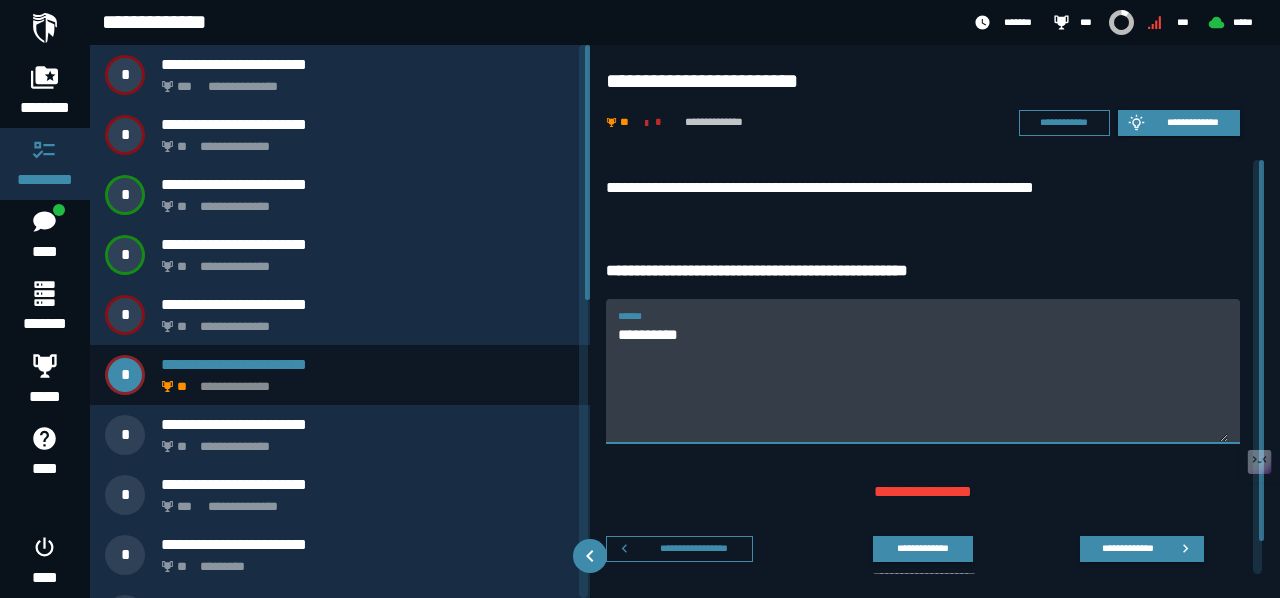 click on "******** ******" at bounding box center [923, 371] 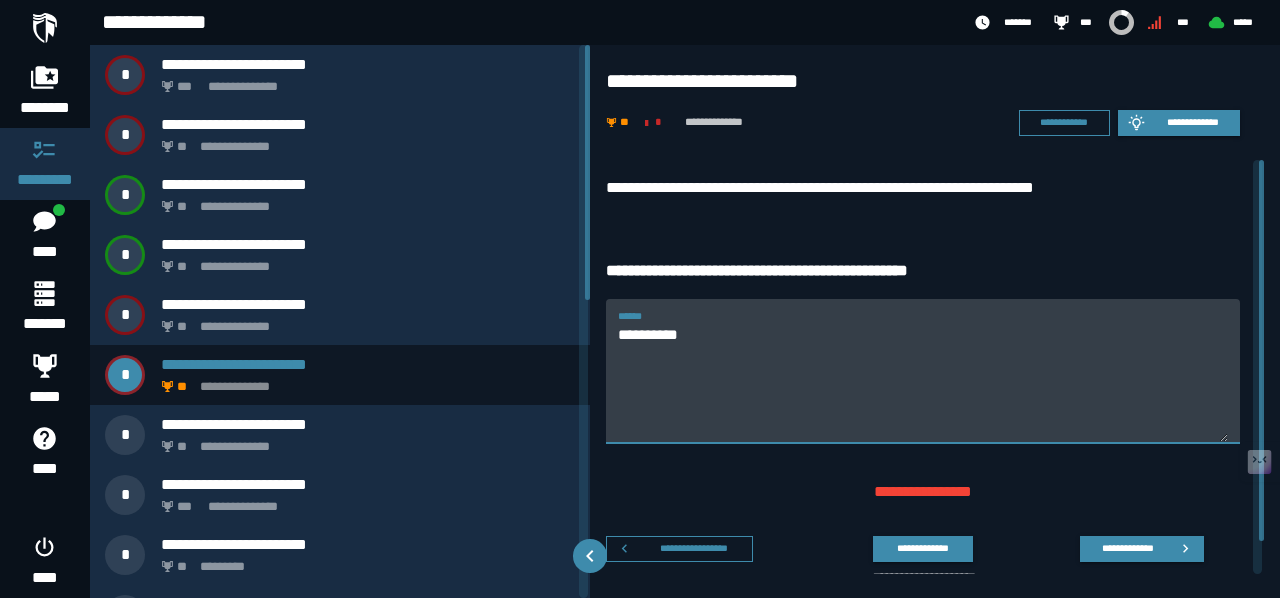 click on "********" at bounding box center (923, 383) 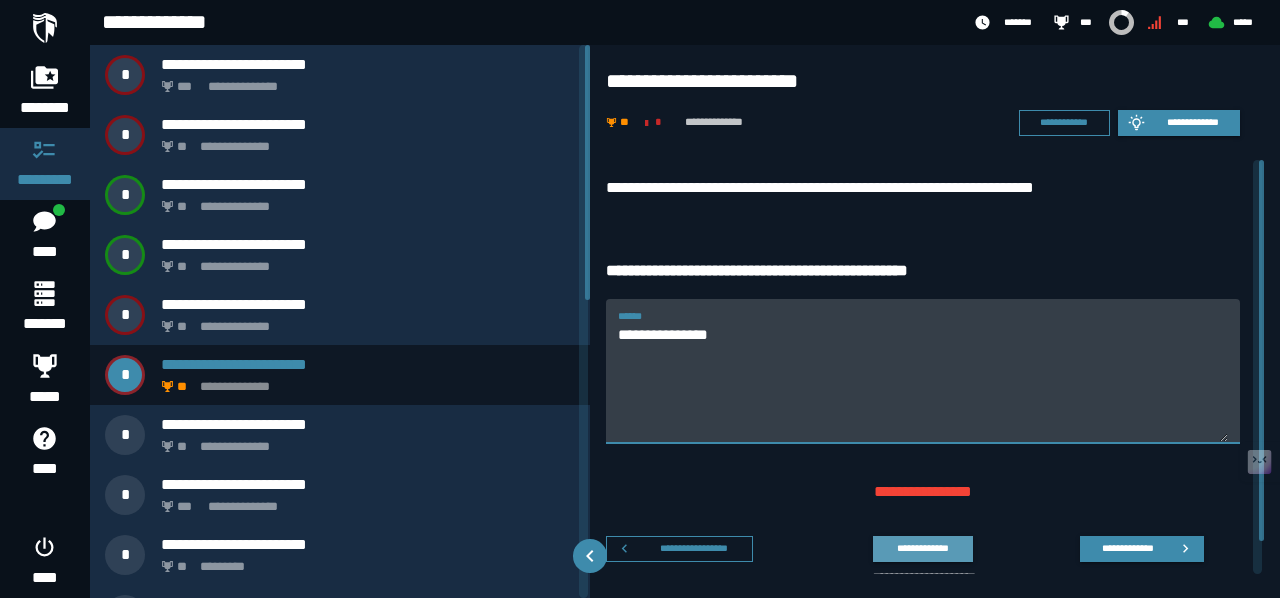 type on "**********" 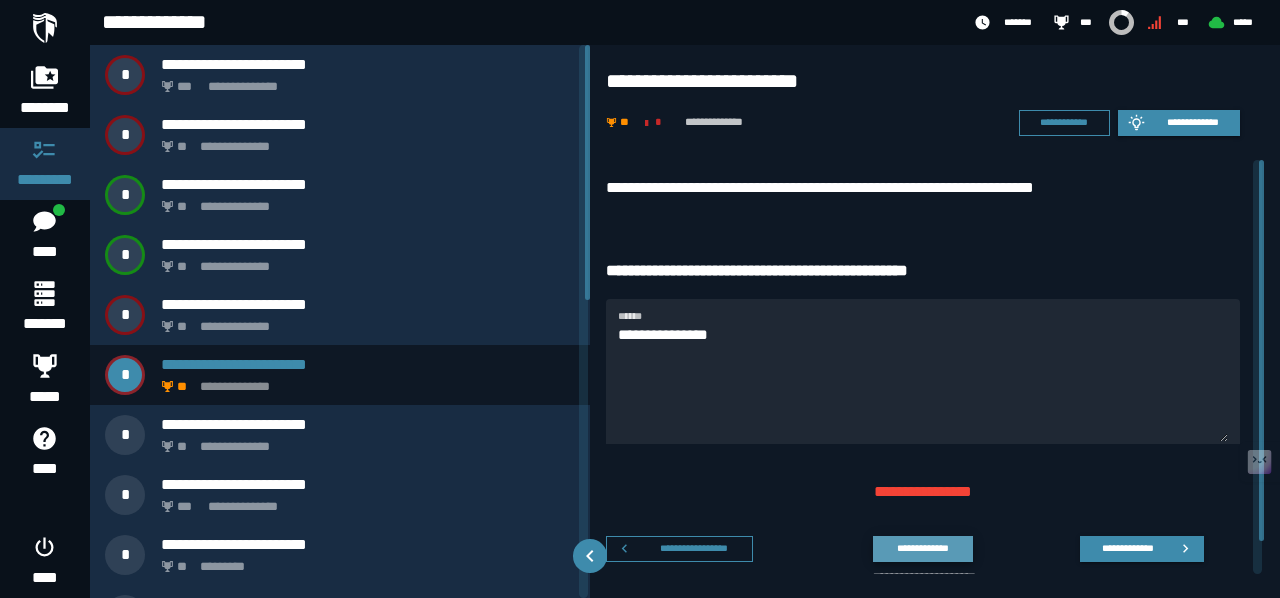 click on "**********" at bounding box center (922, 548) 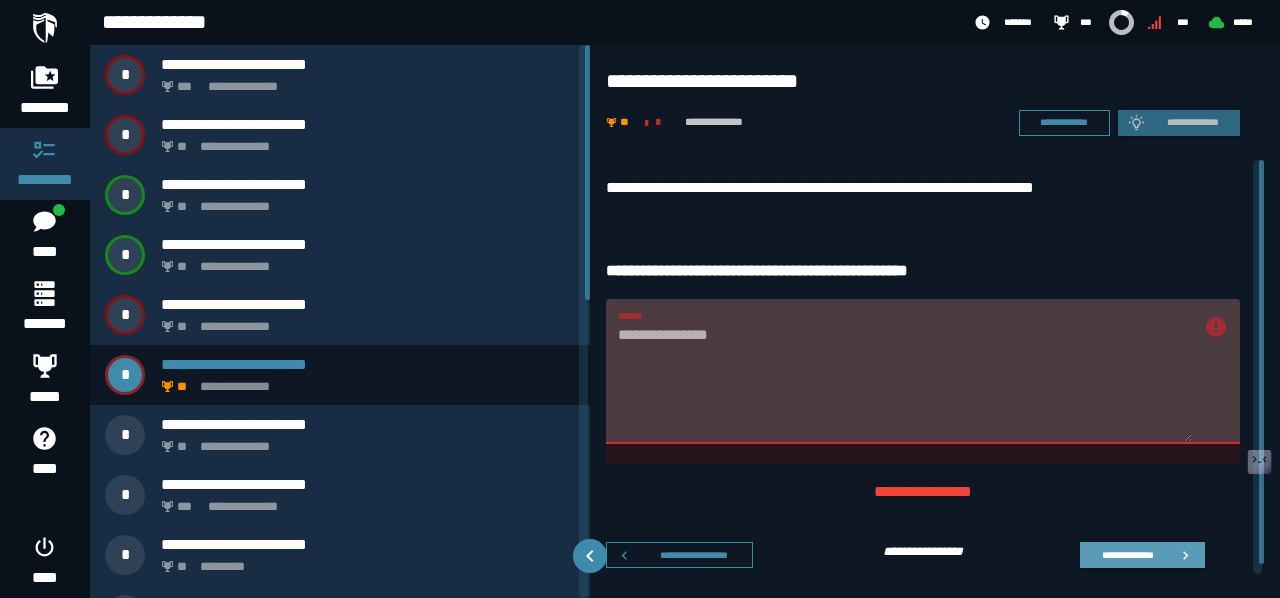 click on "**********" at bounding box center [1127, 554] 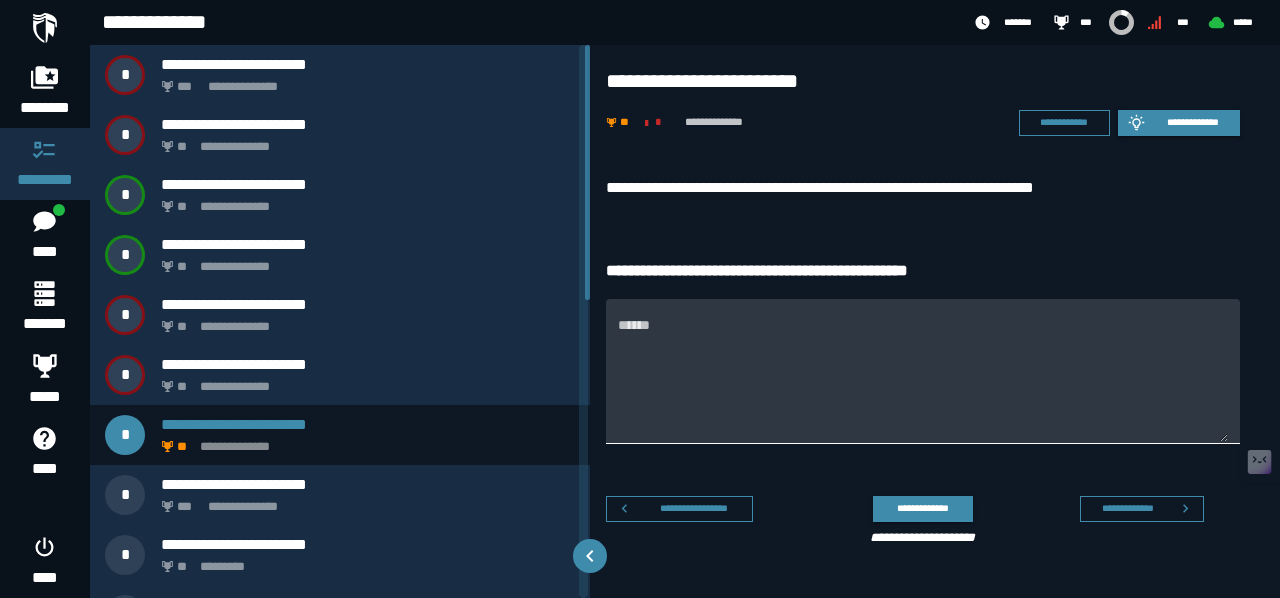 click on "******" at bounding box center [923, 383] 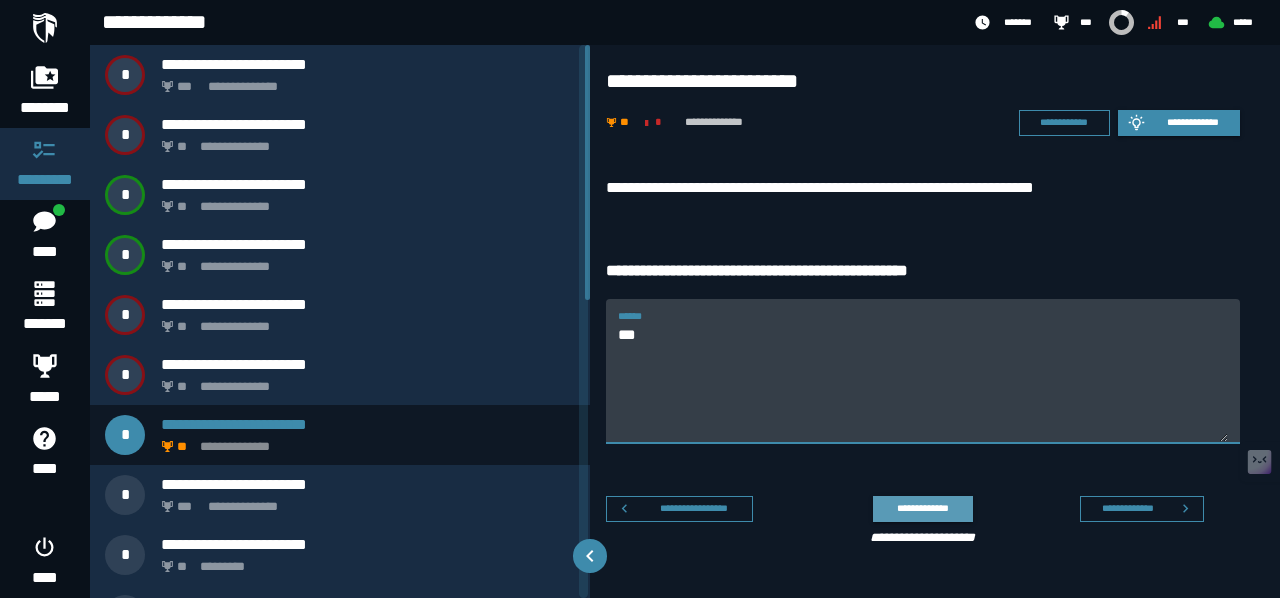 click on "**********" at bounding box center [922, 508] 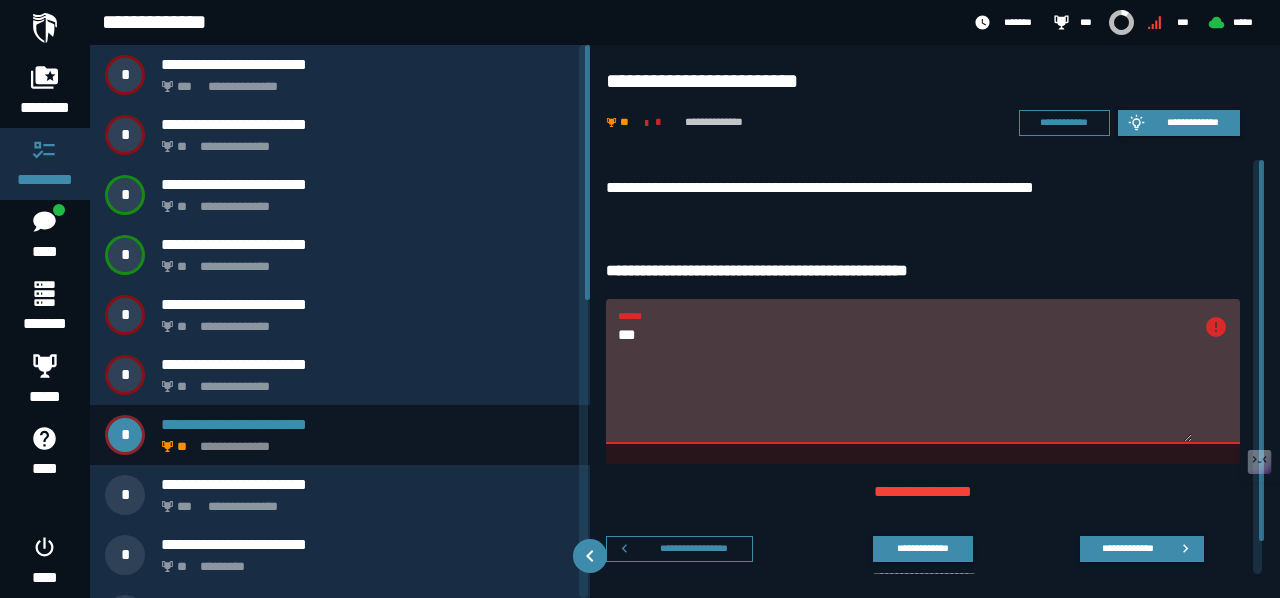 click on "***" at bounding box center [905, 383] 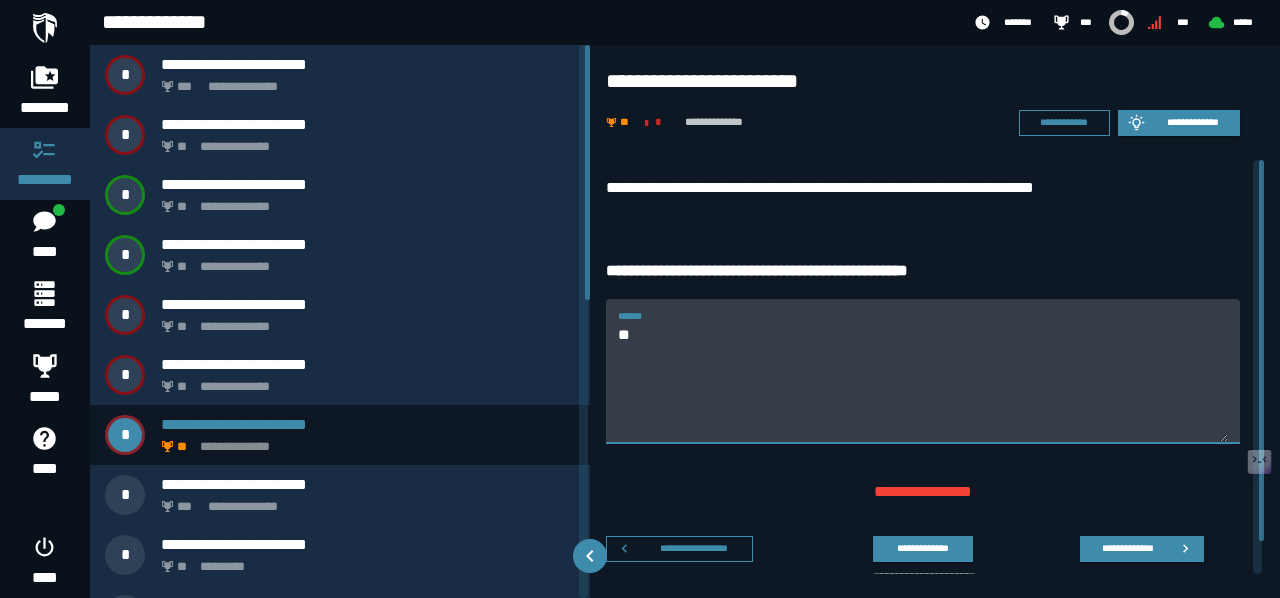 type on "*" 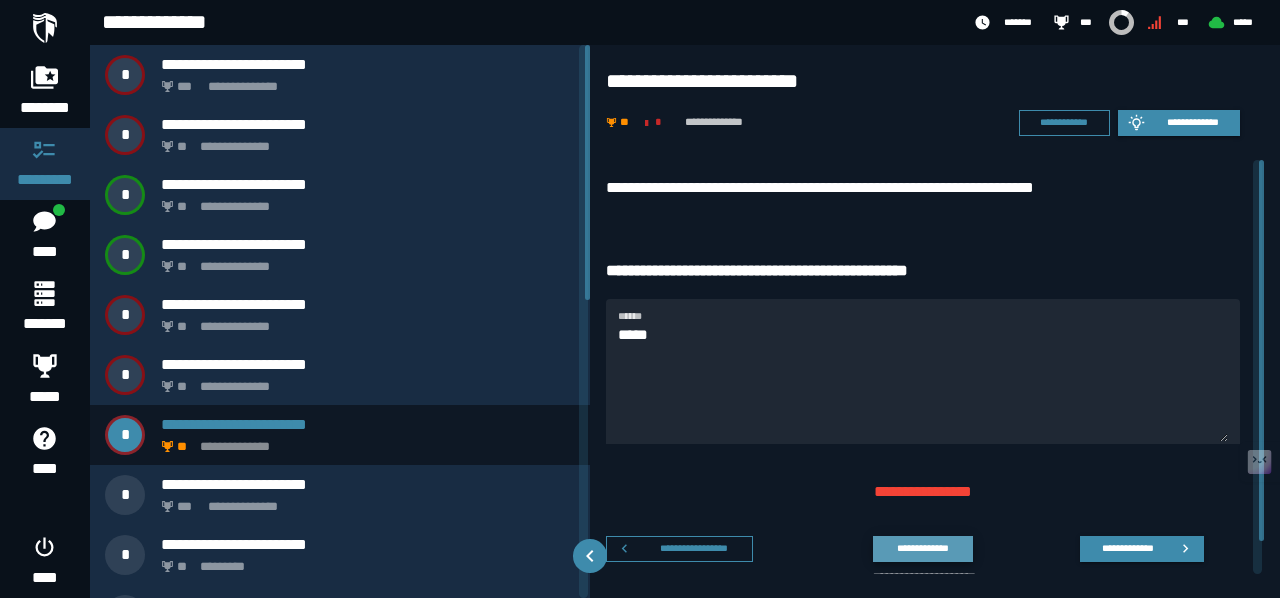 click on "**********" at bounding box center (922, 548) 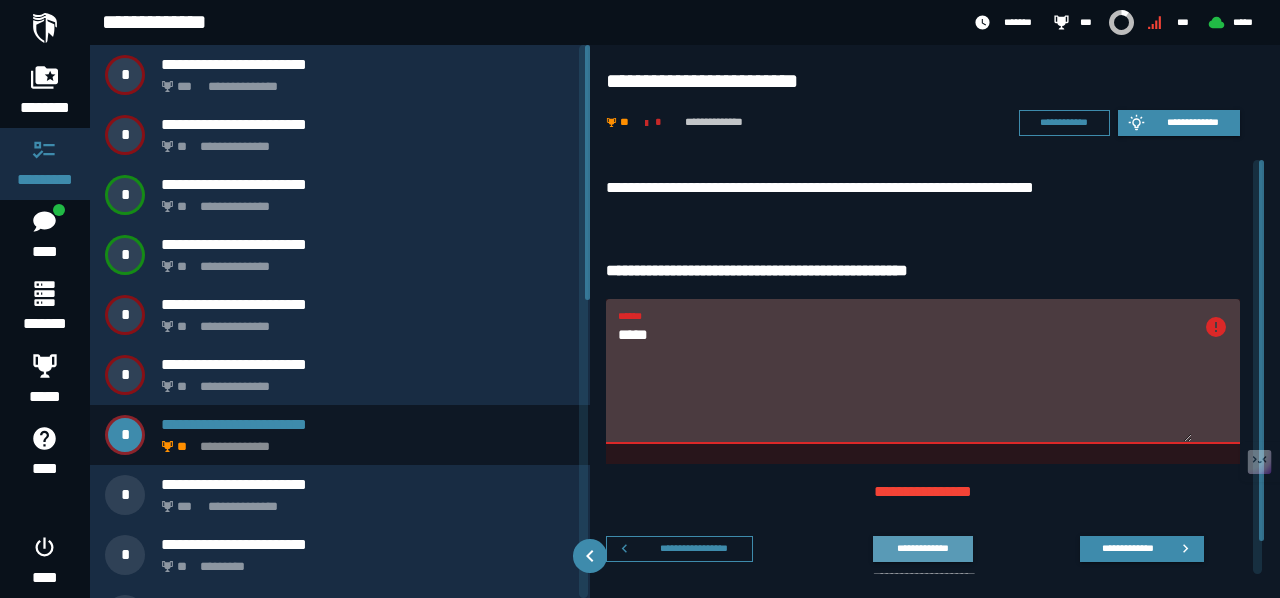 scroll, scrollTop: 36, scrollLeft: 0, axis: vertical 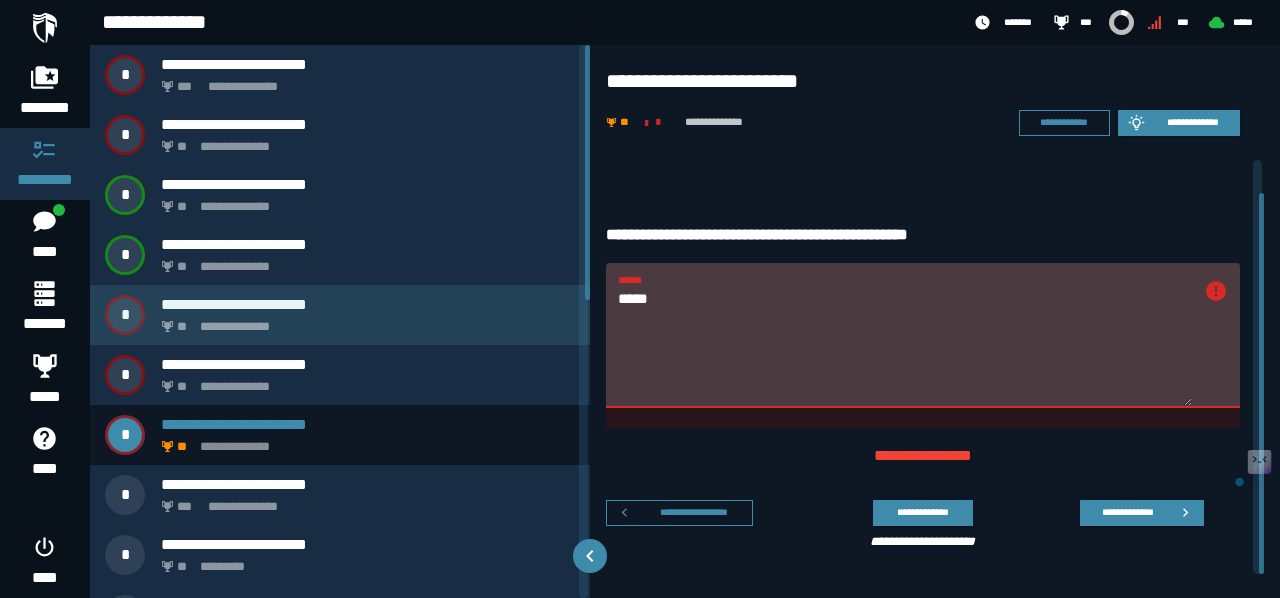 drag, startPoint x: 666, startPoint y: 295, endPoint x: 553, endPoint y: 302, distance: 113.216606 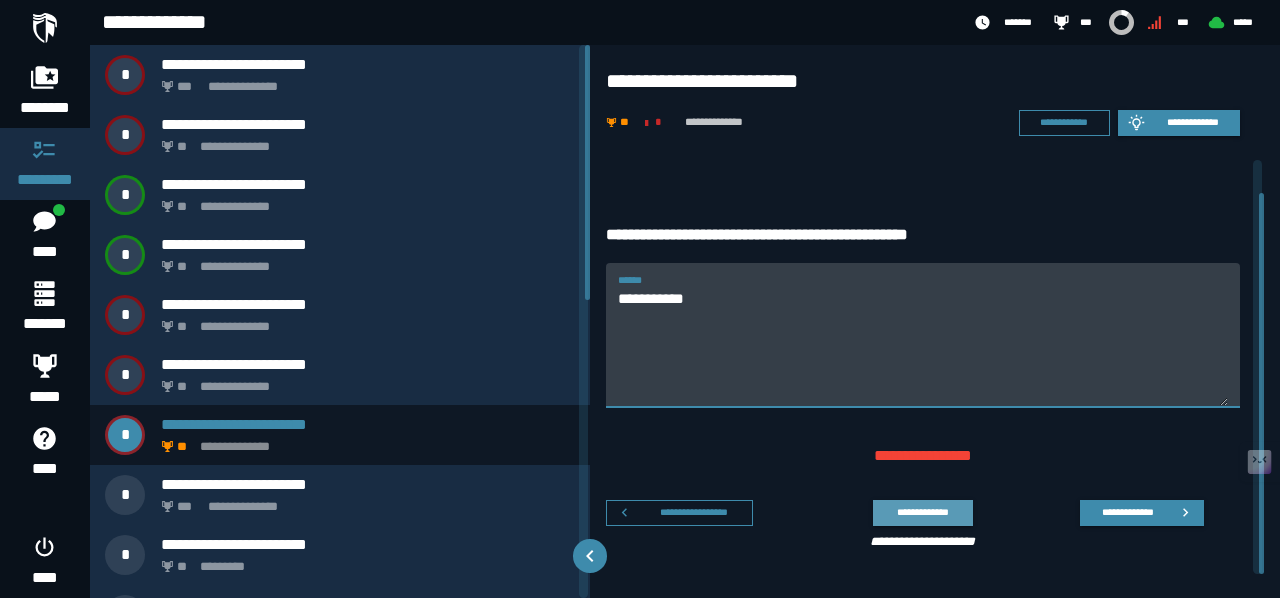 type on "*********" 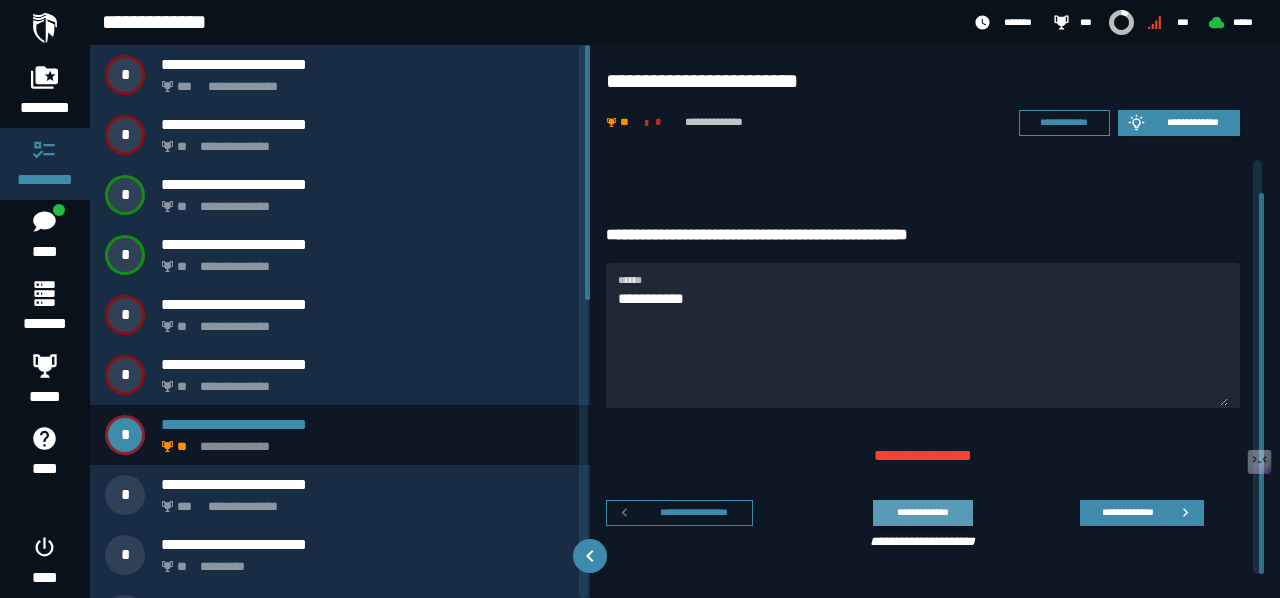 click on "**********" at bounding box center [922, 512] 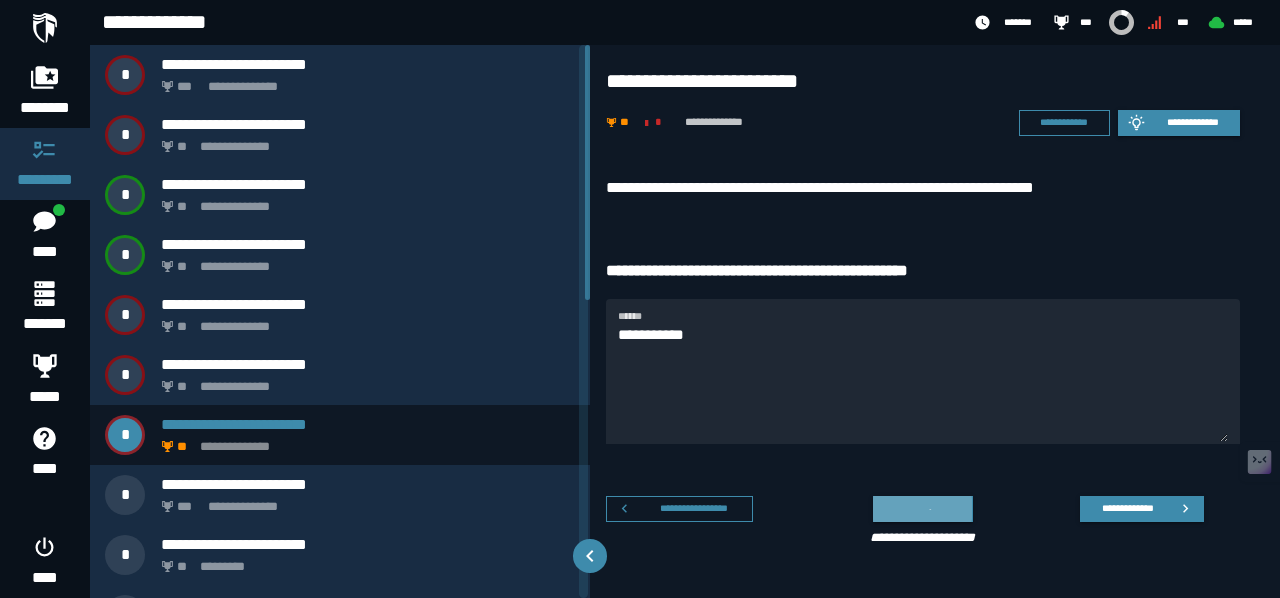 scroll, scrollTop: 0, scrollLeft: 0, axis: both 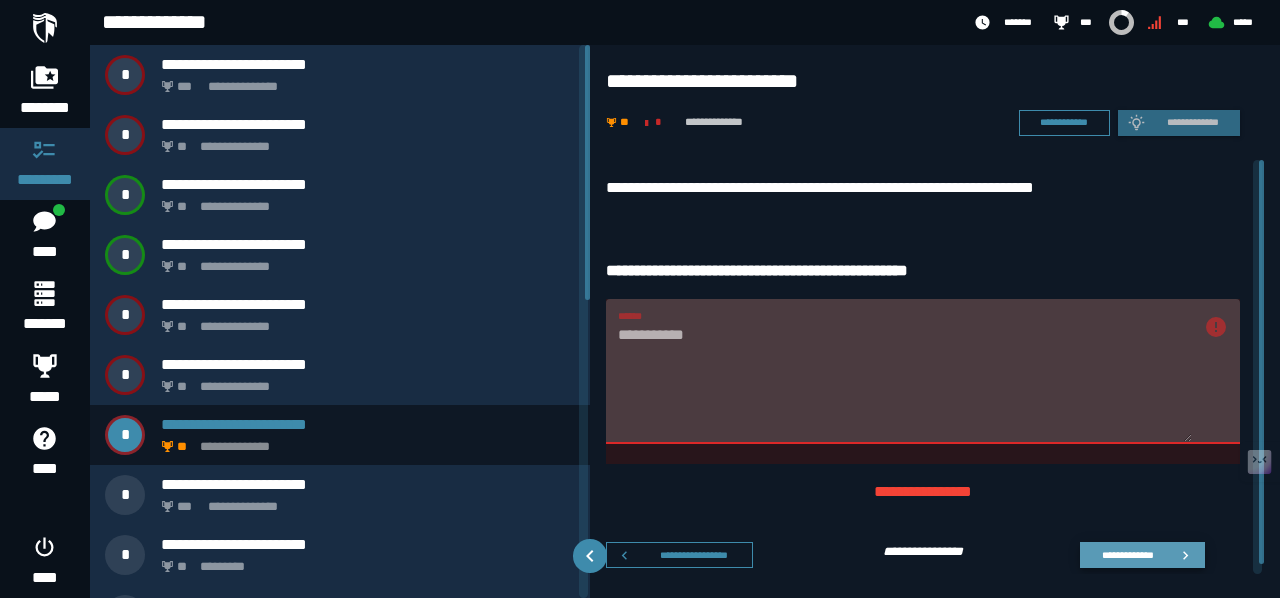 click on "**********" at bounding box center (1127, 554) 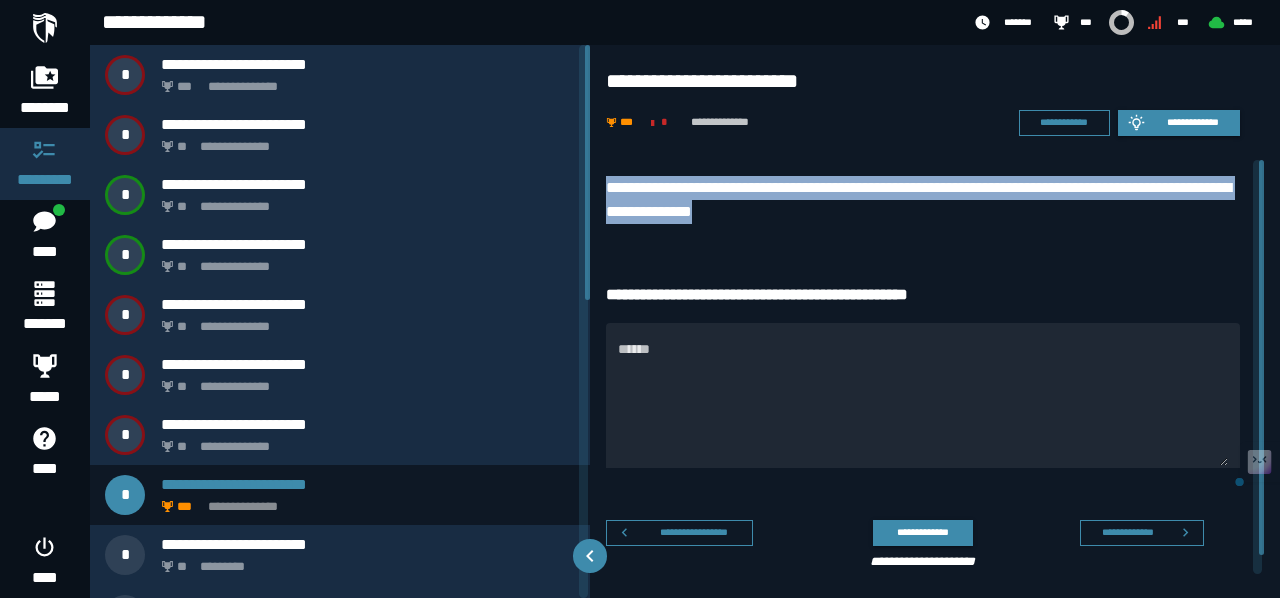 drag, startPoint x: 834, startPoint y: 207, endPoint x: 609, endPoint y: 176, distance: 227.12552 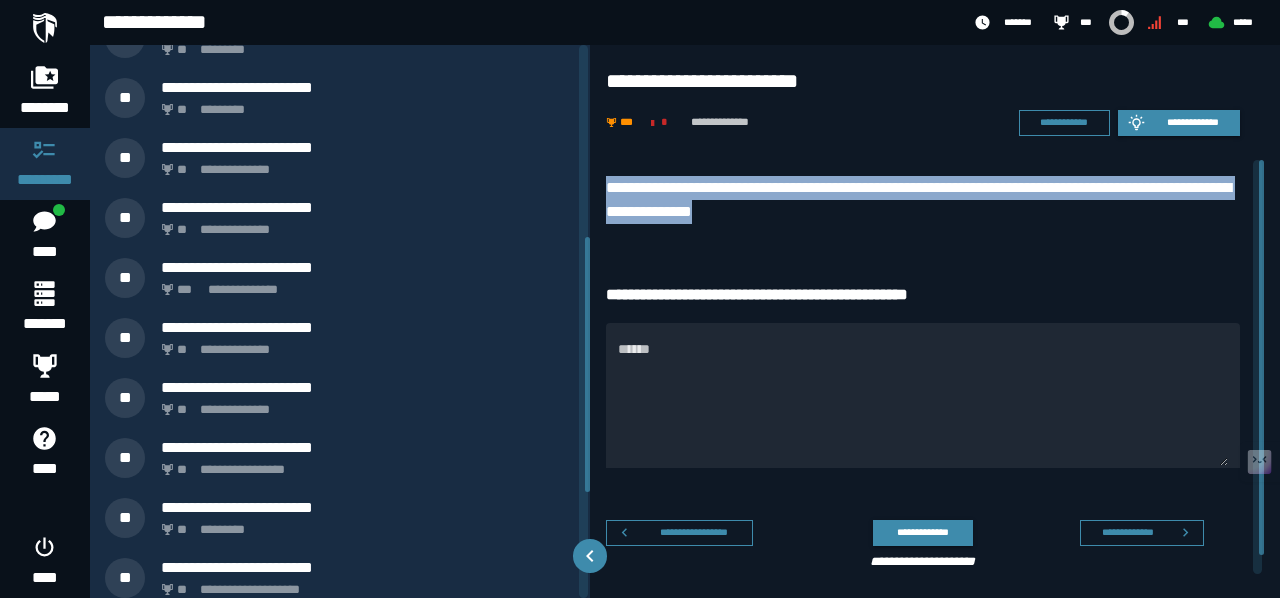 scroll, scrollTop: 646, scrollLeft: 0, axis: vertical 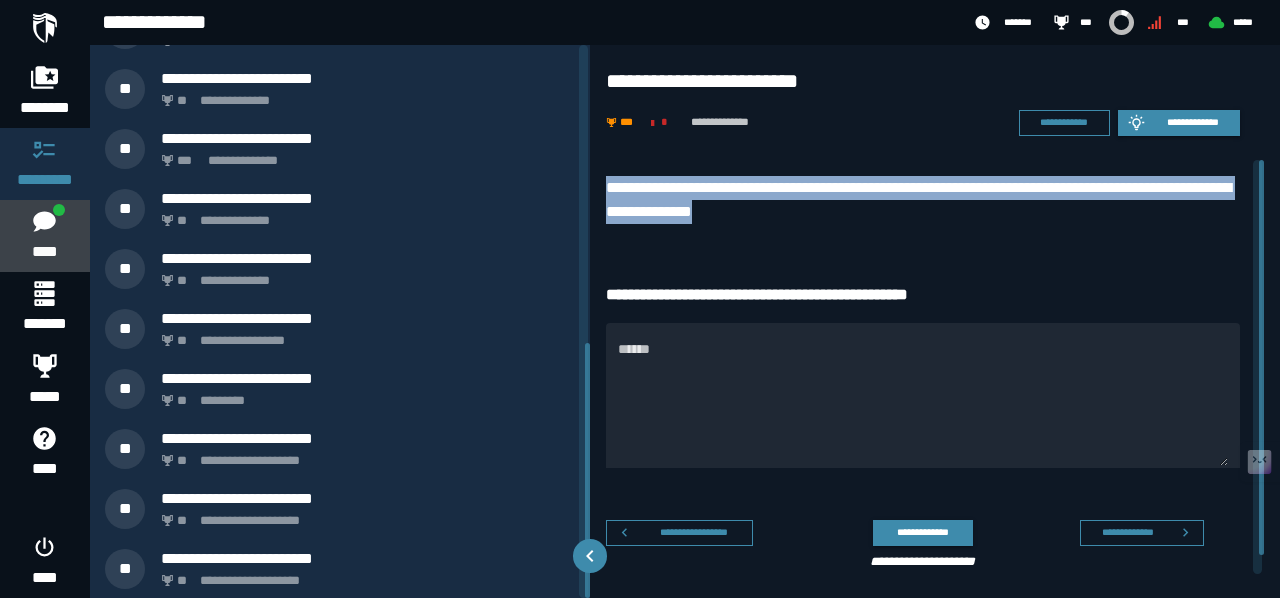 click 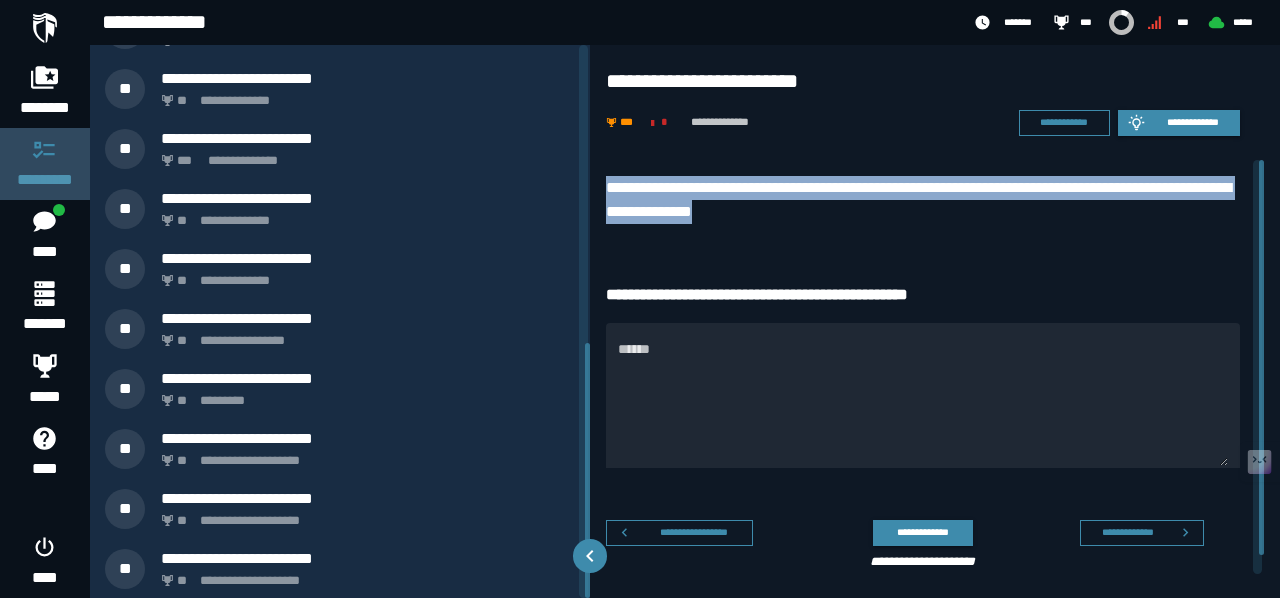 click 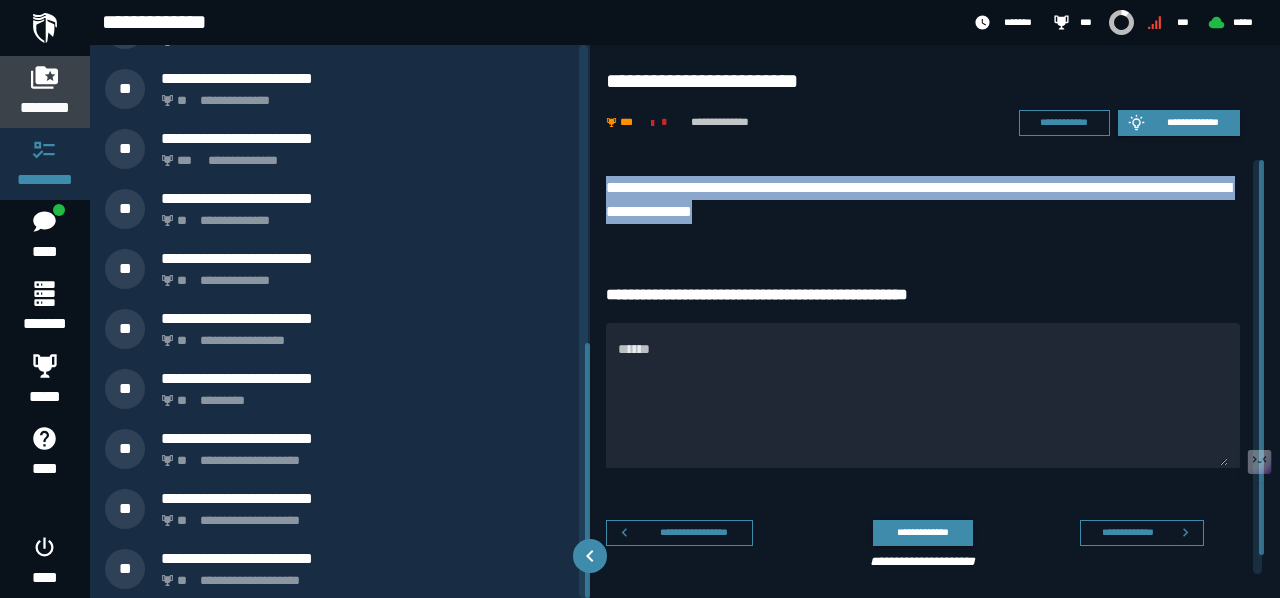 click on "********" at bounding box center (45, 108) 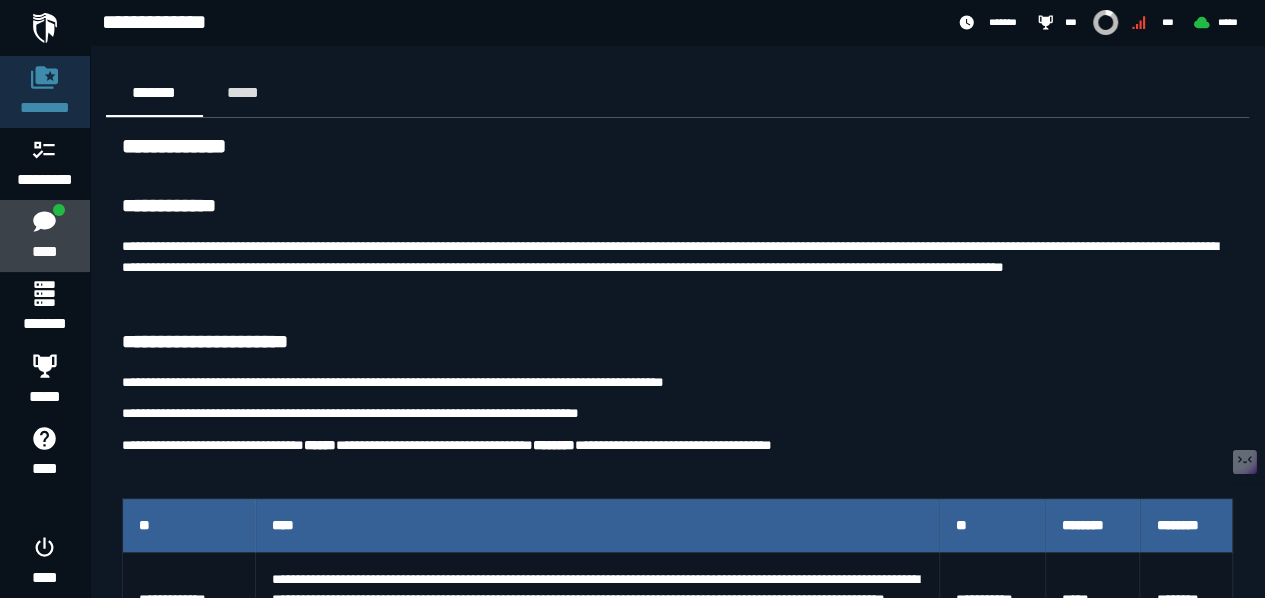 click 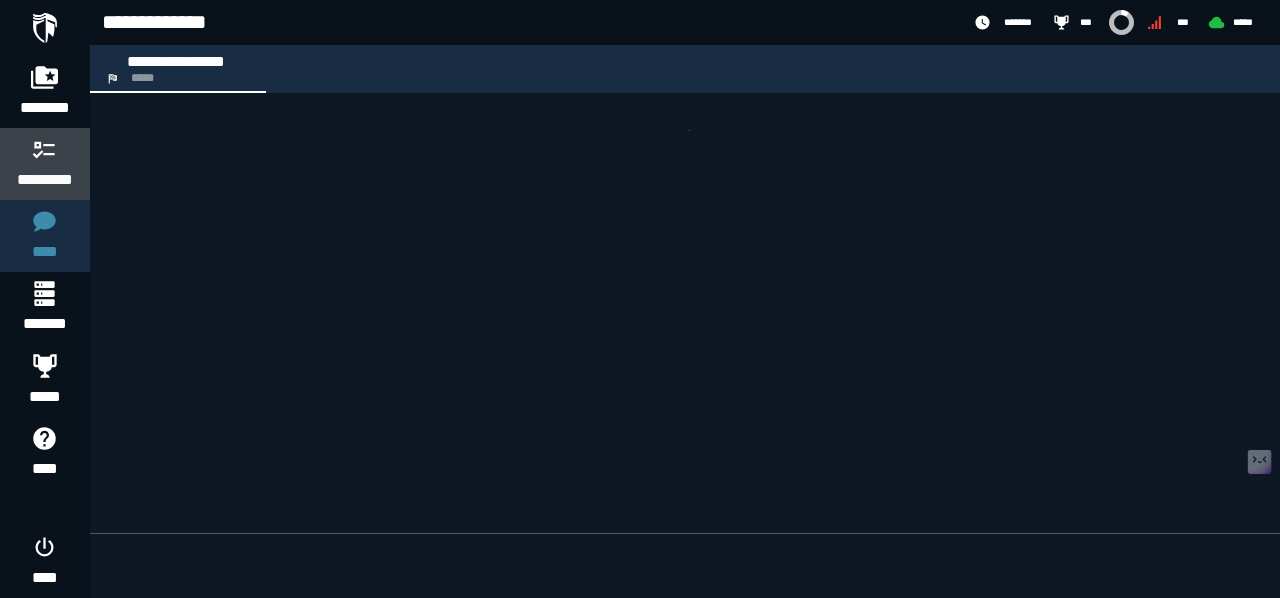 click at bounding box center (45, 149) 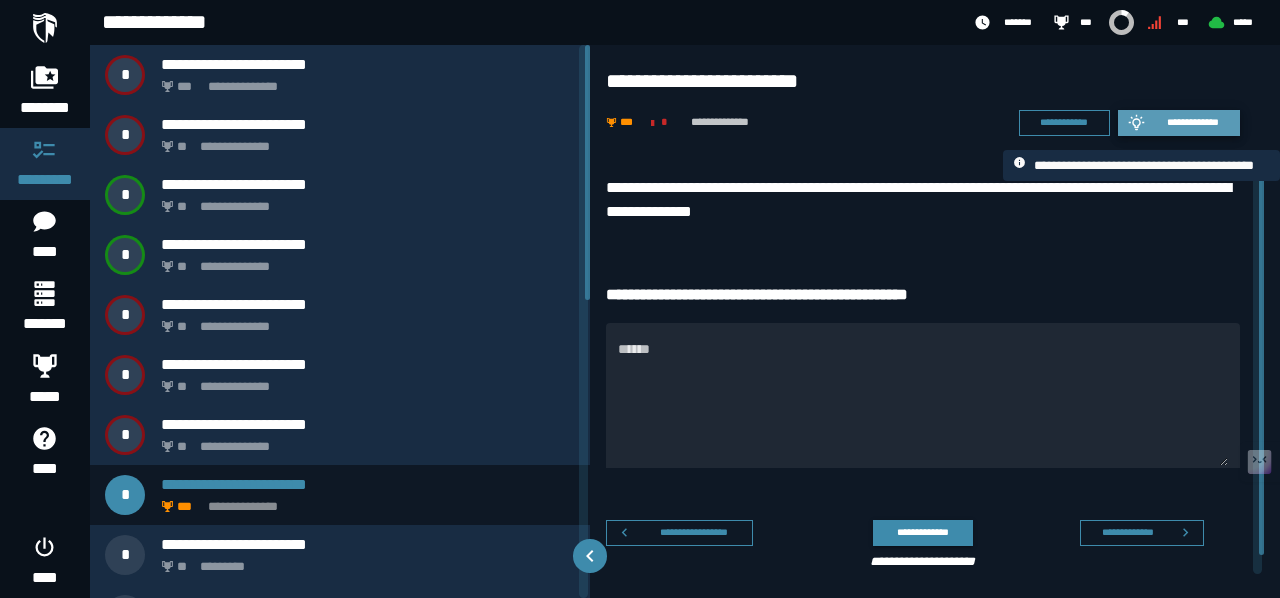 click on "**********" at bounding box center [1179, 123] 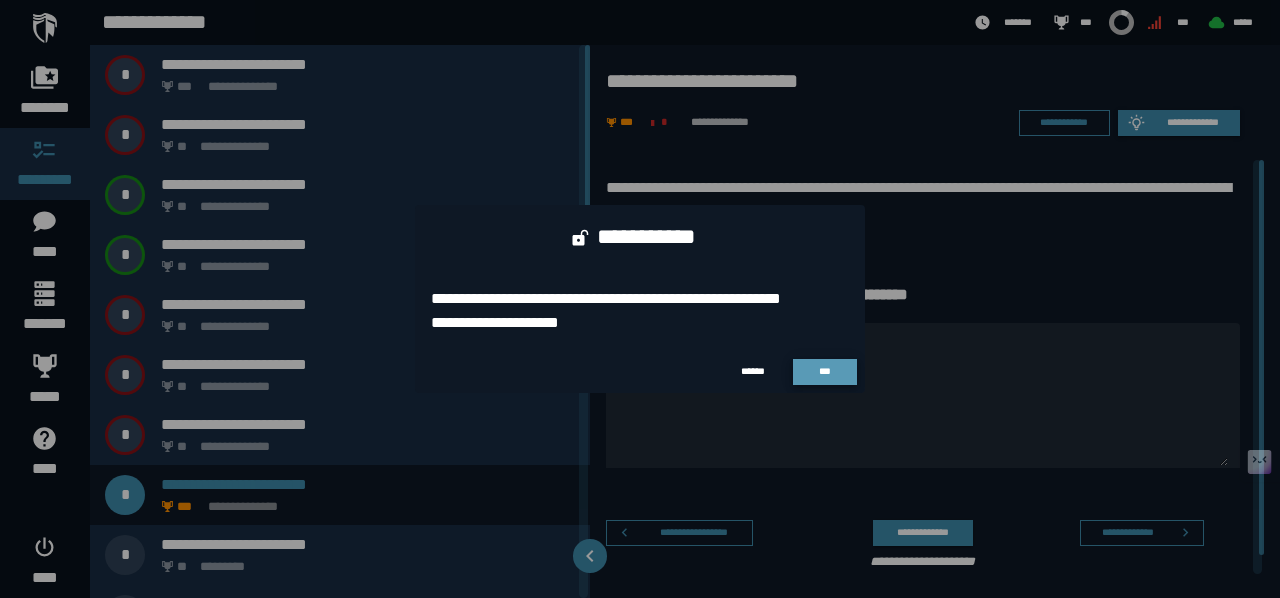 click on "***" at bounding box center (825, 371) 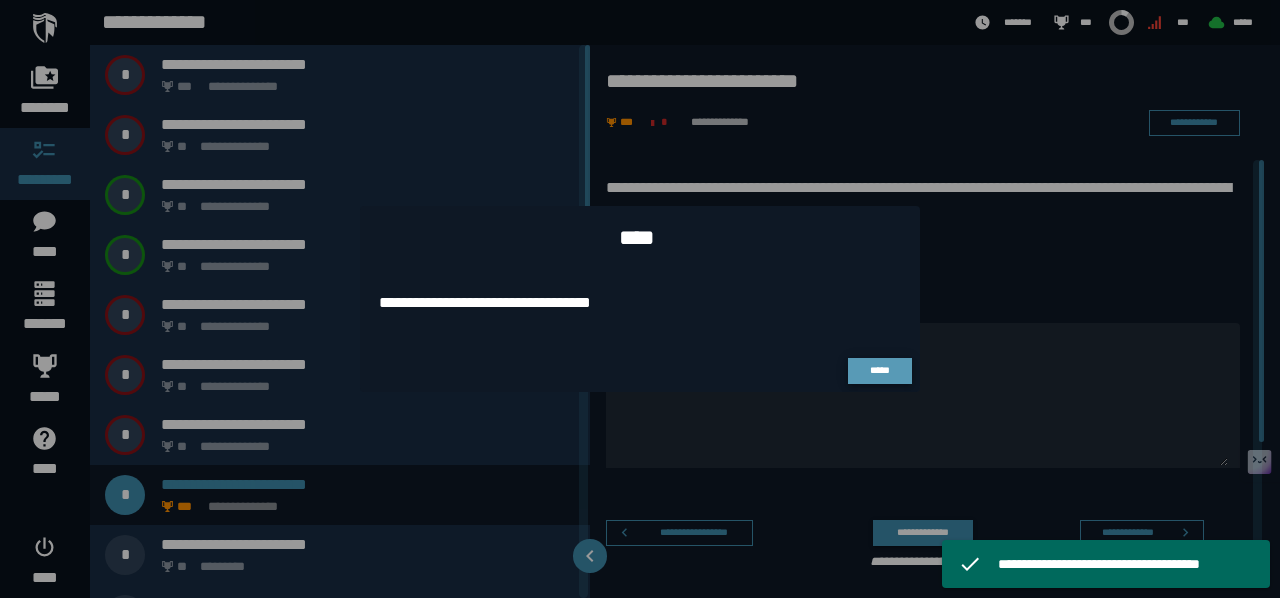 click on "*****" at bounding box center (880, 370) 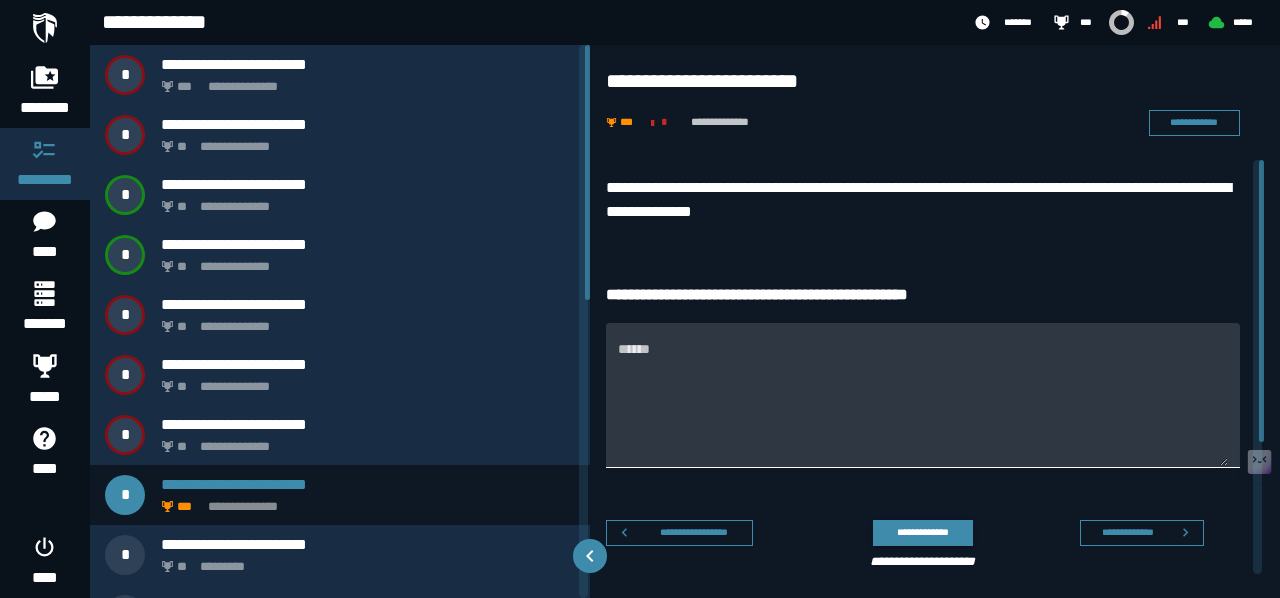 click on "******" at bounding box center [923, 407] 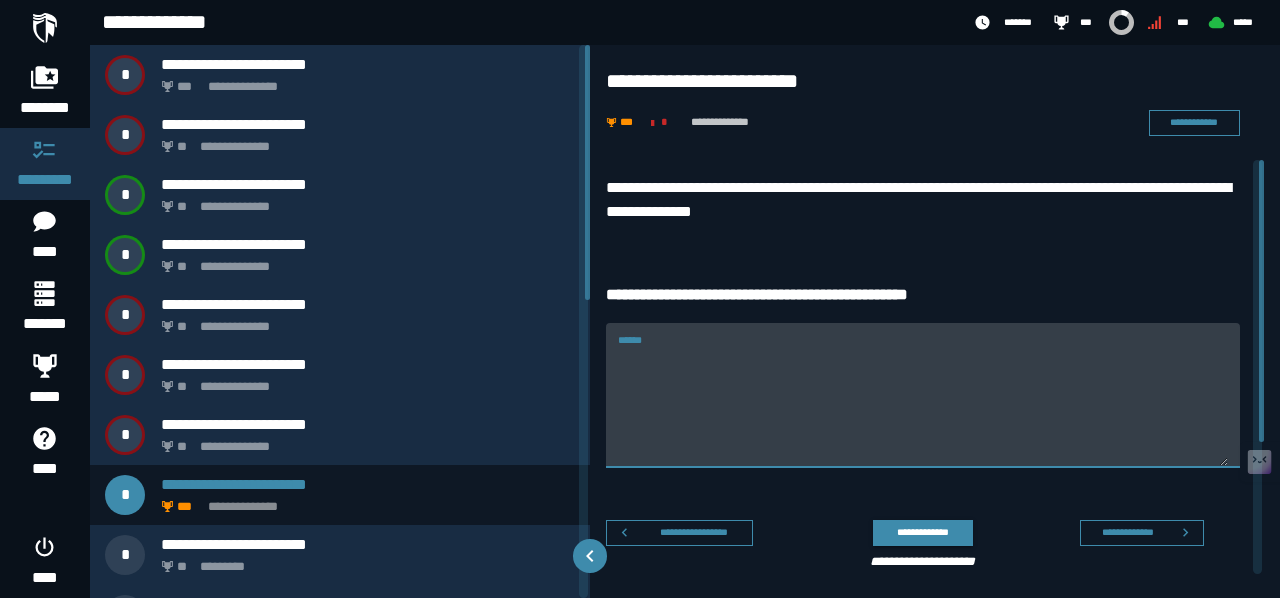 paste on "**********" 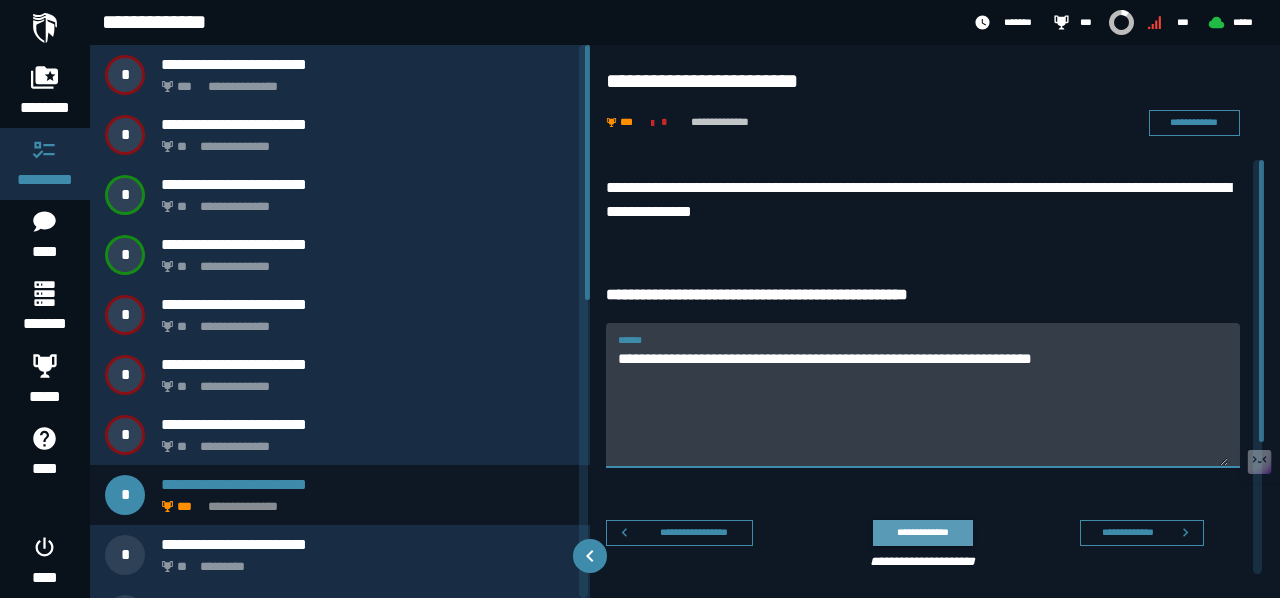 type on "**********" 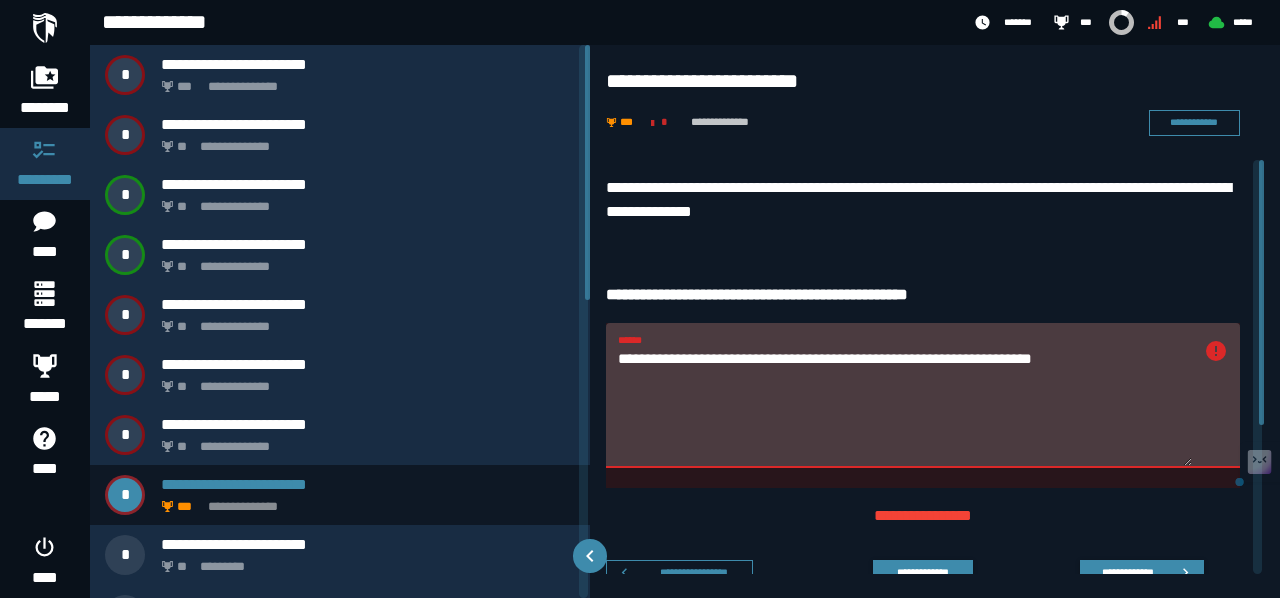 drag, startPoint x: 1153, startPoint y: 361, endPoint x: 610, endPoint y: 356, distance: 543.023 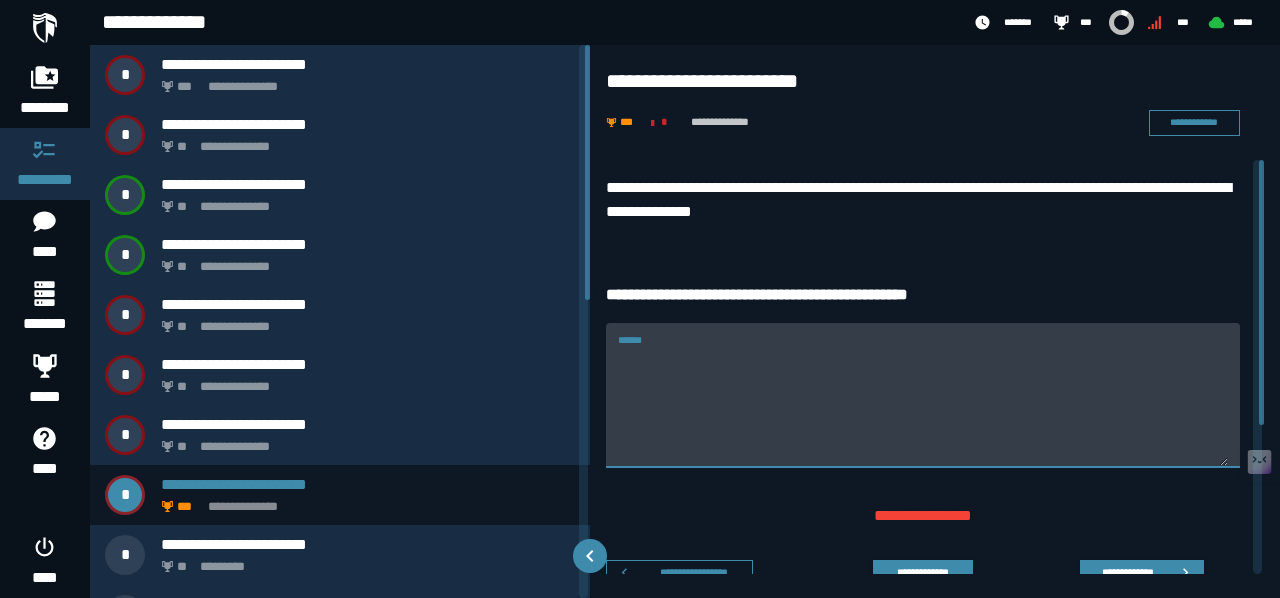 paste on "**********" 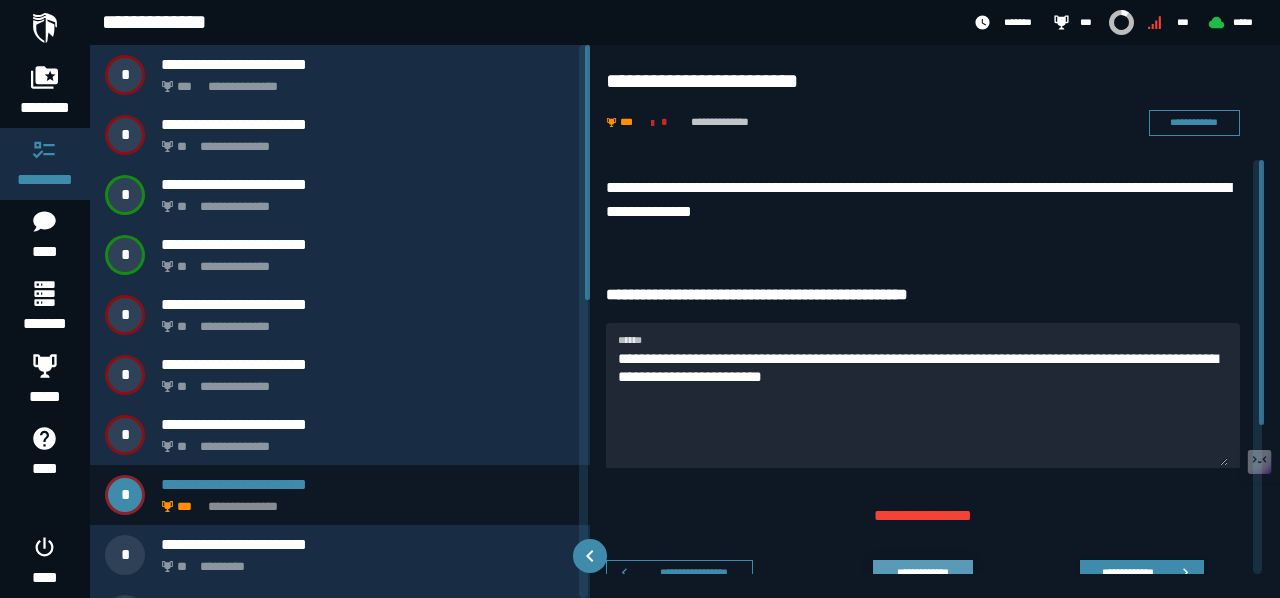 click on "**********" at bounding box center [922, 572] 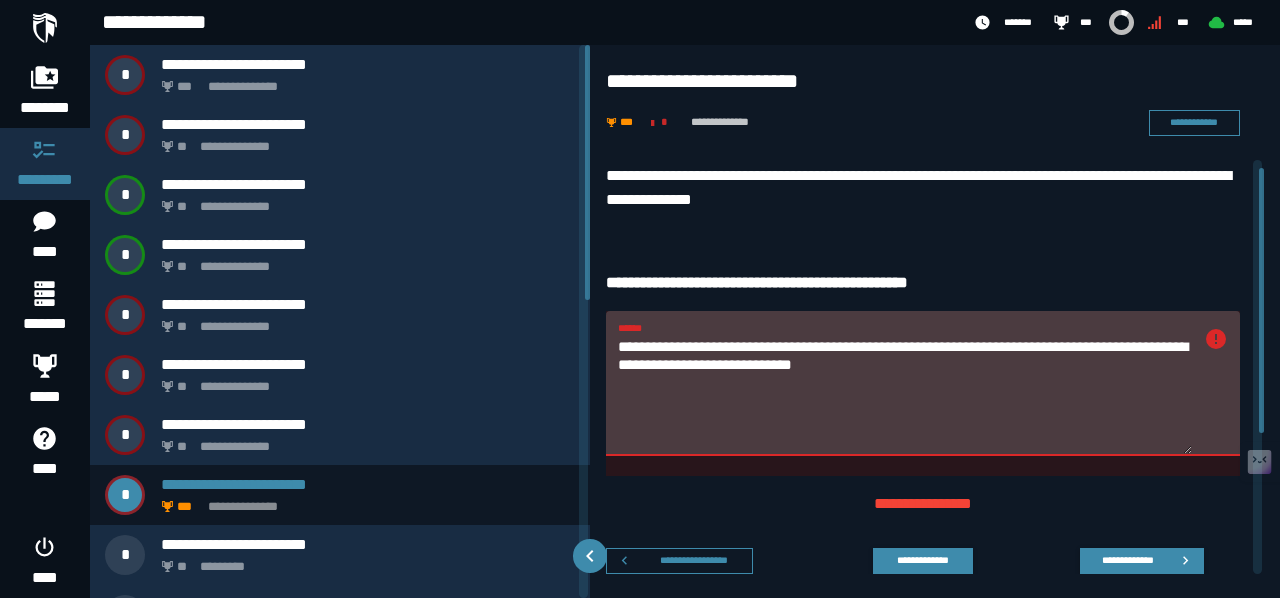 click on "**********" at bounding box center (905, 395) 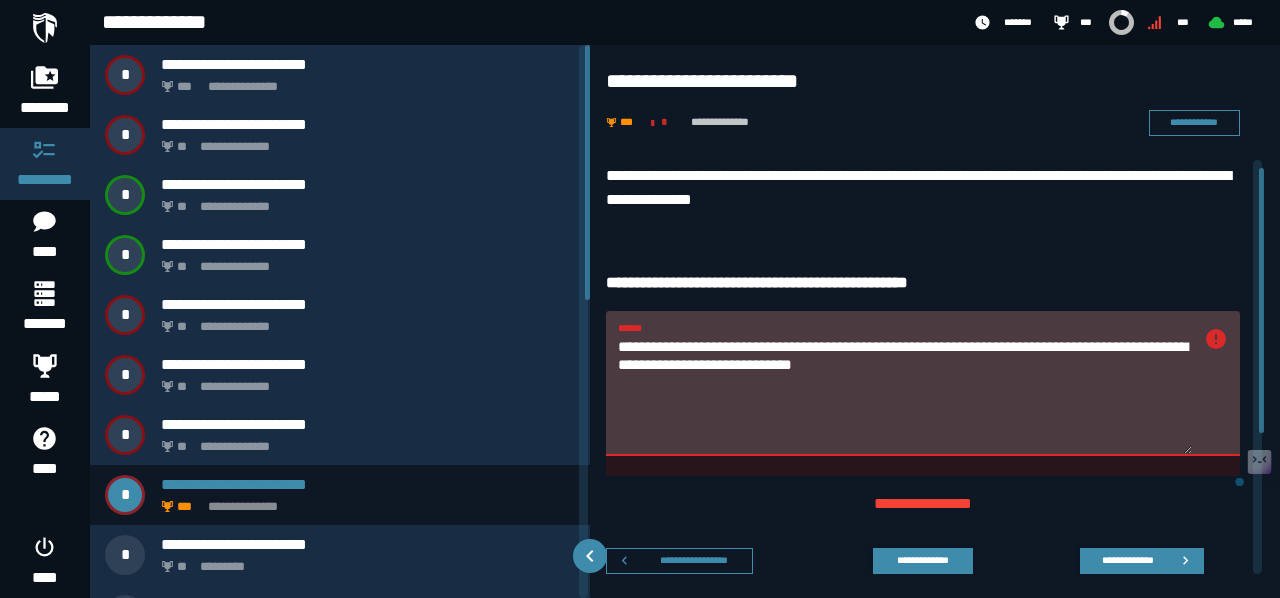drag, startPoint x: 994, startPoint y: 362, endPoint x: 612, endPoint y: 342, distance: 382.5232 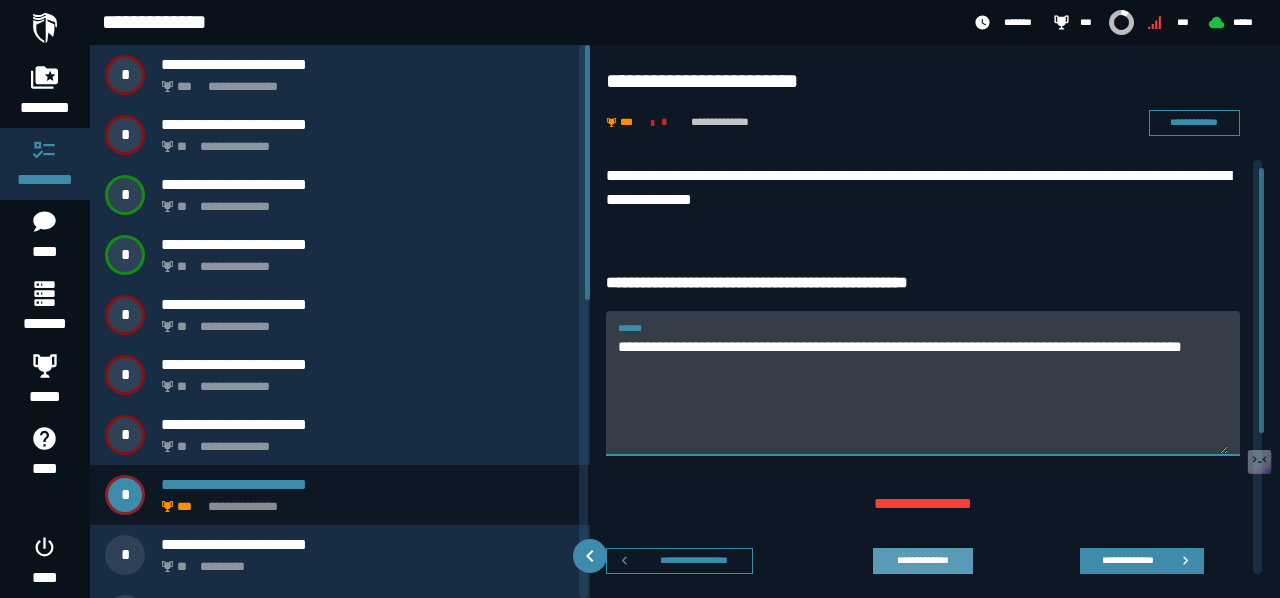 type on "**********" 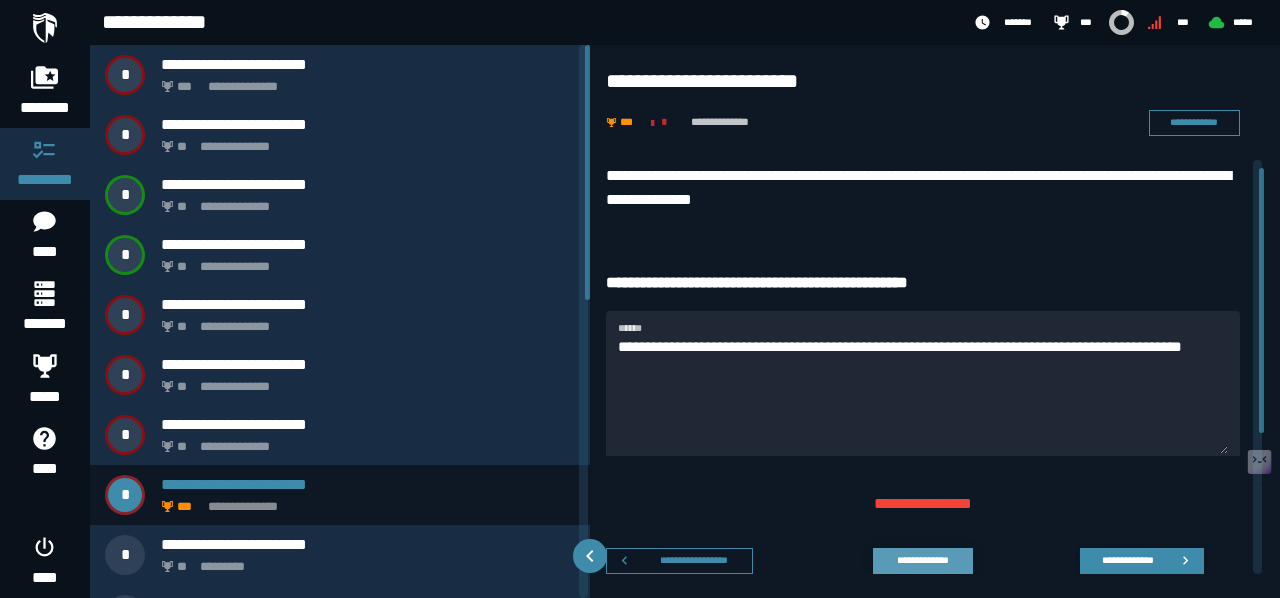 click on "**********" at bounding box center (922, 560) 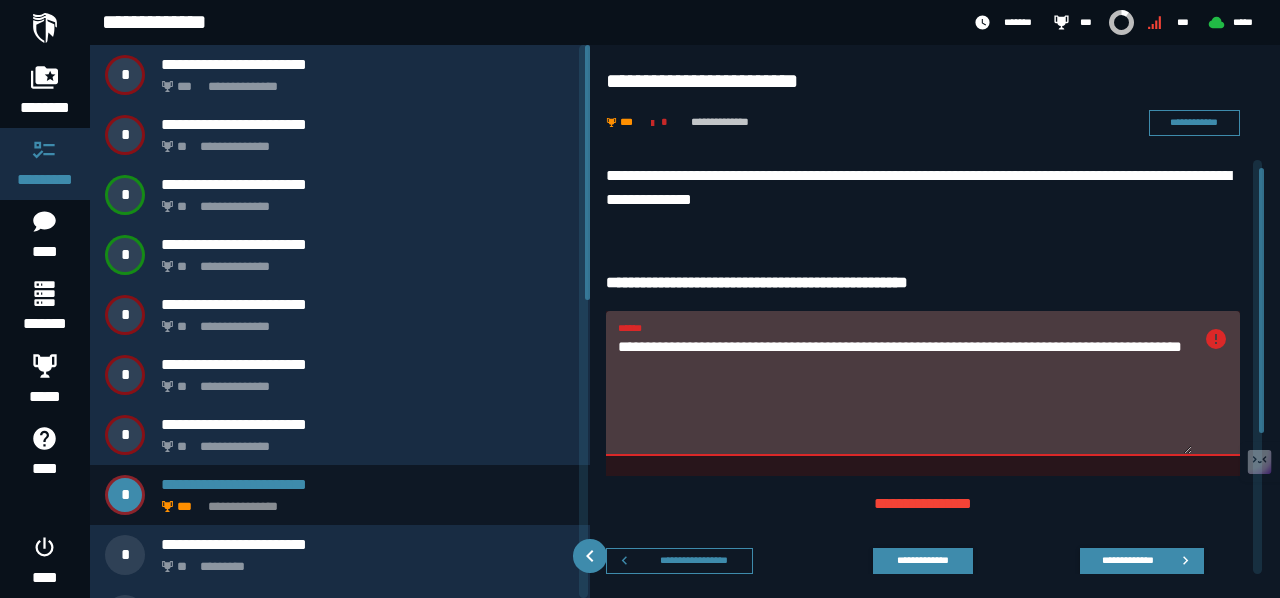 drag, startPoint x: 964, startPoint y: 374, endPoint x: 646, endPoint y: 336, distance: 320.2624 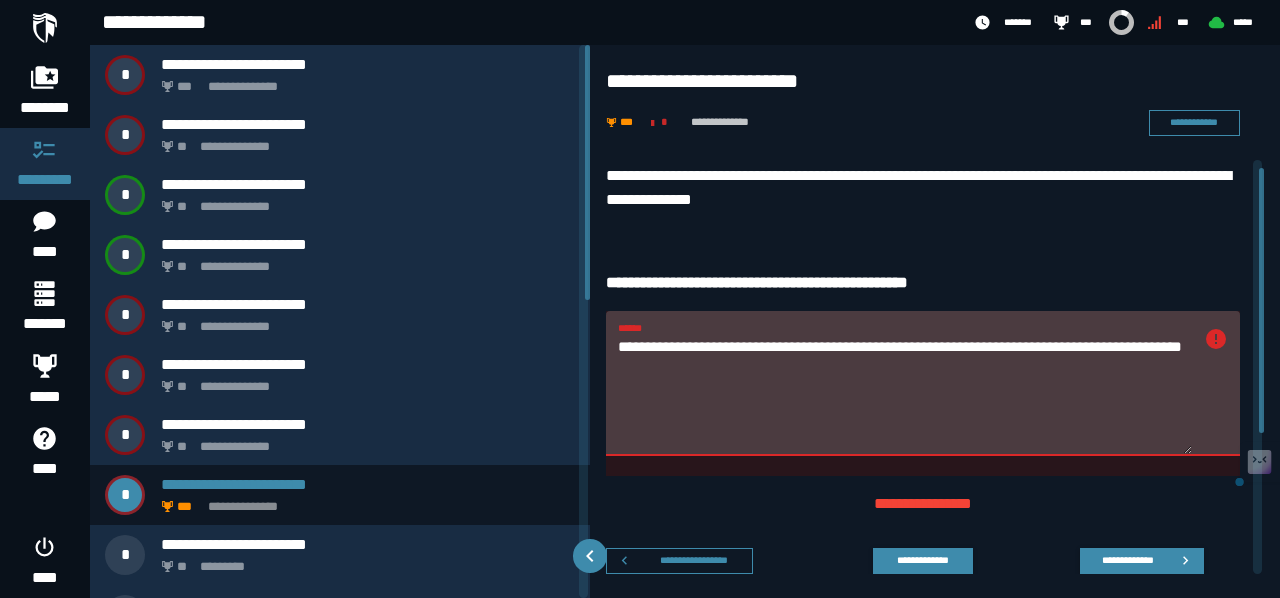 drag, startPoint x: 619, startPoint y: 342, endPoint x: 1082, endPoint y: 323, distance: 463.38968 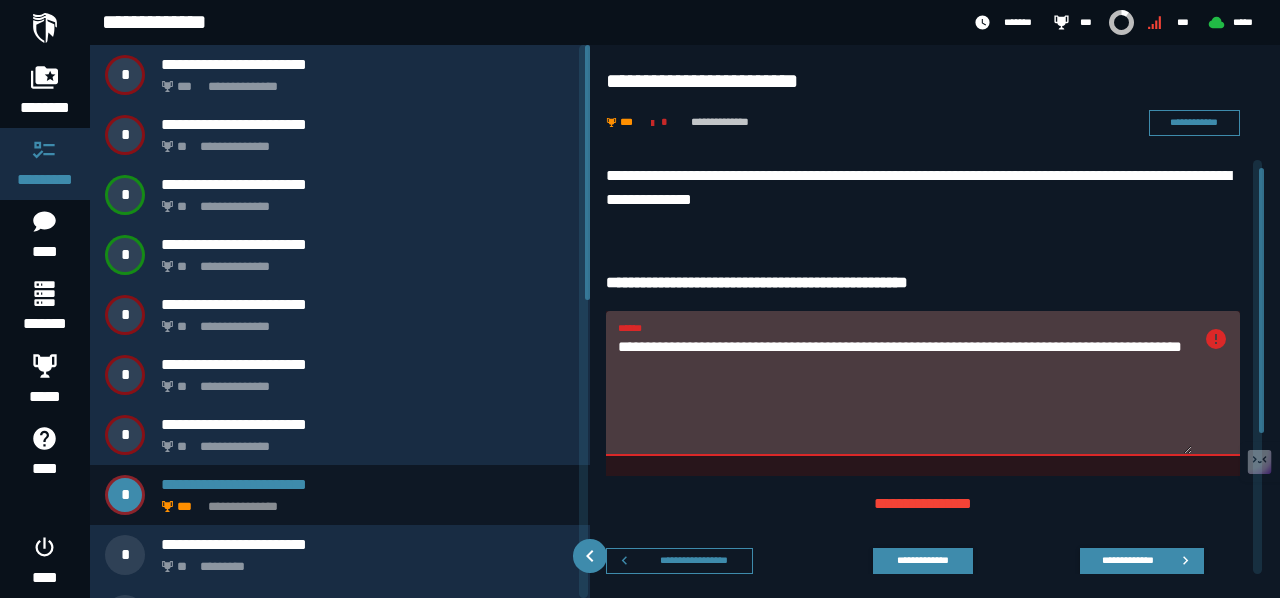click on "**********" at bounding box center [905, 383] 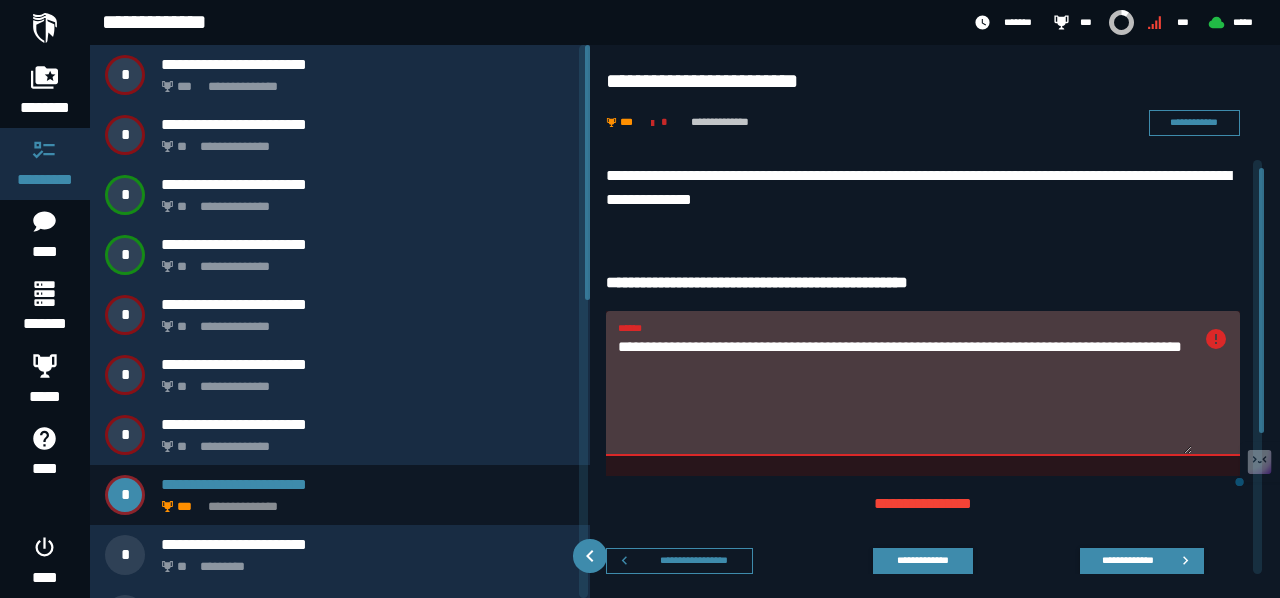 drag, startPoint x: 984, startPoint y: 369, endPoint x: 606, endPoint y: 344, distance: 378.8258 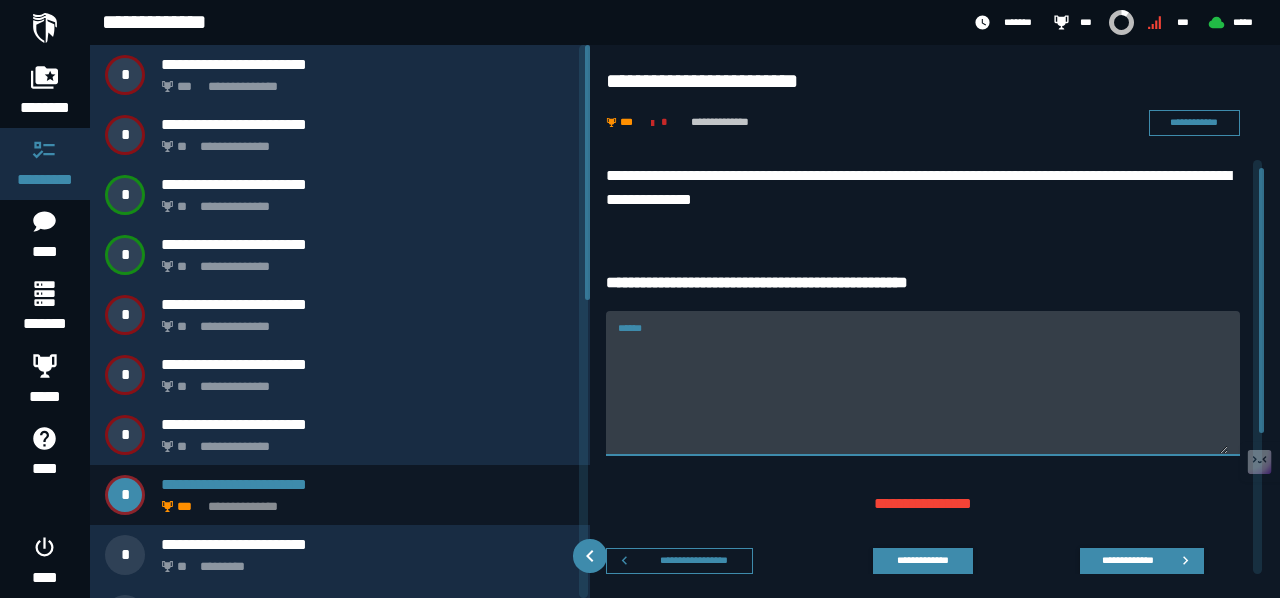 paste on "**********" 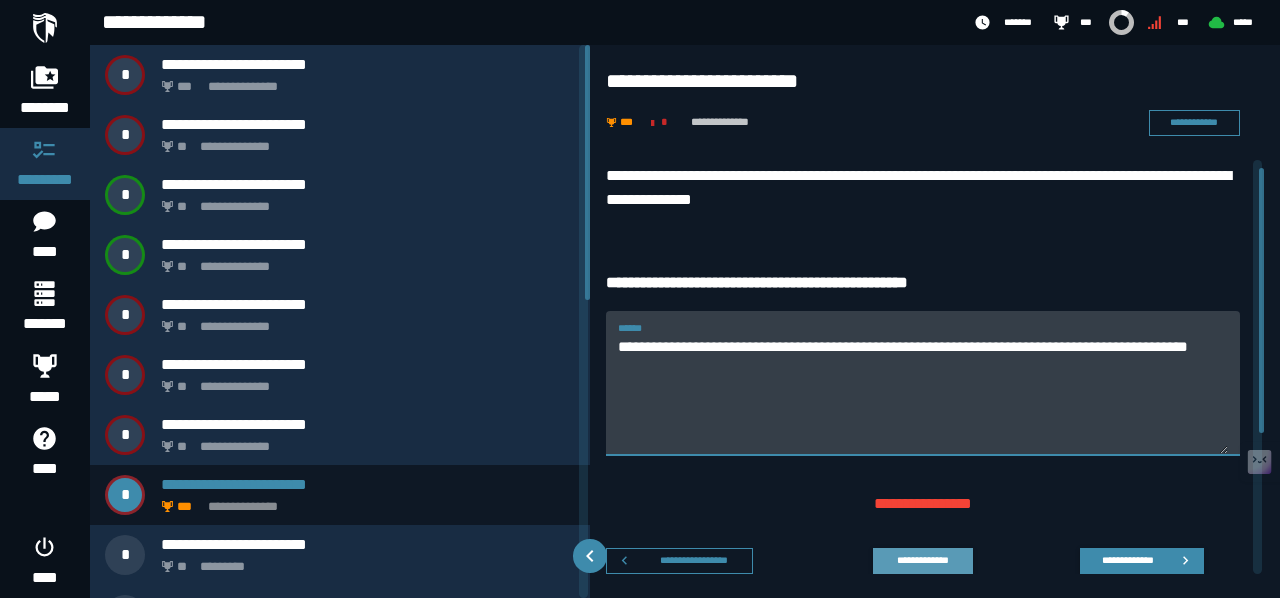 type on "**********" 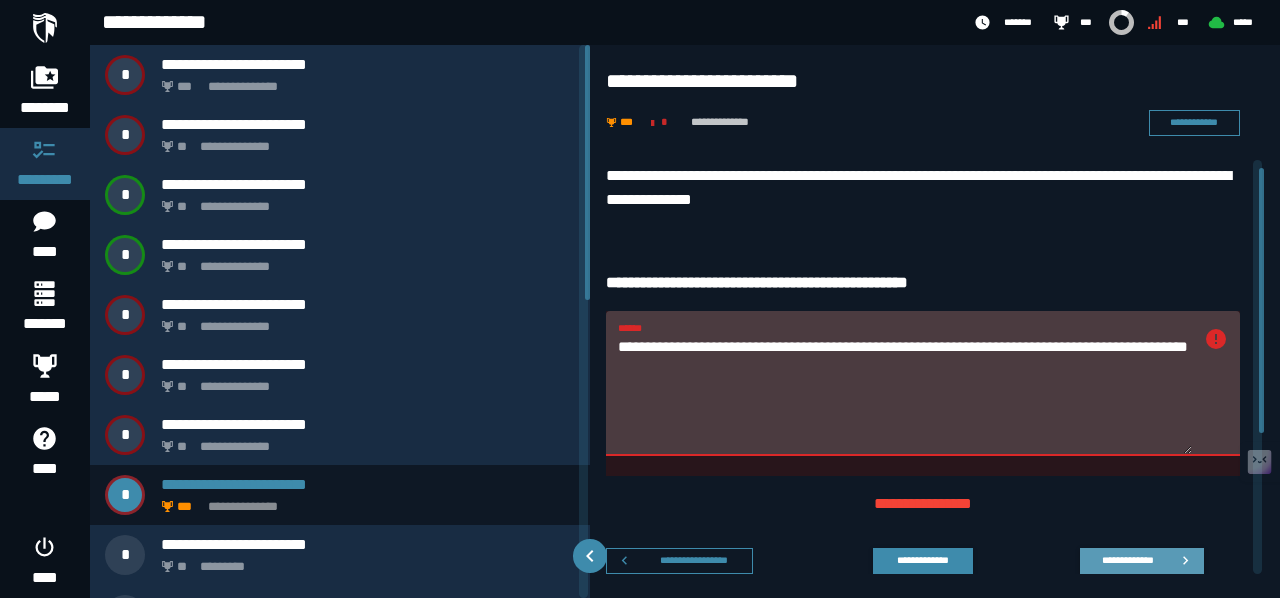 click on "**********" at bounding box center (1127, 560) 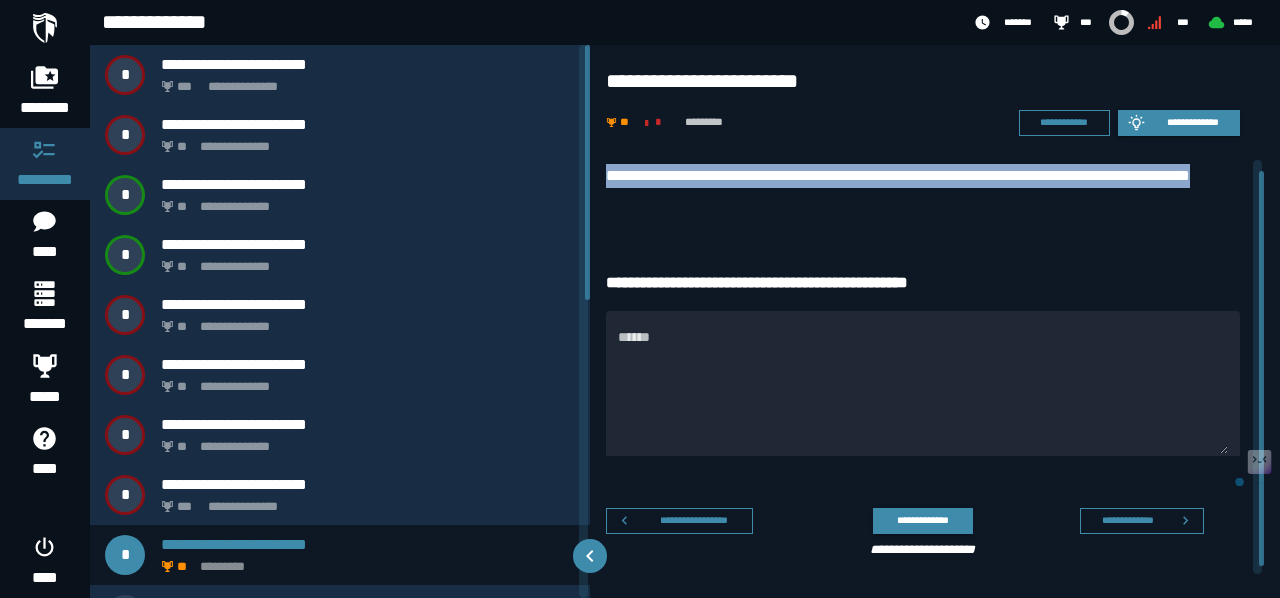 drag, startPoint x: 726, startPoint y: 198, endPoint x: 590, endPoint y: 183, distance: 136.8247 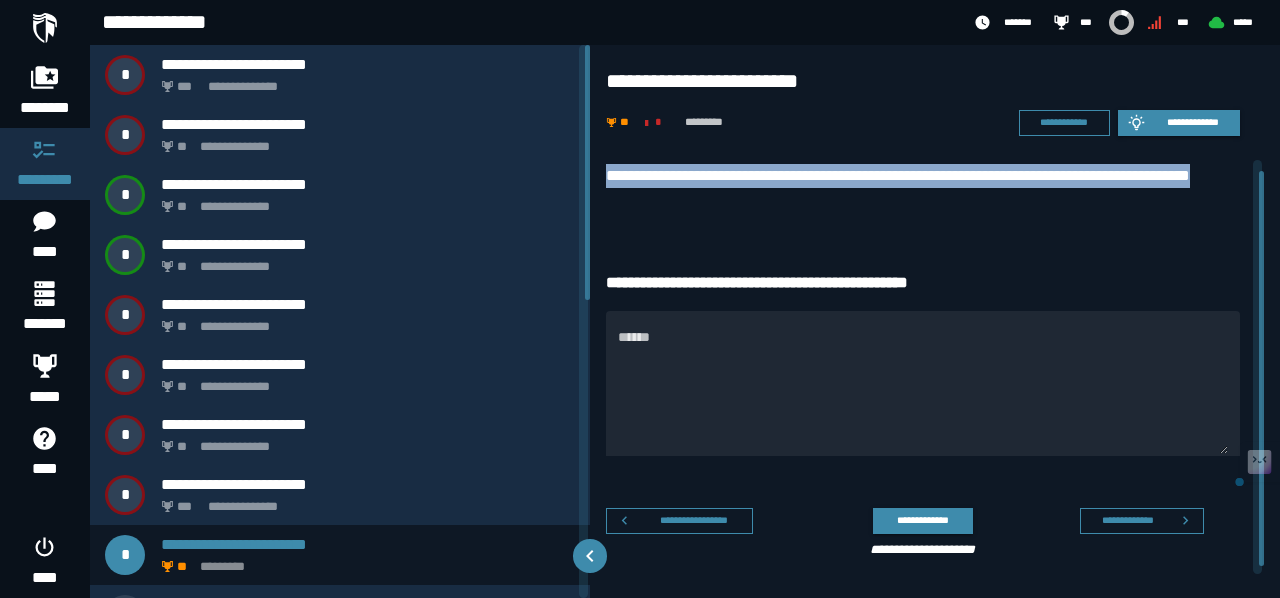 copy on "**********" 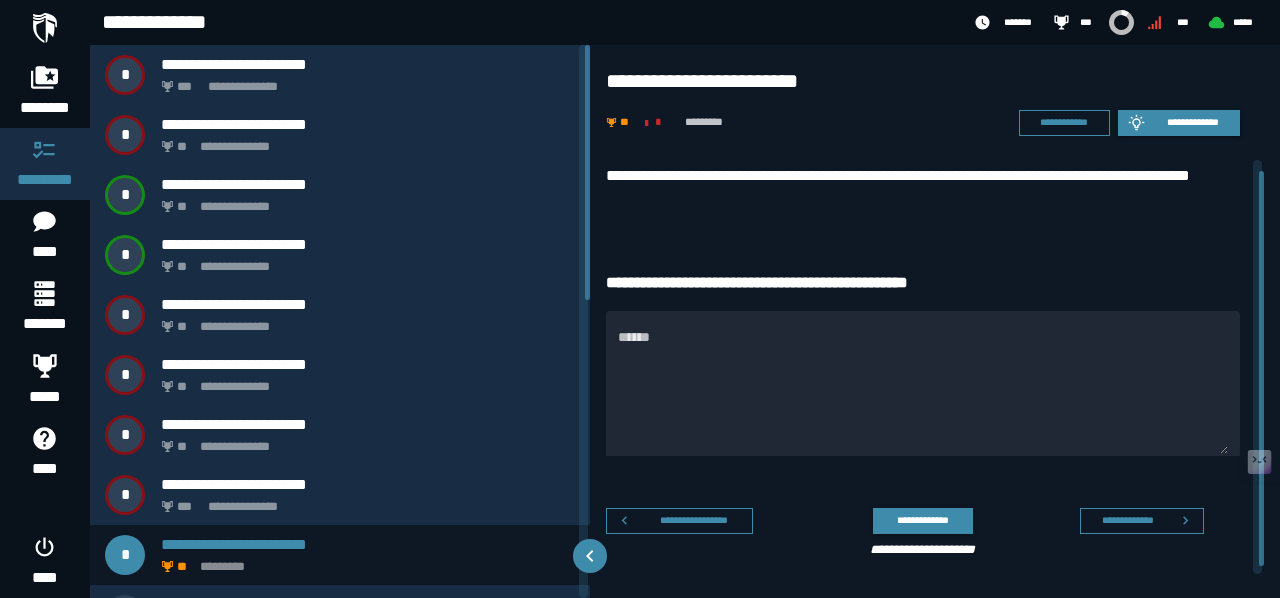 click on "**********" at bounding box center (935, 321) 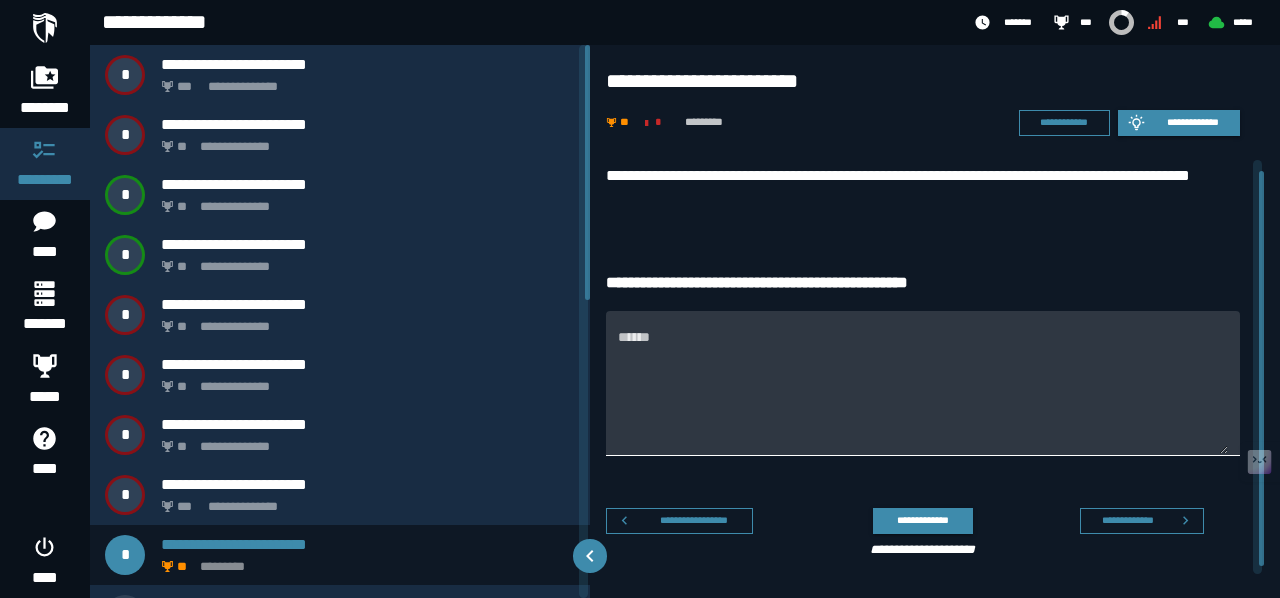 click on "******" at bounding box center (923, 395) 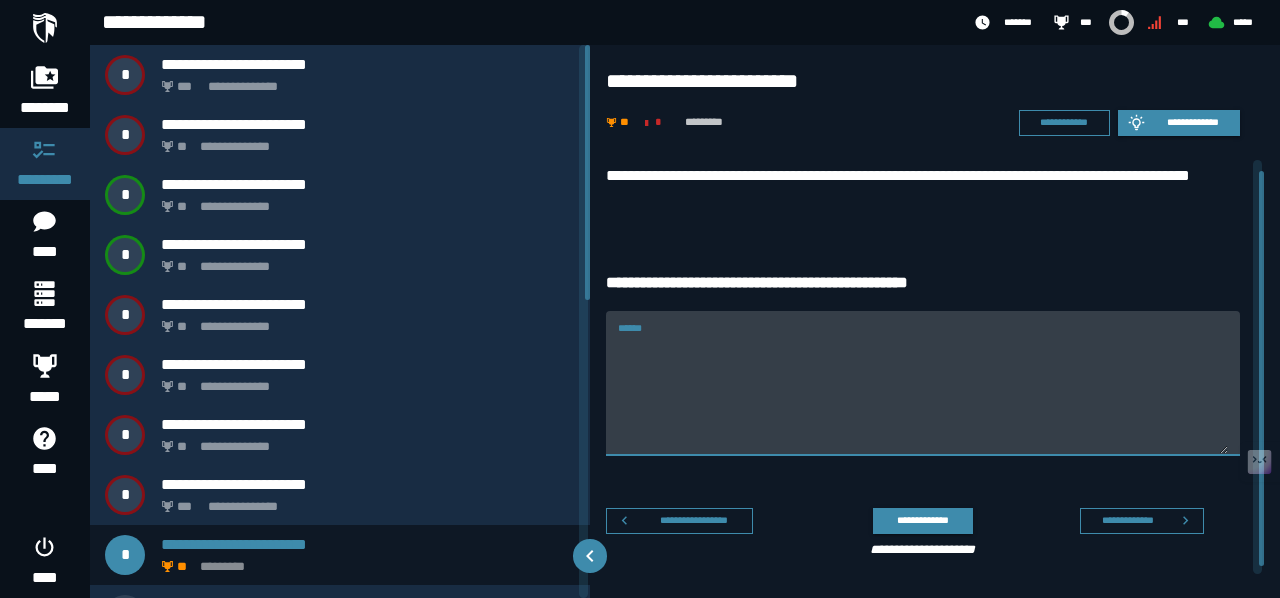 paste on "**********" 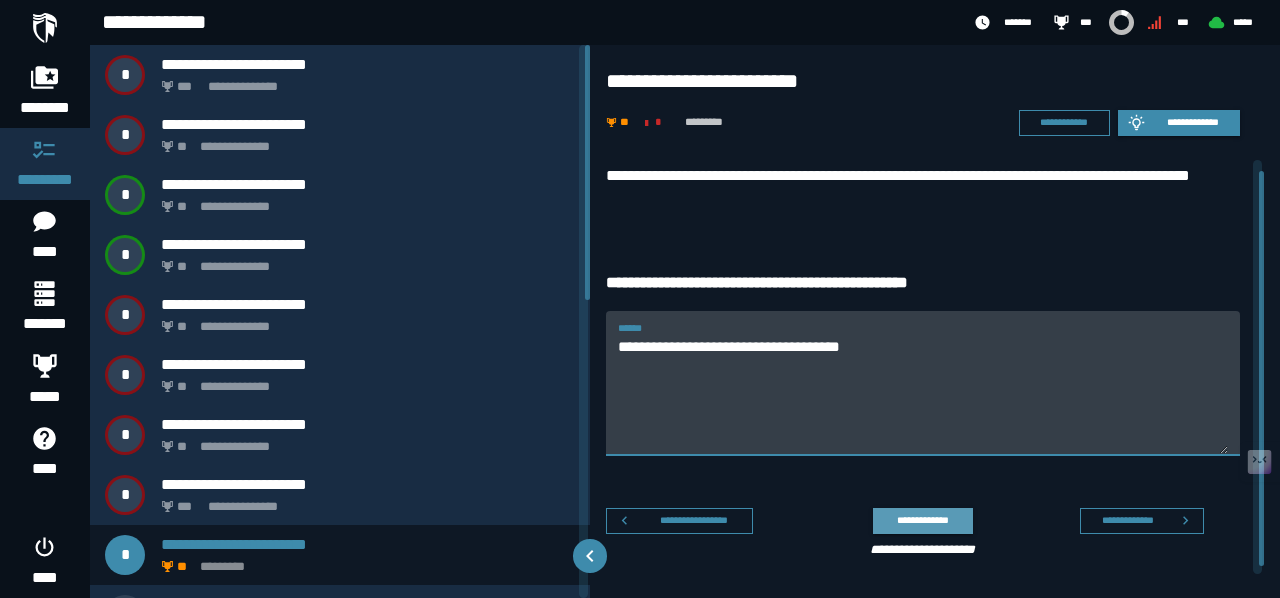 click on "**********" at bounding box center (922, 520) 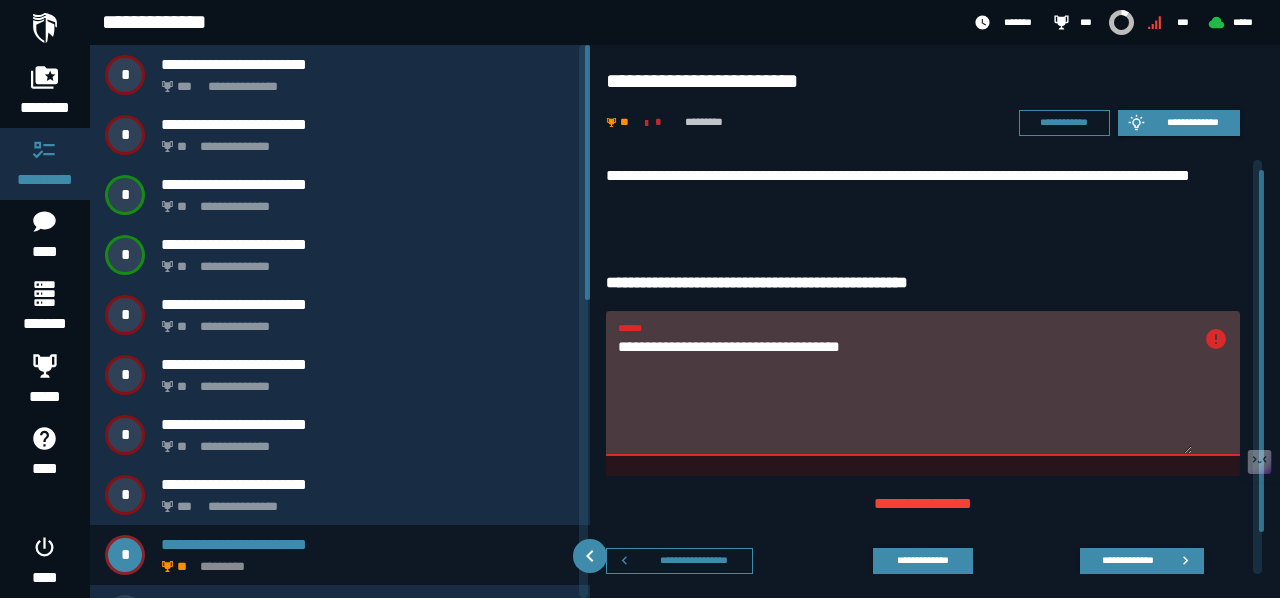 click on "**********" at bounding box center (905, 395) 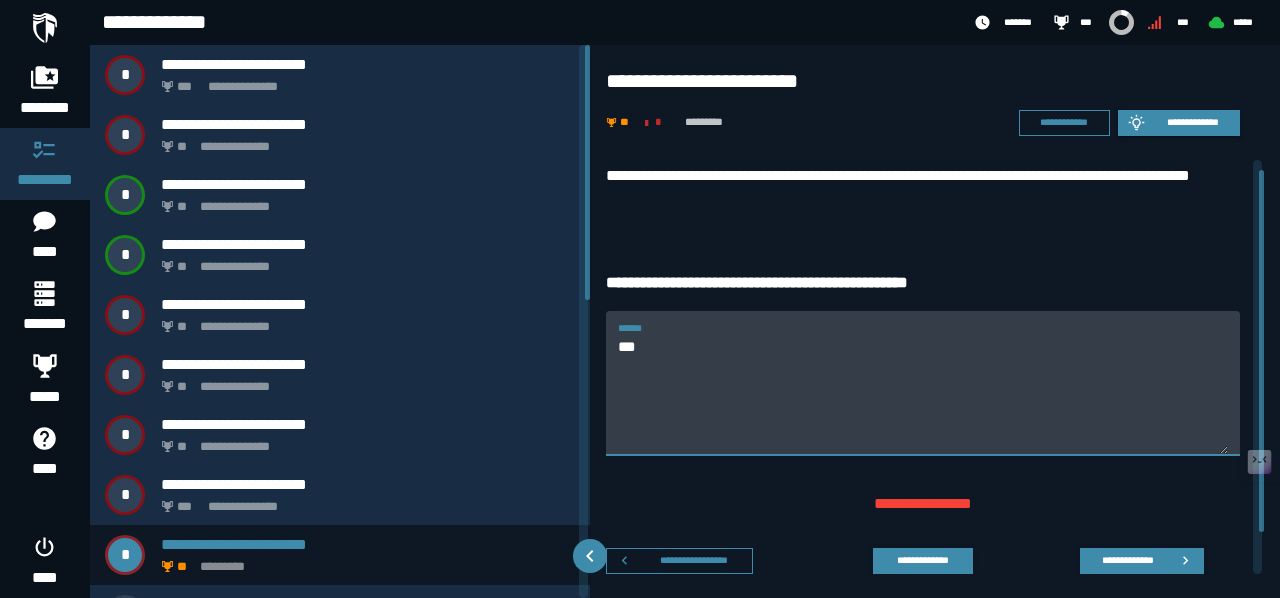 type on "*" 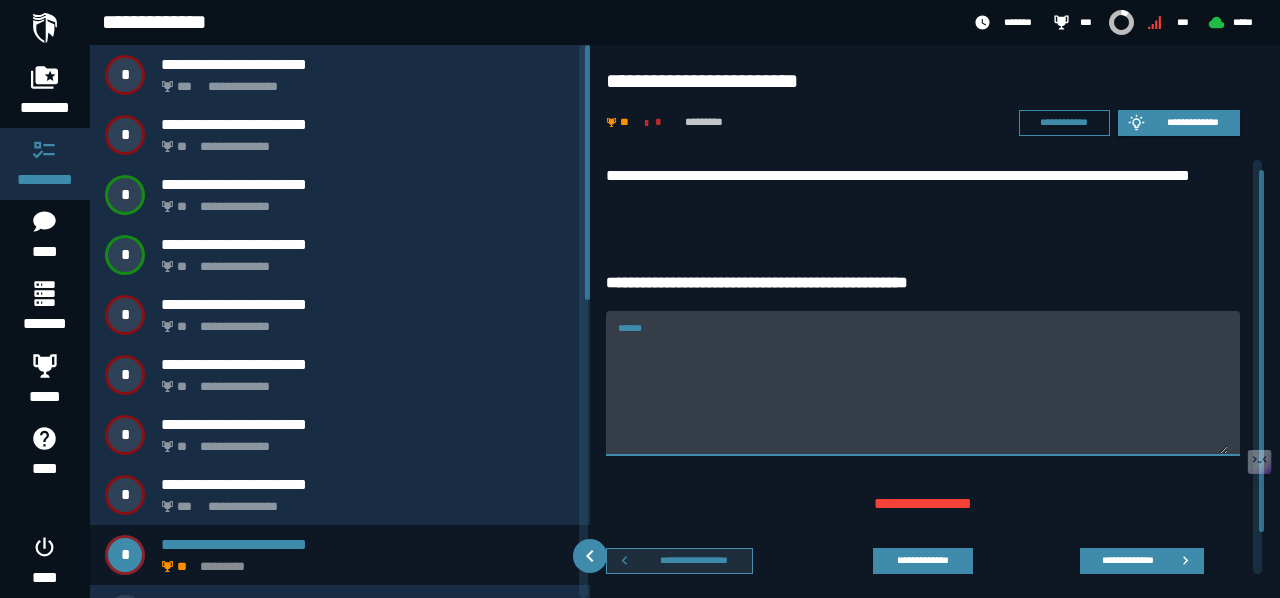 type 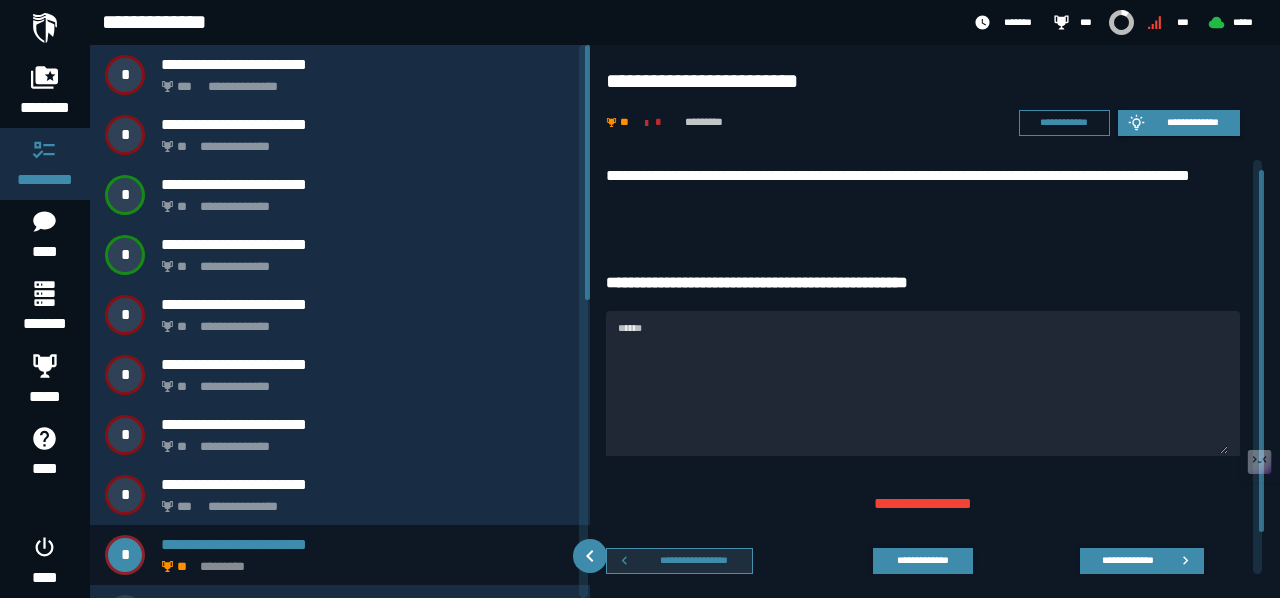 click on "**********" at bounding box center (694, 560) 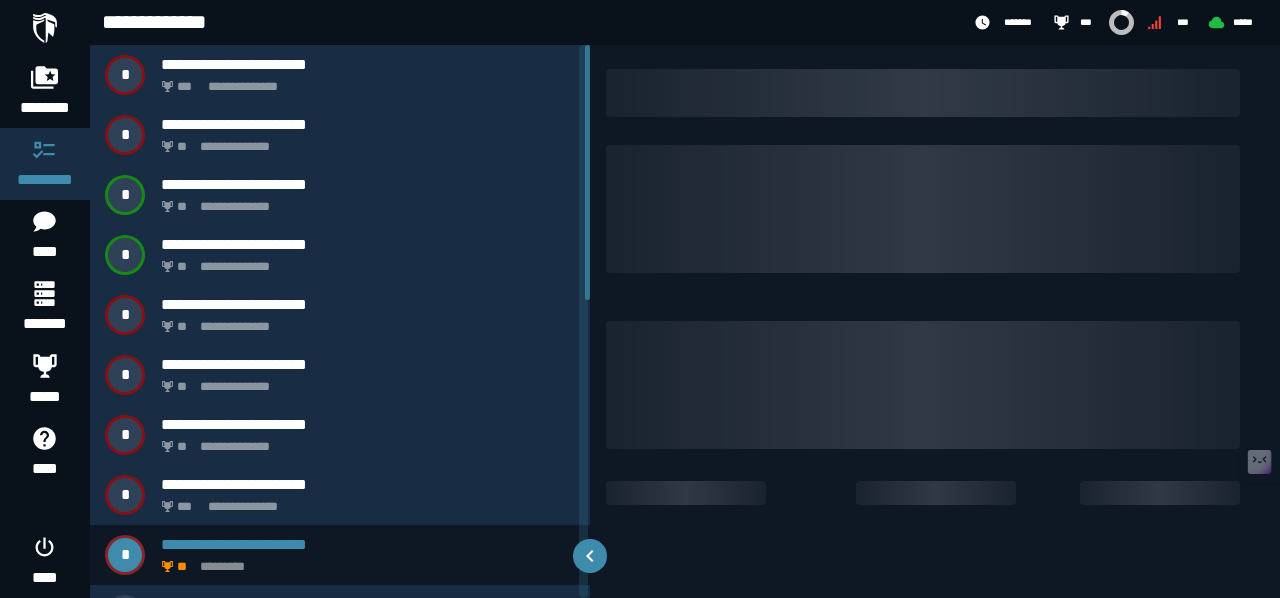 scroll, scrollTop: 0, scrollLeft: 0, axis: both 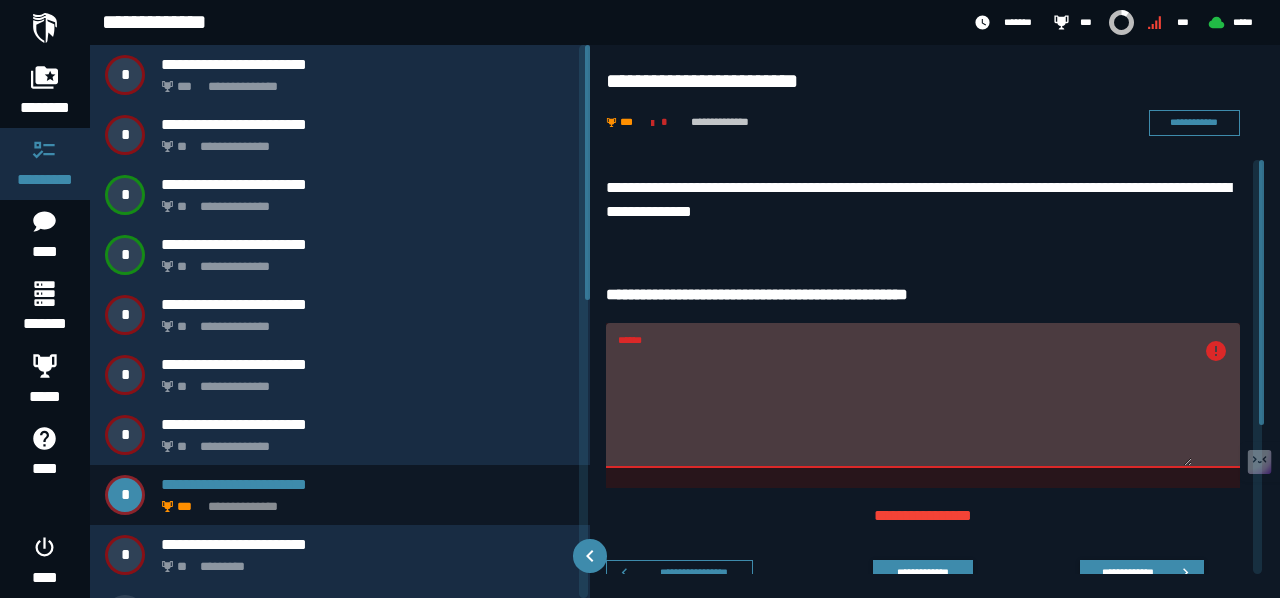 click on "******" at bounding box center (905, 407) 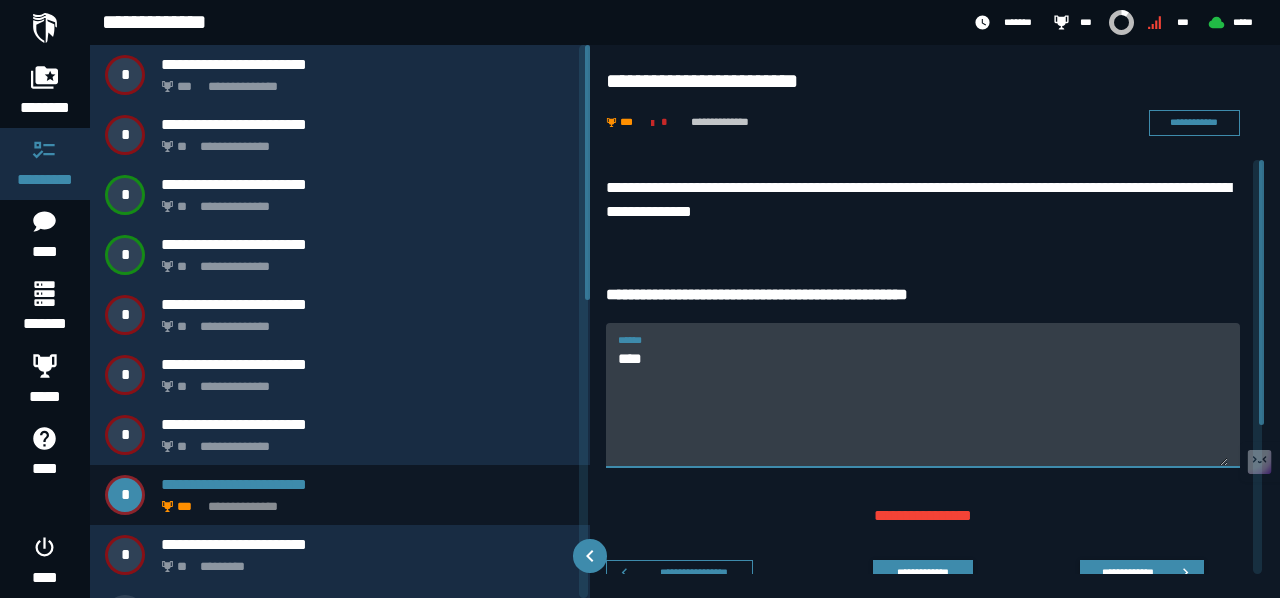 type on "*" 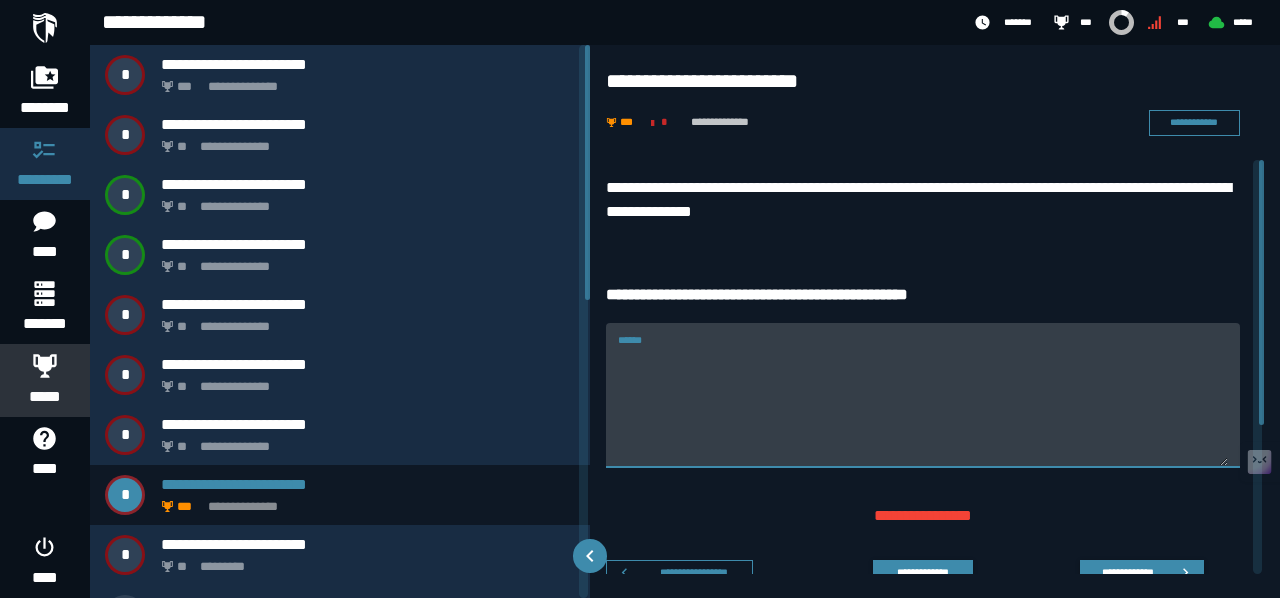 type 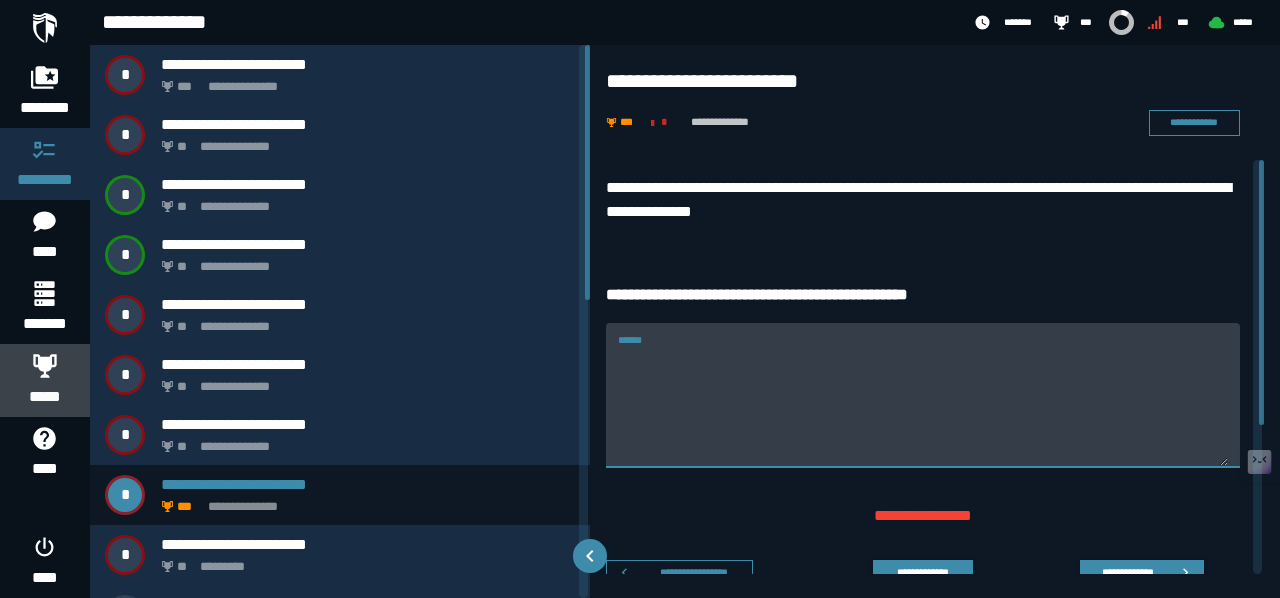 click on "*****" at bounding box center (45, 380) 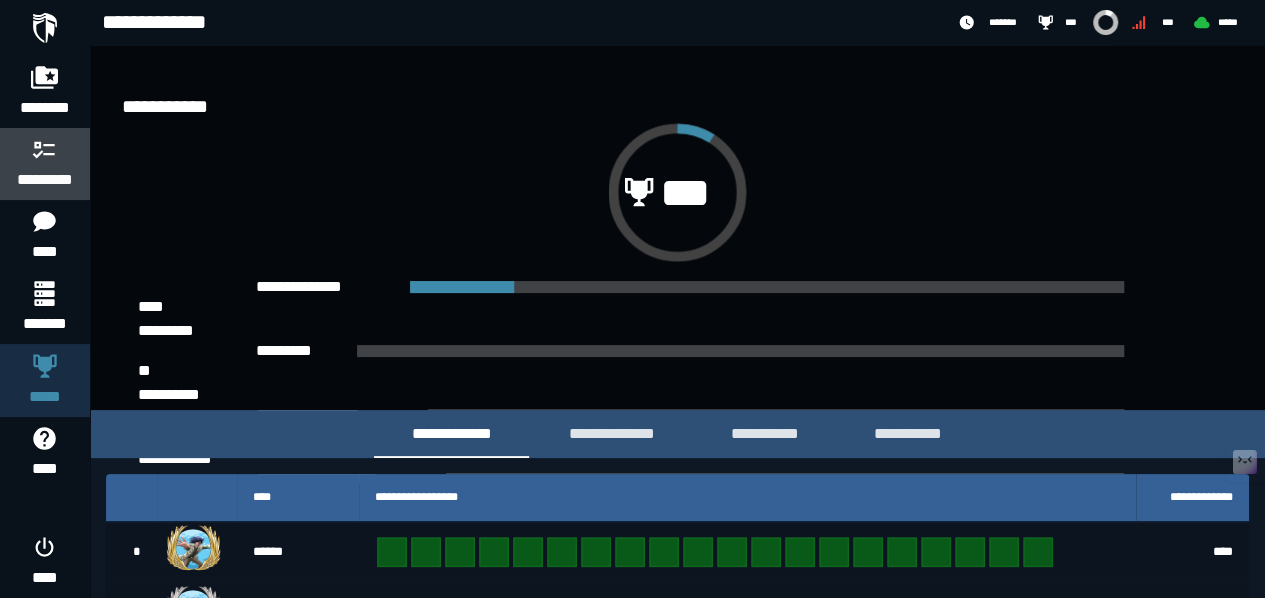 click 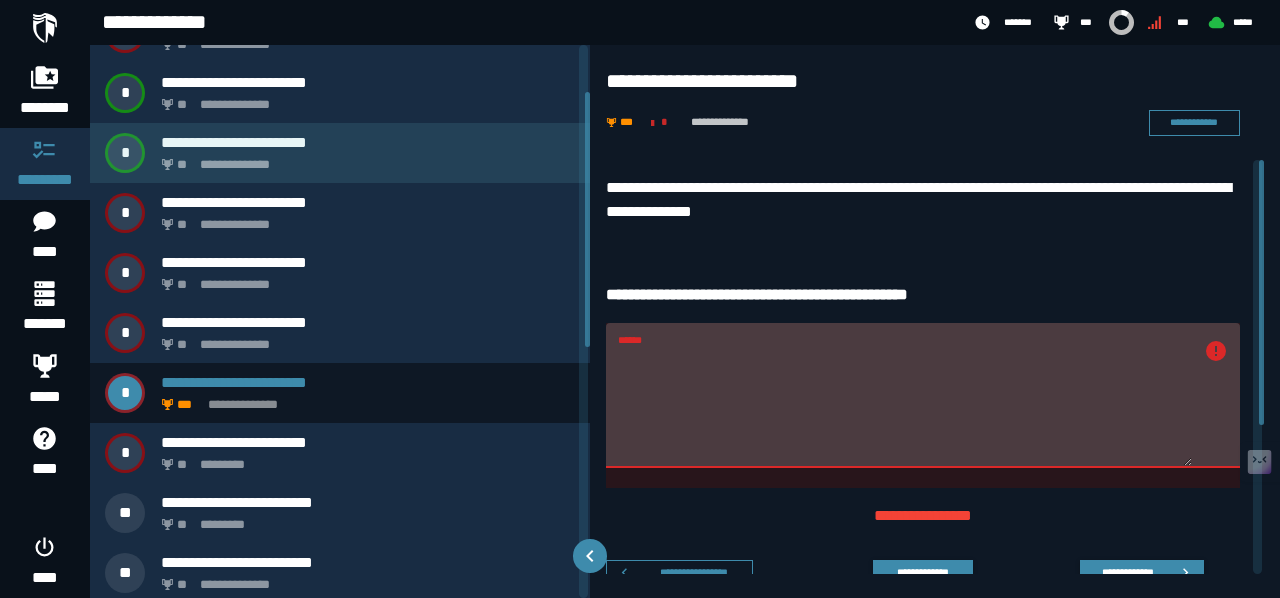 scroll, scrollTop: 101, scrollLeft: 0, axis: vertical 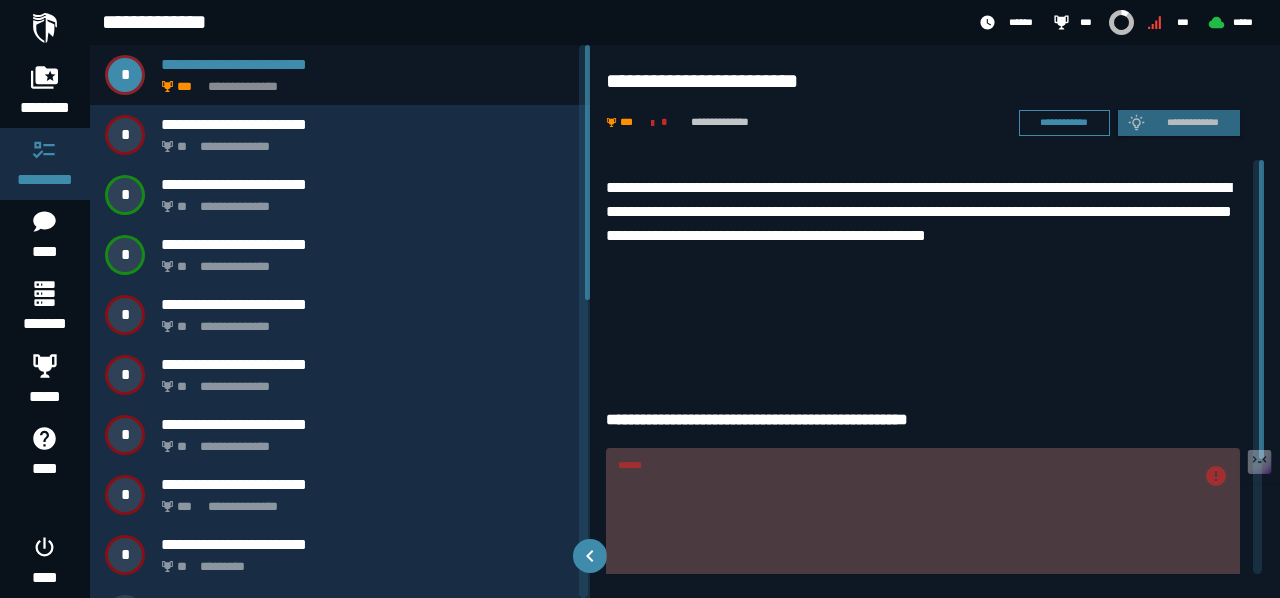 drag, startPoint x: 1258, startPoint y: 221, endPoint x: 1253, endPoint y: 129, distance: 92.13577 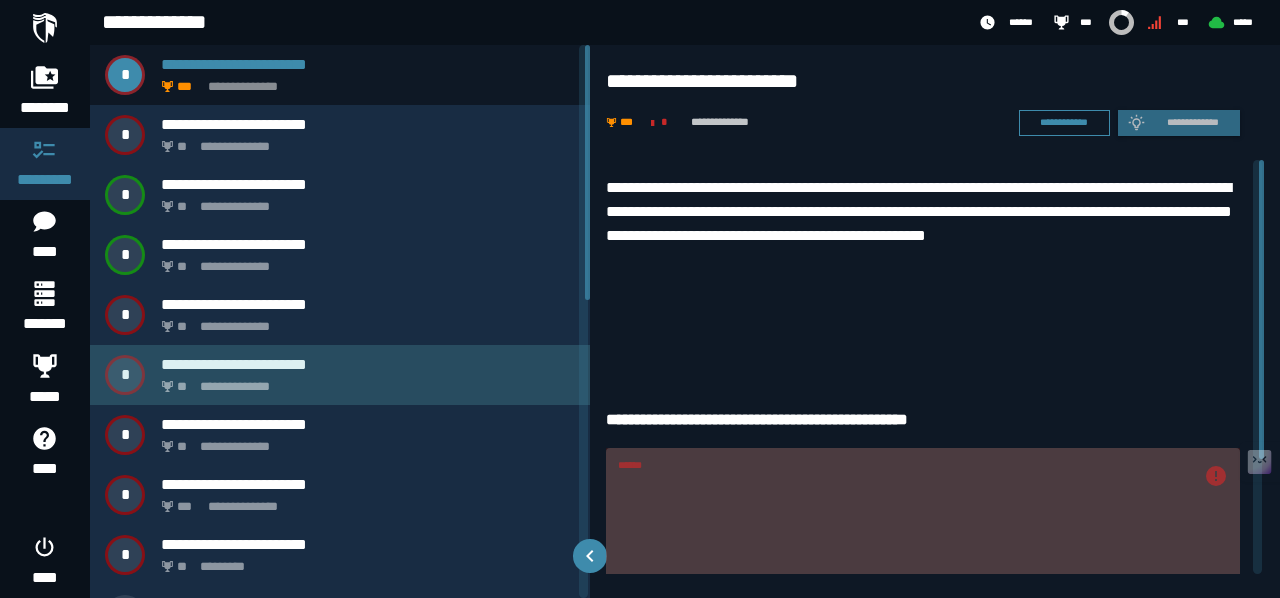 click on "**********" at bounding box center [368, 364] 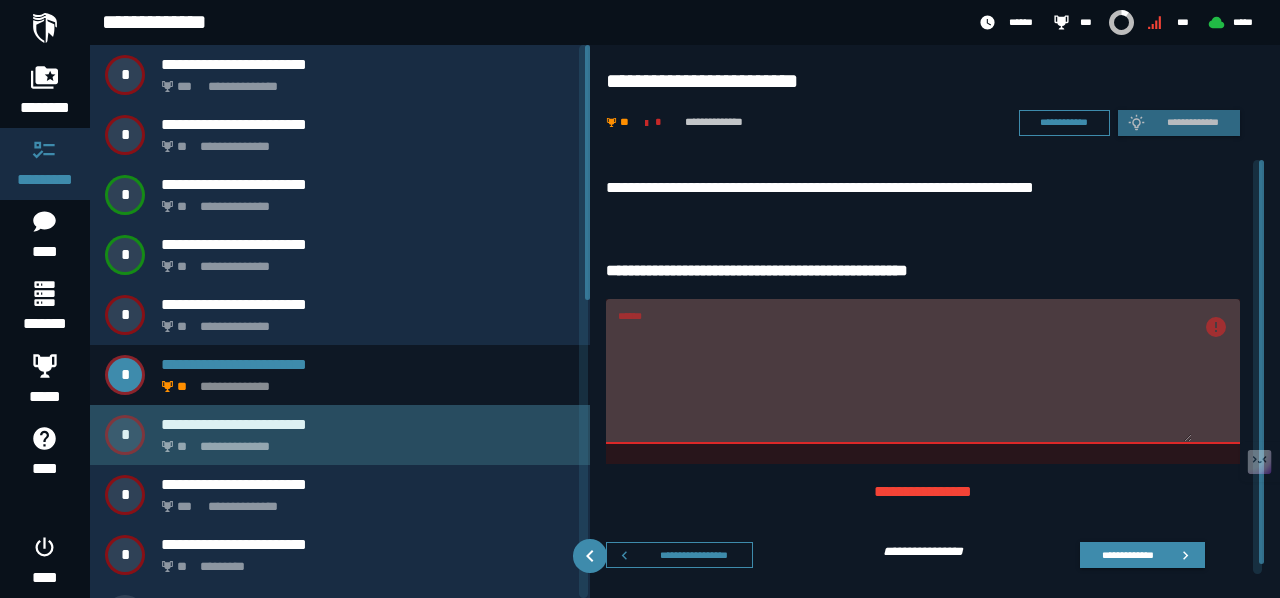 click on "**********" at bounding box center (364, 441) 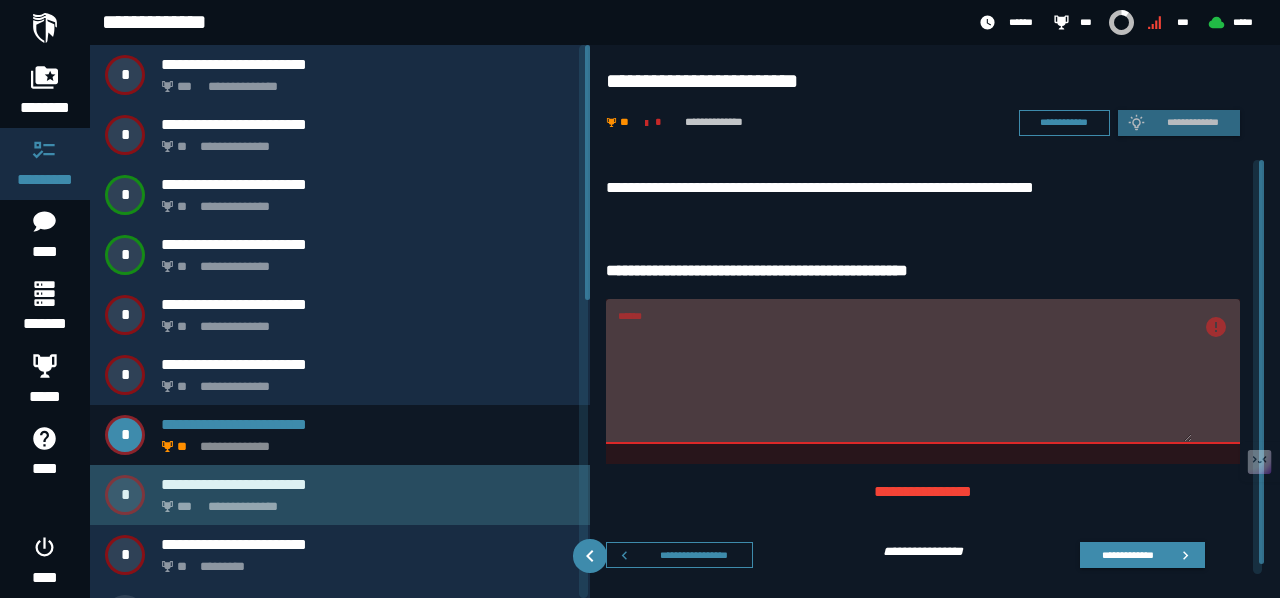 click on "**********" at bounding box center [368, 484] 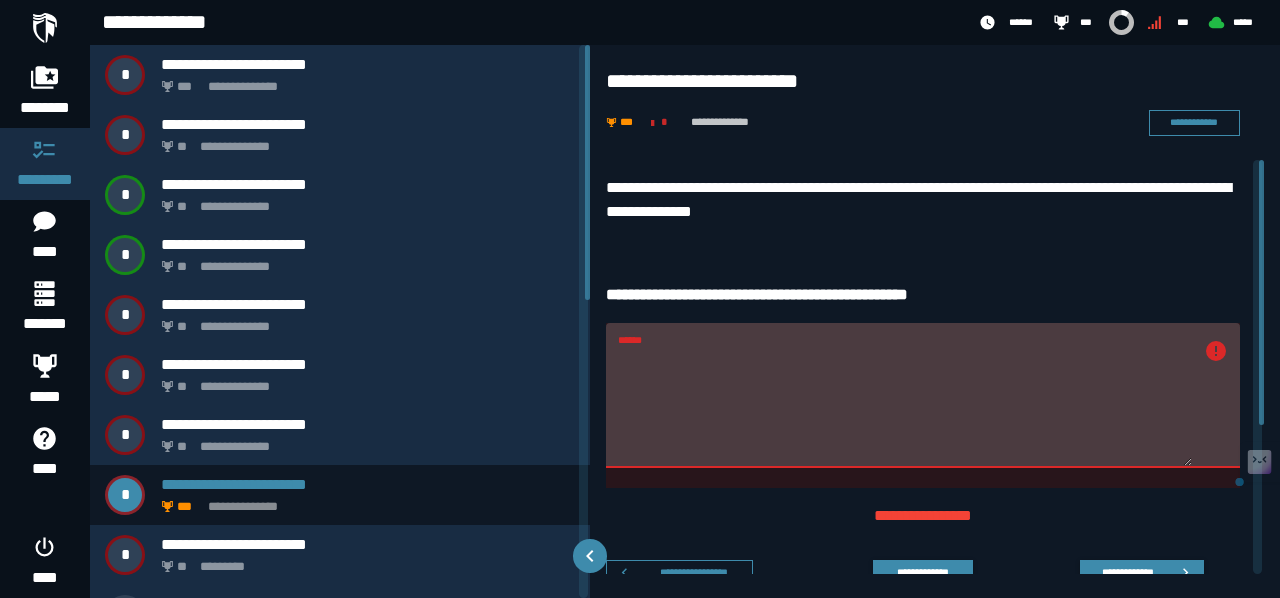 drag, startPoint x: 1026, startPoint y: 379, endPoint x: 661, endPoint y: 338, distance: 367.29553 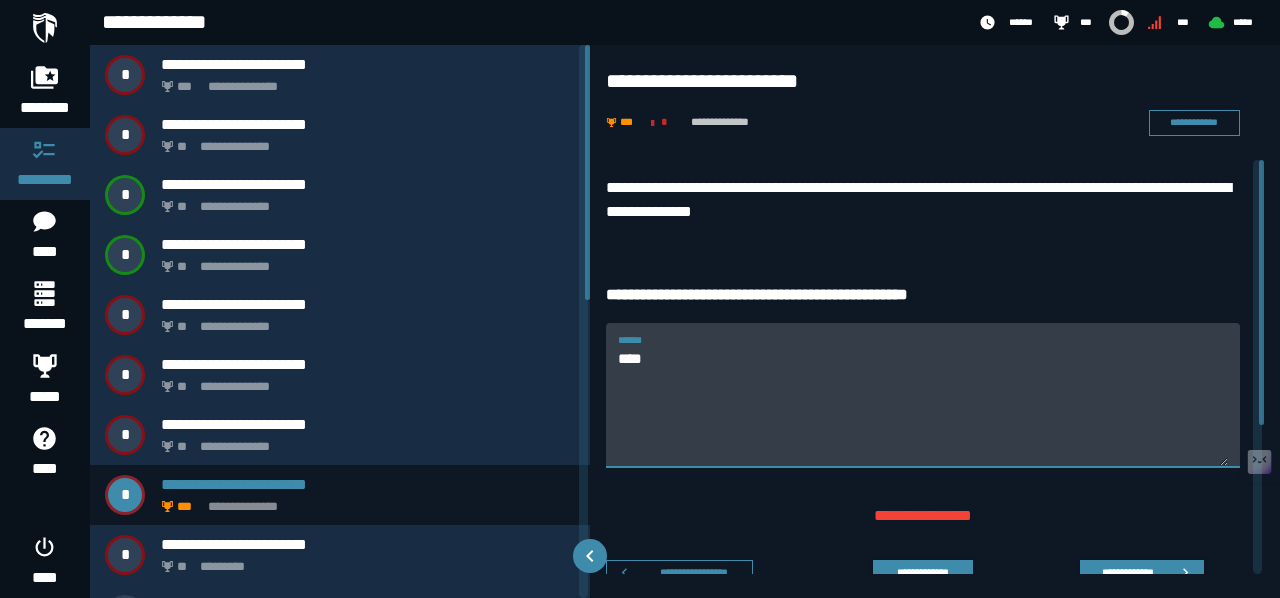 type on "*" 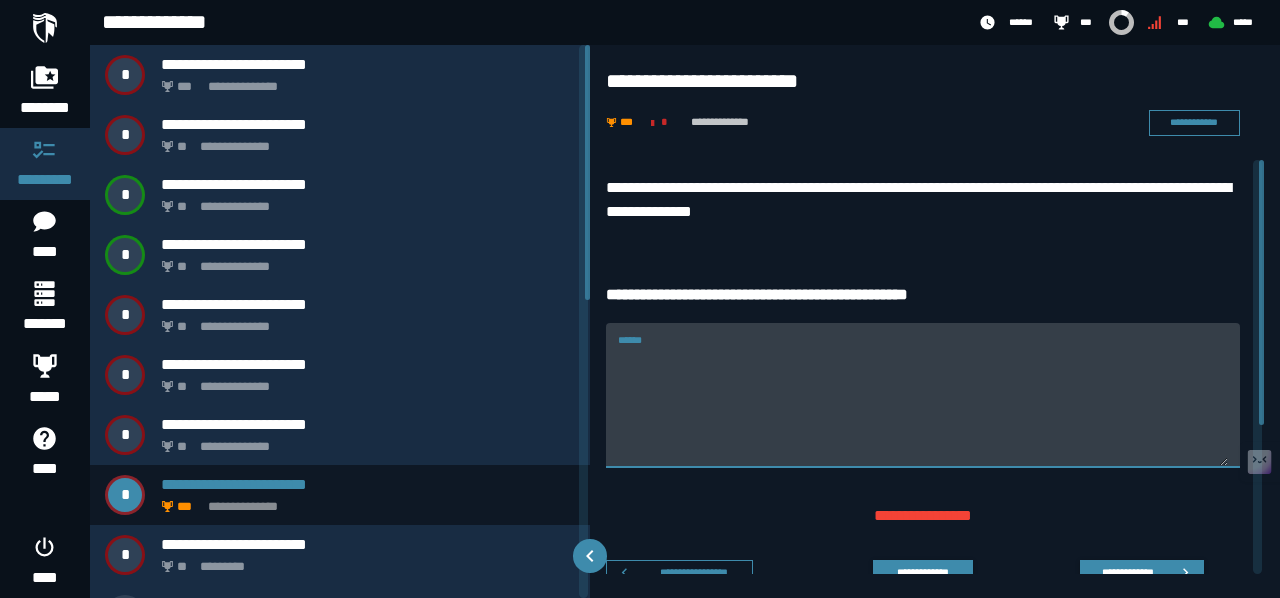 type 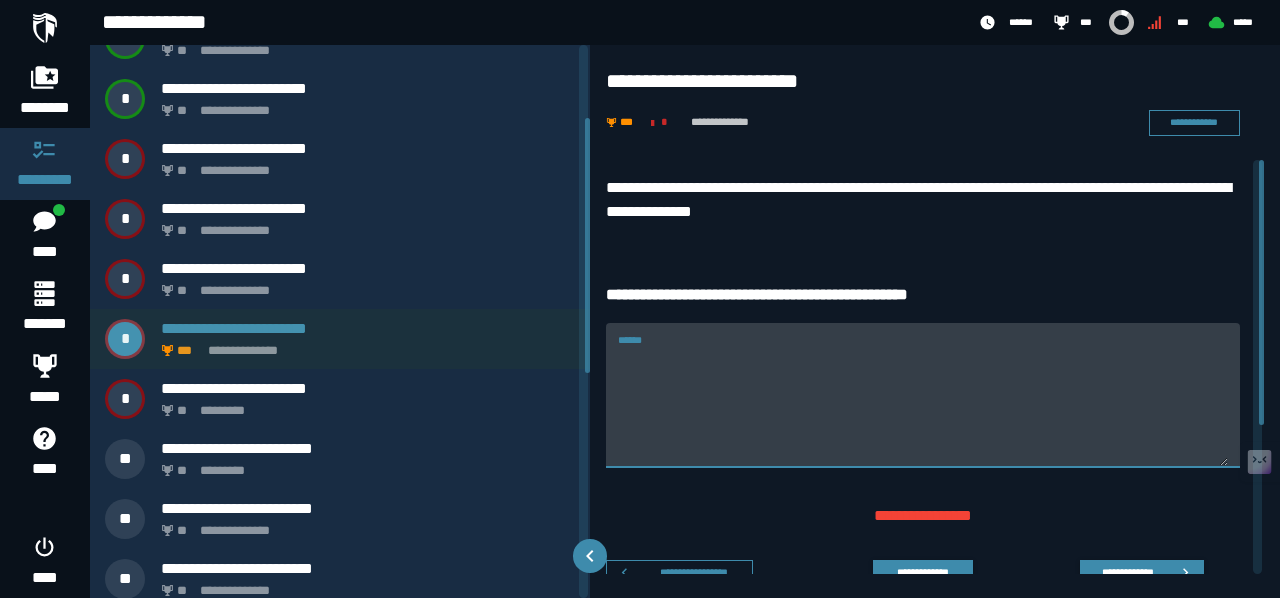 scroll, scrollTop: 158, scrollLeft: 0, axis: vertical 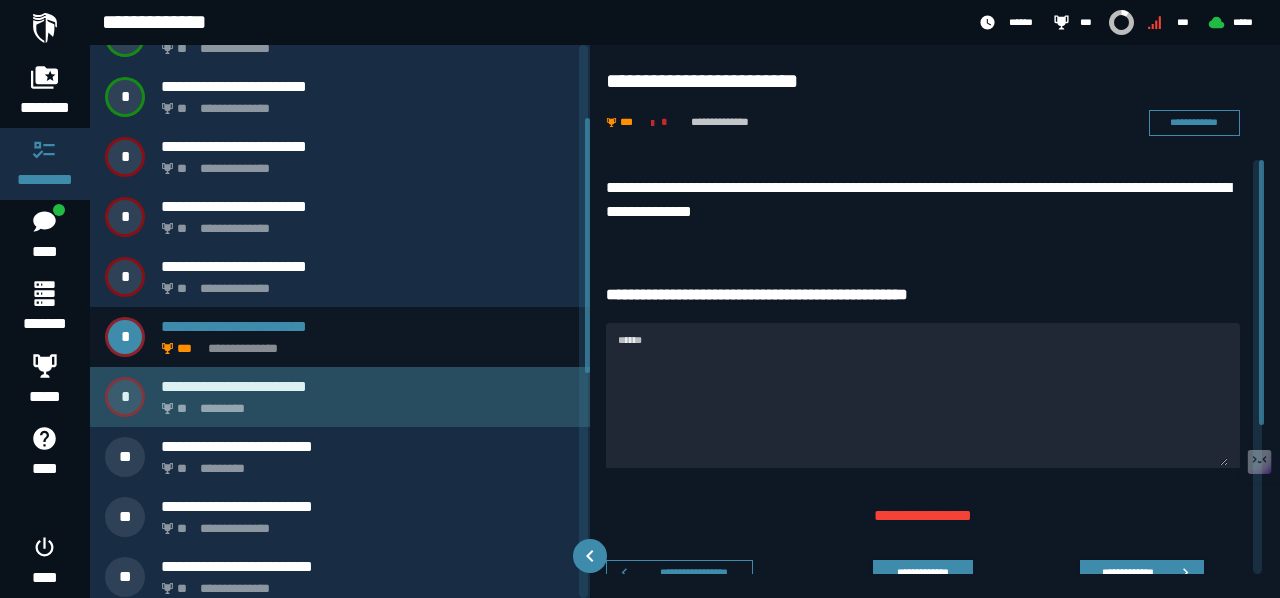 click on "** *********" at bounding box center [364, 403] 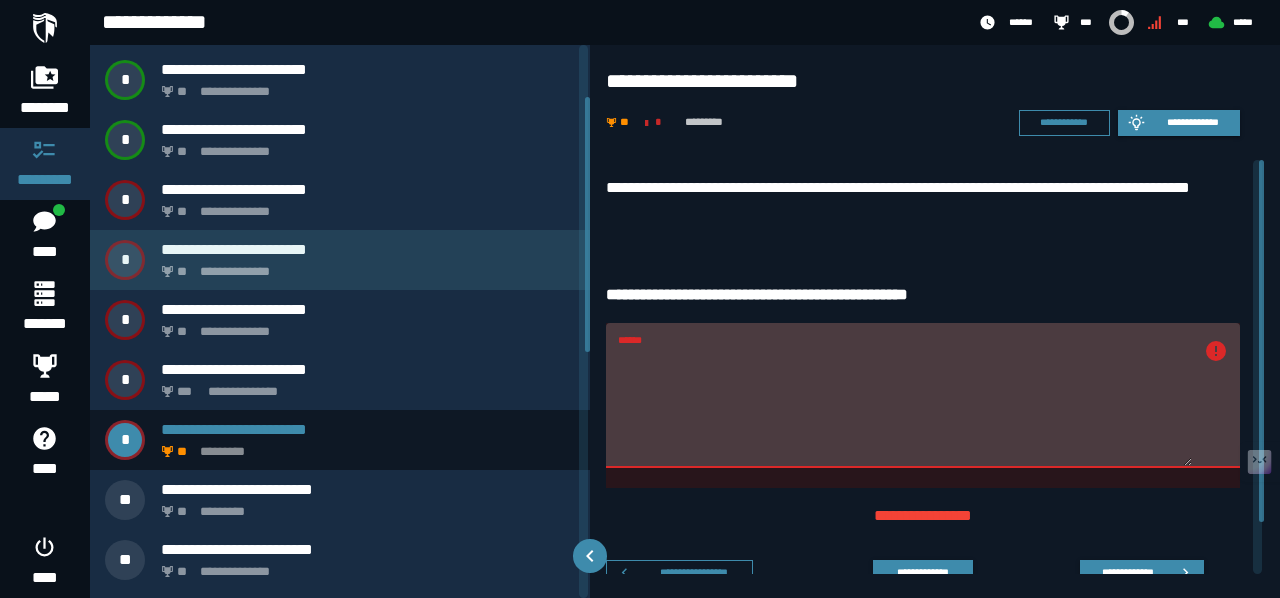 scroll, scrollTop: 116, scrollLeft: 0, axis: vertical 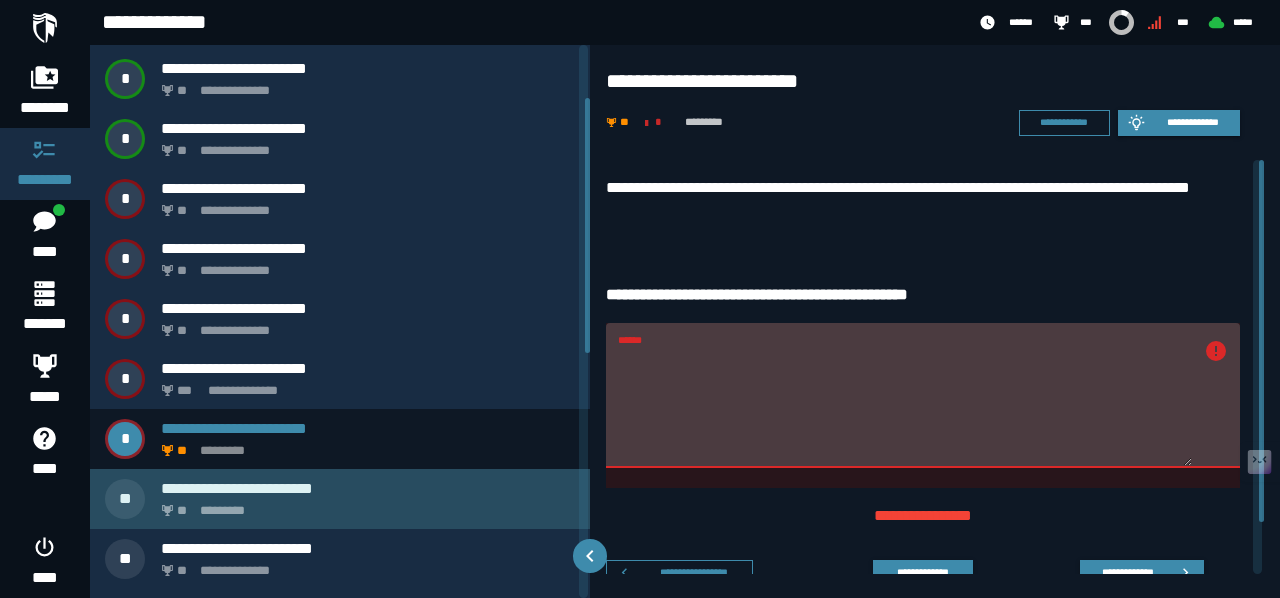 click on "** *********" at bounding box center (364, 505) 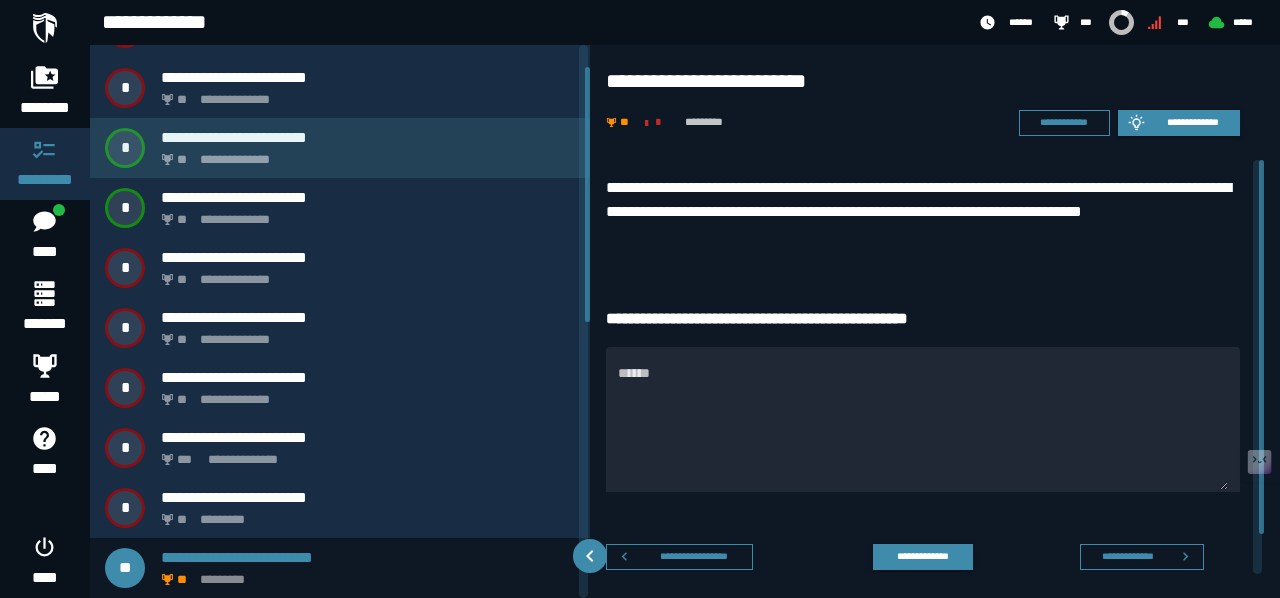 scroll, scrollTop: 0, scrollLeft: 0, axis: both 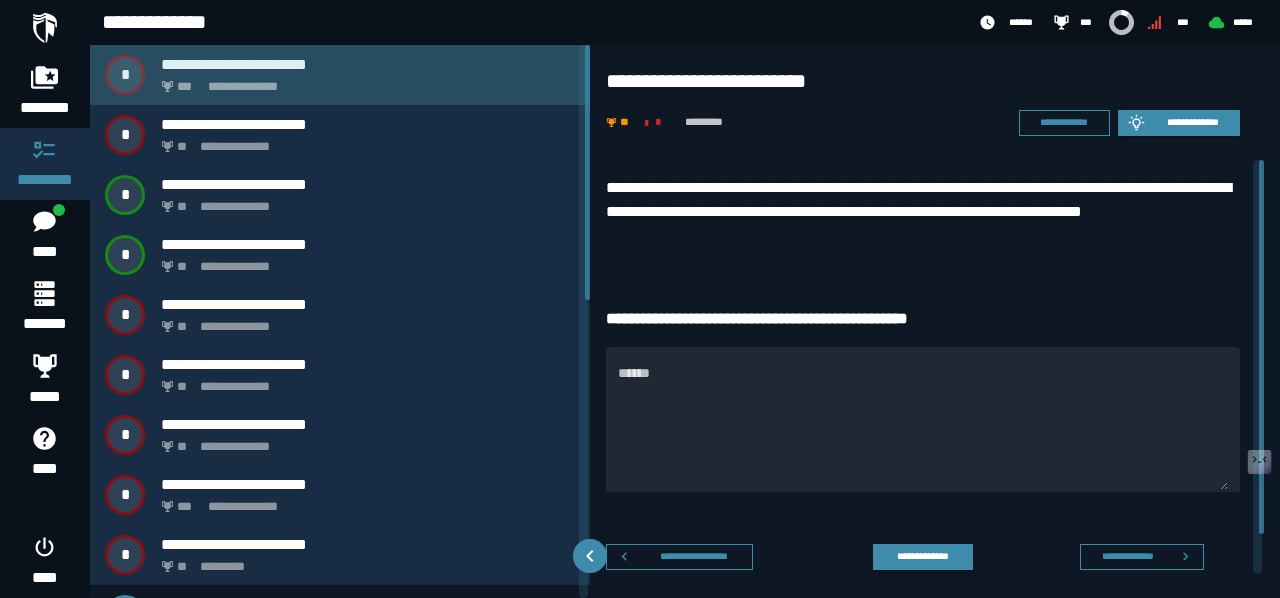 click on "**********" at bounding box center [368, 64] 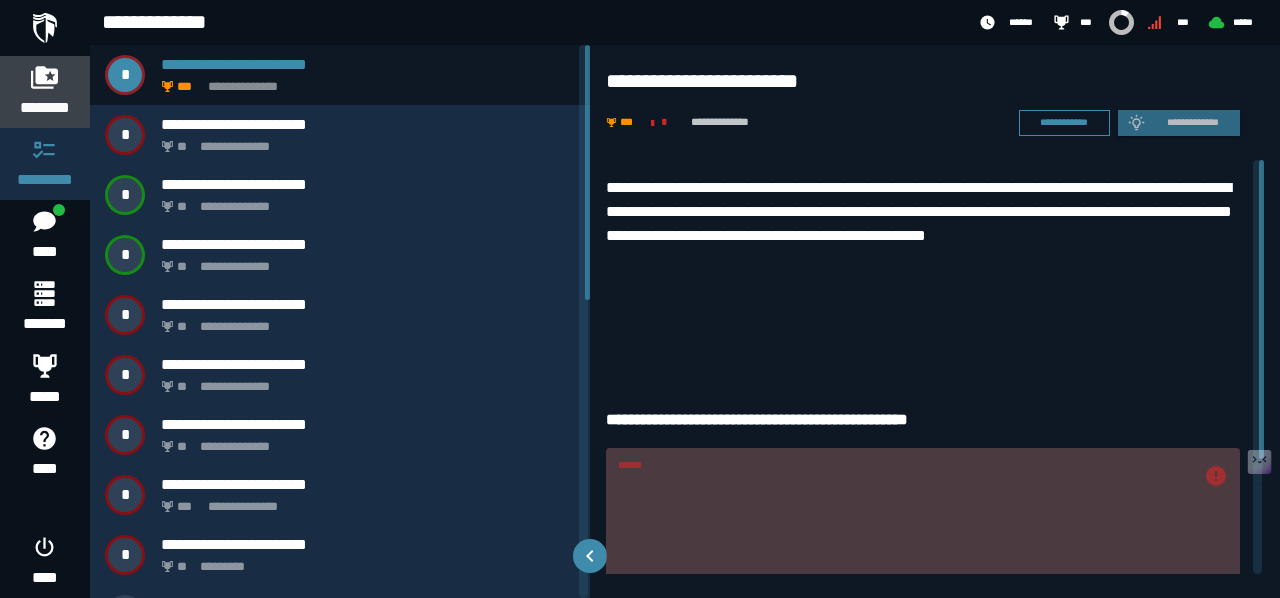 click 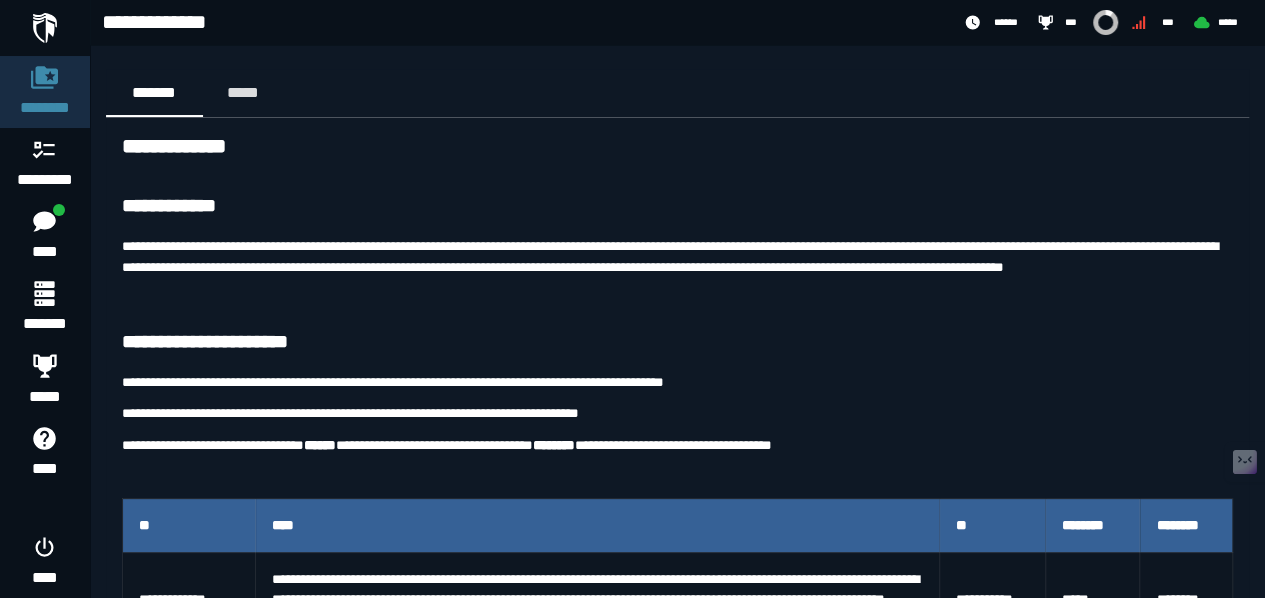 click at bounding box center [45, 28] 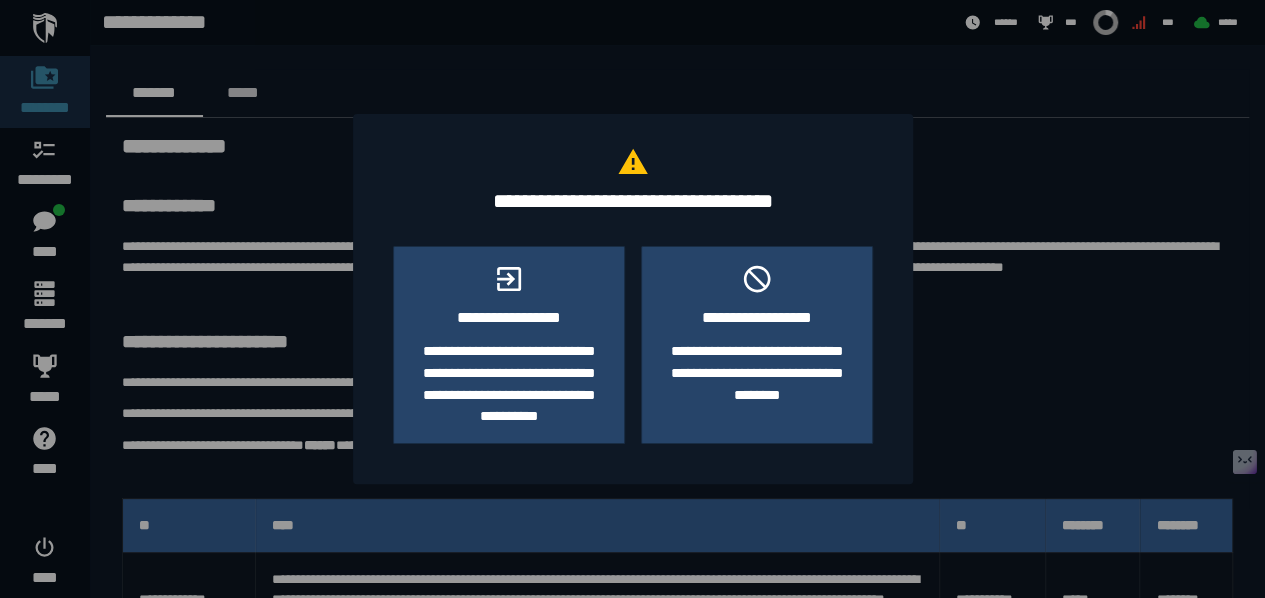 click at bounding box center (632, 299) 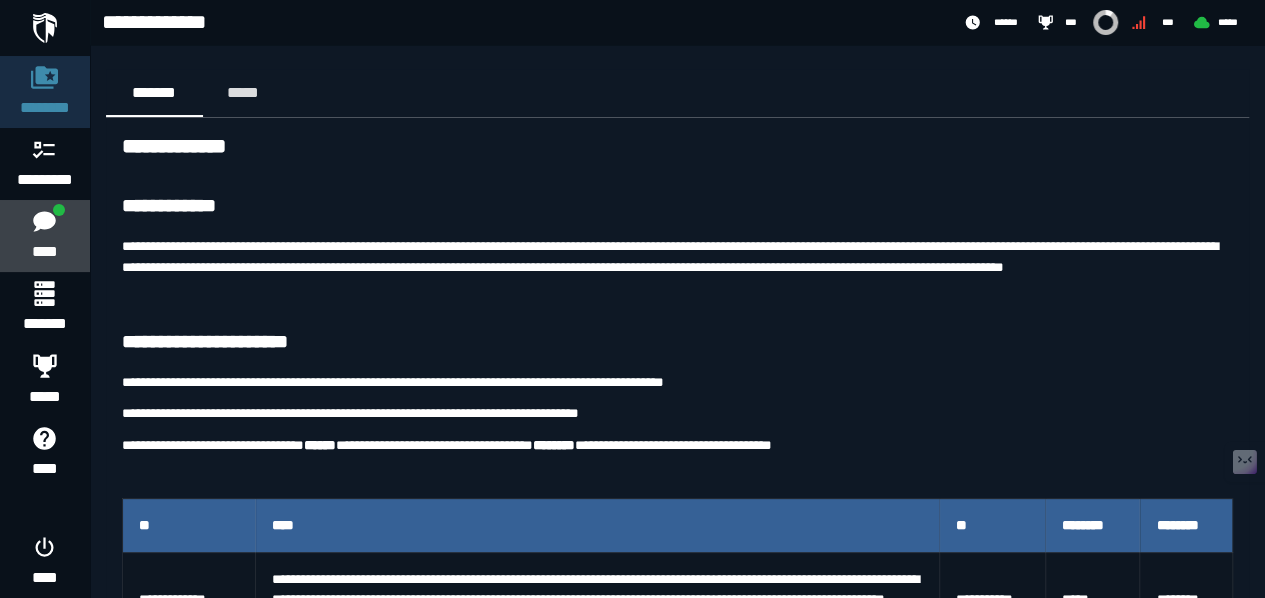 click on "****" at bounding box center [44, 252] 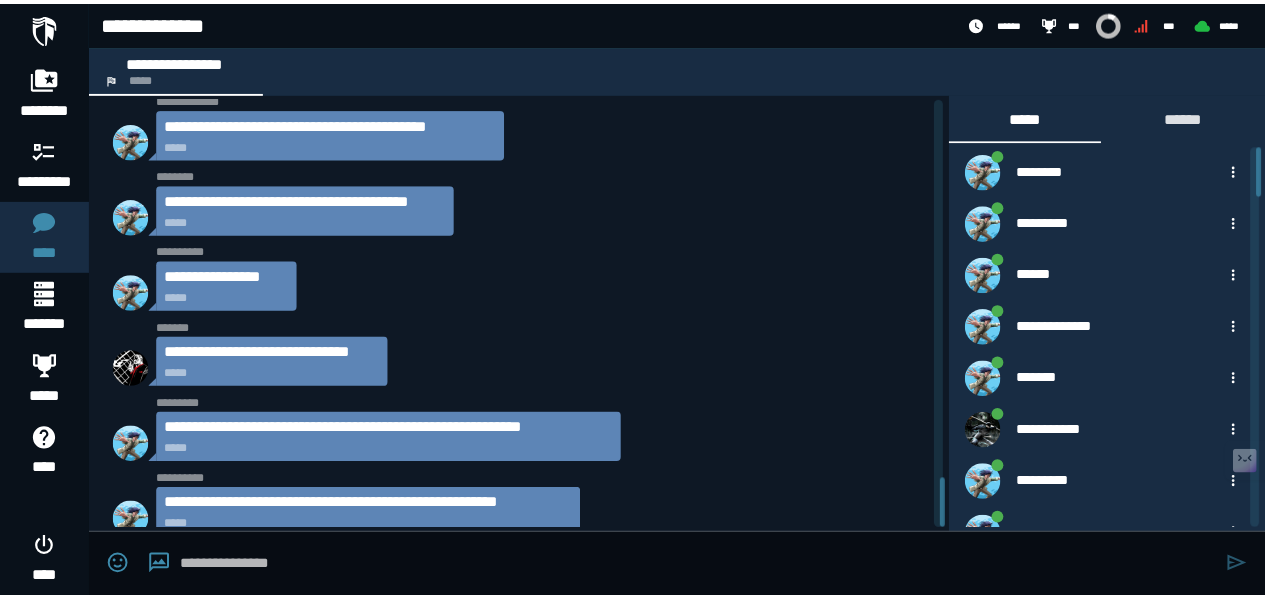scroll, scrollTop: 3669, scrollLeft: 0, axis: vertical 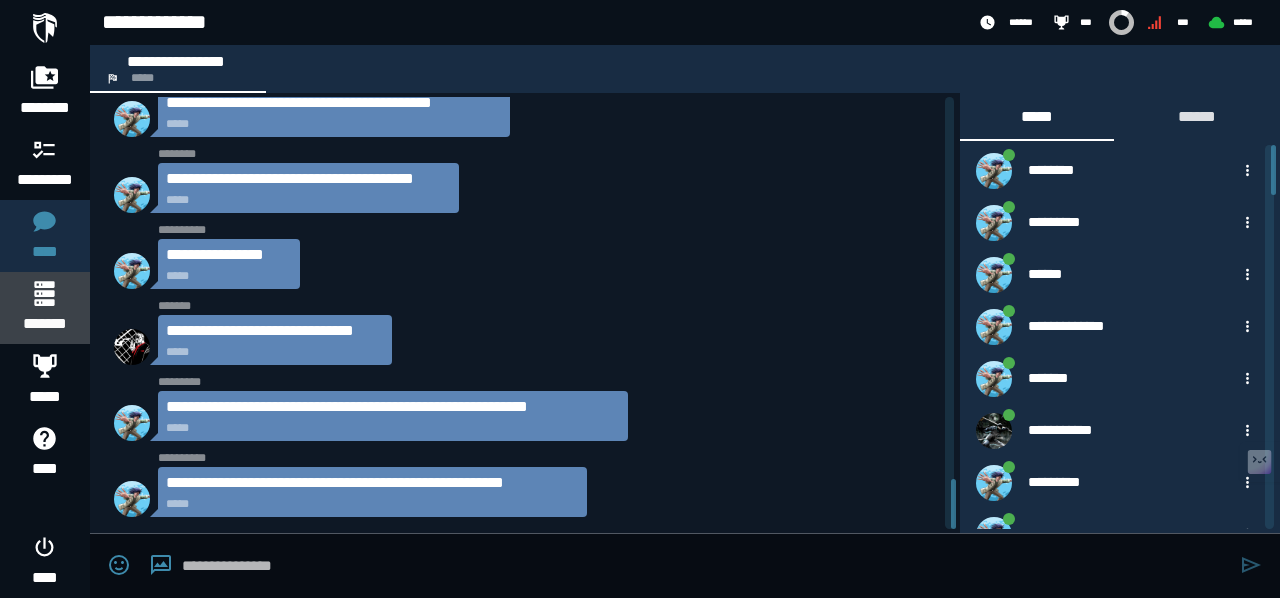 click on "*******" at bounding box center (44, 308) 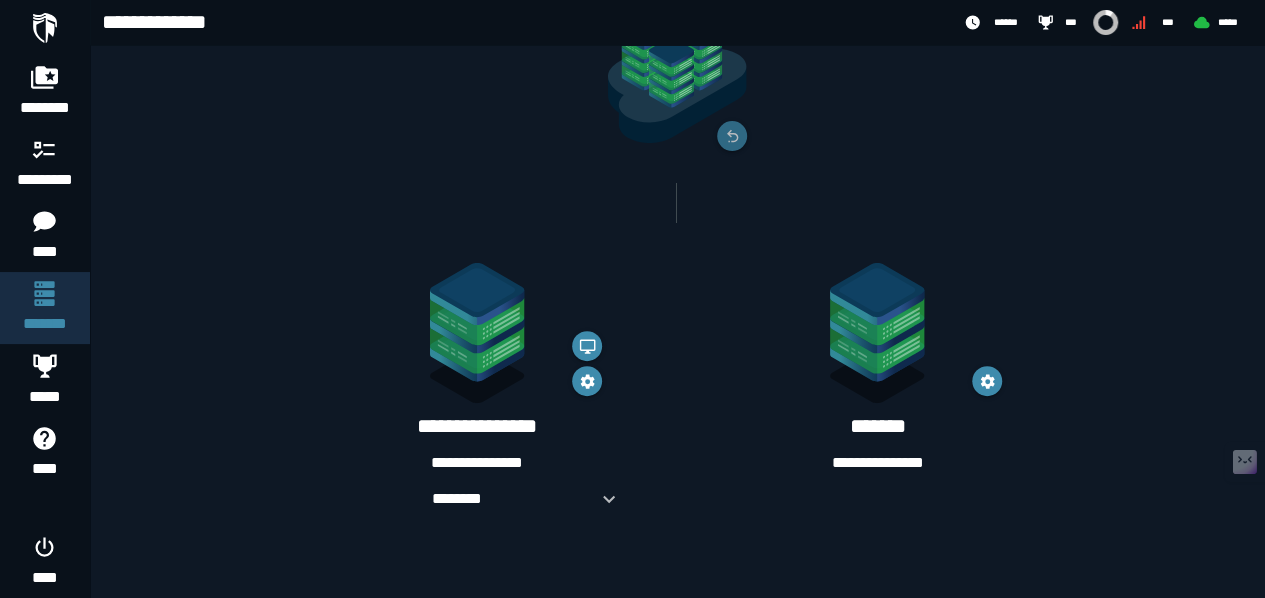scroll, scrollTop: 207, scrollLeft: 0, axis: vertical 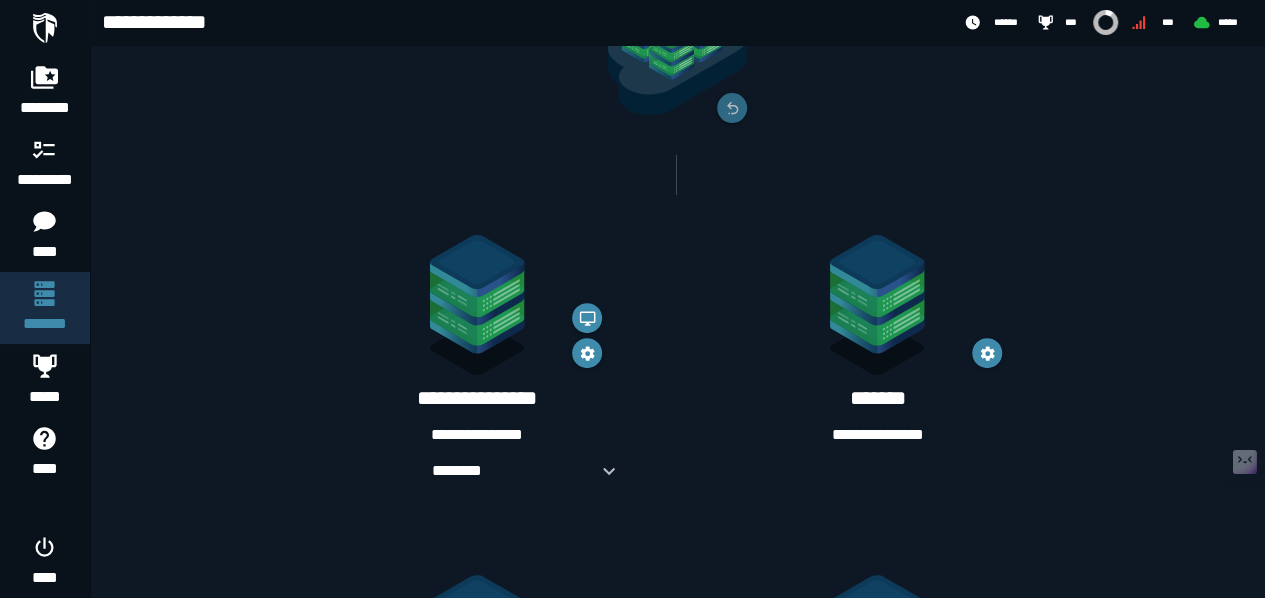 click on "**********" at bounding box center (877, 435) 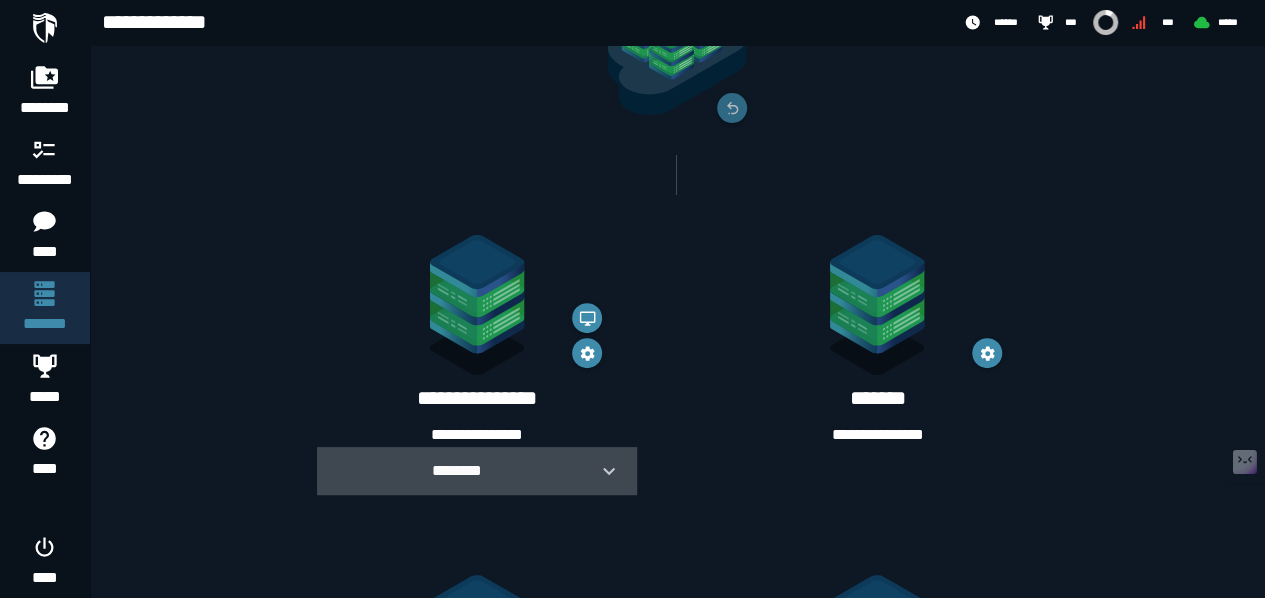 click at bounding box center (601, 471) 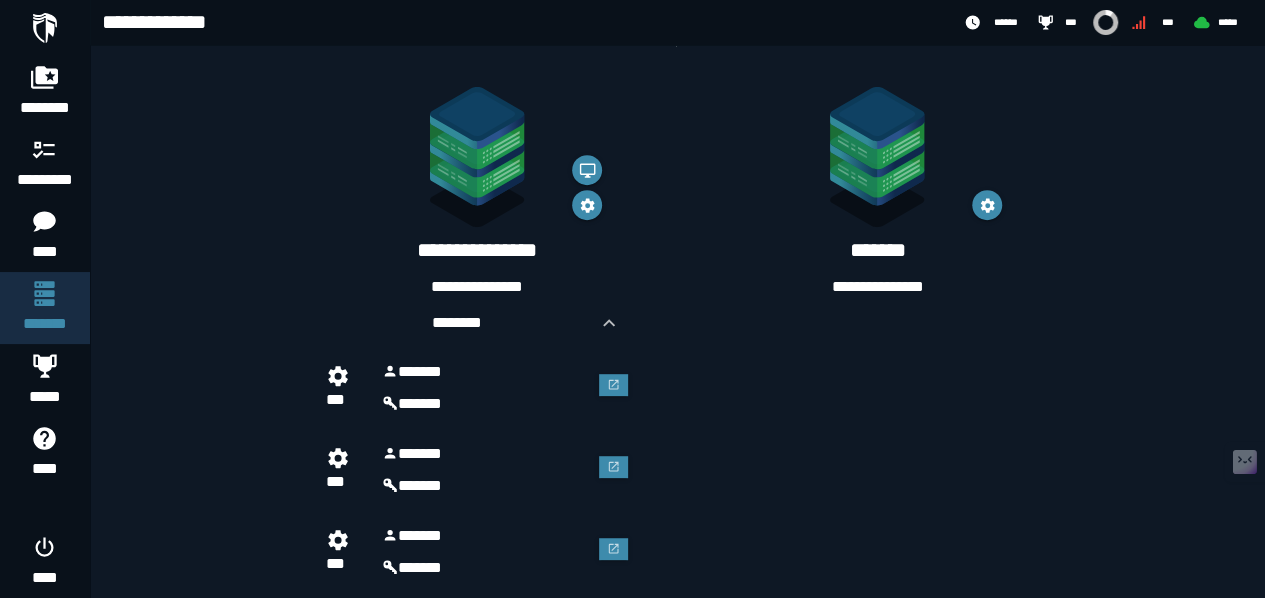 scroll, scrollTop: 356, scrollLeft: 0, axis: vertical 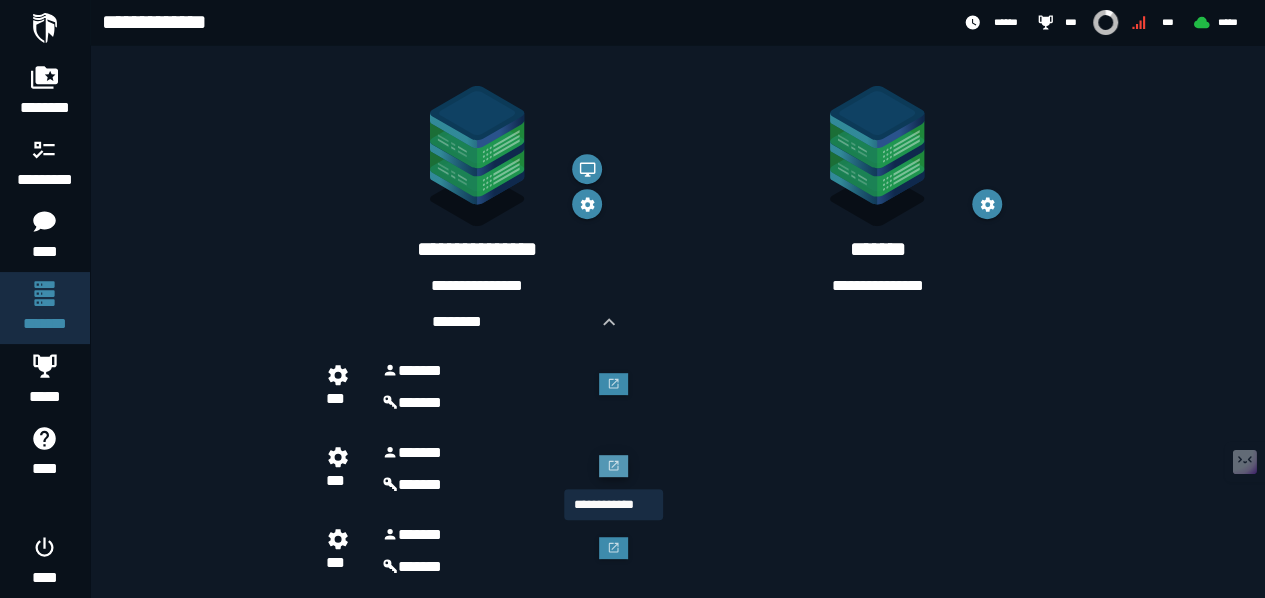 click 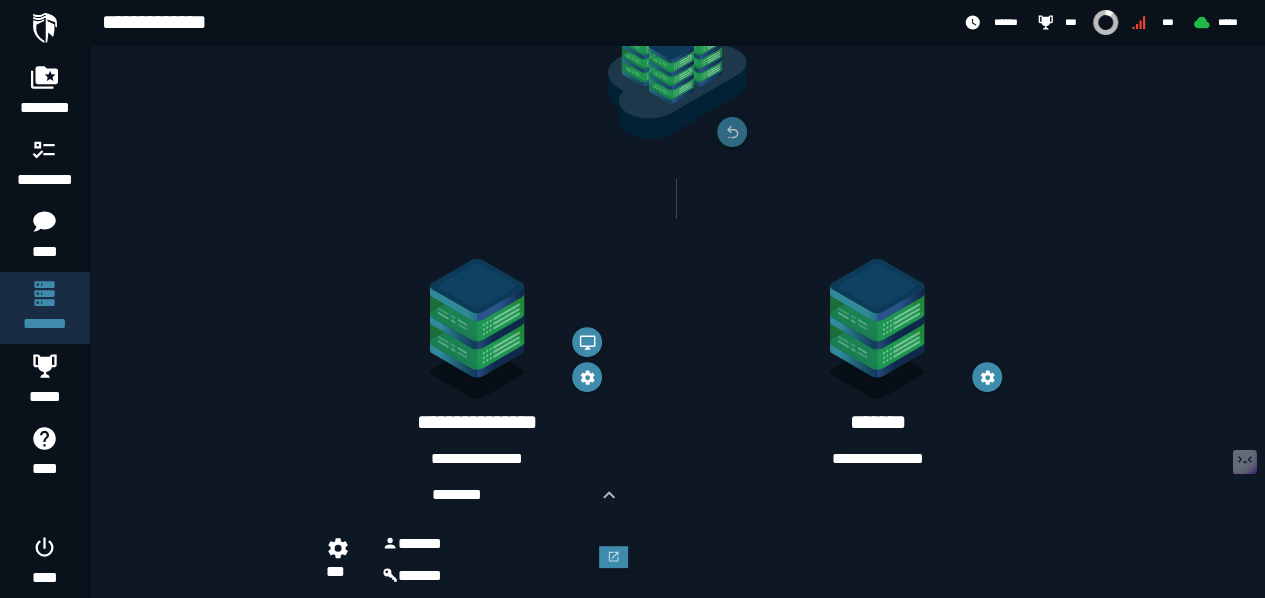 scroll, scrollTop: 173, scrollLeft: 0, axis: vertical 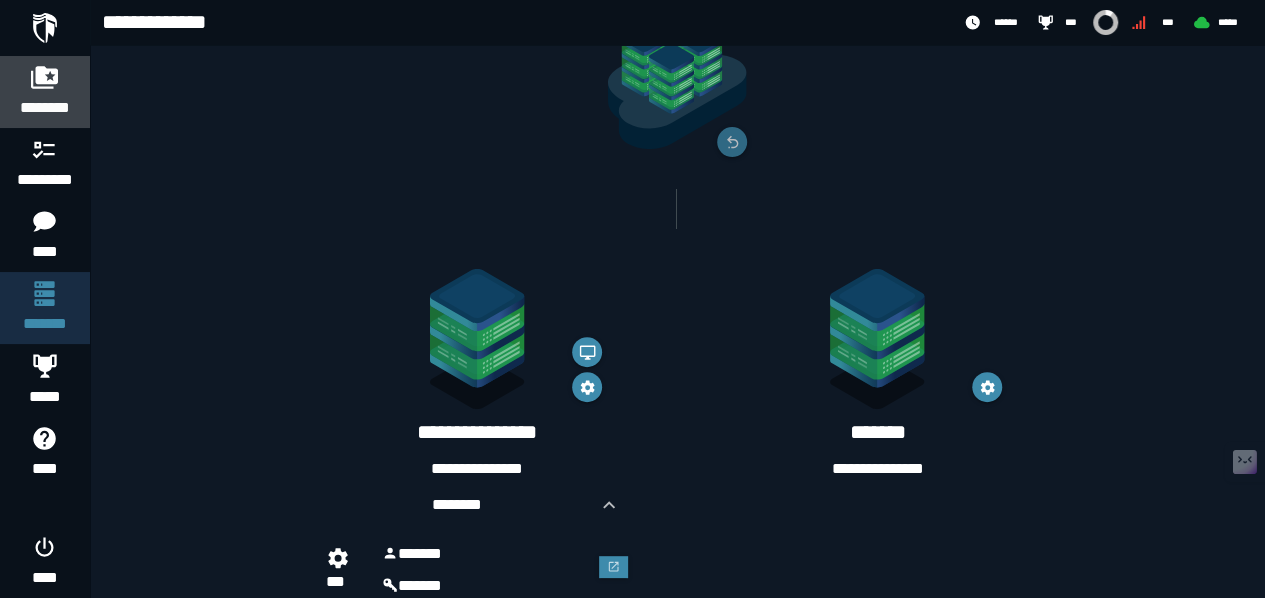 click 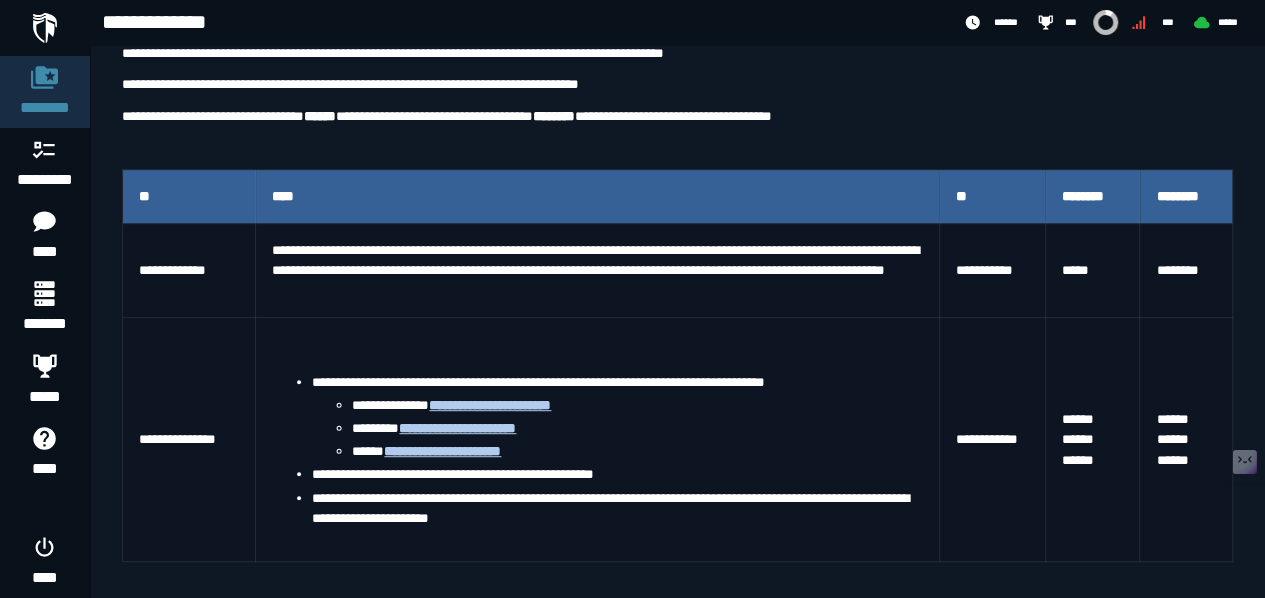 scroll, scrollTop: 330, scrollLeft: 0, axis: vertical 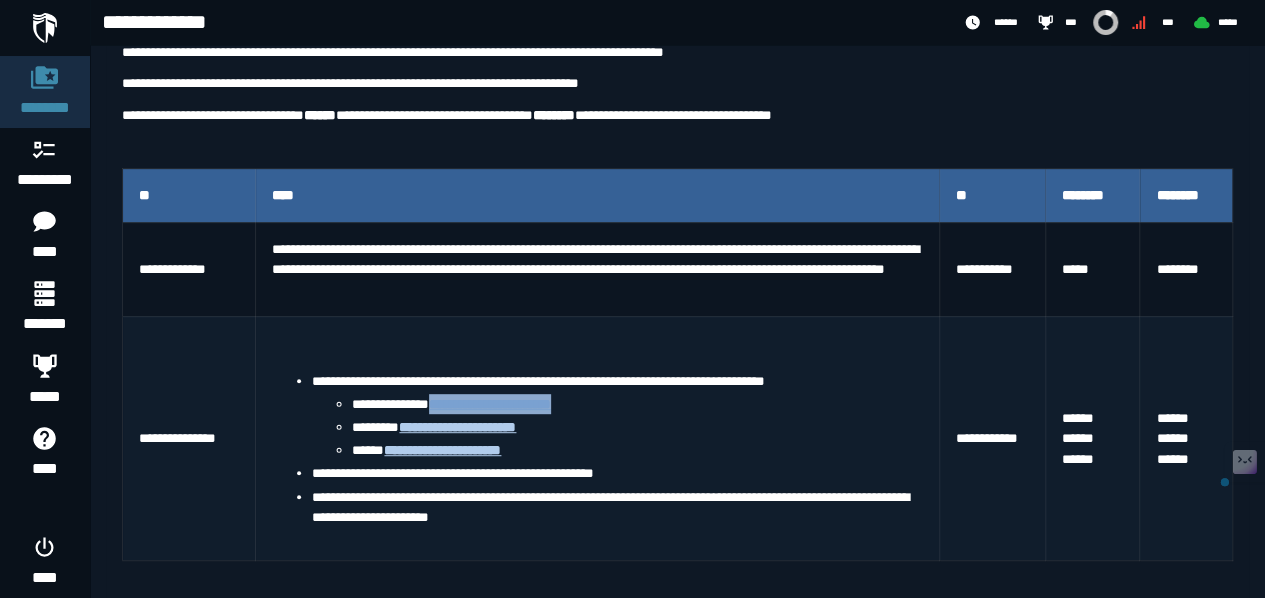 drag, startPoint x: 618, startPoint y: 397, endPoint x: 462, endPoint y: 395, distance: 156.01282 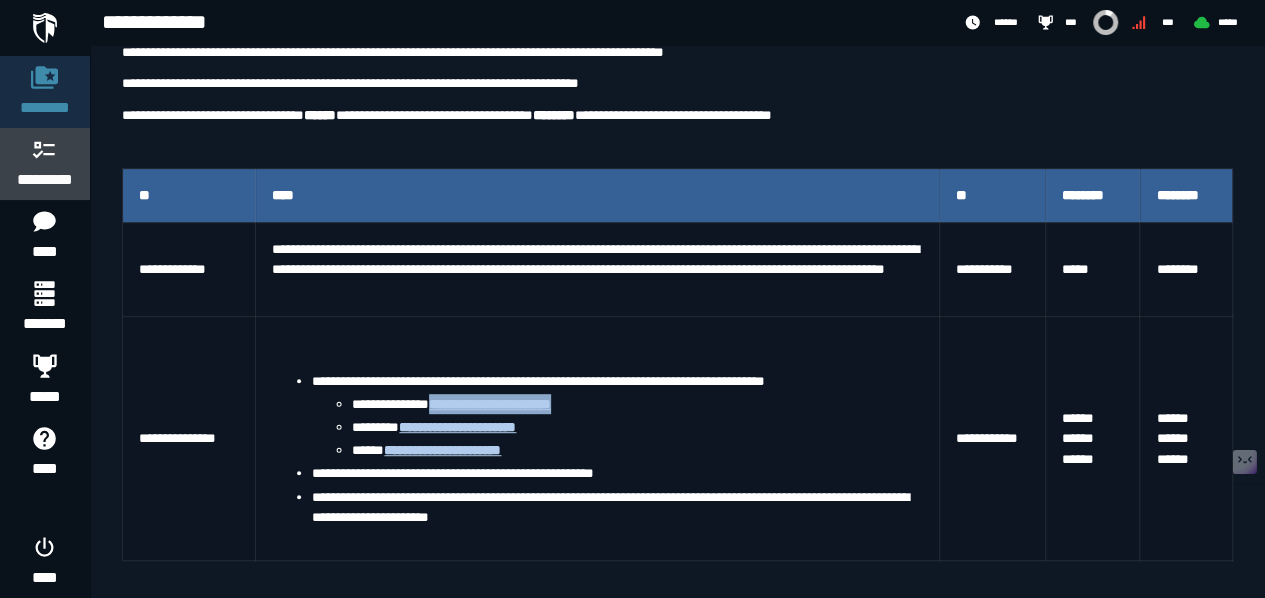 click on "*********" at bounding box center [45, 180] 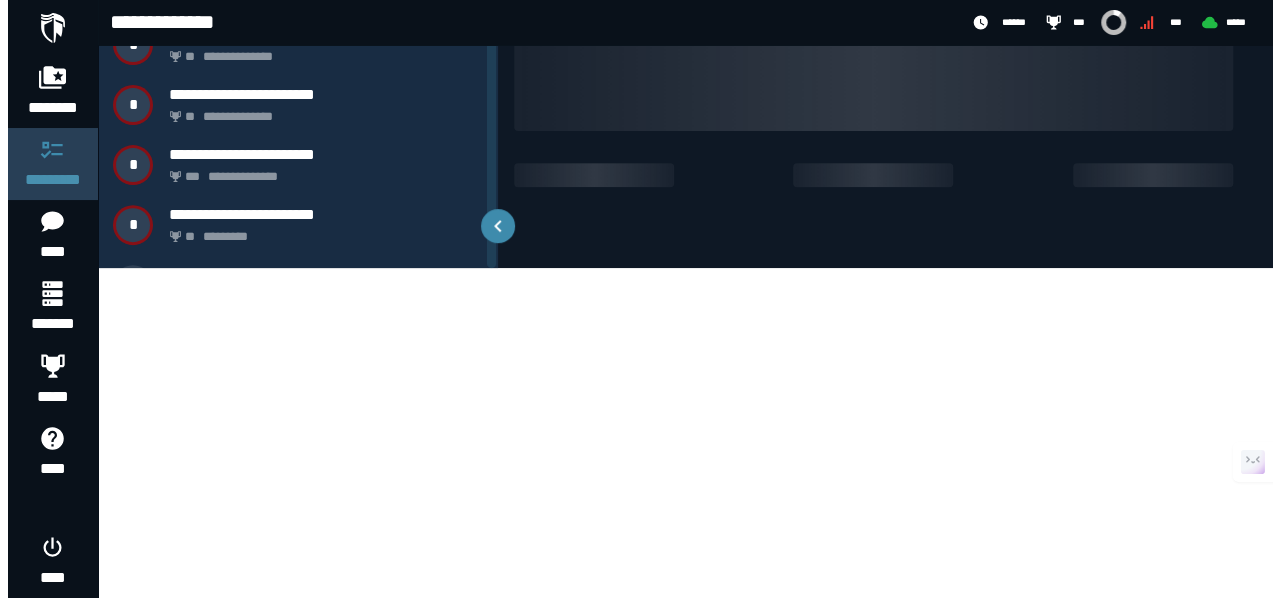scroll, scrollTop: 0, scrollLeft: 0, axis: both 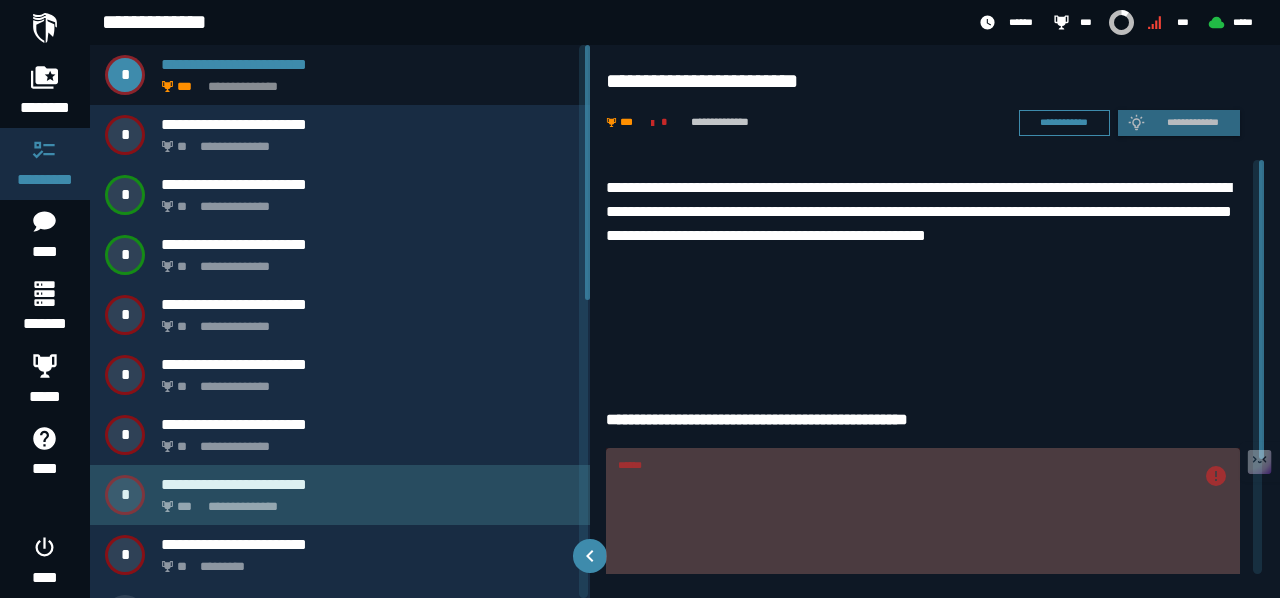 click on "**********" at bounding box center [364, 501] 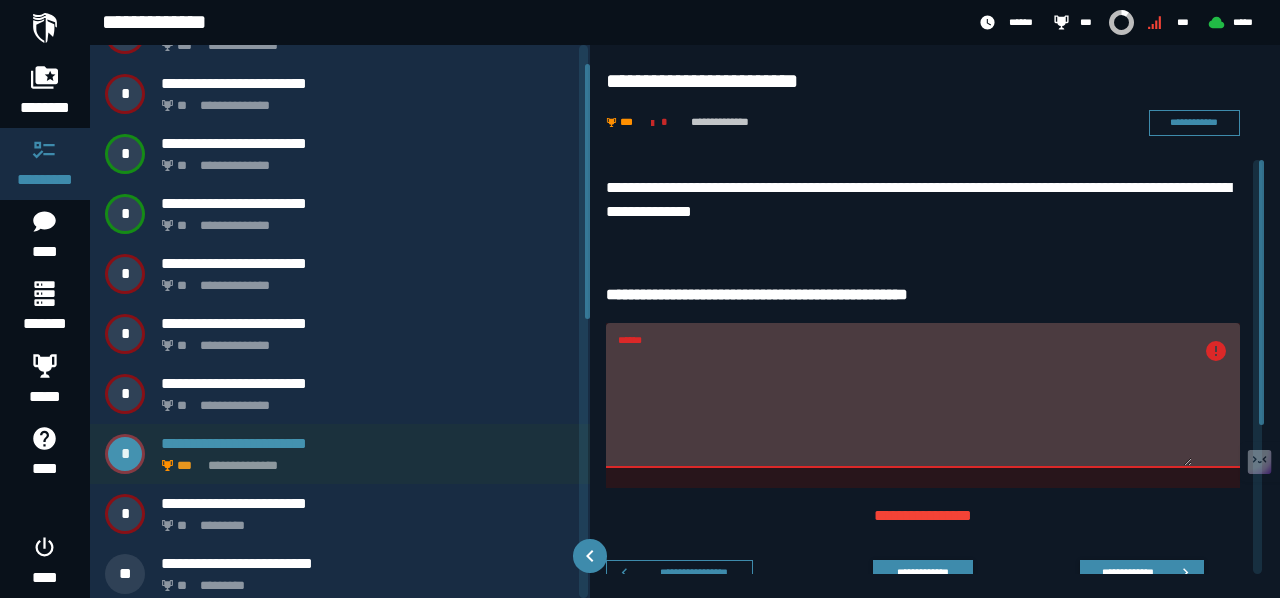 scroll, scrollTop: 42, scrollLeft: 0, axis: vertical 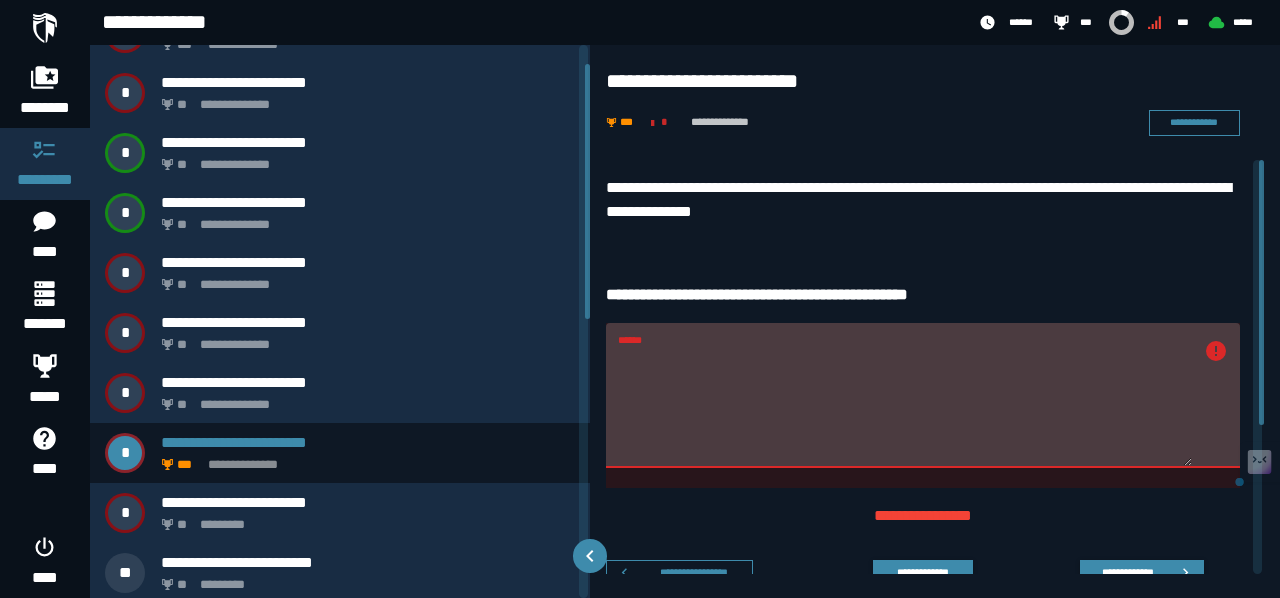drag, startPoint x: 1024, startPoint y: 380, endPoint x: 602, endPoint y: 359, distance: 422.5222 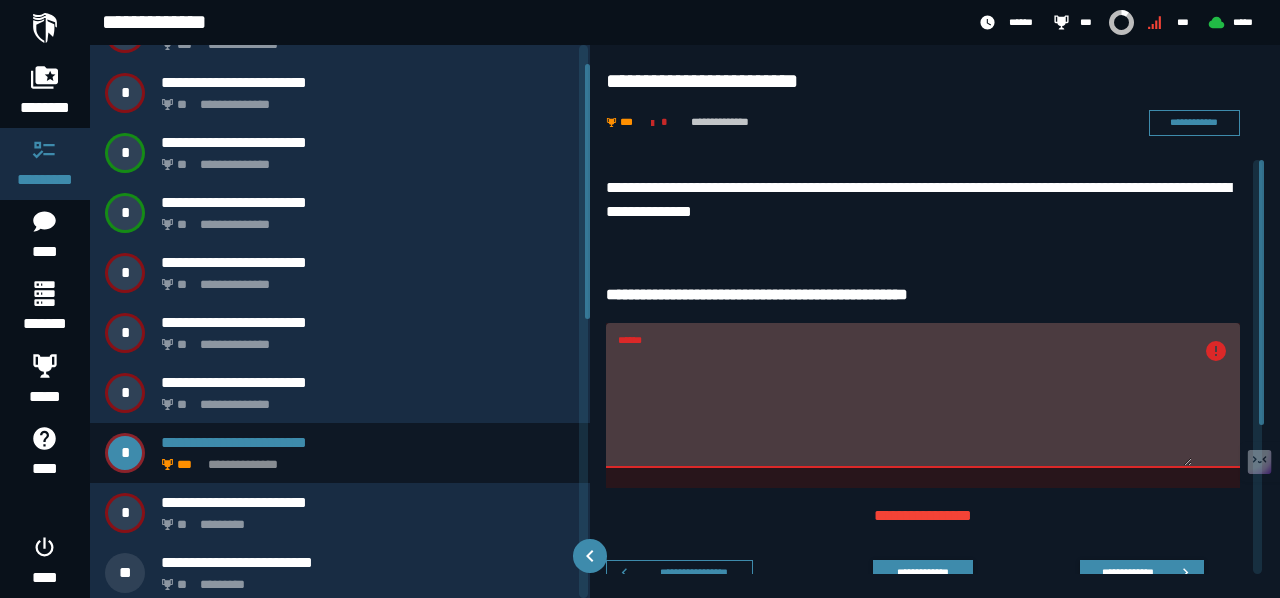 paste on "**********" 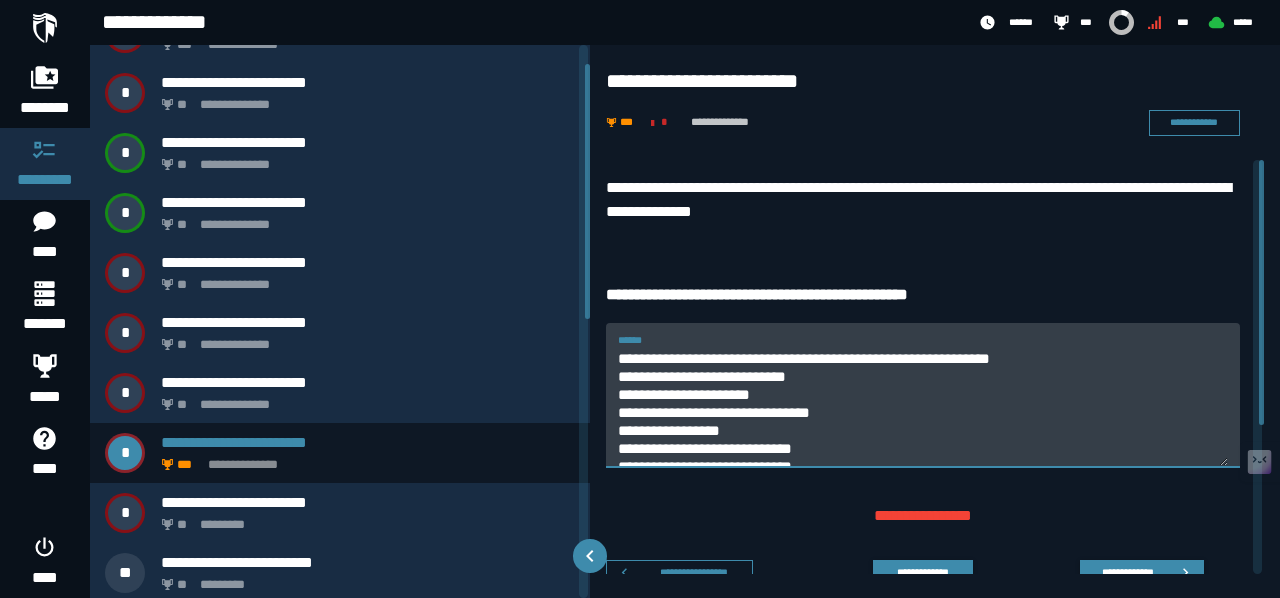 scroll, scrollTop: 1936, scrollLeft: 0, axis: vertical 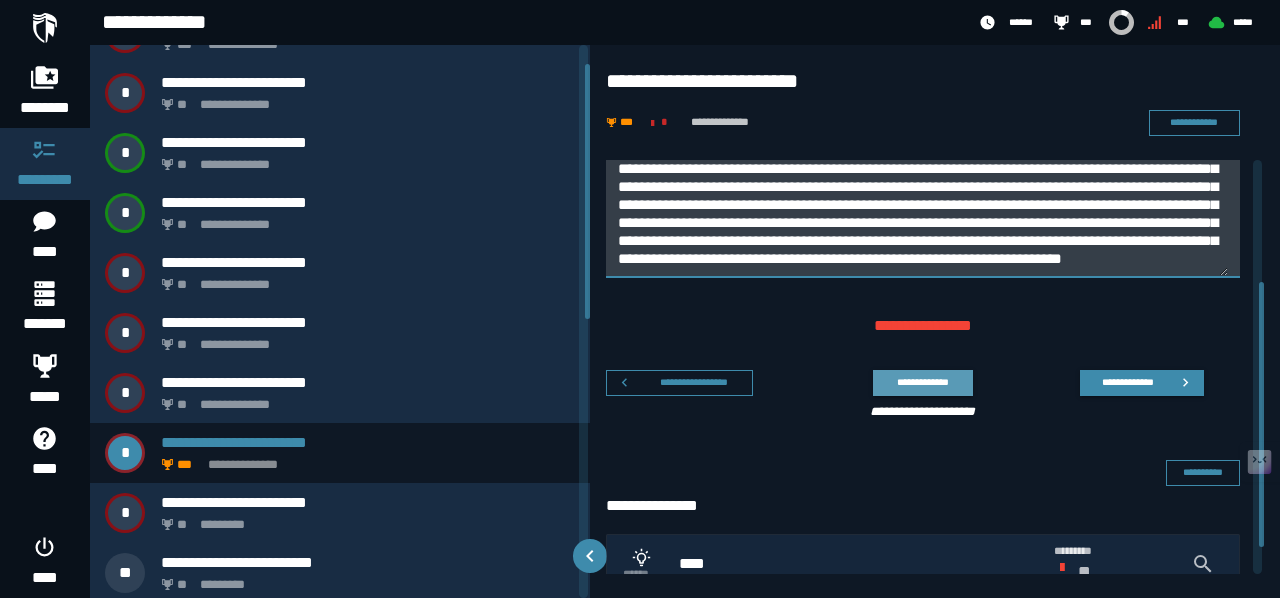 type on "**********" 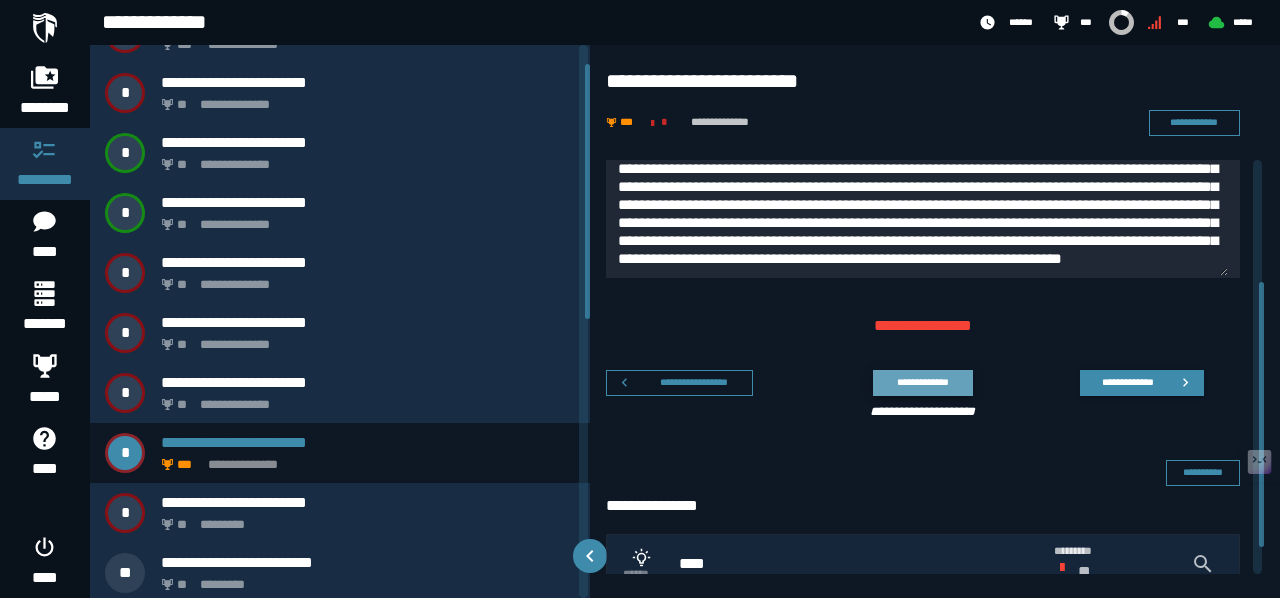 drag, startPoint x: 922, startPoint y: 381, endPoint x: 955, endPoint y: 379, distance: 33.06055 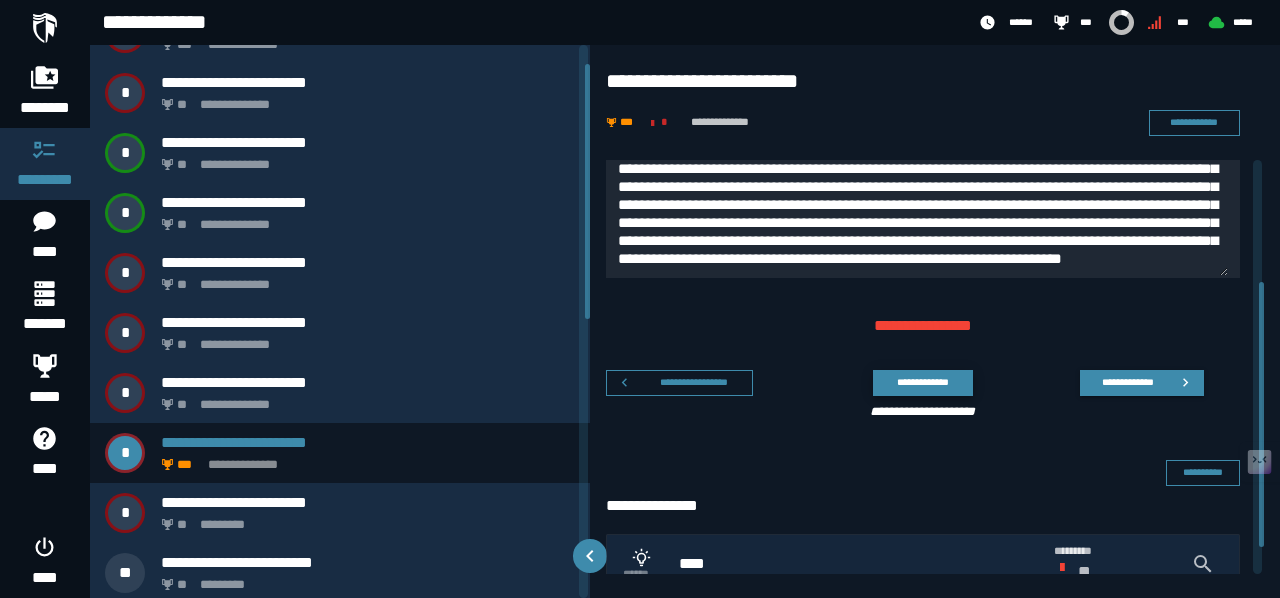 click on "**********" at bounding box center (922, 382) 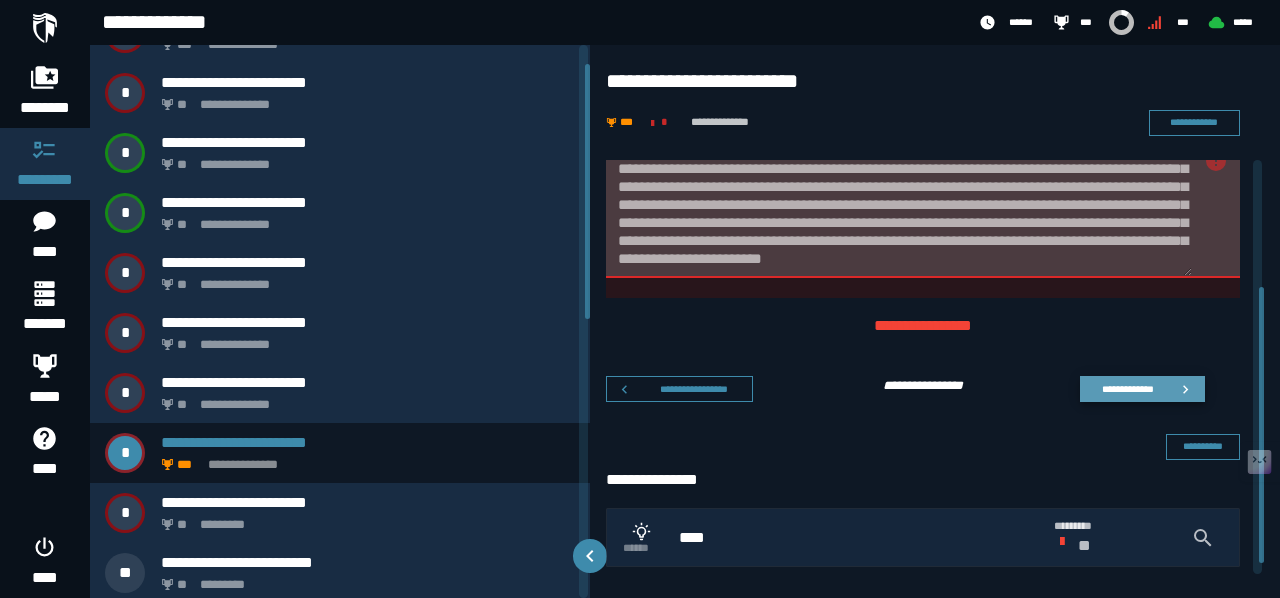 click on "**********" at bounding box center (1127, 388) 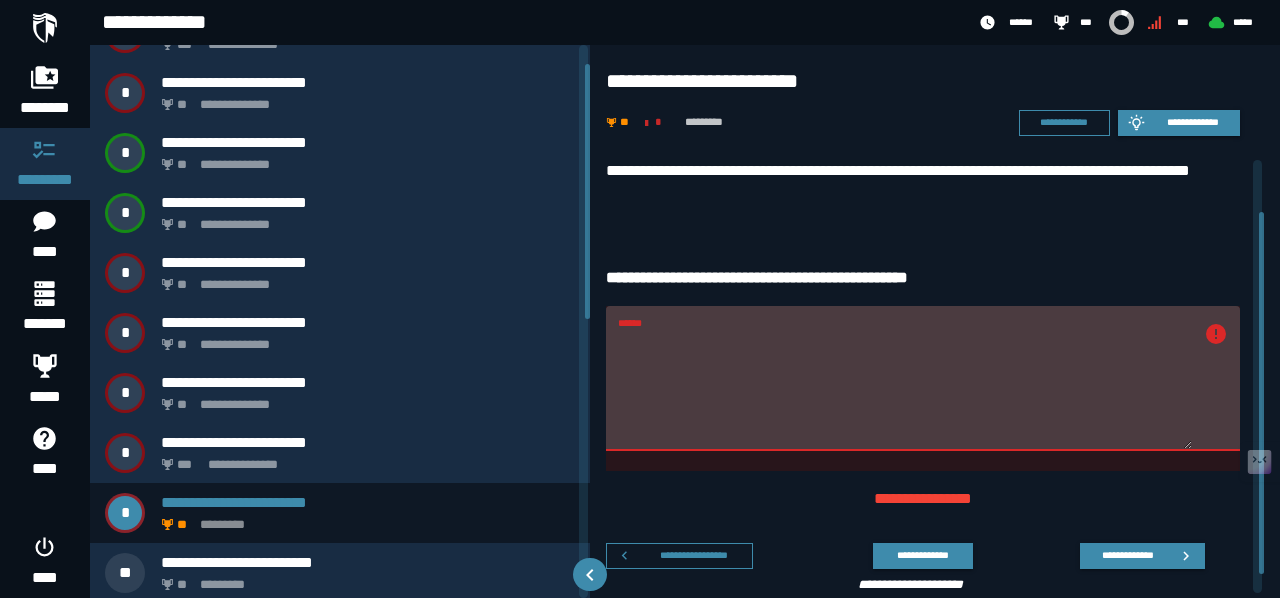 scroll, scrollTop: 60, scrollLeft: 0, axis: vertical 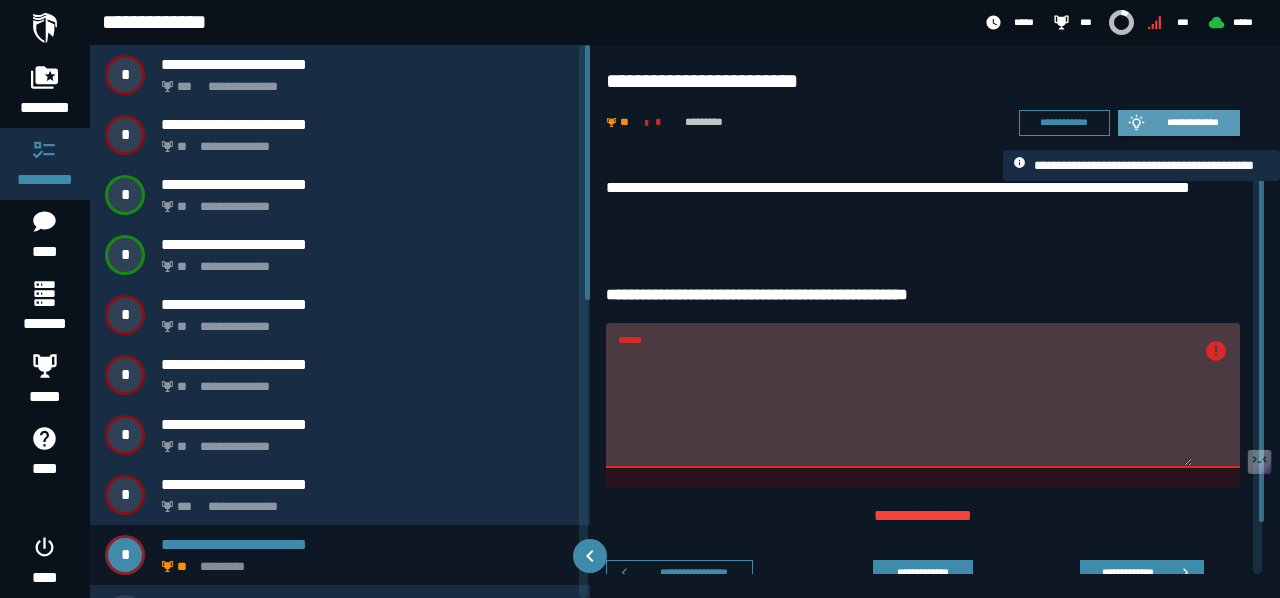 click on "**********" at bounding box center [1179, 123] 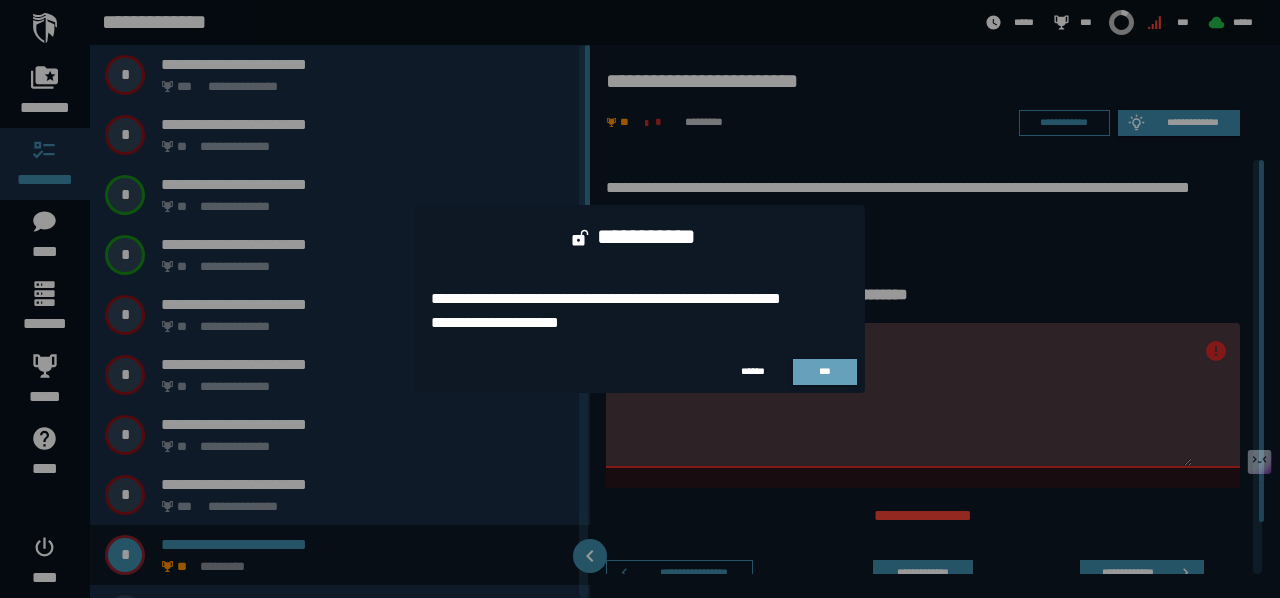 click on "***" at bounding box center (825, 372) 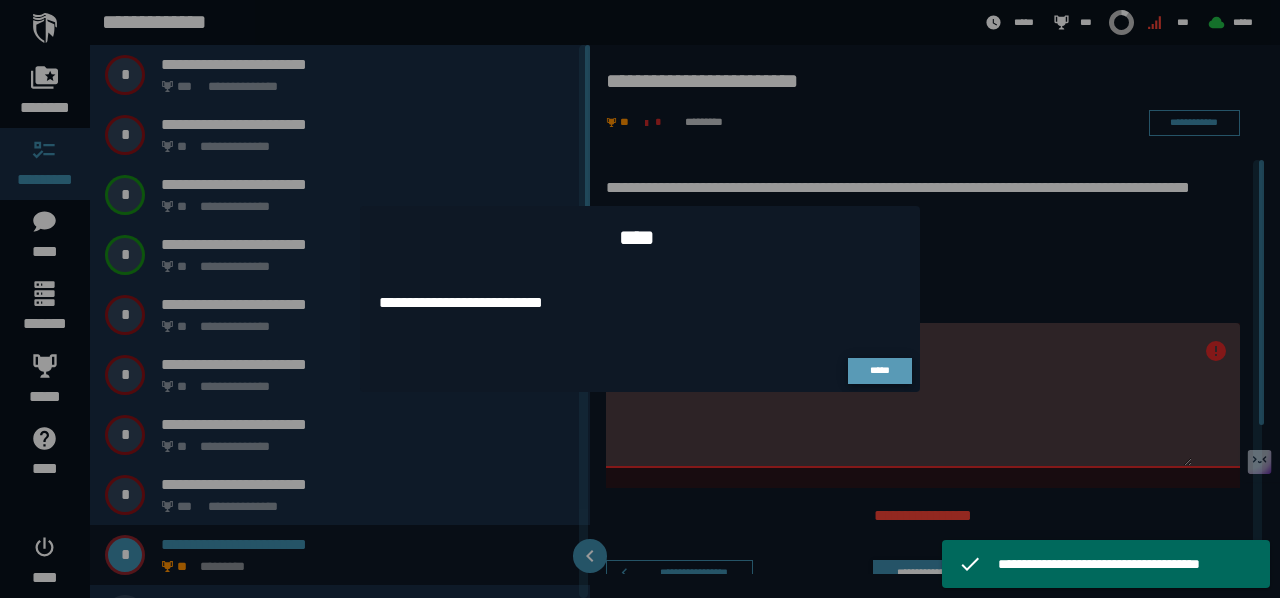 click on "*****" at bounding box center [880, 370] 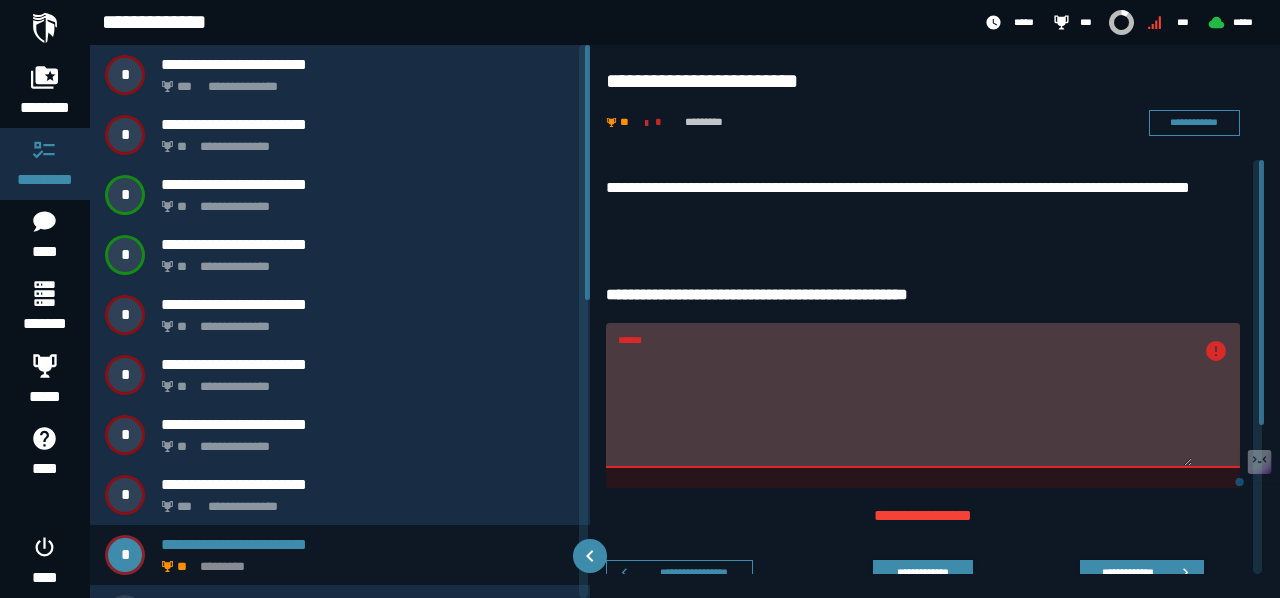 drag, startPoint x: 910, startPoint y: 362, endPoint x: 607, endPoint y: 357, distance: 303.04126 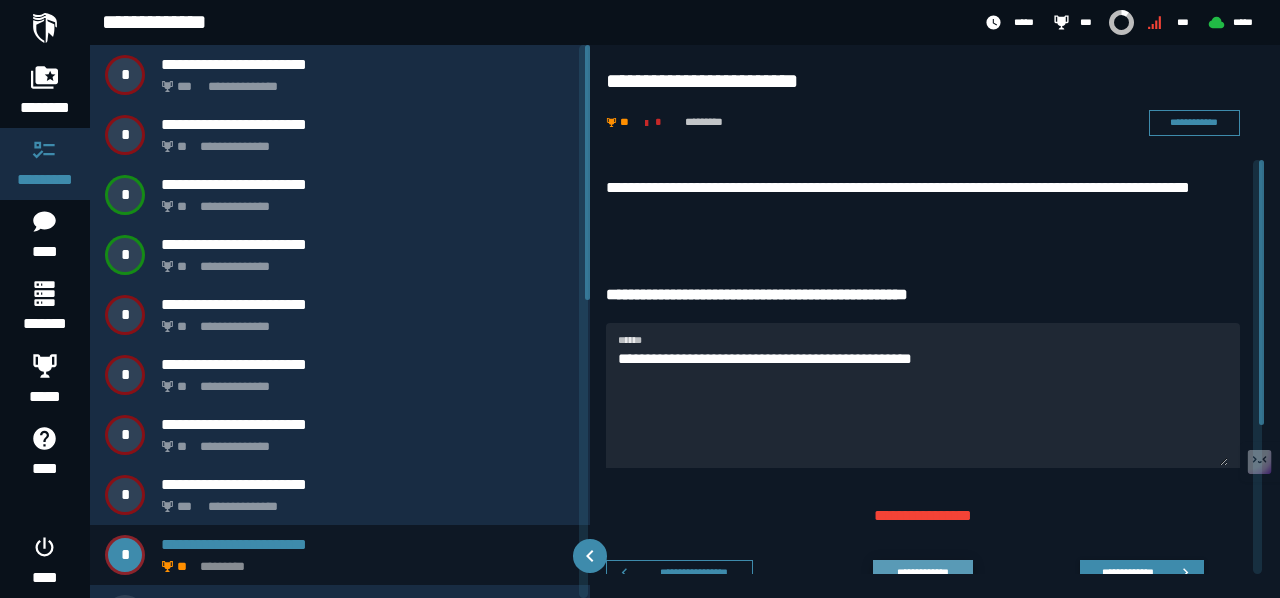 click on "**********" at bounding box center [922, 572] 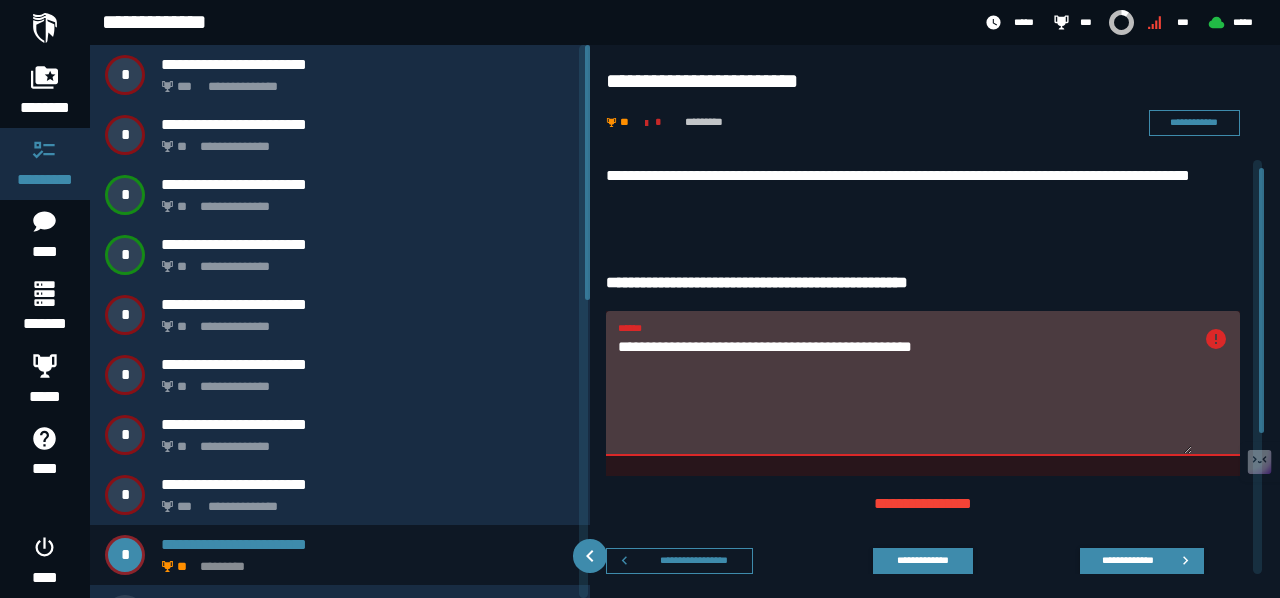 click on "**********" at bounding box center [905, 395] 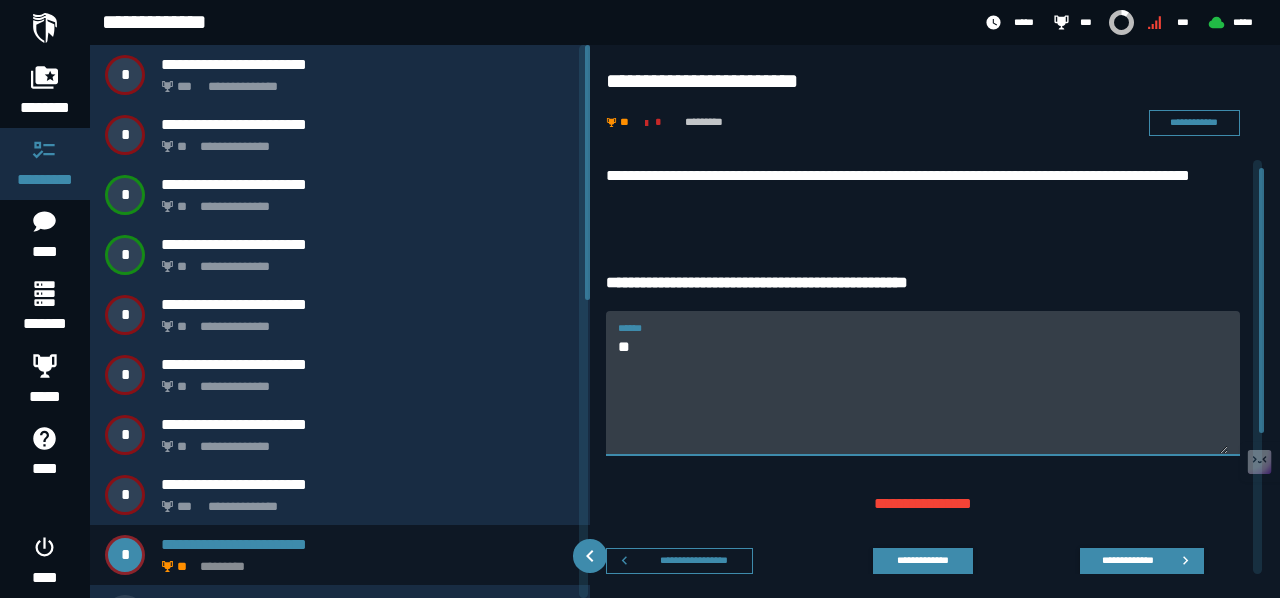 type on "*" 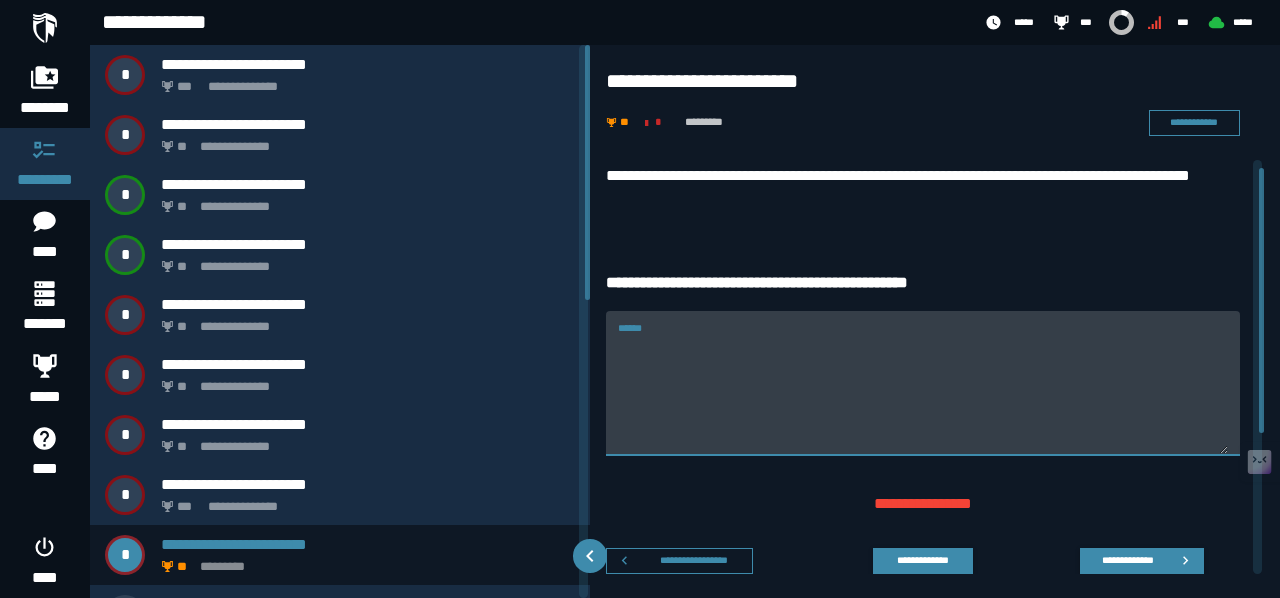 paste on "**********" 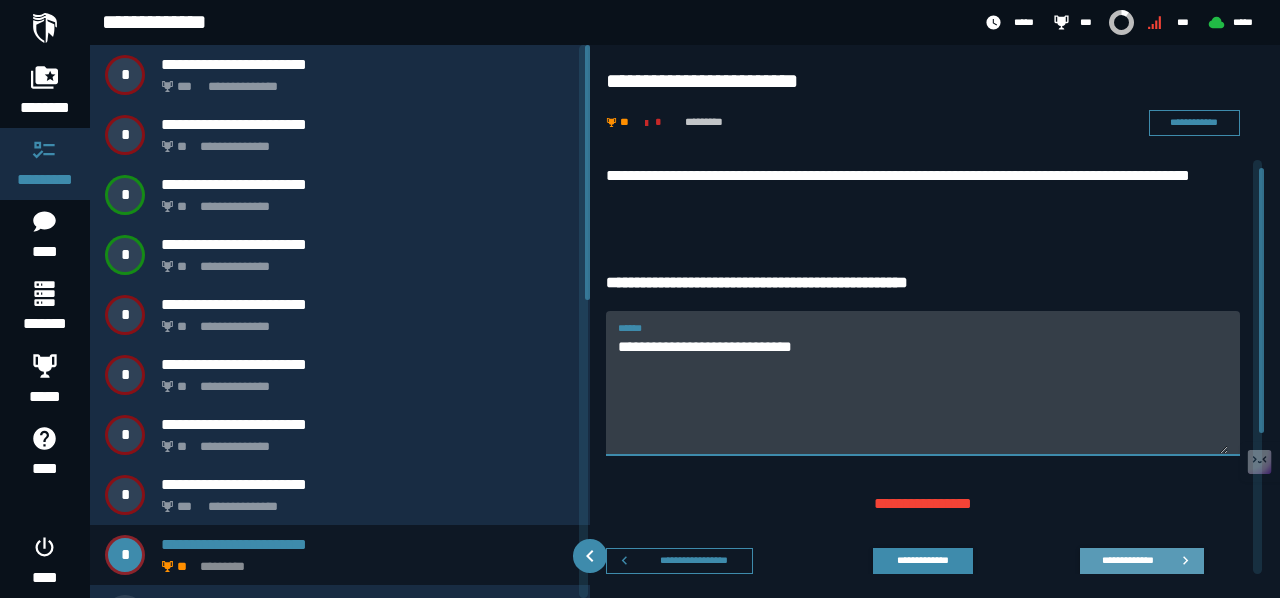 type on "**********" 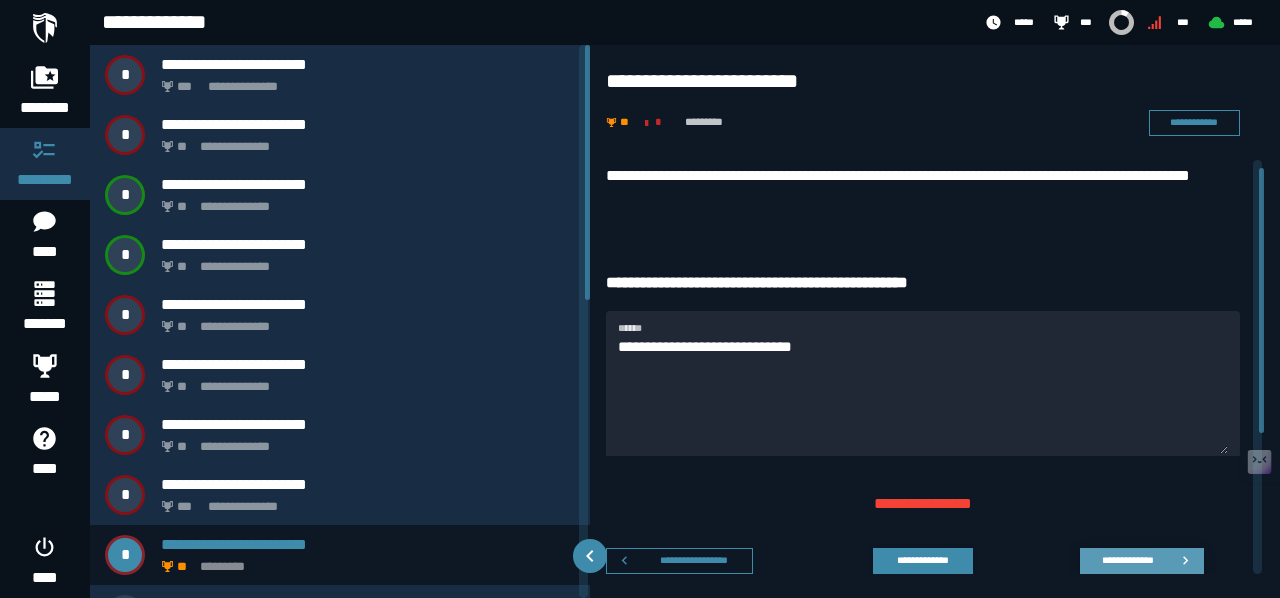 click on "**********" at bounding box center [1127, 560] 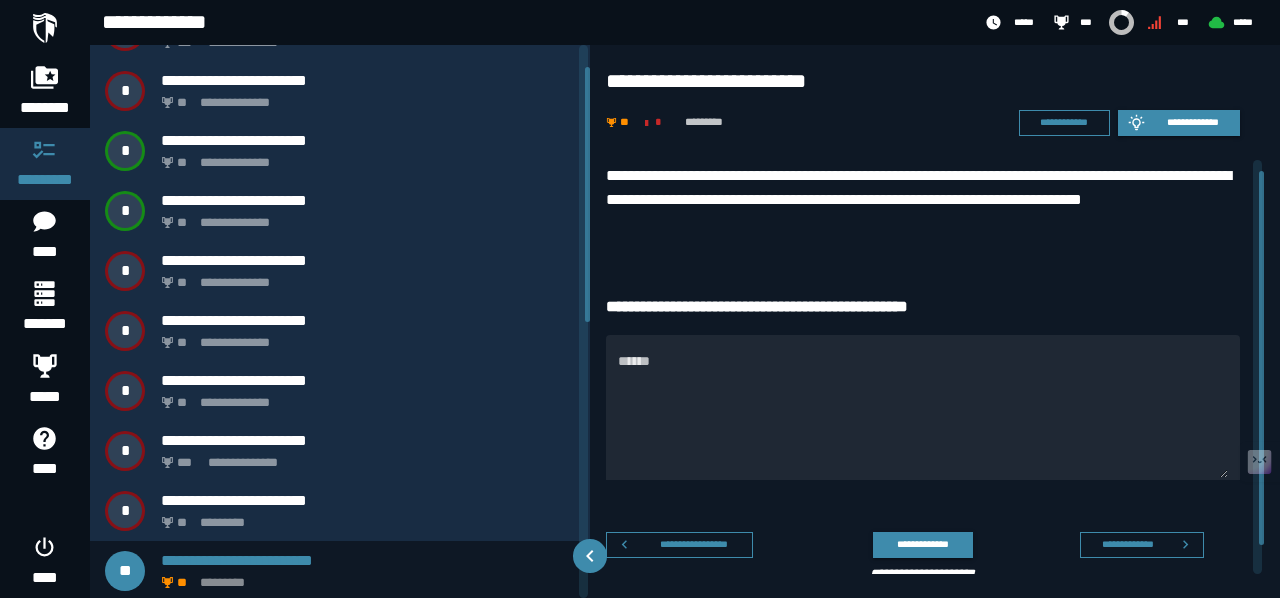 scroll, scrollTop: 47, scrollLeft: 0, axis: vertical 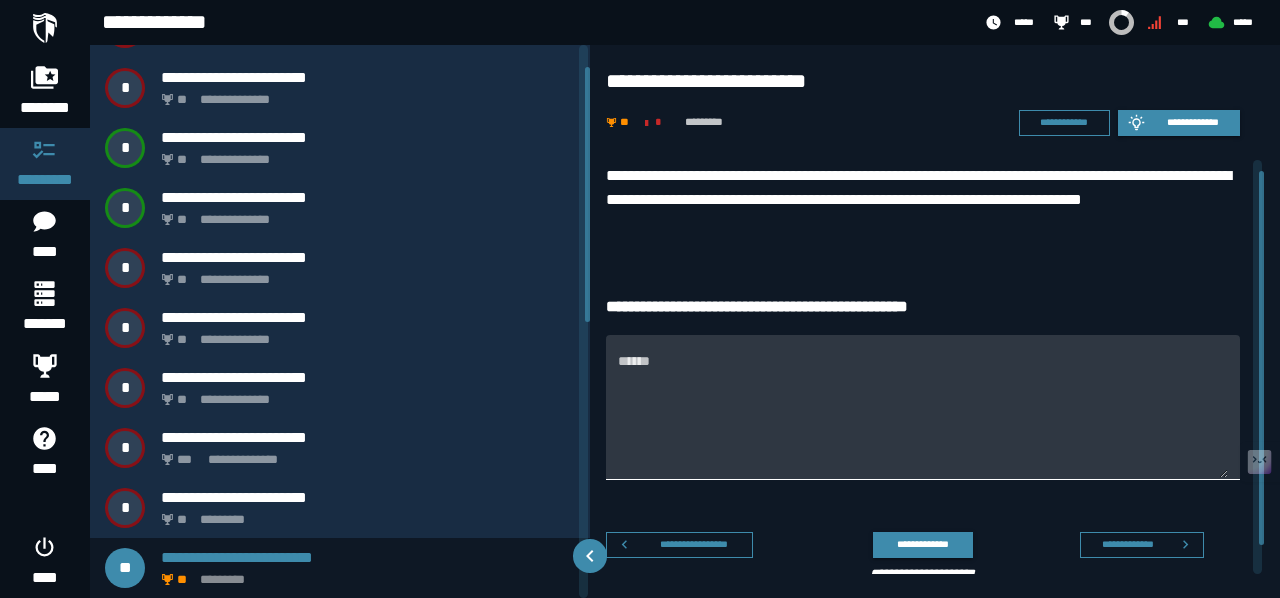 click on "******" at bounding box center [923, 419] 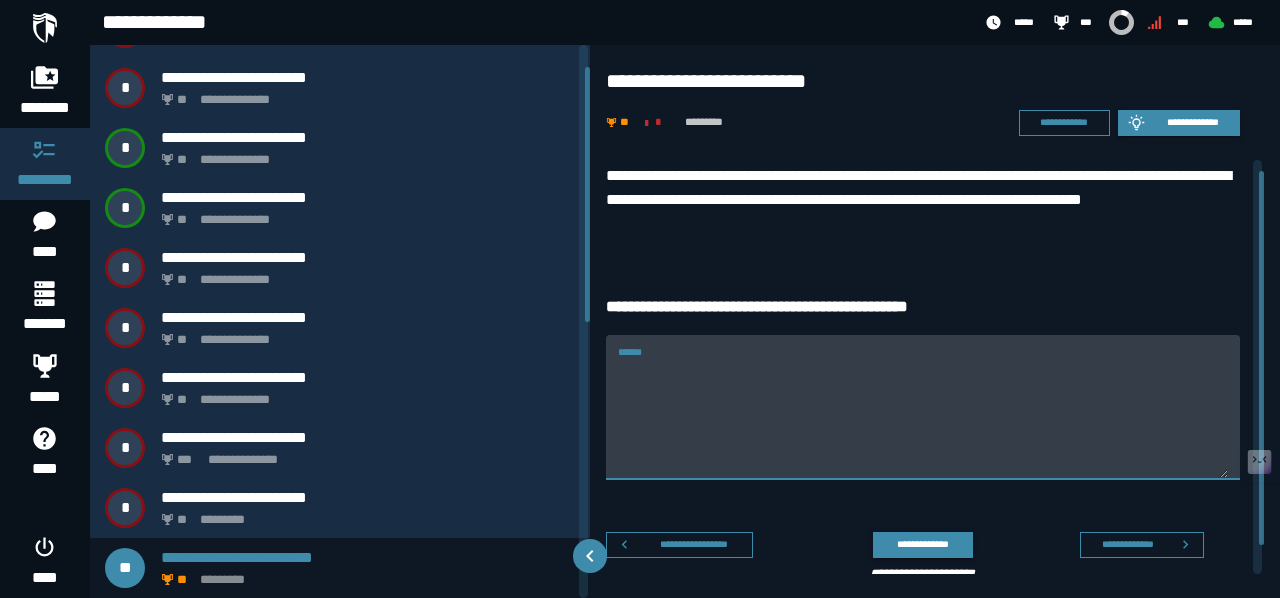paste on "**********" 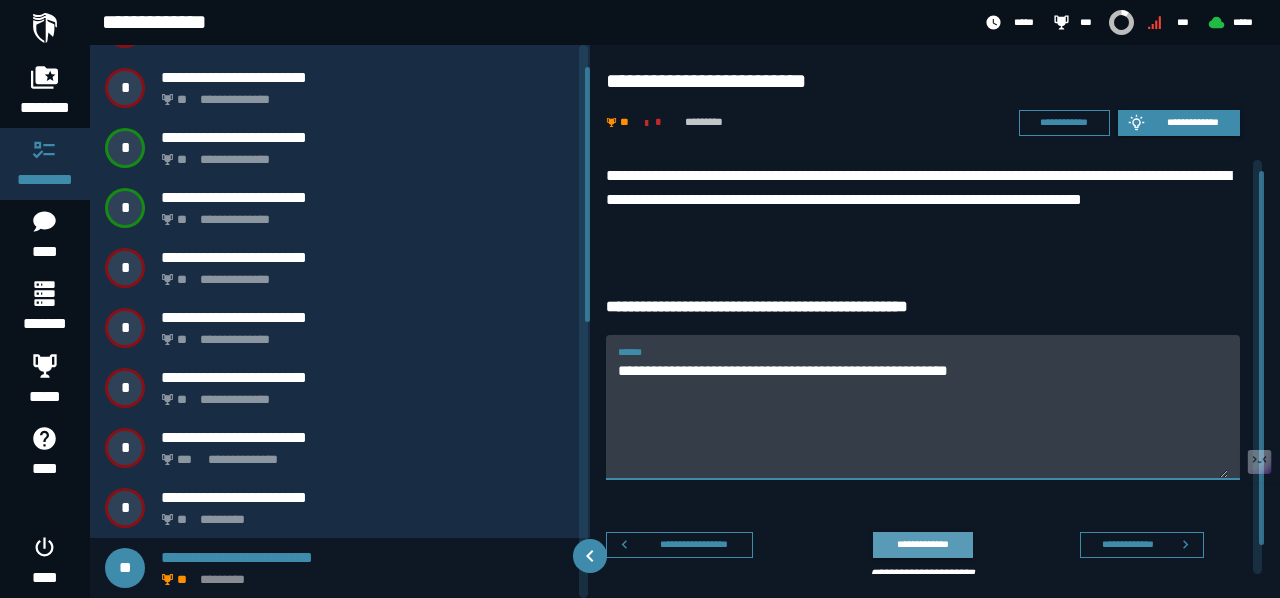 type on "**********" 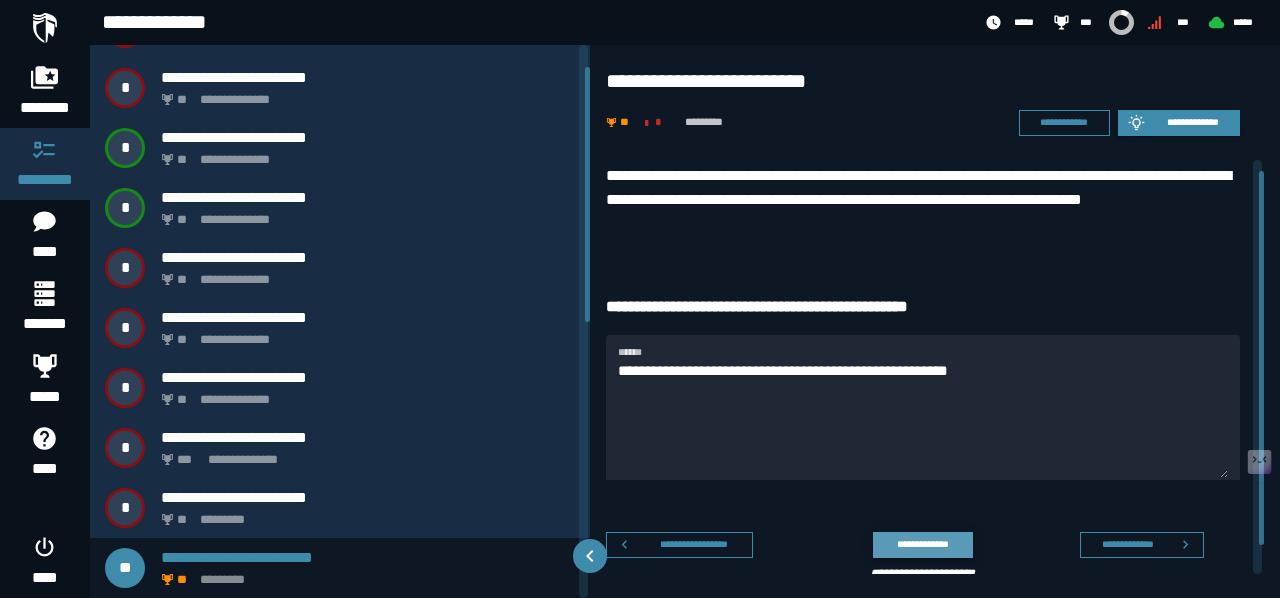 click on "**********" at bounding box center (922, 544) 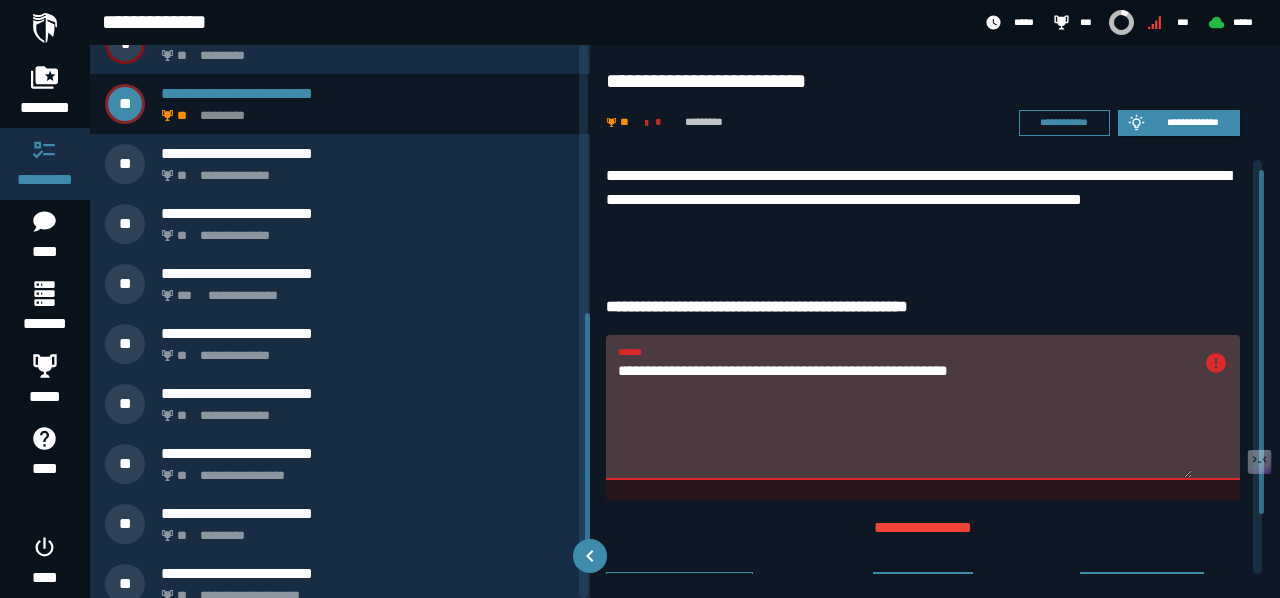 scroll, scrollTop: 646, scrollLeft: 0, axis: vertical 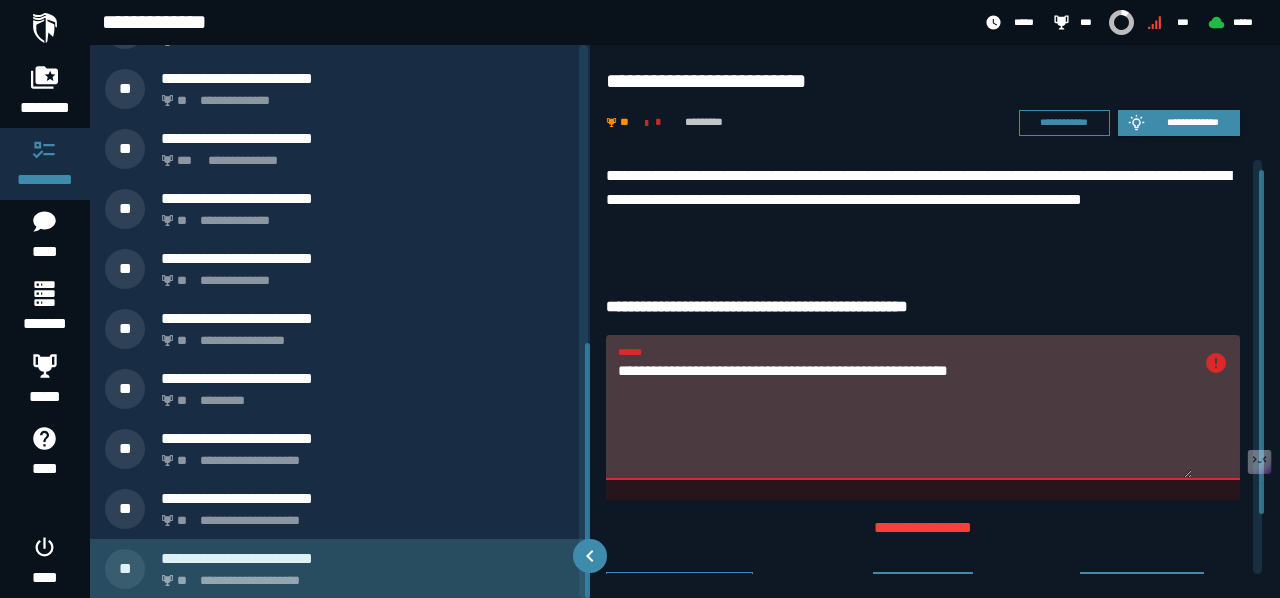 click on "**********" at bounding box center (364, 575) 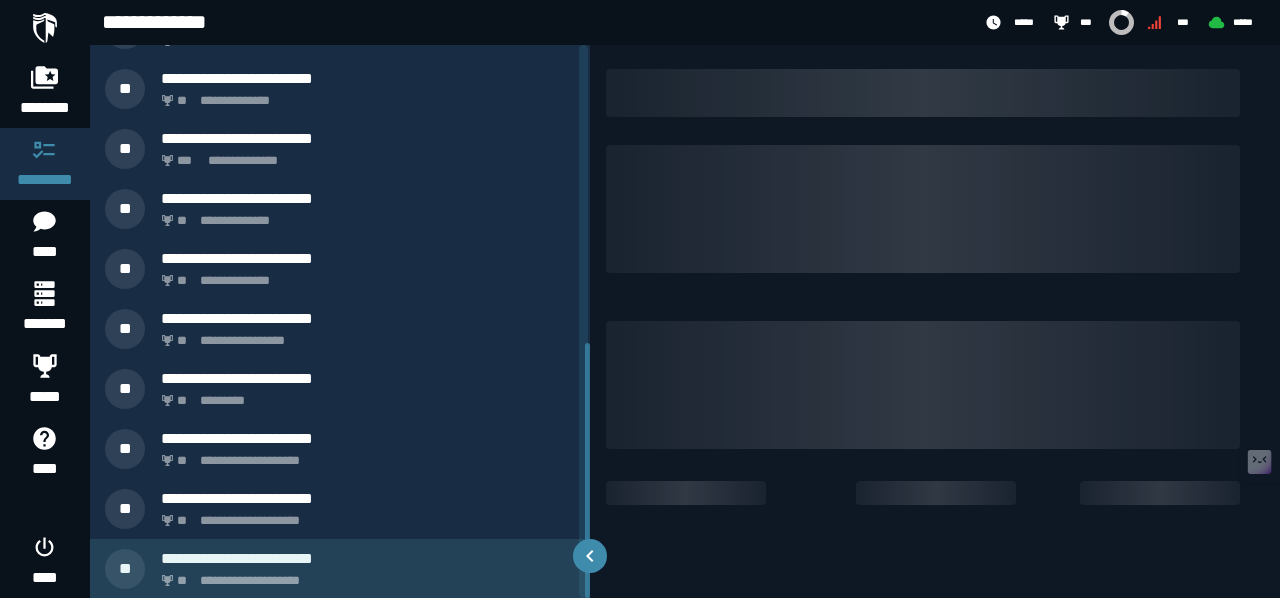 scroll, scrollTop: 0, scrollLeft: 0, axis: both 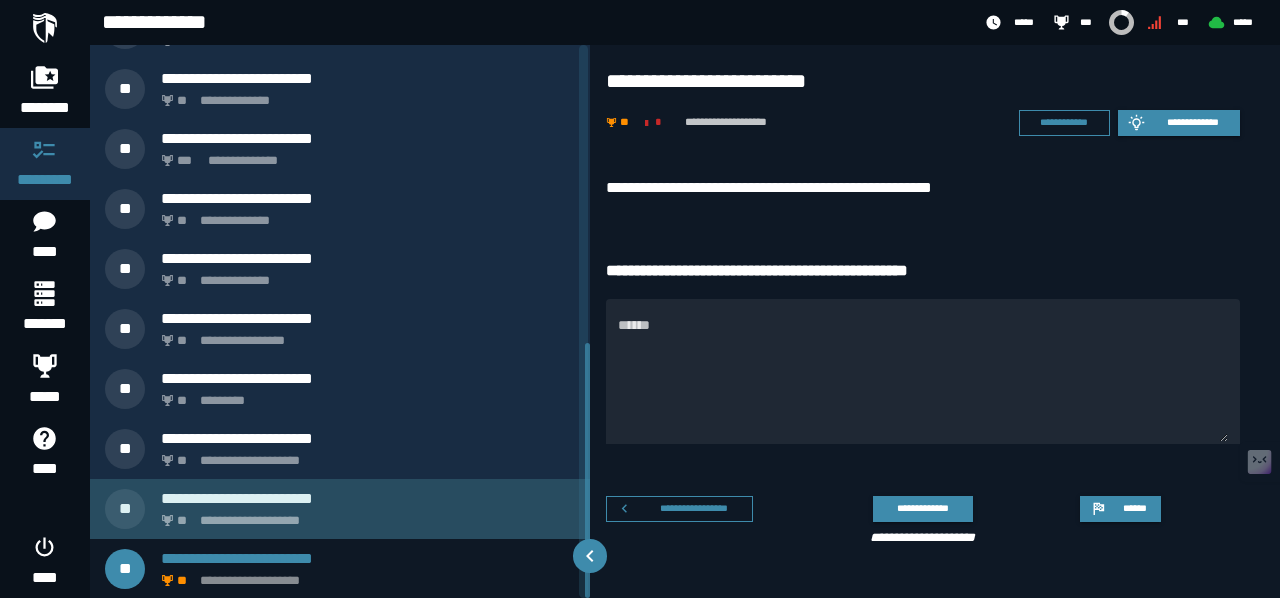 click on "**********" at bounding box center [364, 515] 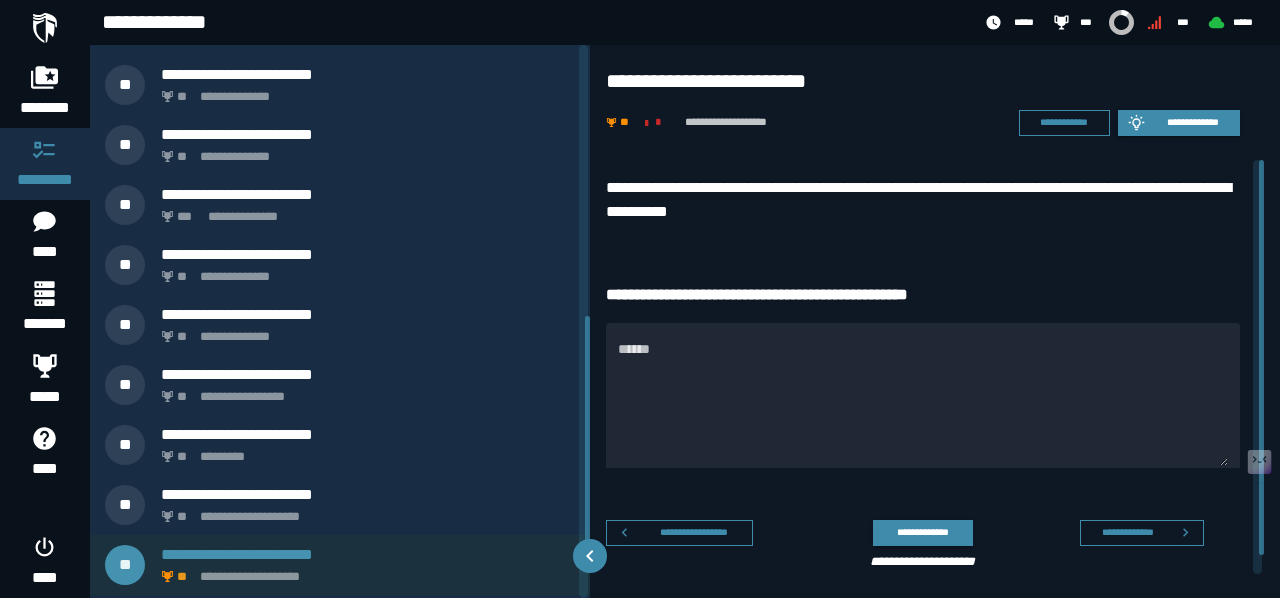 scroll, scrollTop: 587, scrollLeft: 0, axis: vertical 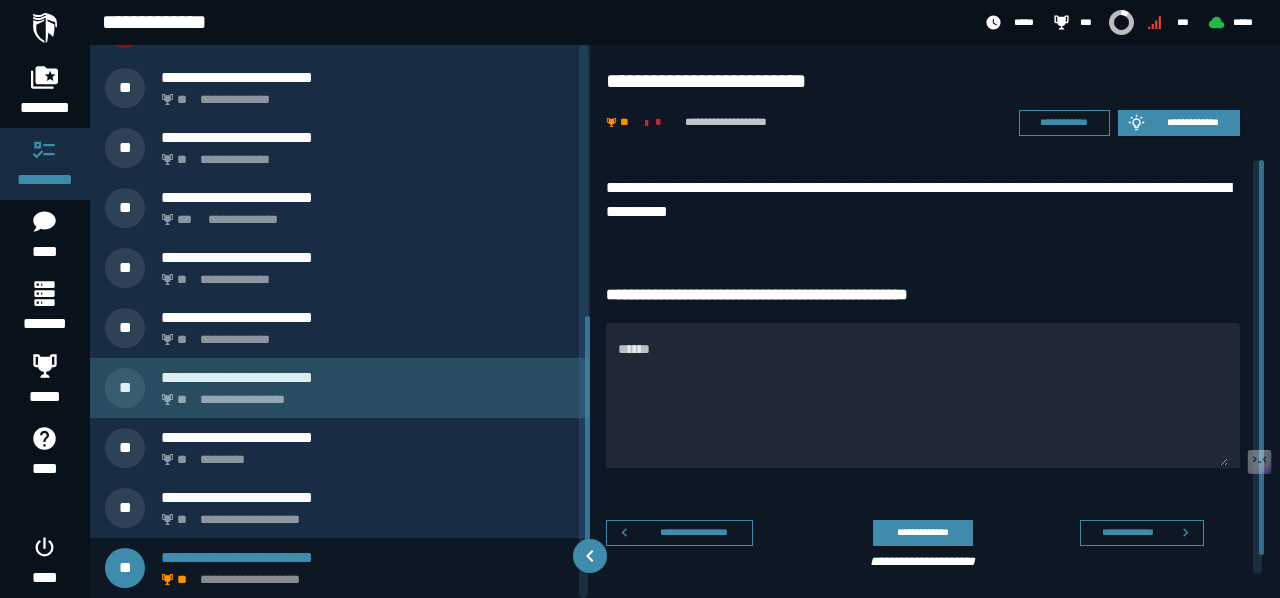 click on "**********" at bounding box center [368, 377] 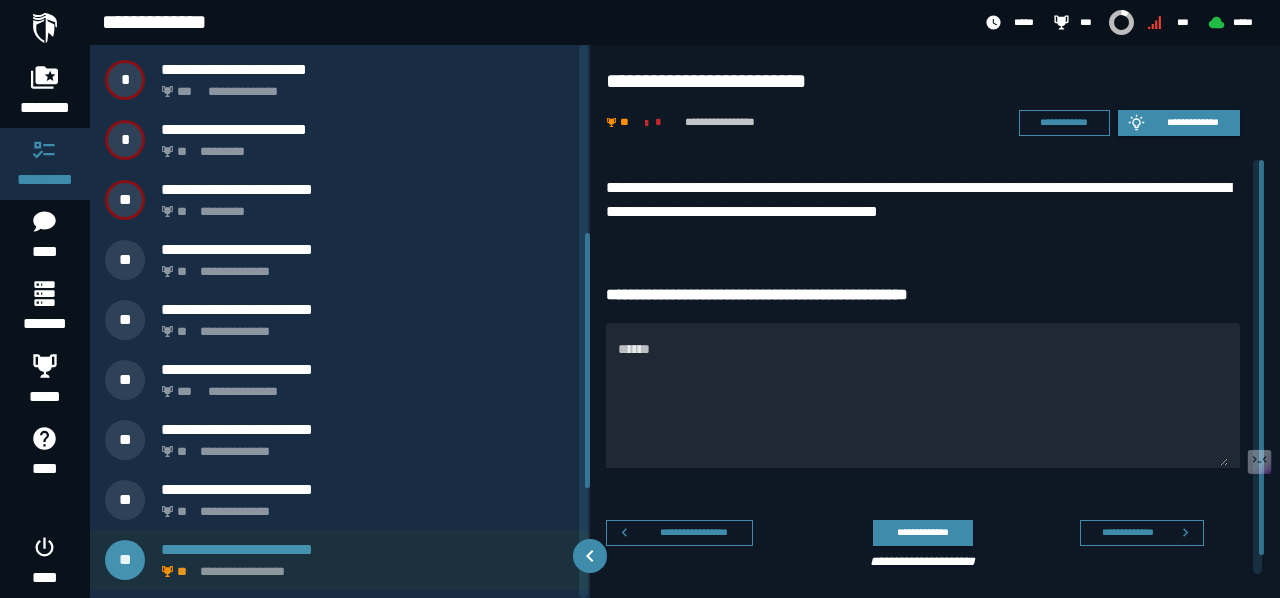 scroll, scrollTop: 407, scrollLeft: 0, axis: vertical 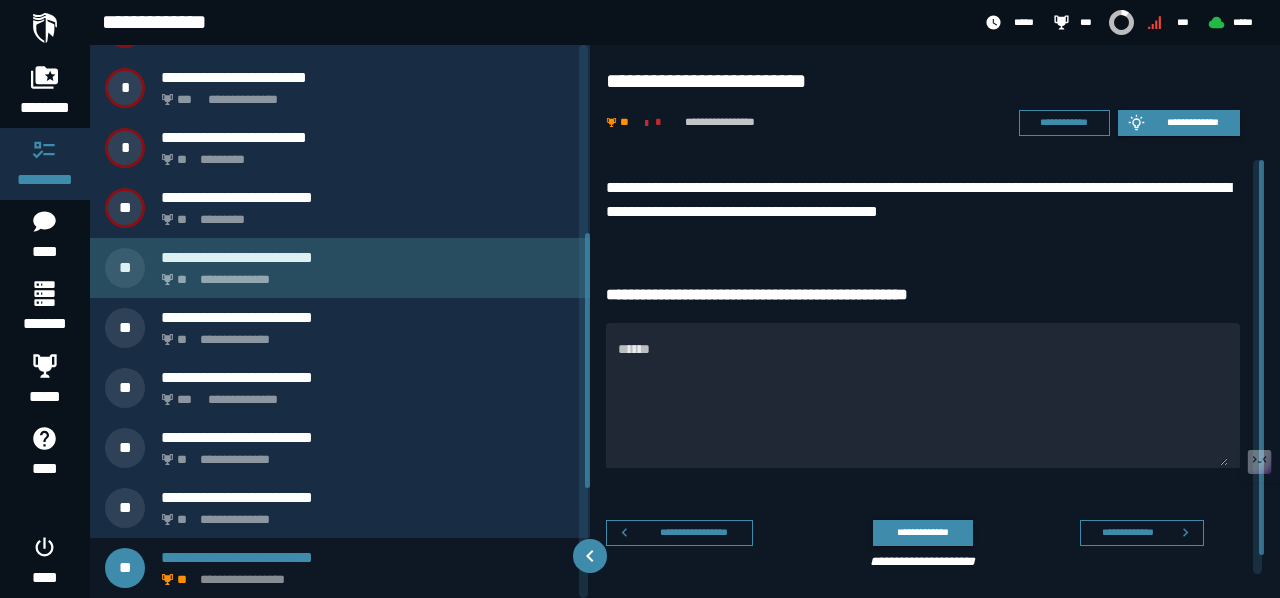 click on "**********" at bounding box center [364, 274] 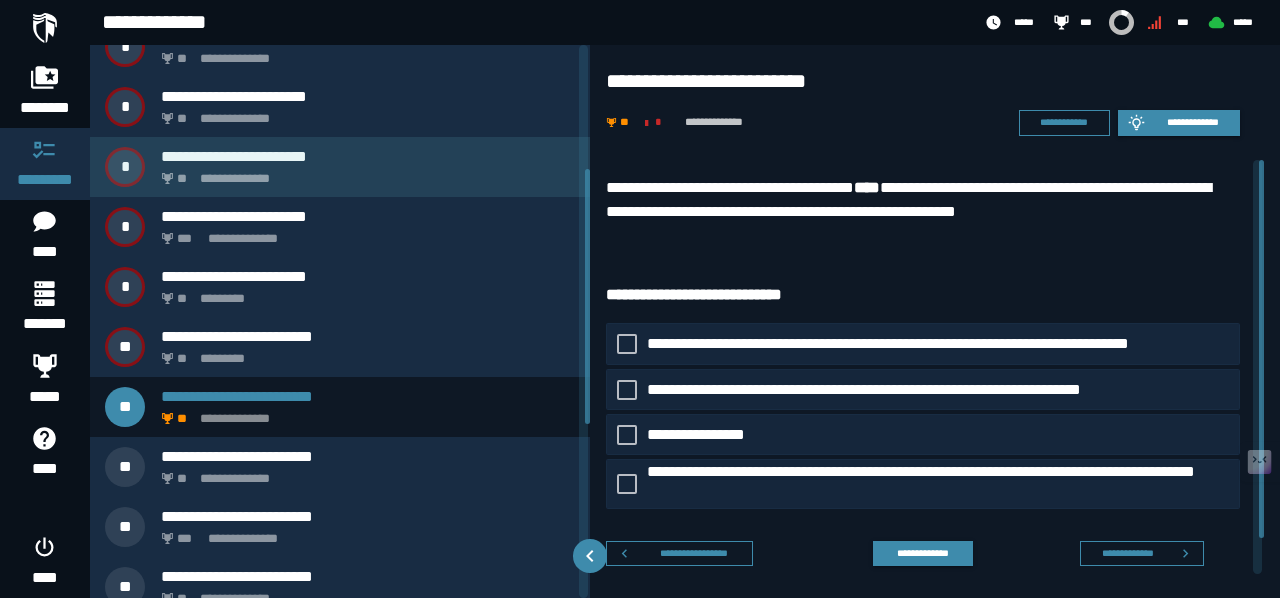 scroll, scrollTop: 269, scrollLeft: 0, axis: vertical 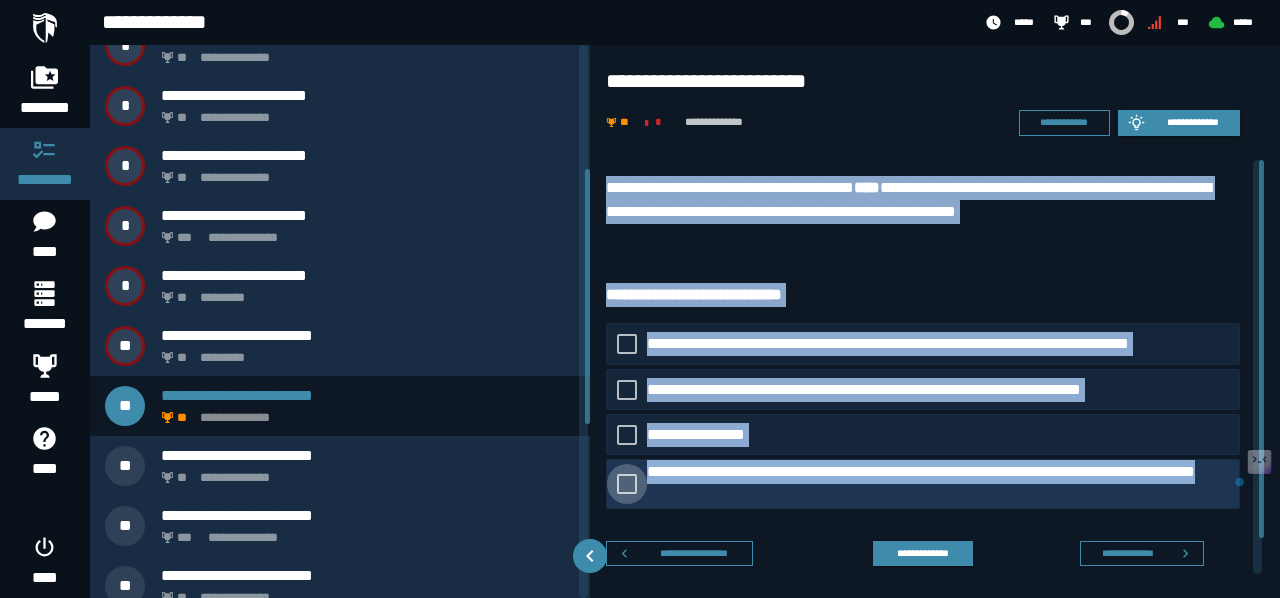 drag, startPoint x: 600, startPoint y: 177, endPoint x: 875, endPoint y: 503, distance: 426.49854 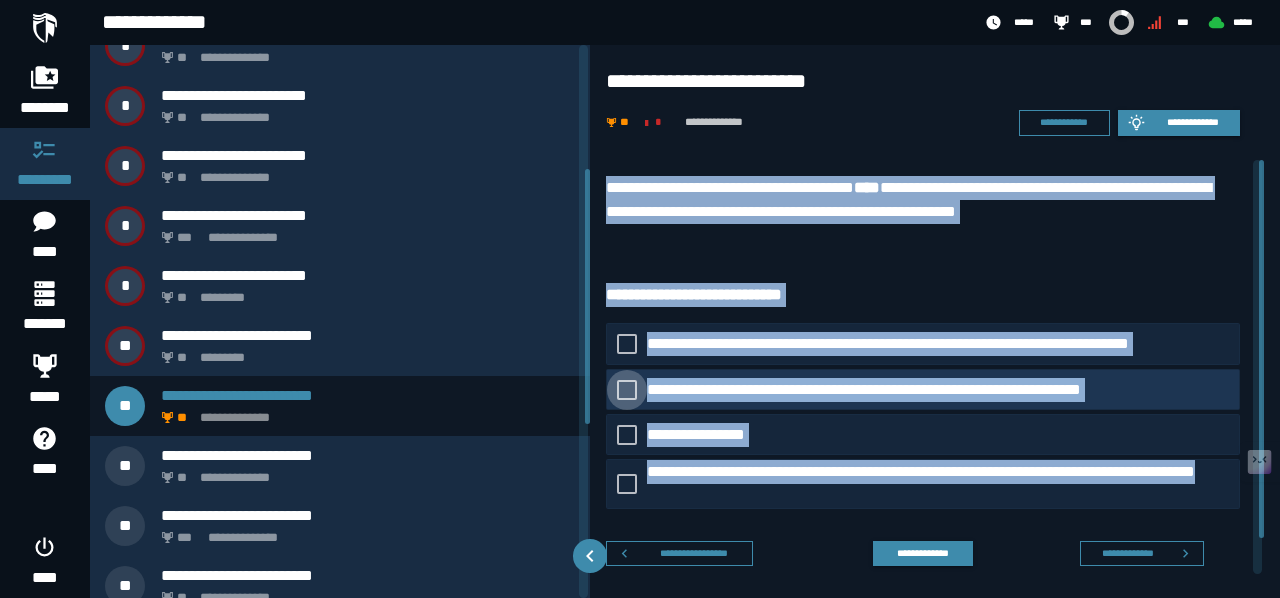 click 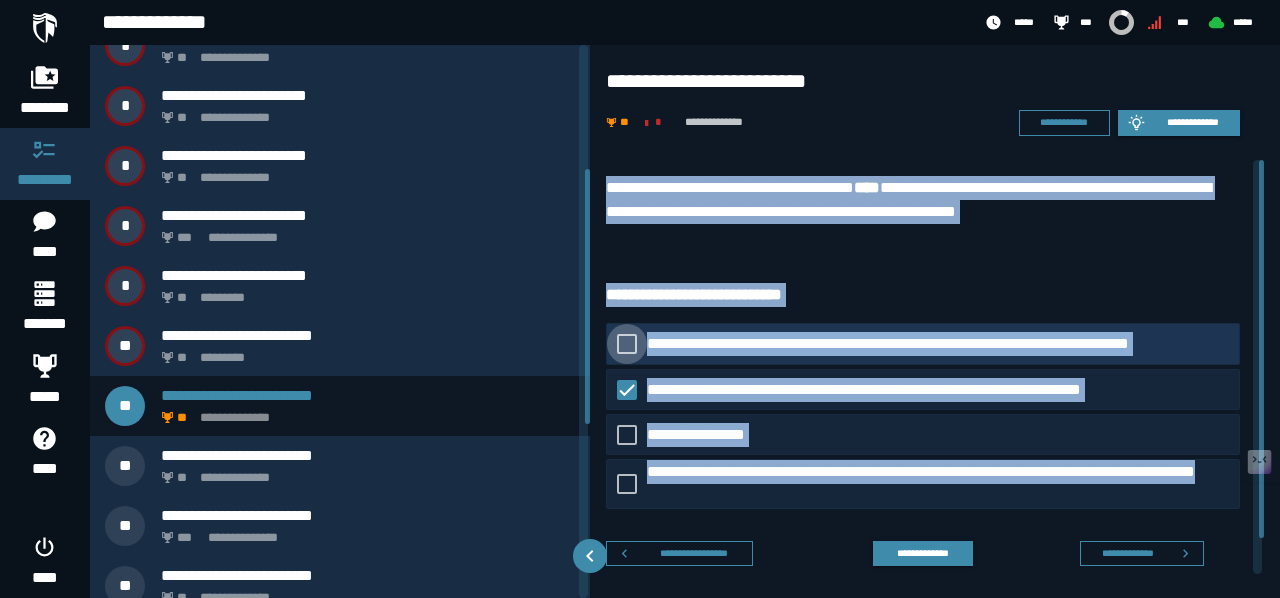 click at bounding box center (627, 344) 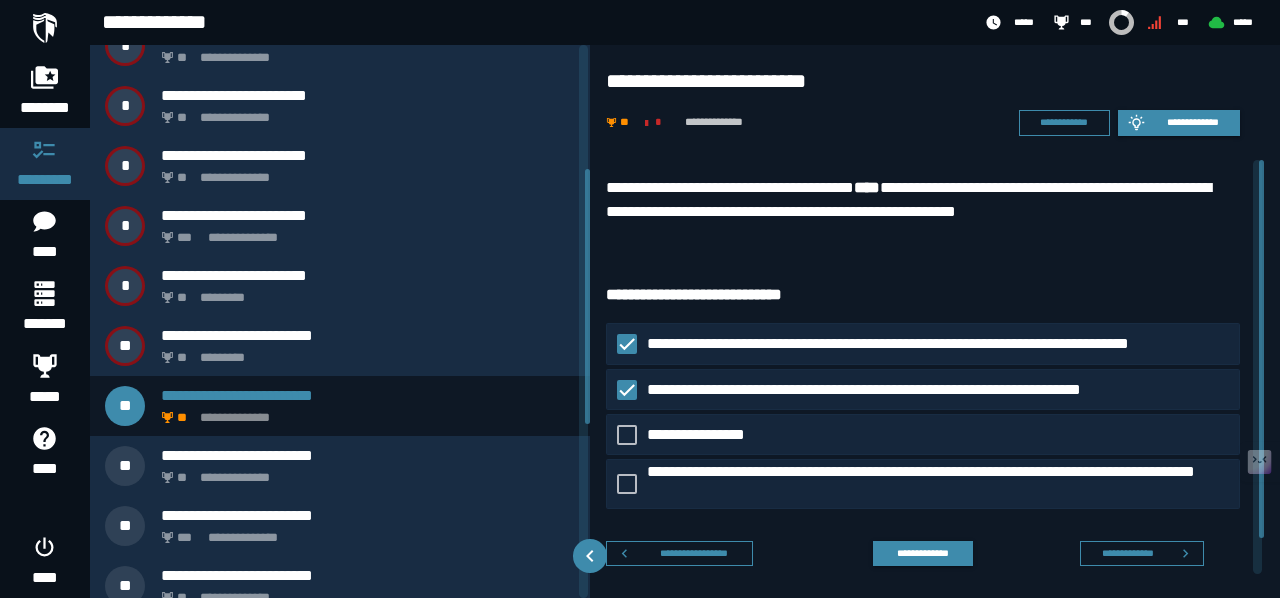 click on "**********" at bounding box center (915, 561) 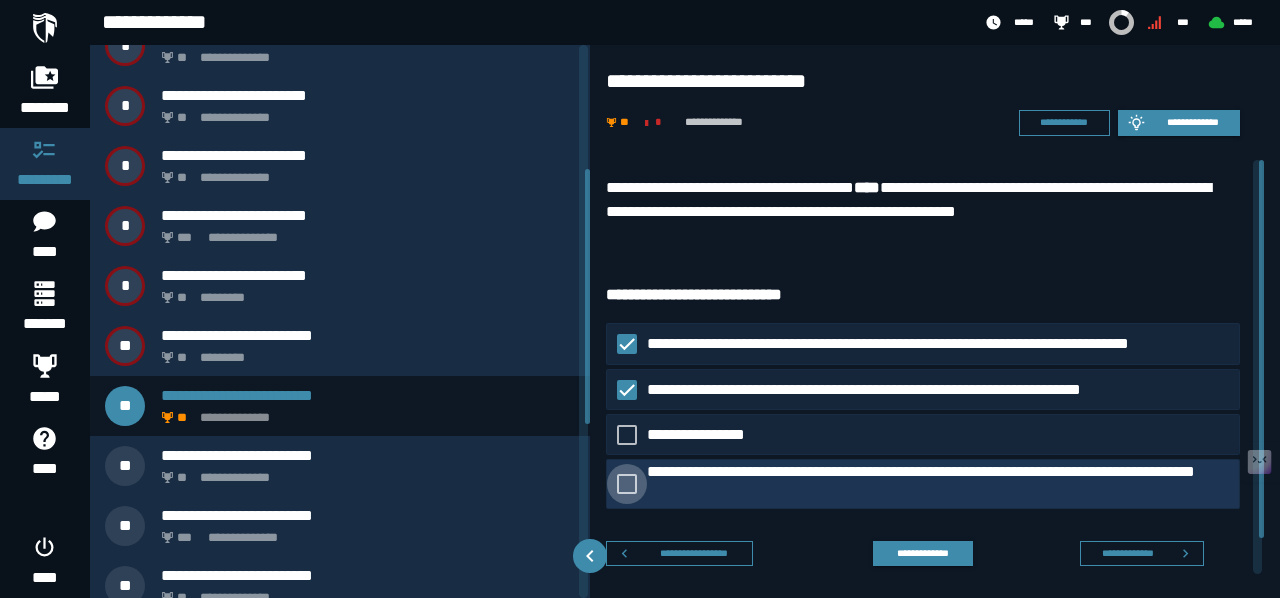click on "**********" at bounding box center [943, 484] 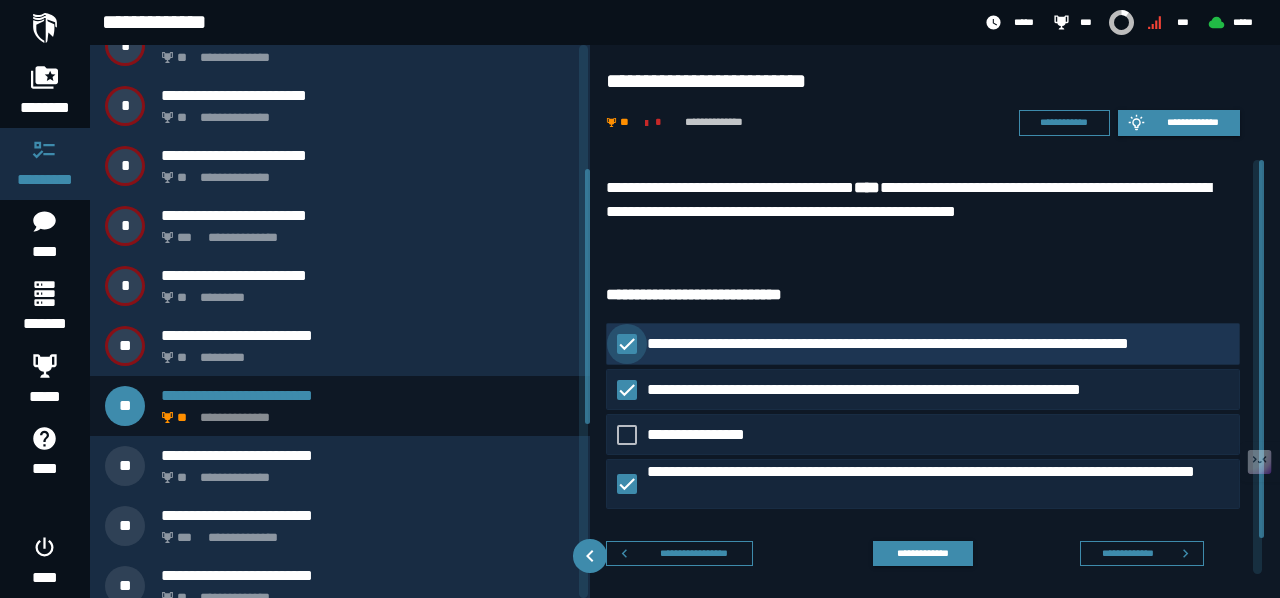 click on "**********" at bounding box center [920, 344] 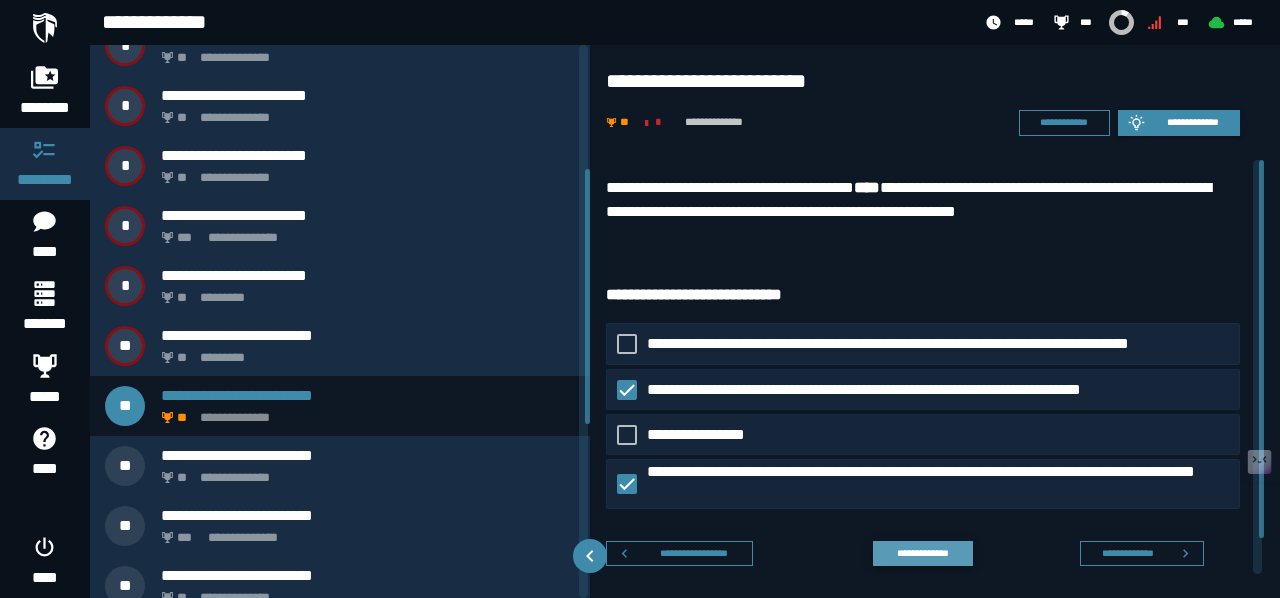 click on "**********" at bounding box center [922, 552] 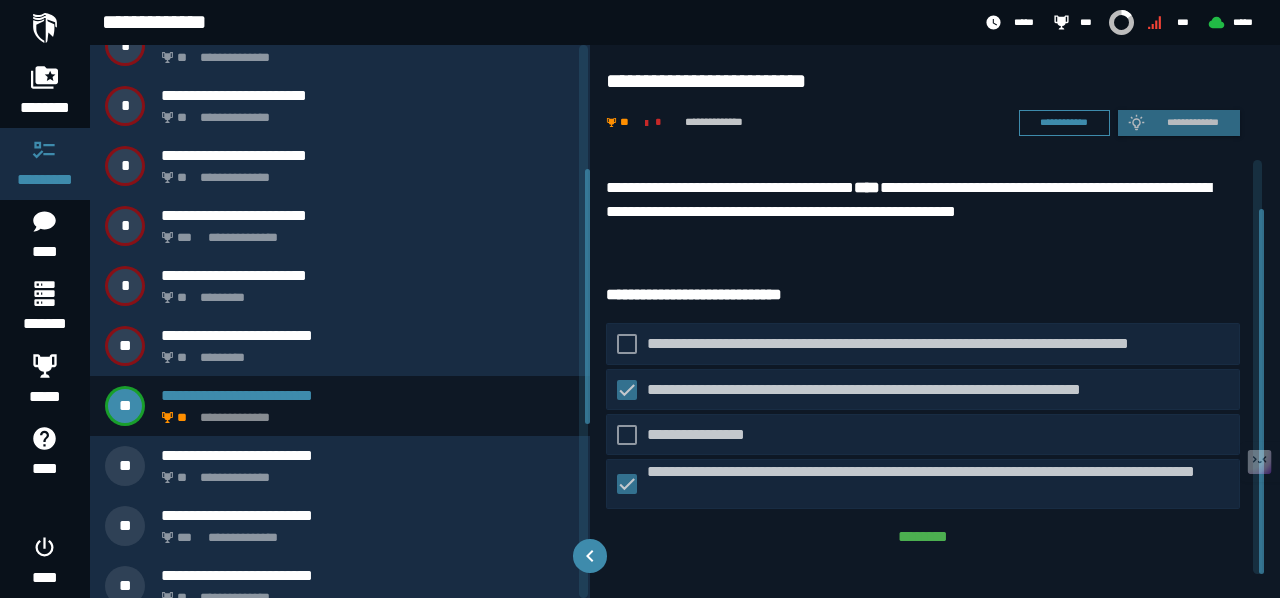 scroll, scrollTop: 54, scrollLeft: 0, axis: vertical 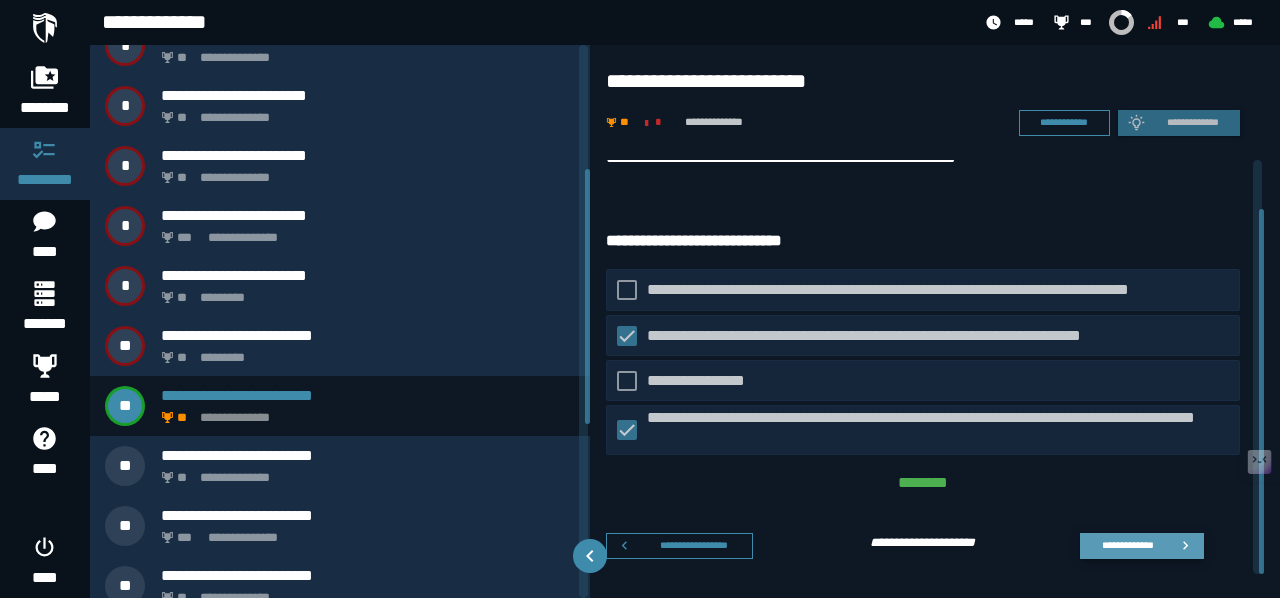 click on "**********" at bounding box center (1127, 545) 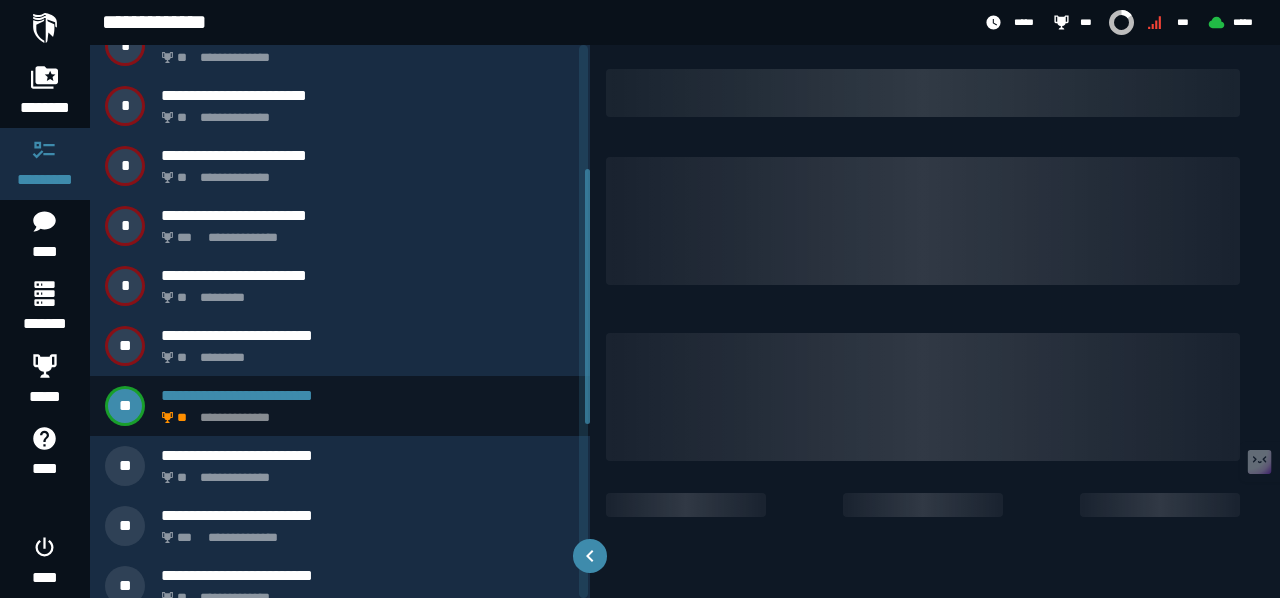 scroll, scrollTop: 0, scrollLeft: 0, axis: both 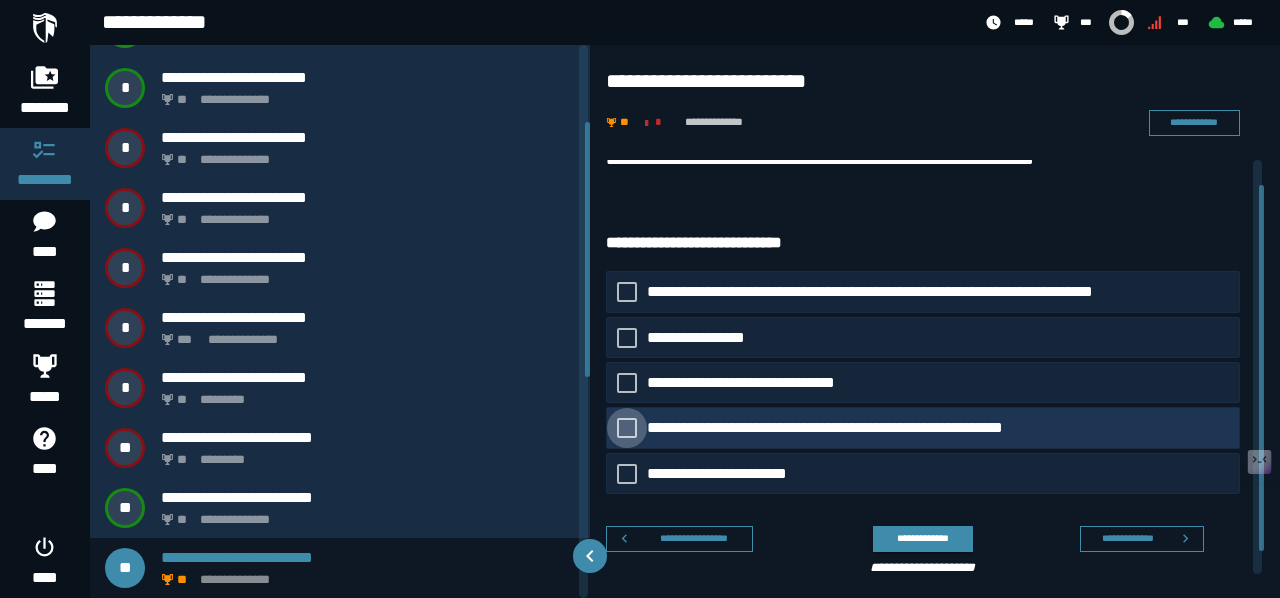click on "**********" at bounding box center [856, 428] 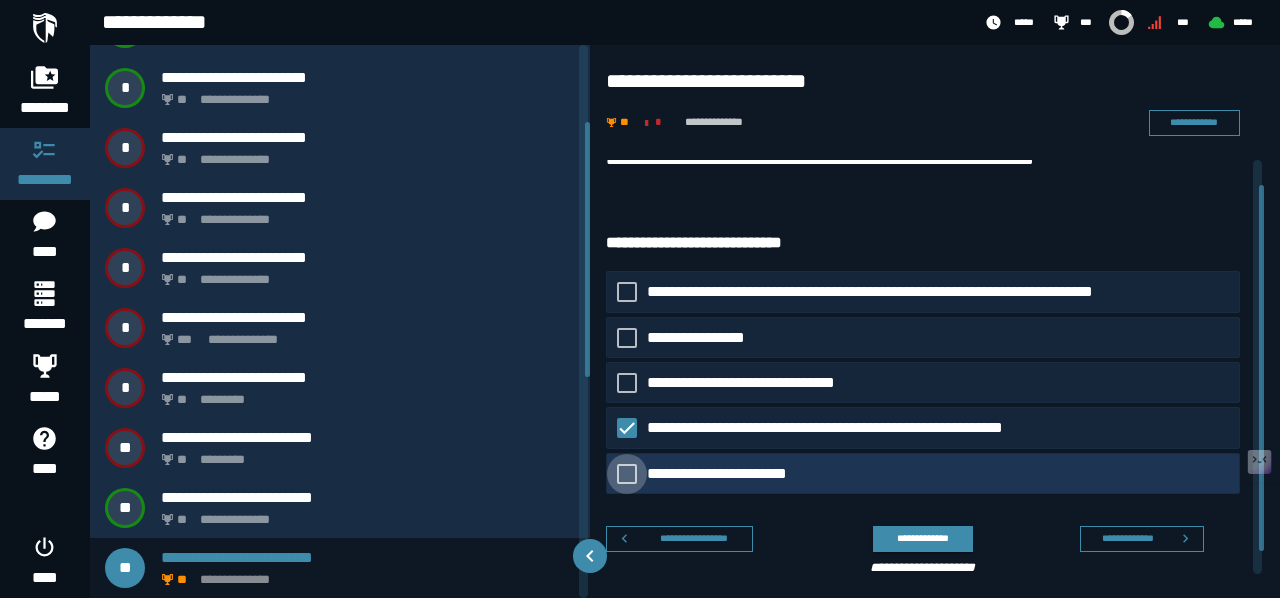 click on "**********" at bounding box center [733, 473] 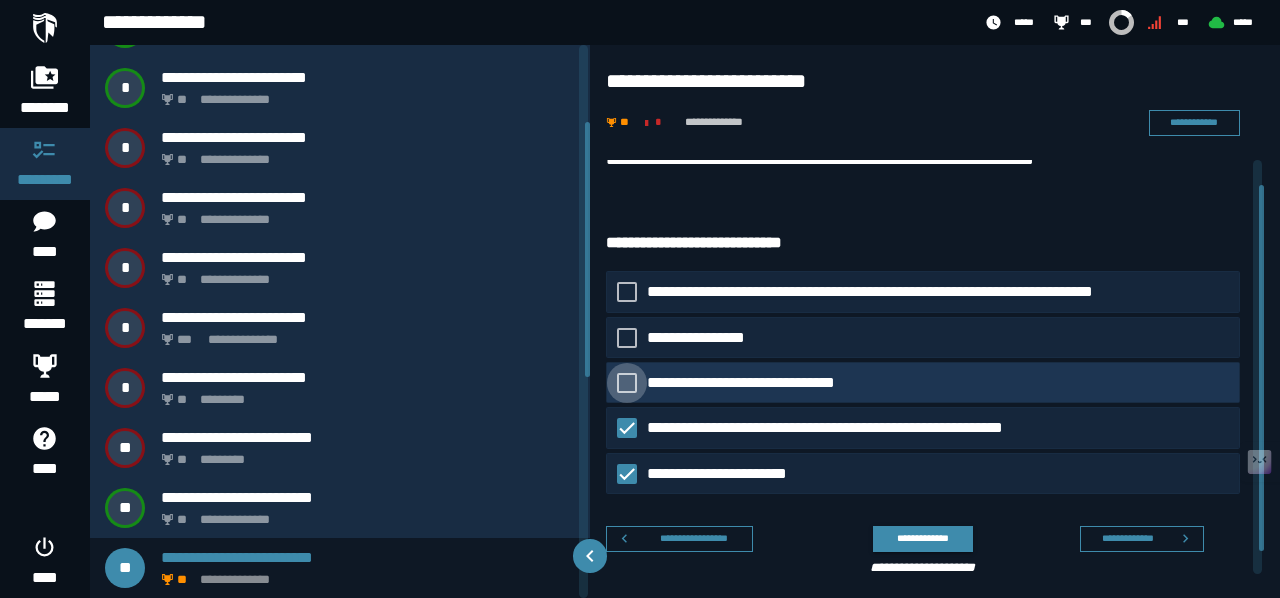 click on "**********" 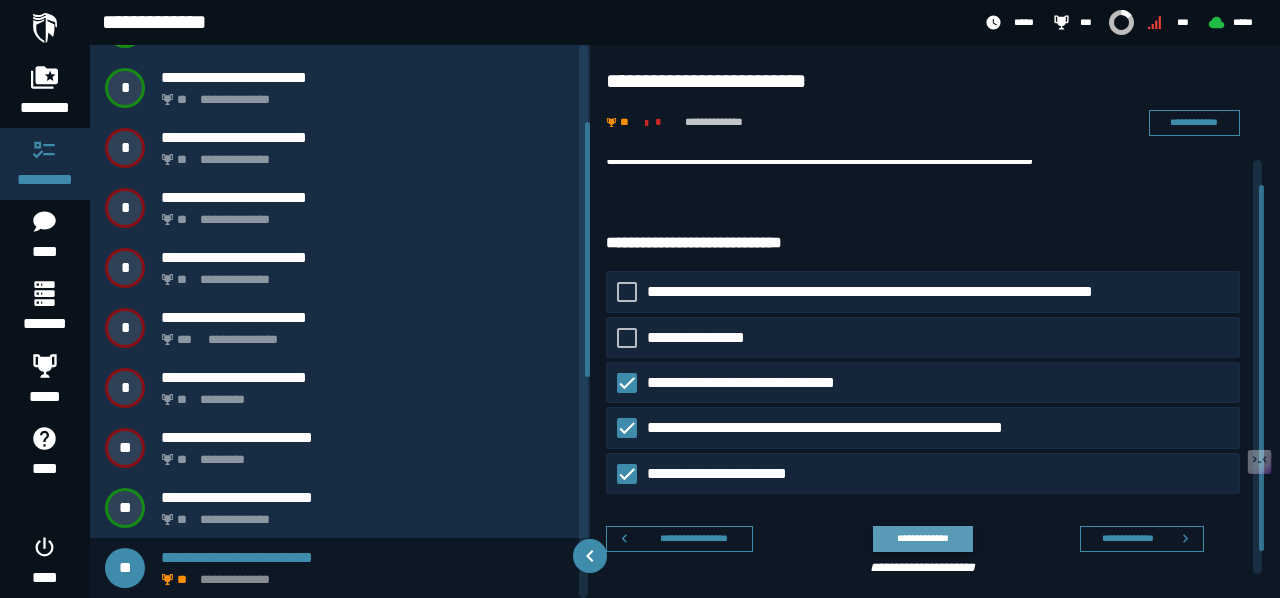 click on "**********" at bounding box center [922, 538] 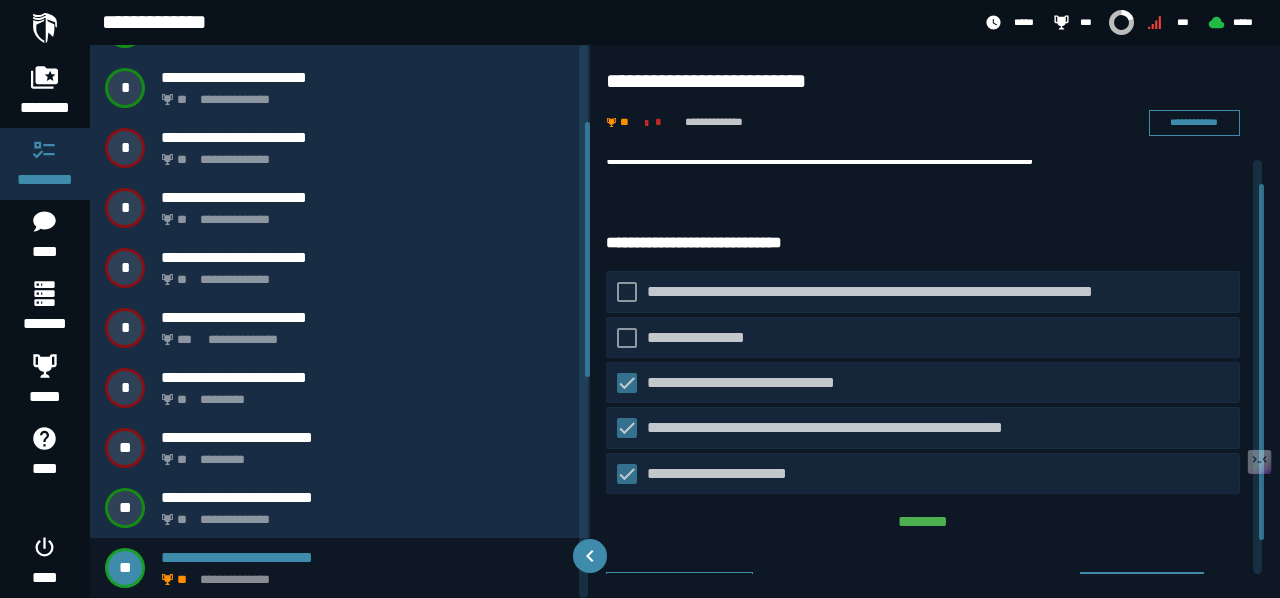 scroll, scrollTop: 68, scrollLeft: 0, axis: vertical 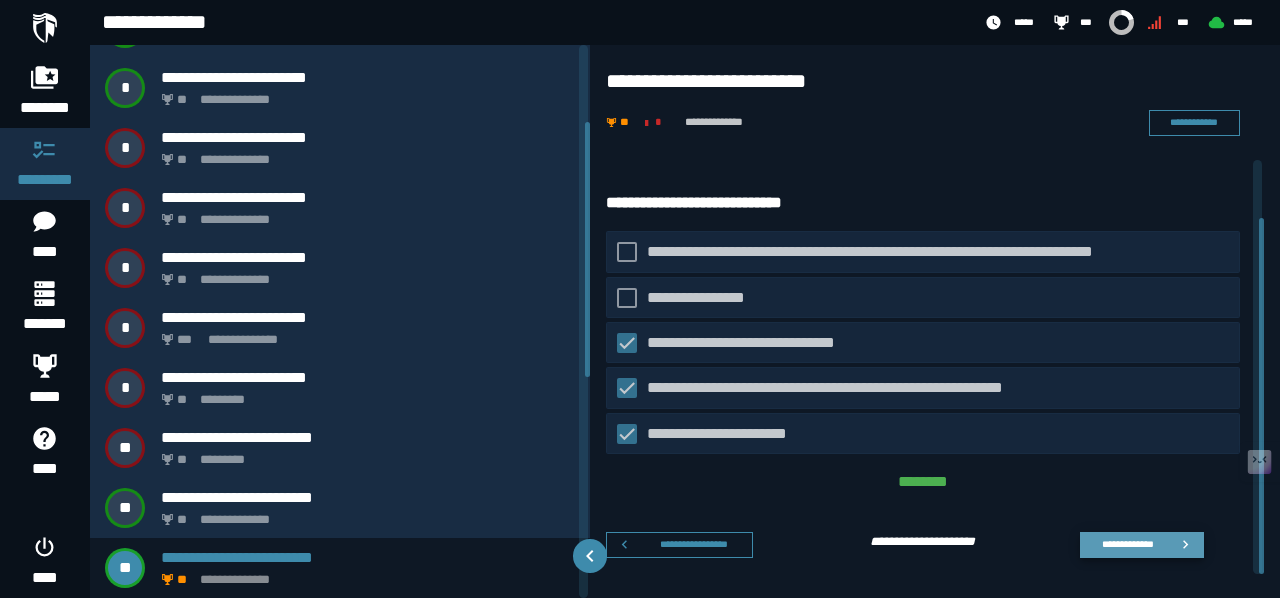 click on "**********" at bounding box center [1127, 544] 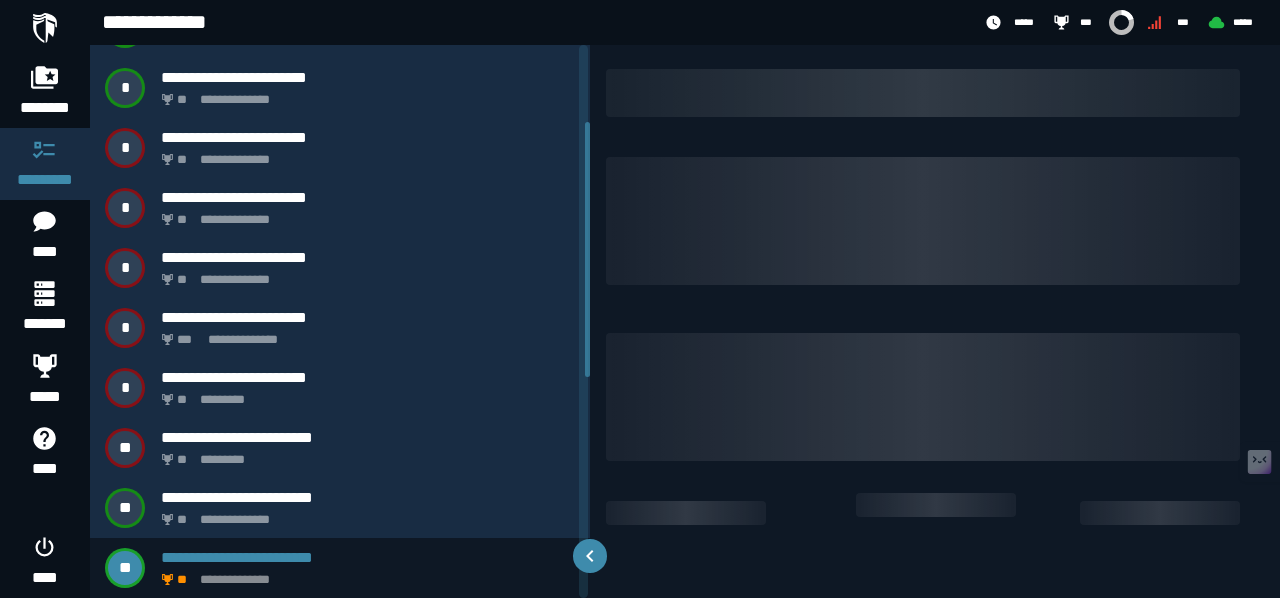 scroll, scrollTop: 0, scrollLeft: 0, axis: both 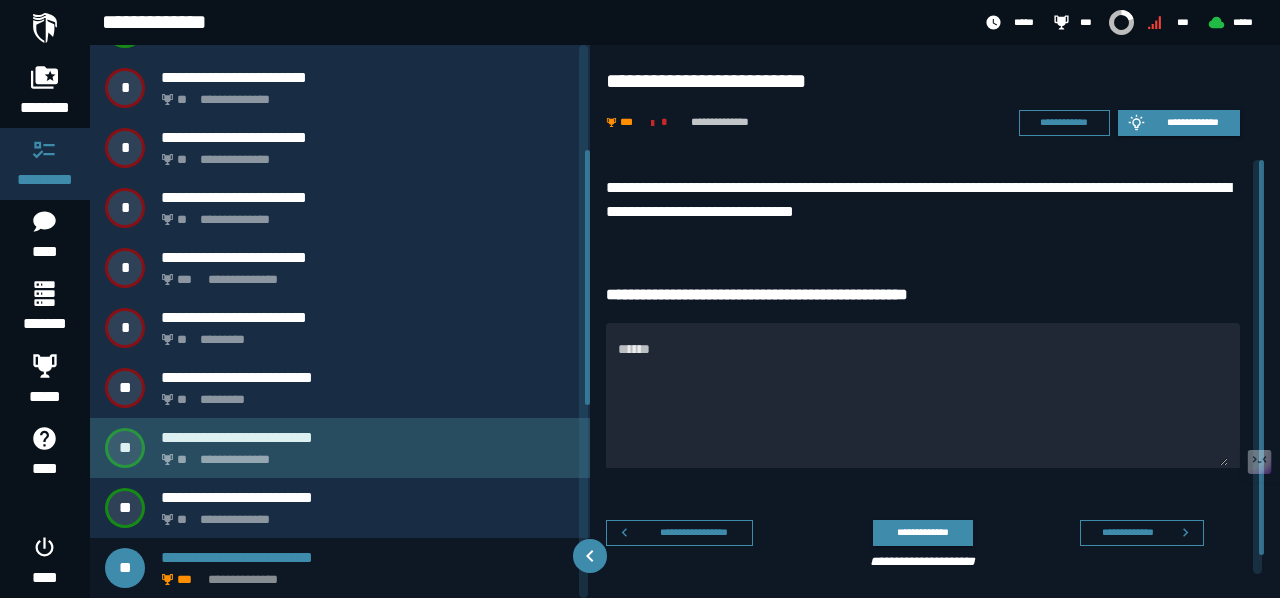 click on "**********" 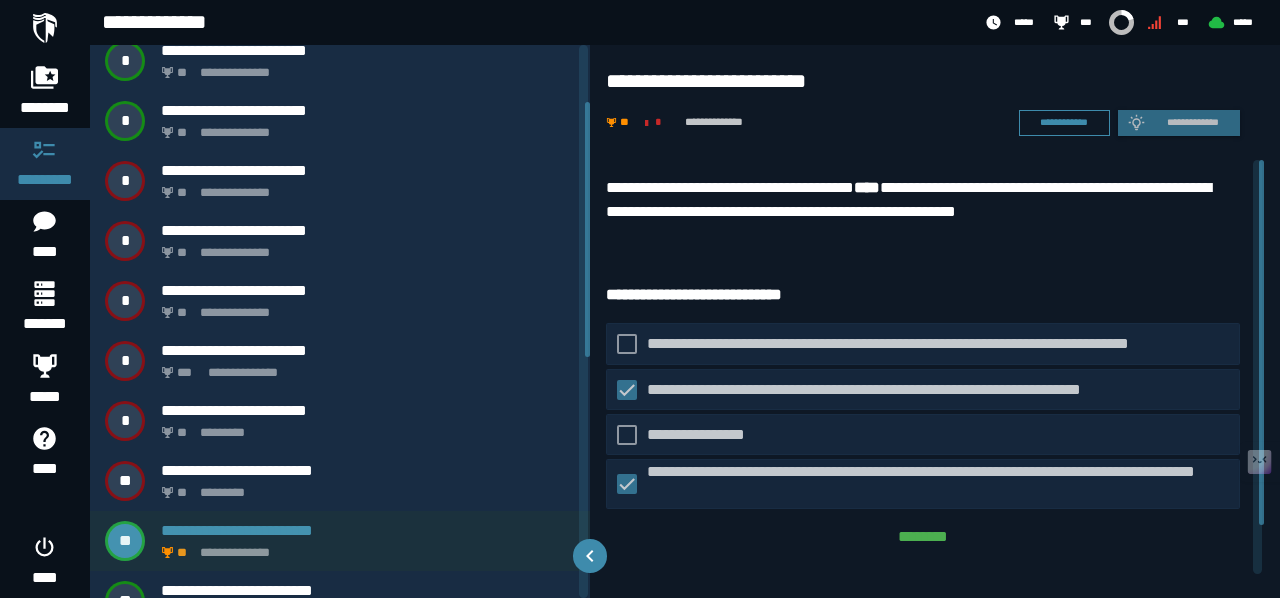 scroll, scrollTop: 107, scrollLeft: 0, axis: vertical 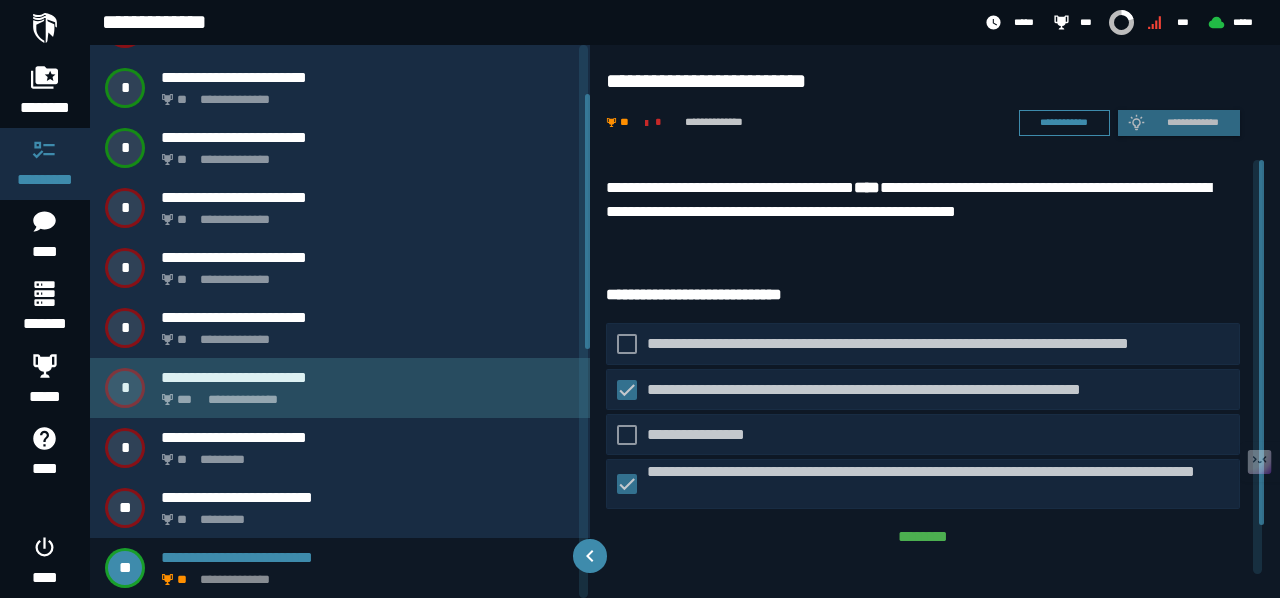 click on "**********" 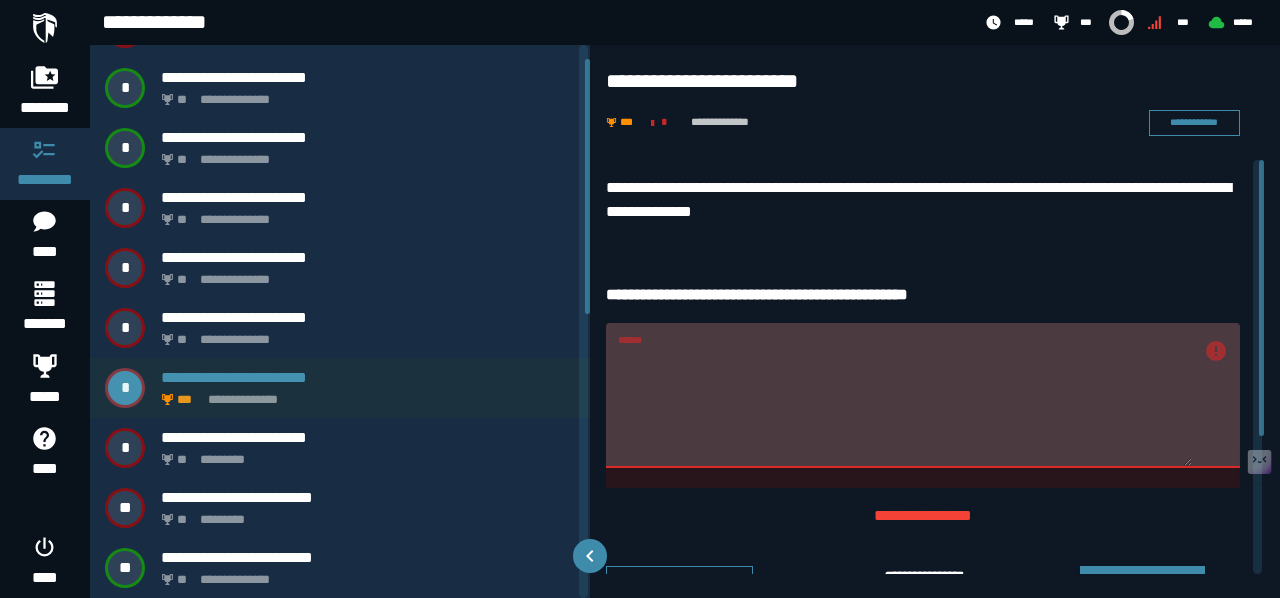 scroll, scrollTop: 0, scrollLeft: 0, axis: both 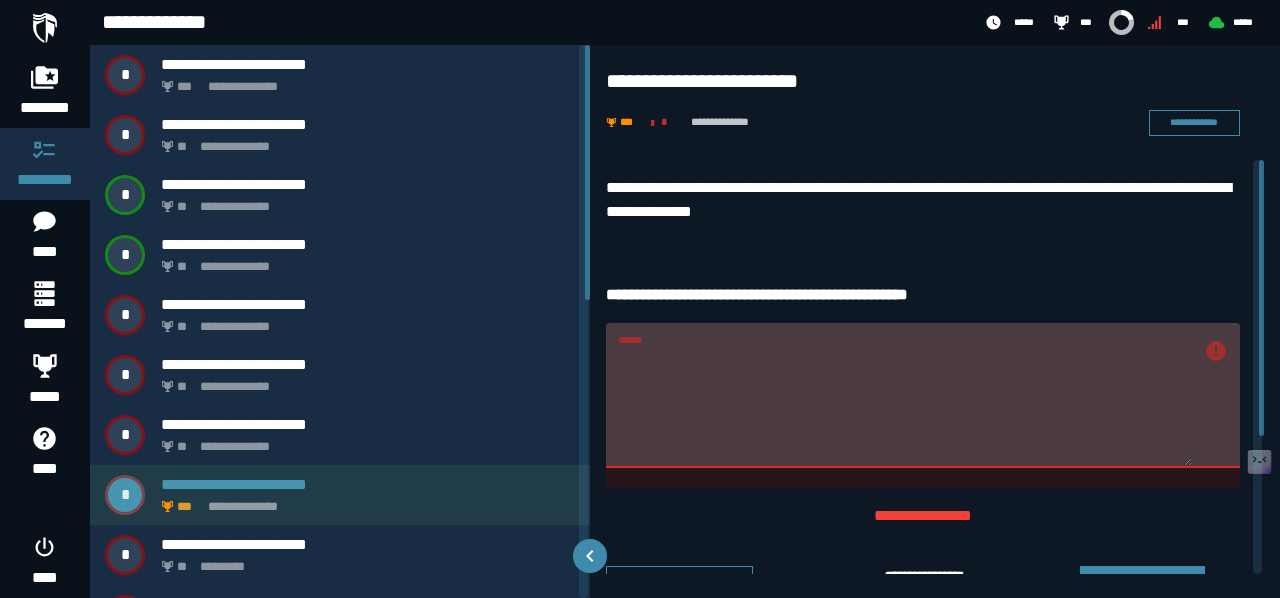 click on "**********" at bounding box center [364, 501] 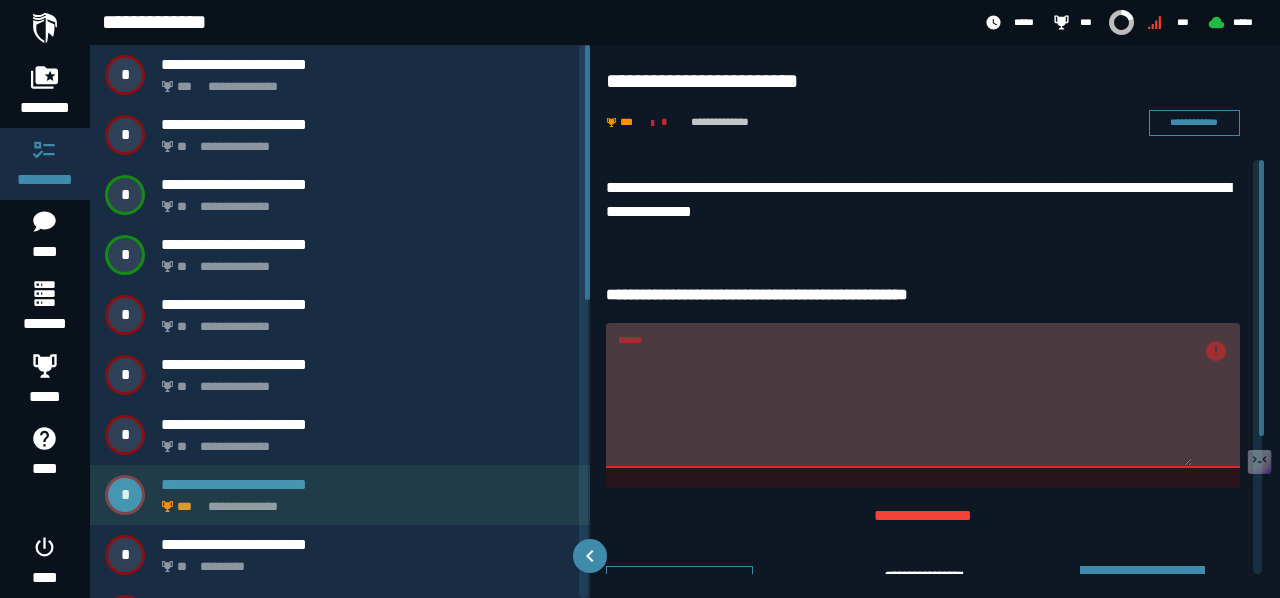 click on "**********" at bounding box center (364, 501) 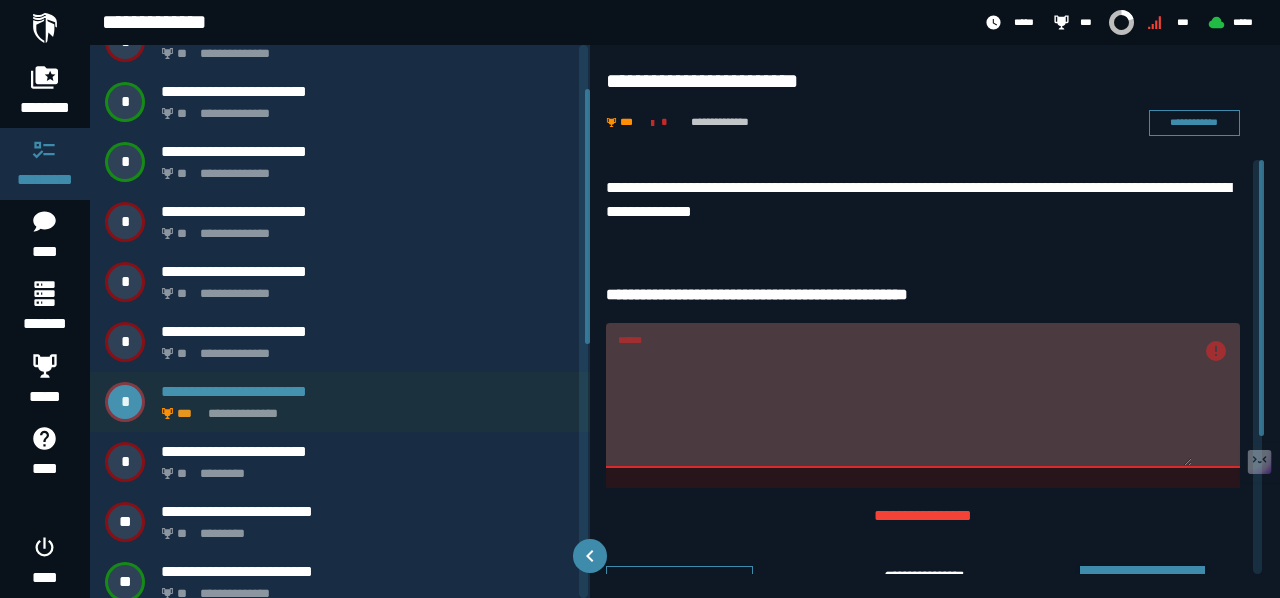 scroll, scrollTop: 95, scrollLeft: 0, axis: vertical 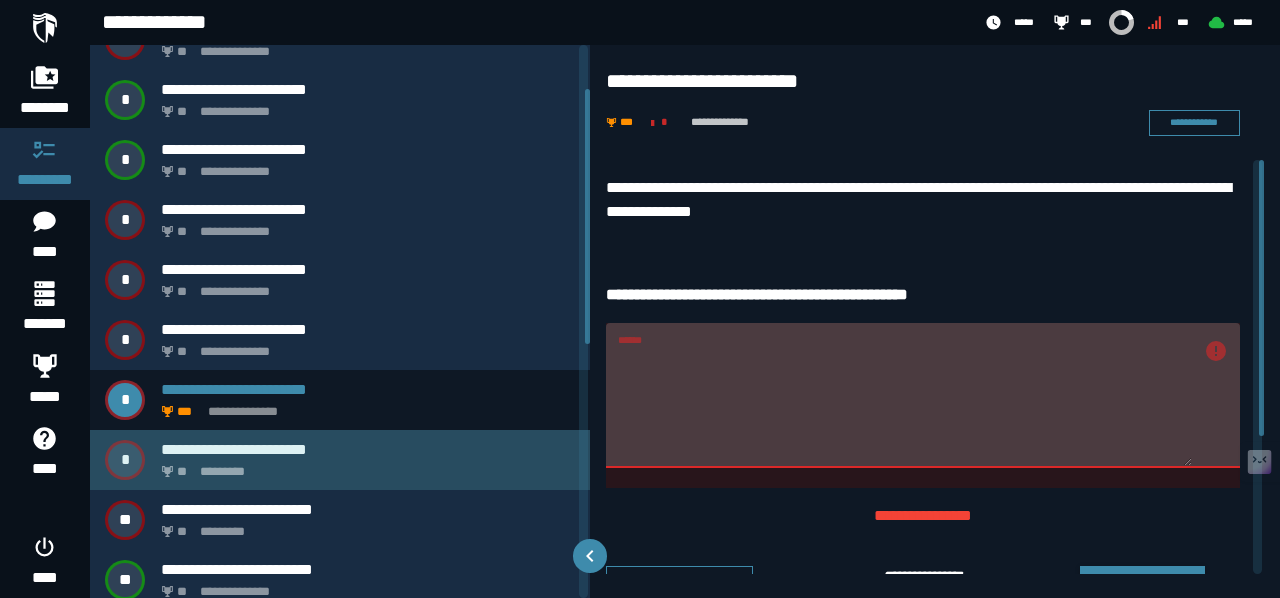 click on "** *********" at bounding box center [364, 466] 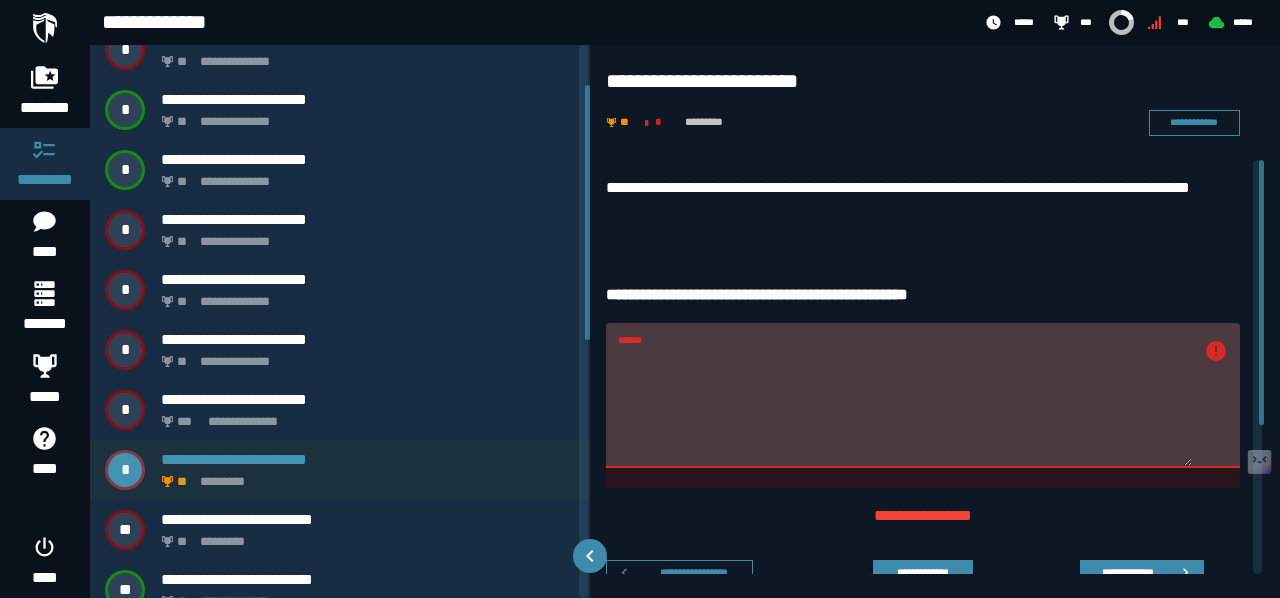 scroll, scrollTop: 88, scrollLeft: 0, axis: vertical 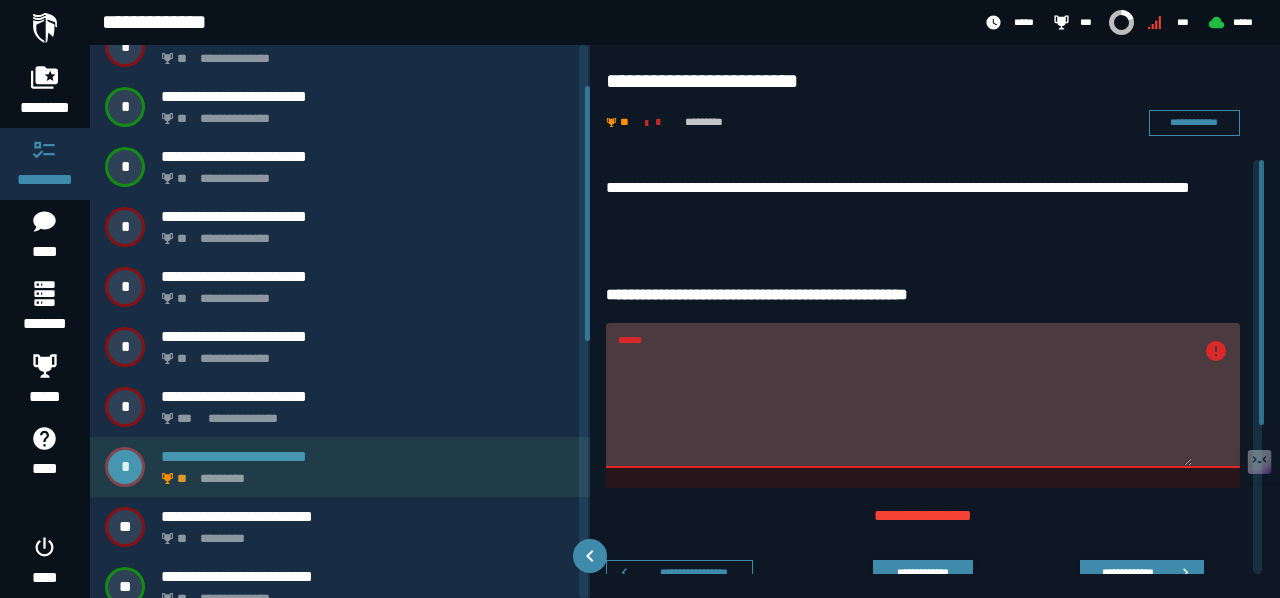 click on "**********" at bounding box center [368, 456] 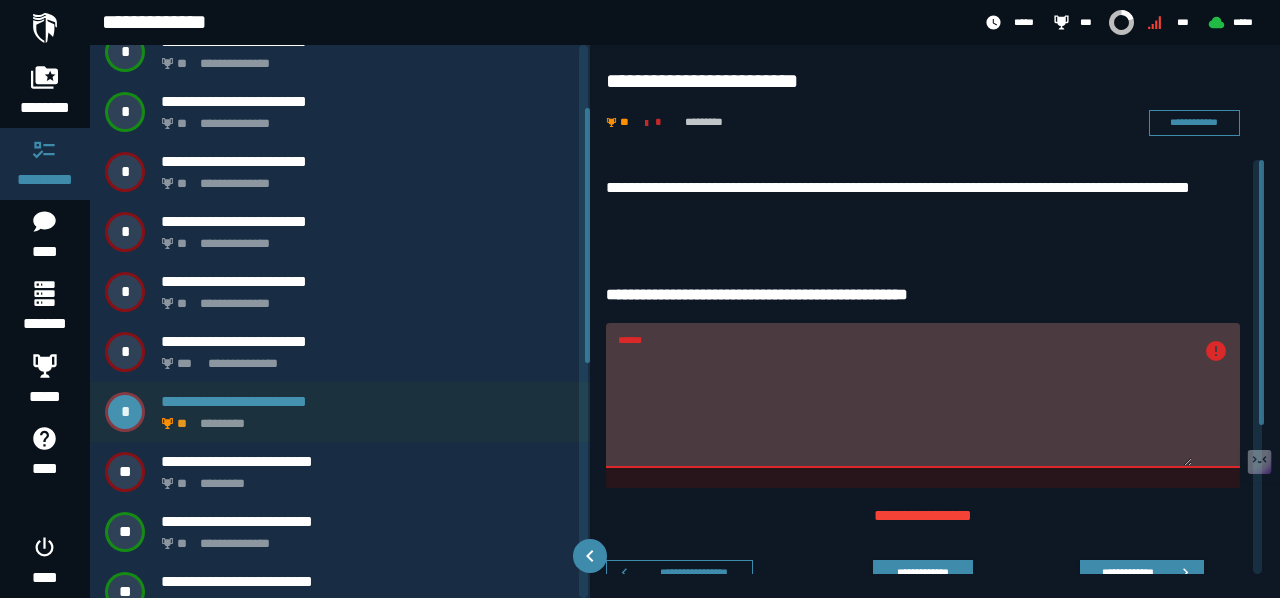scroll, scrollTop: 146, scrollLeft: 0, axis: vertical 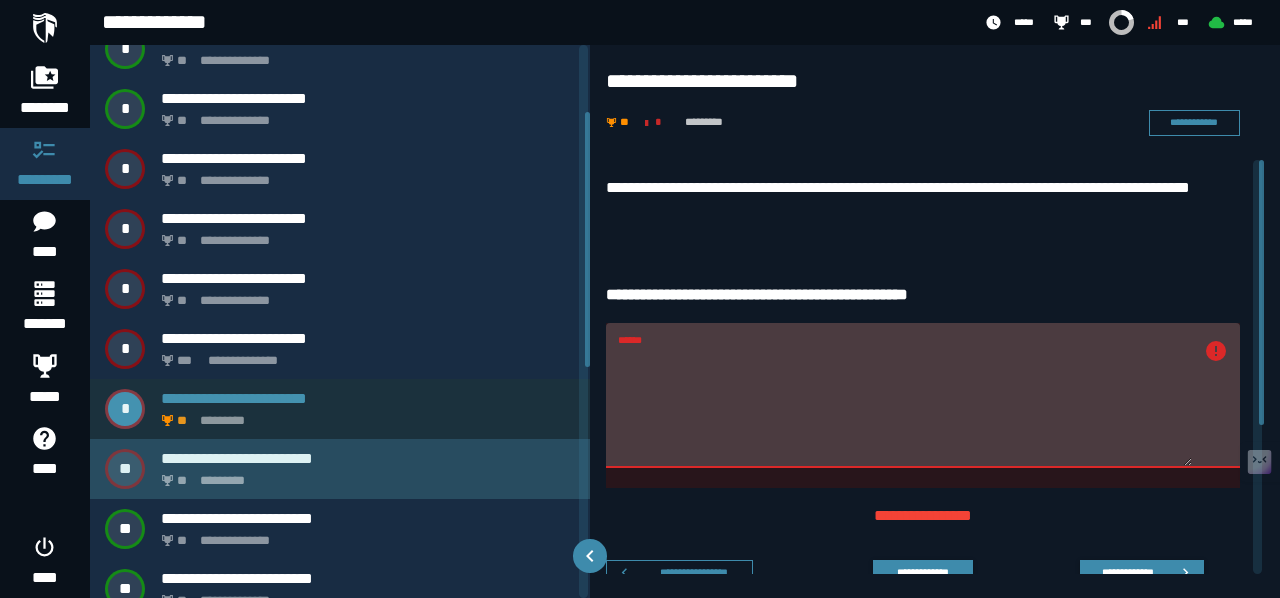 click on "**********" at bounding box center (368, 458) 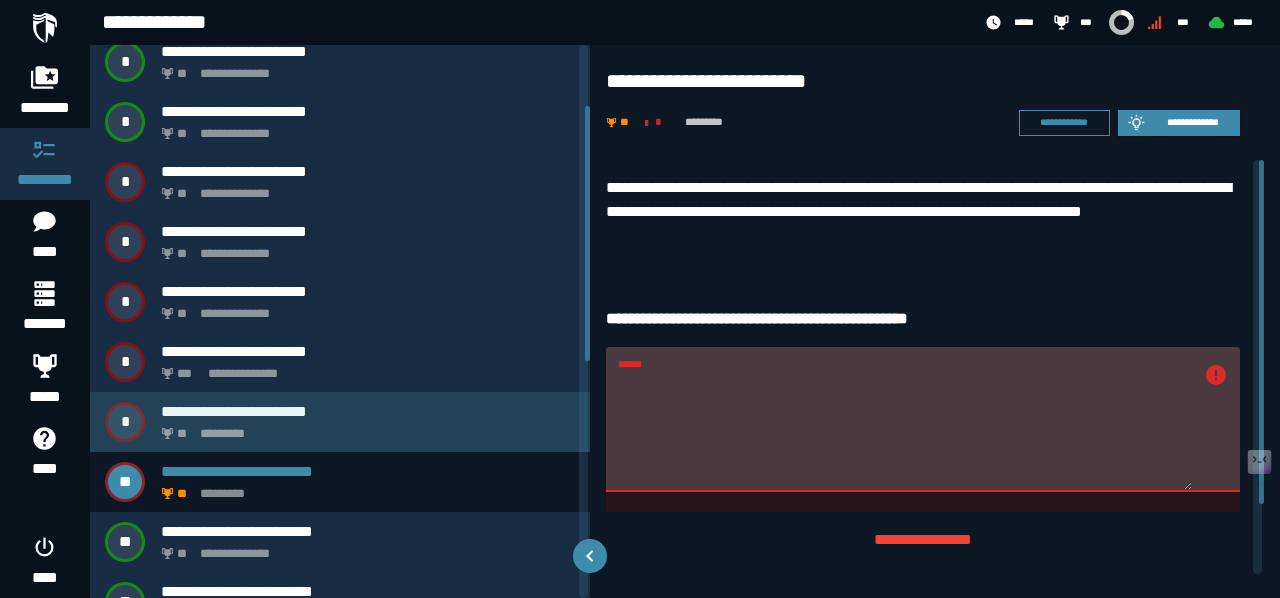 scroll, scrollTop: 135, scrollLeft: 0, axis: vertical 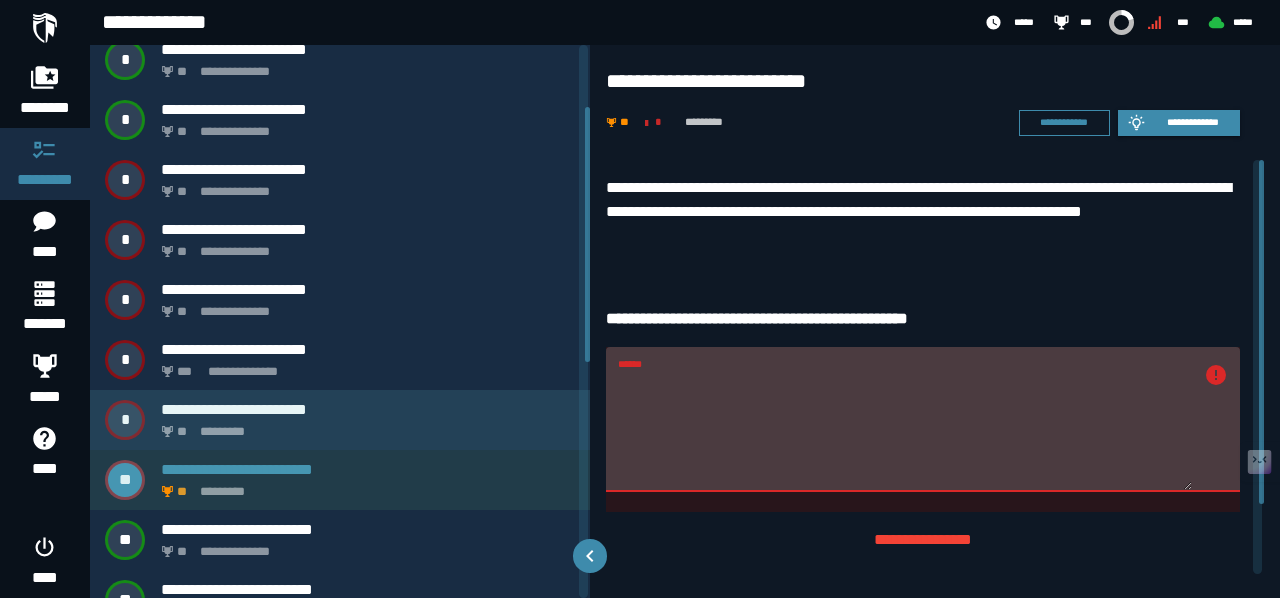 click on "**********" at bounding box center (340, 480) 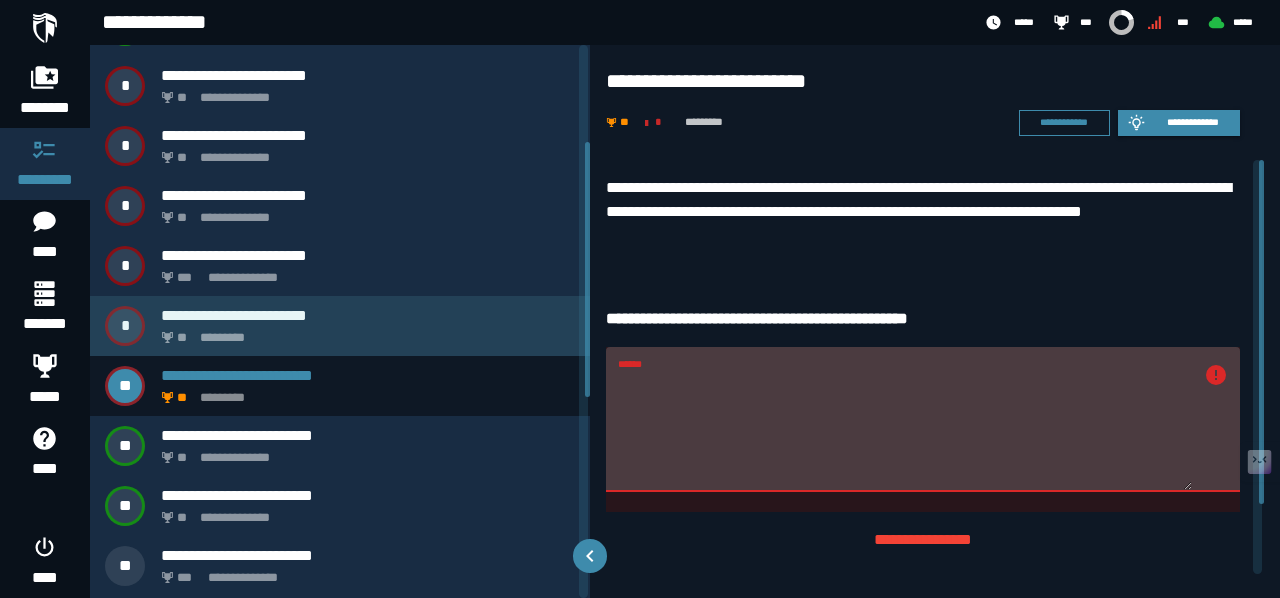 scroll, scrollTop: 235, scrollLeft: 0, axis: vertical 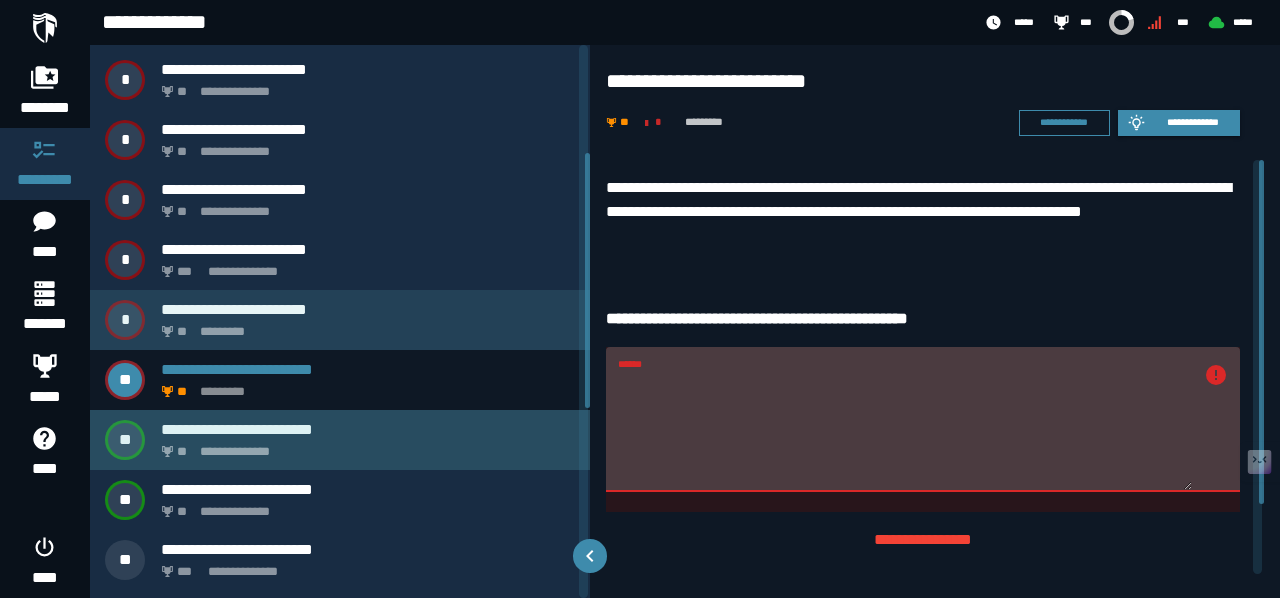 click on "**********" 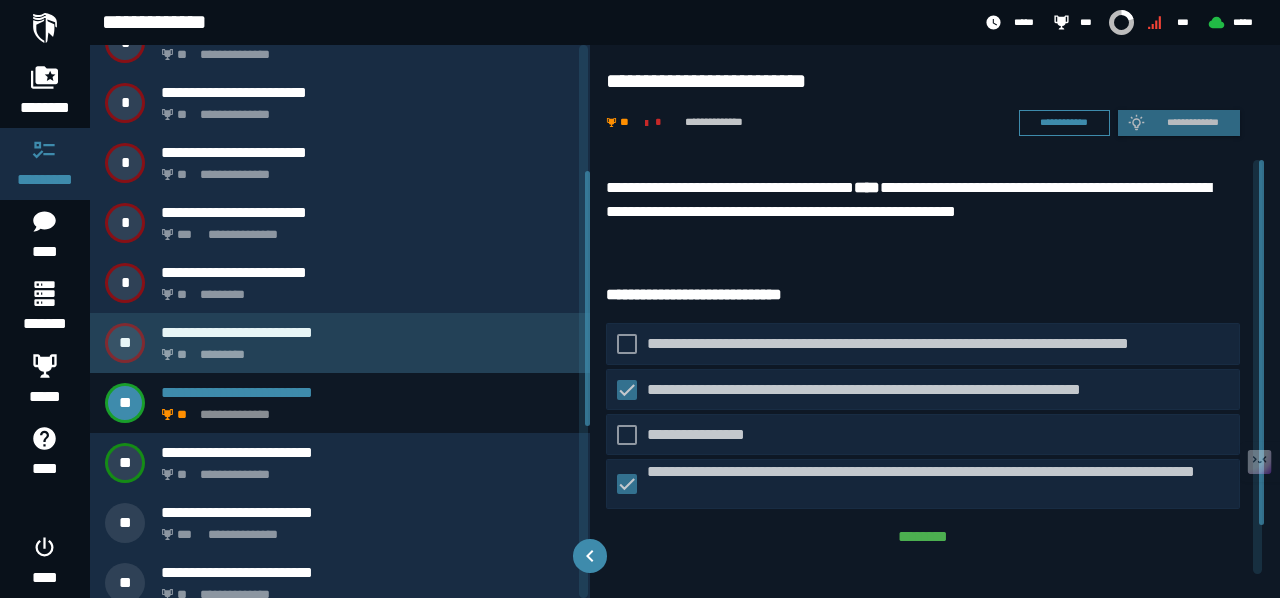 scroll, scrollTop: 273, scrollLeft: 0, axis: vertical 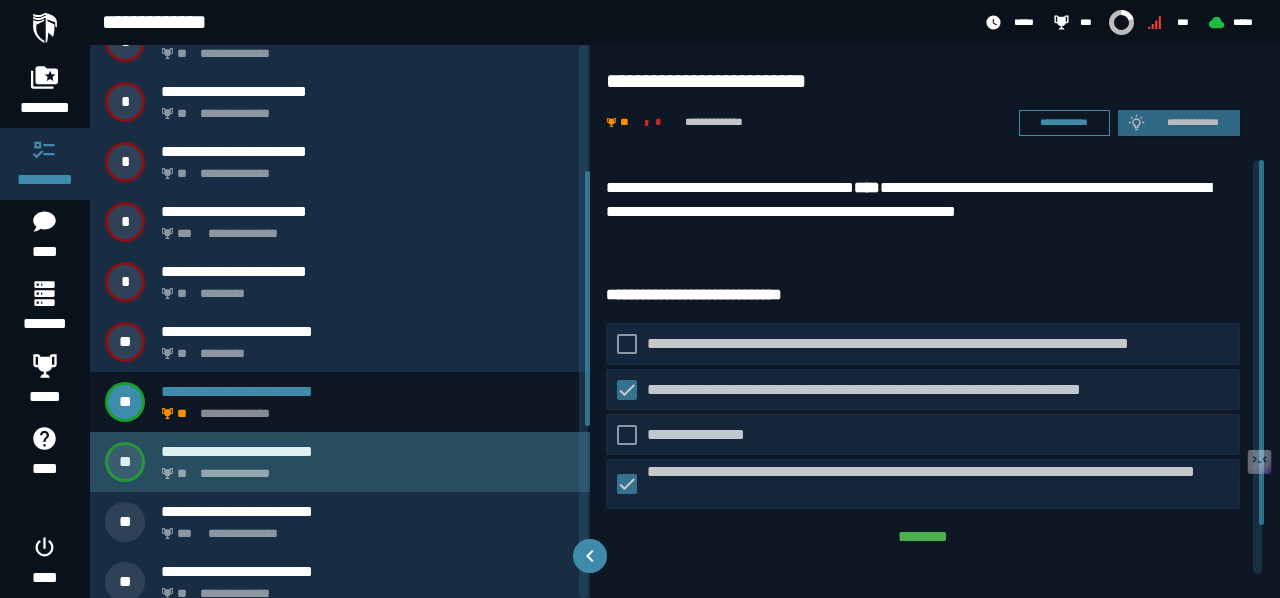 click on "**********" at bounding box center [364, 468] 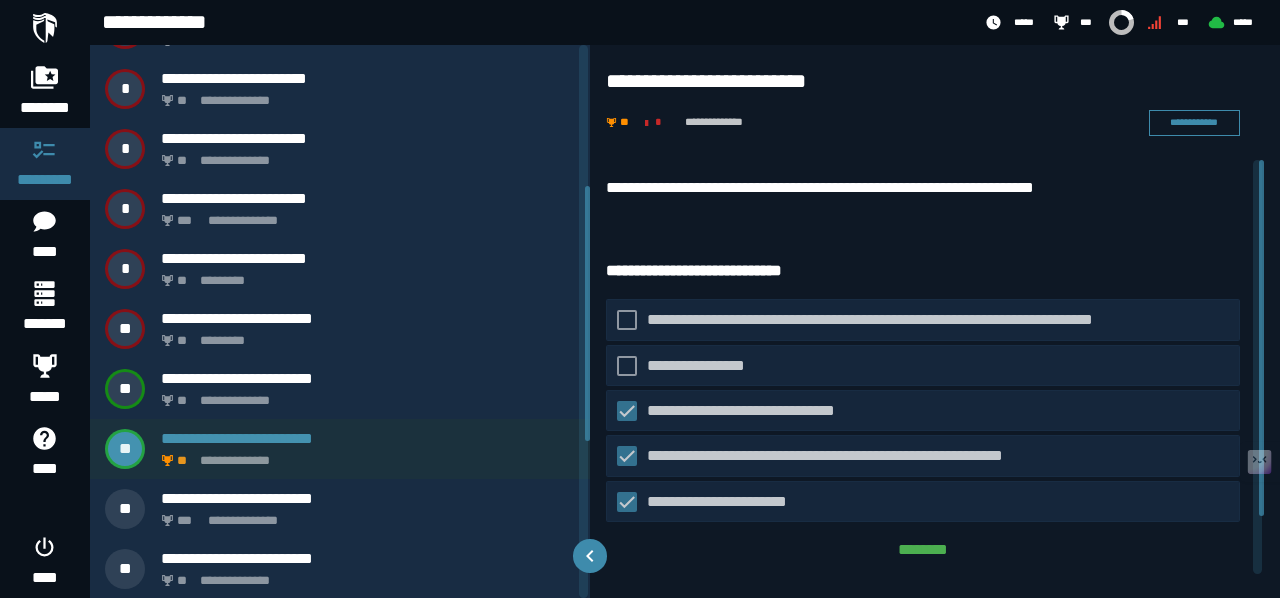 scroll, scrollTop: 307, scrollLeft: 0, axis: vertical 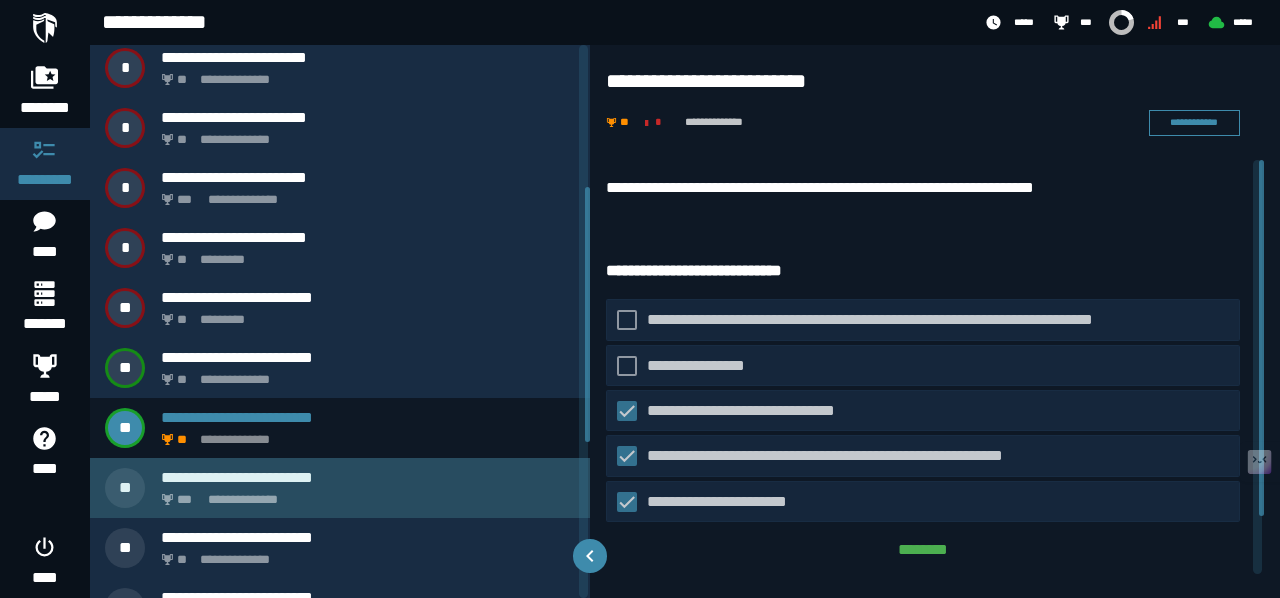 click on "**********" at bounding box center [368, 477] 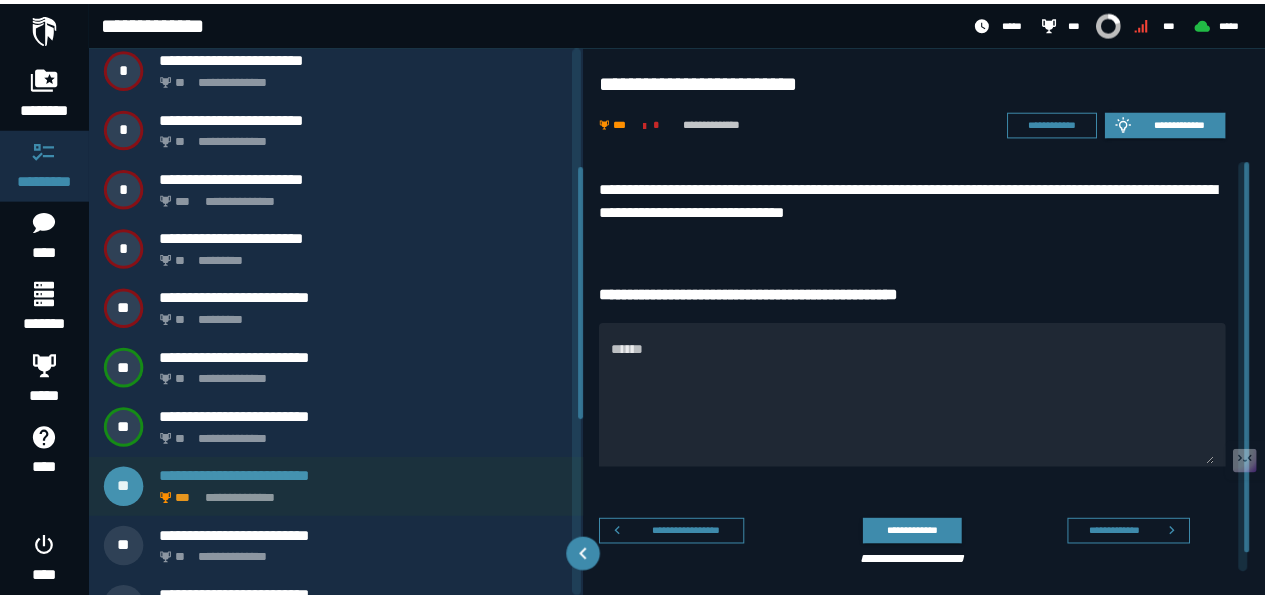 scroll, scrollTop: 227, scrollLeft: 0, axis: vertical 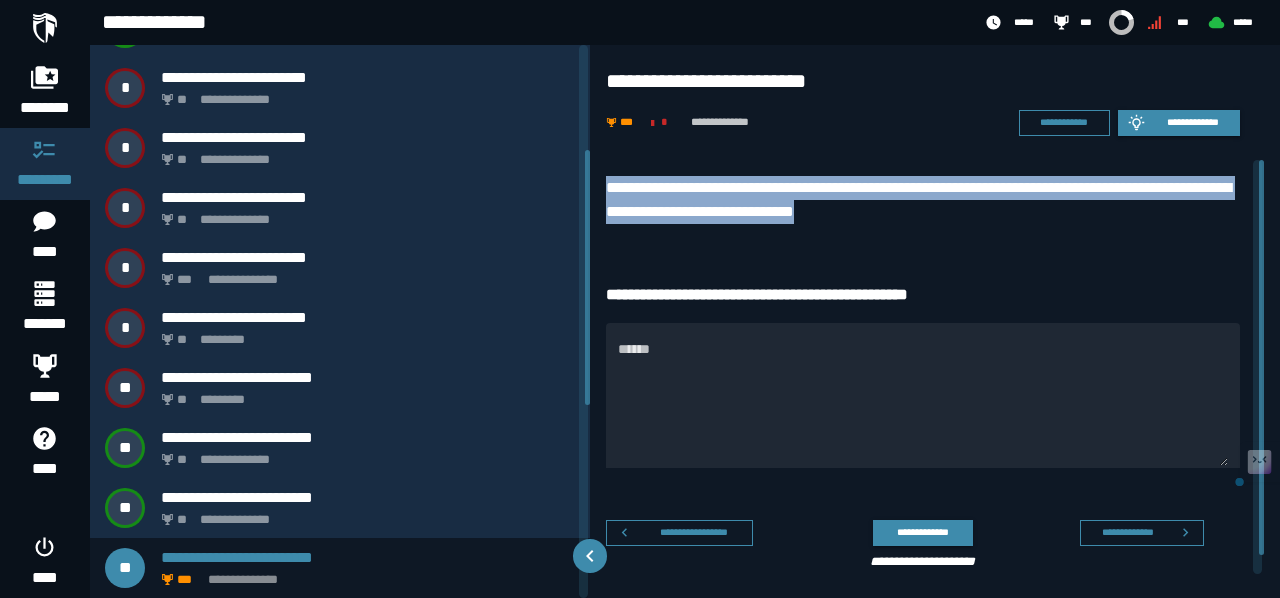 drag, startPoint x: 963, startPoint y: 213, endPoint x: 604, endPoint y: 182, distance: 360.33597 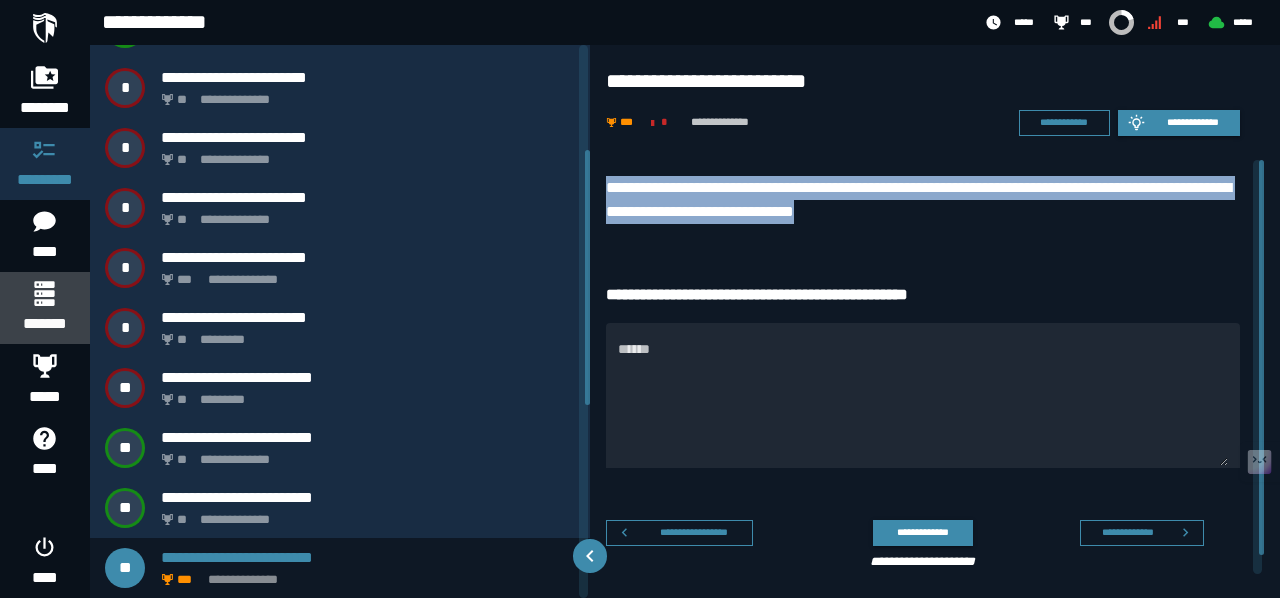 click on "*******" at bounding box center (44, 308) 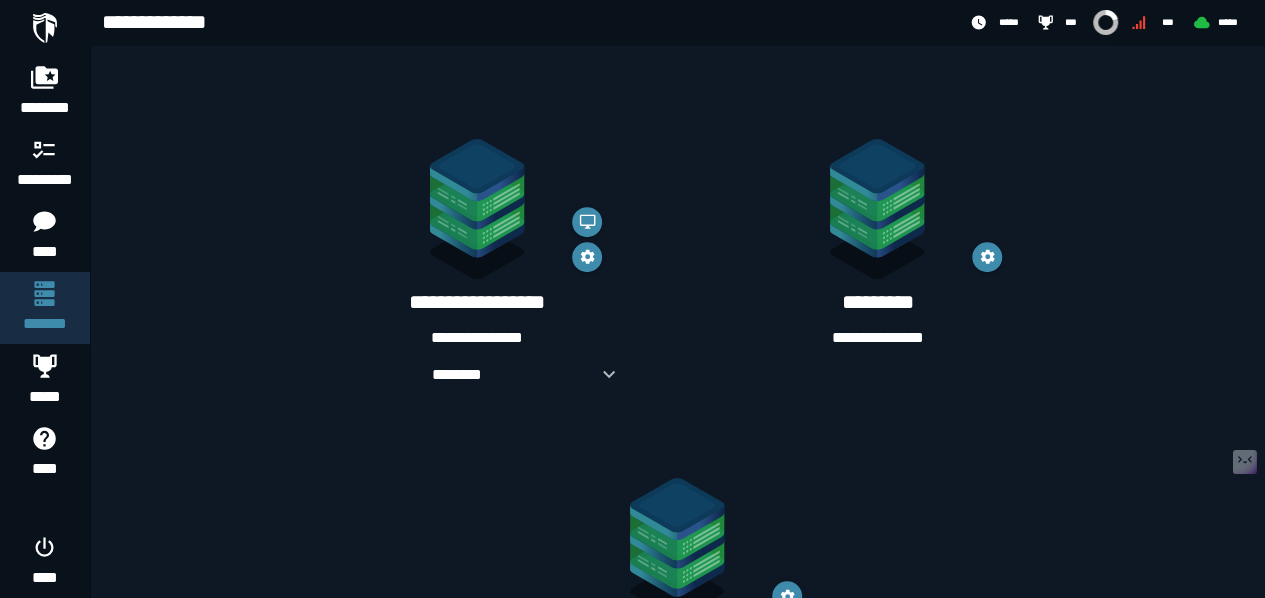 scroll, scrollTop: 674, scrollLeft: 0, axis: vertical 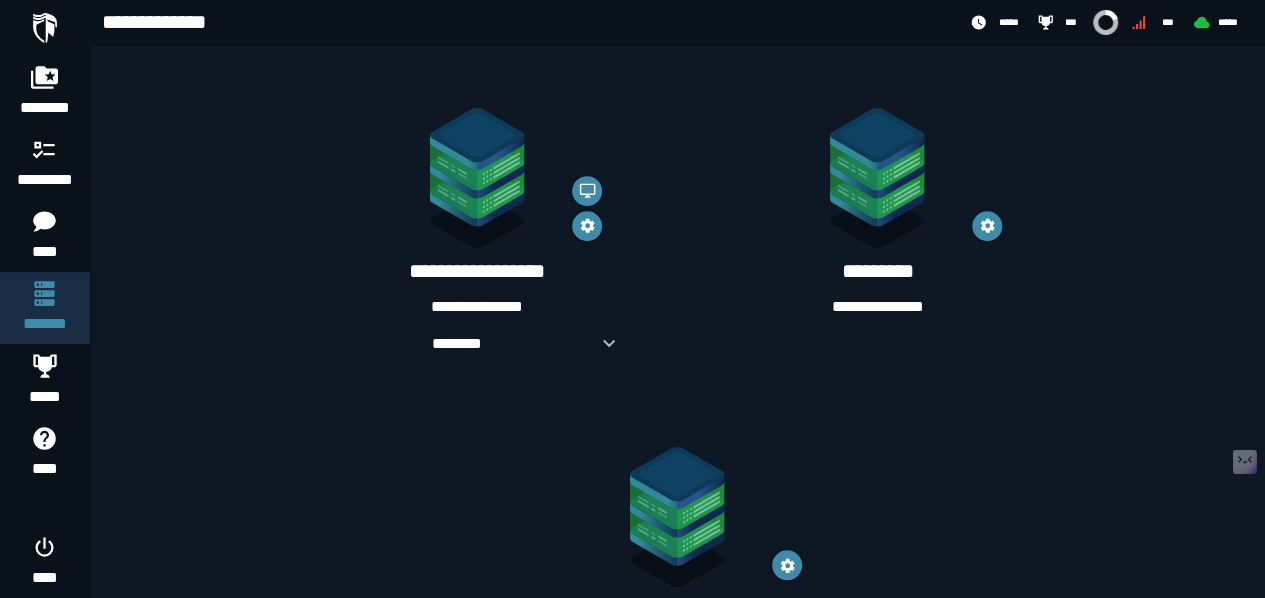 click 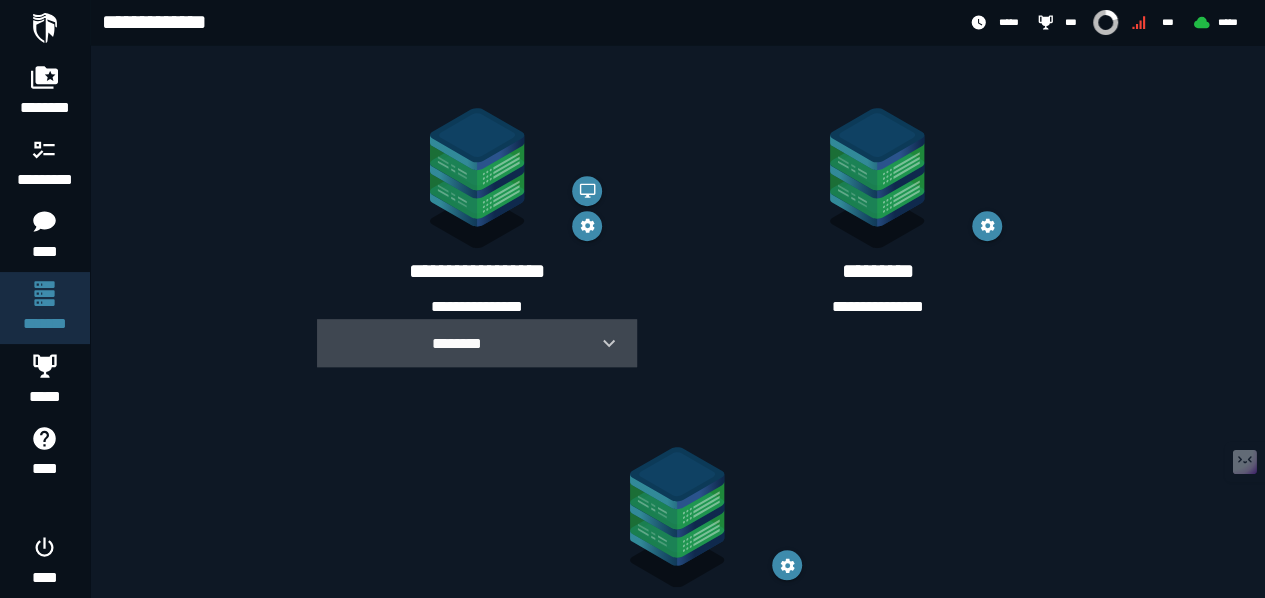 click at bounding box center (601, 343) 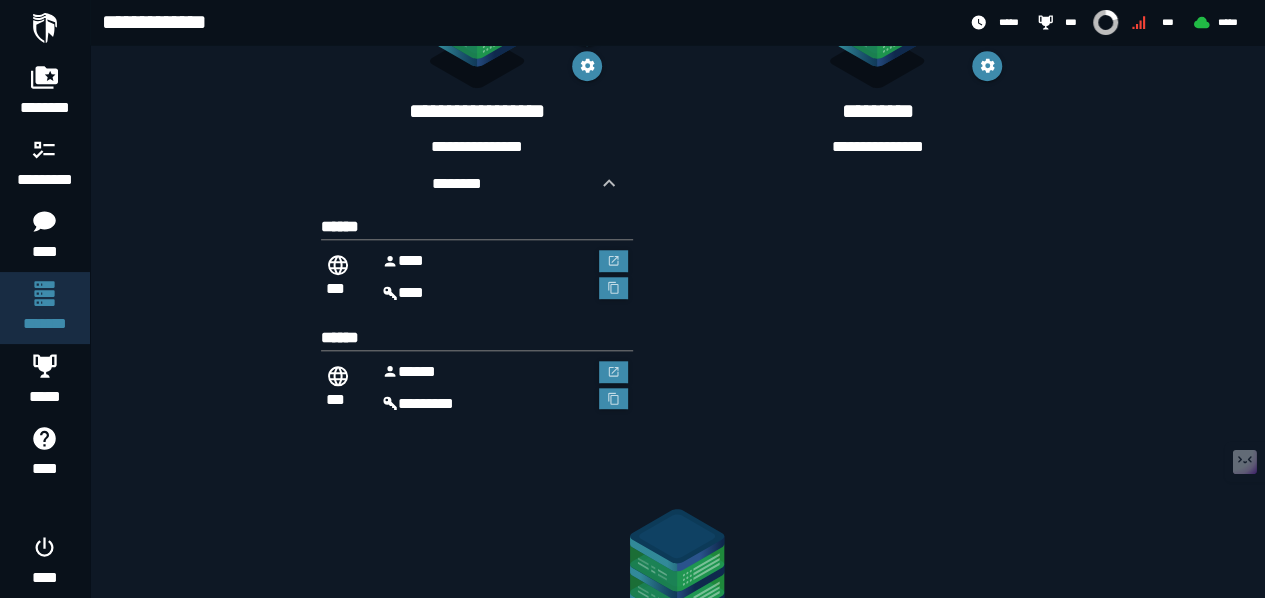 scroll, scrollTop: 837, scrollLeft: 0, axis: vertical 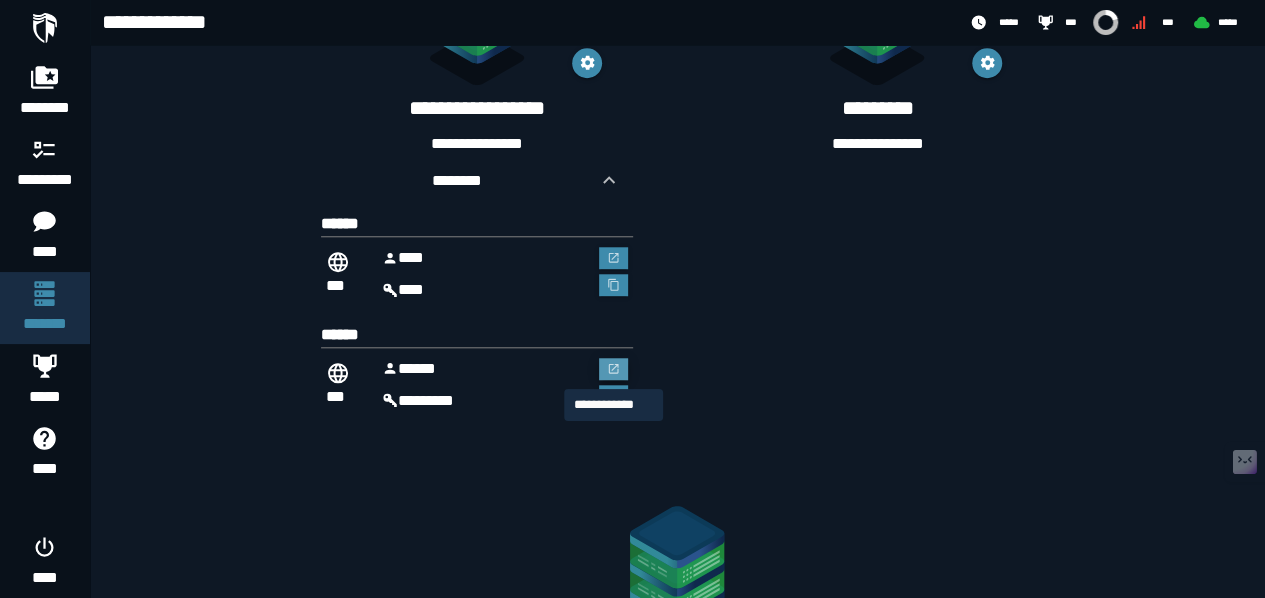 click 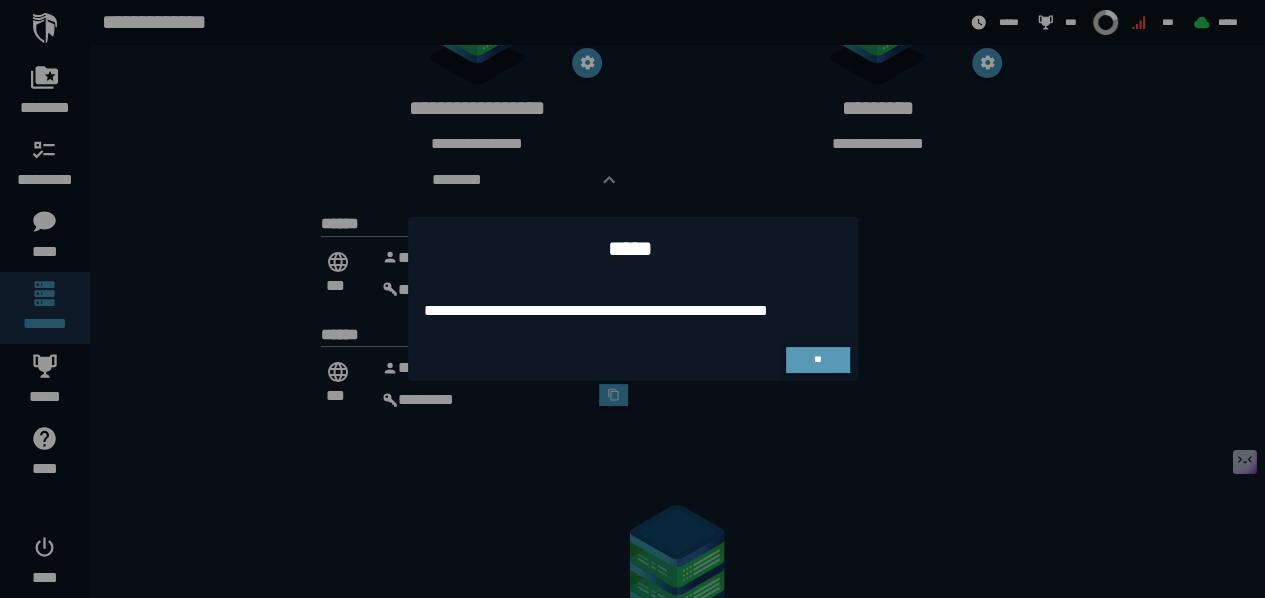 click on "**" at bounding box center [817, 359] 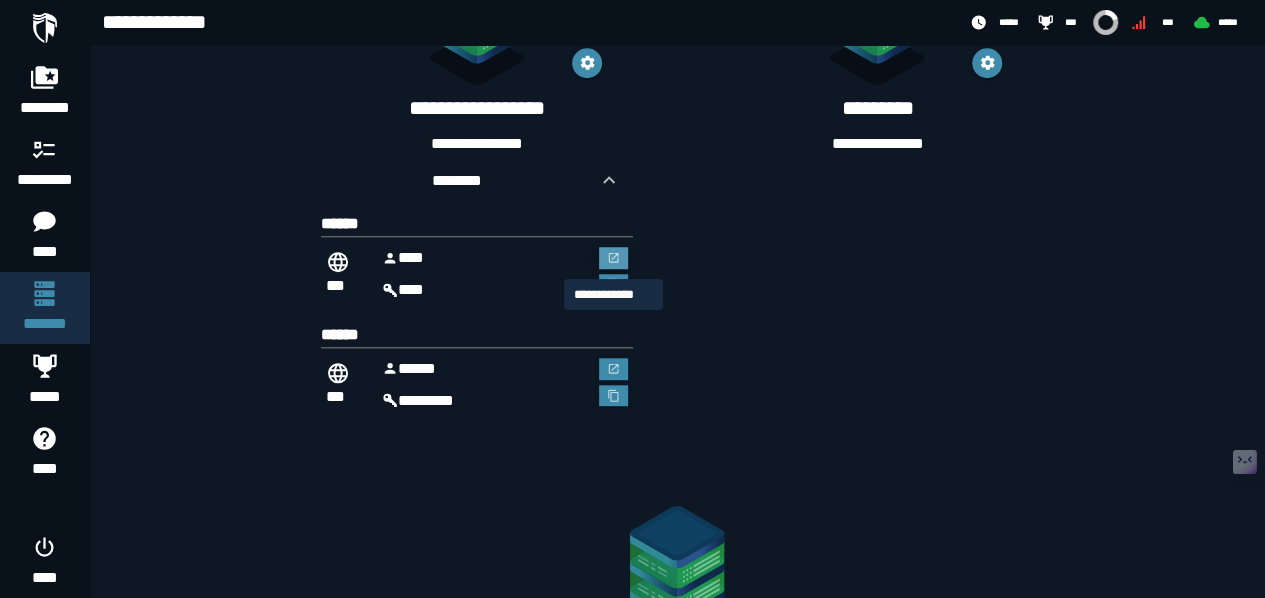 click 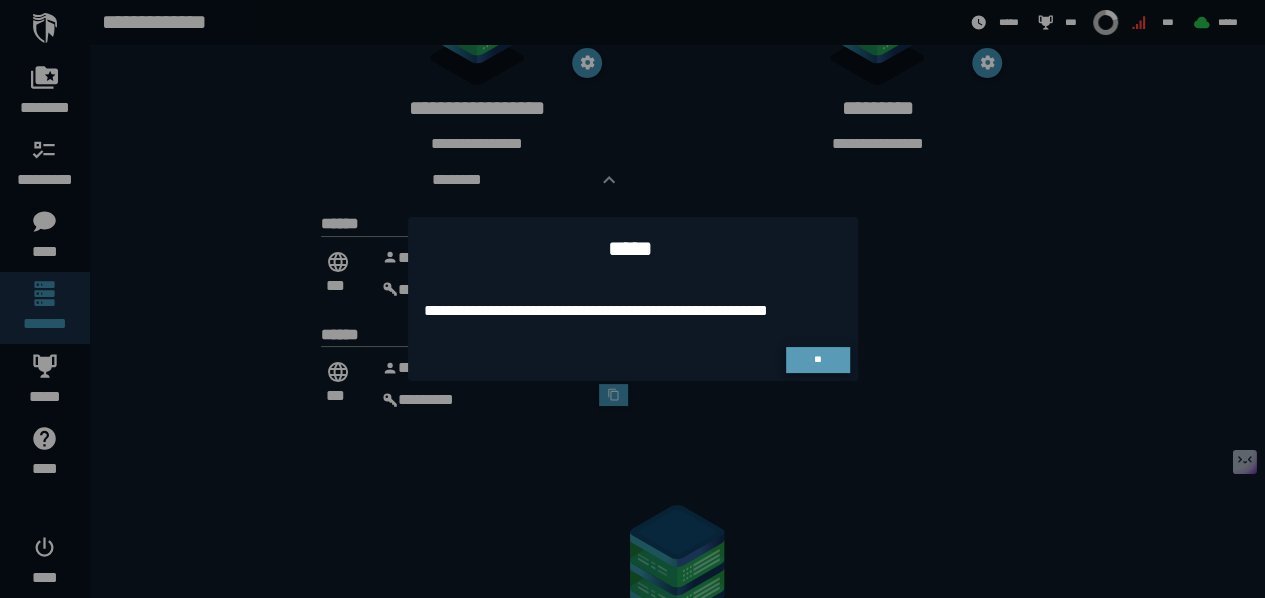click on "**" at bounding box center (818, 360) 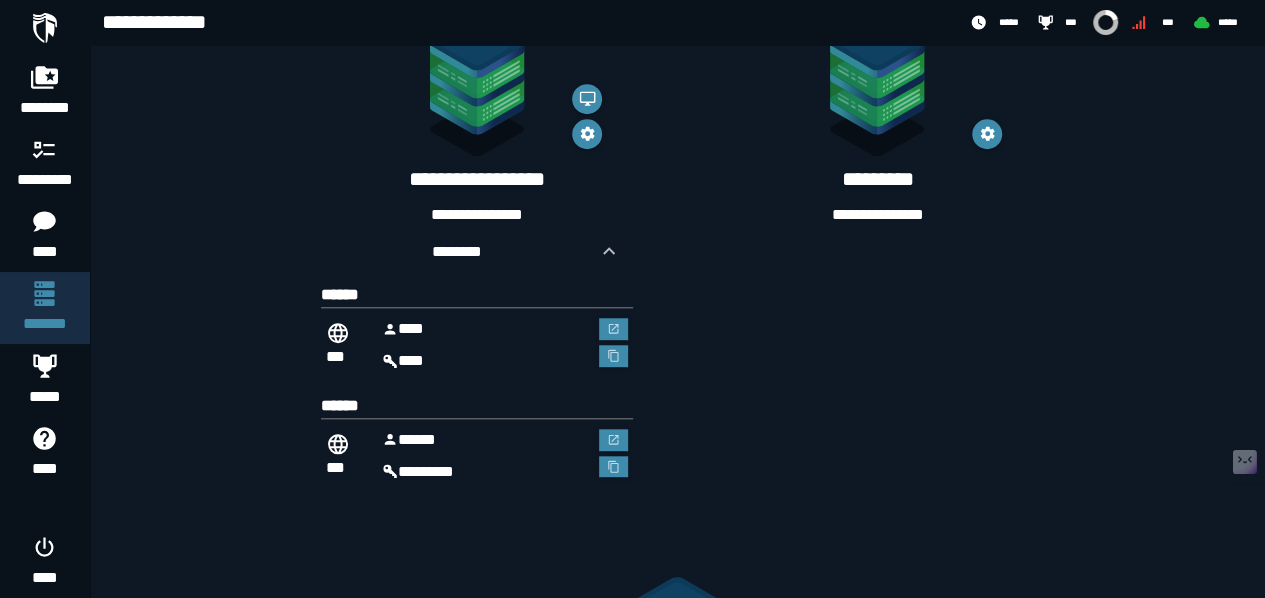 scroll, scrollTop: 764, scrollLeft: 0, axis: vertical 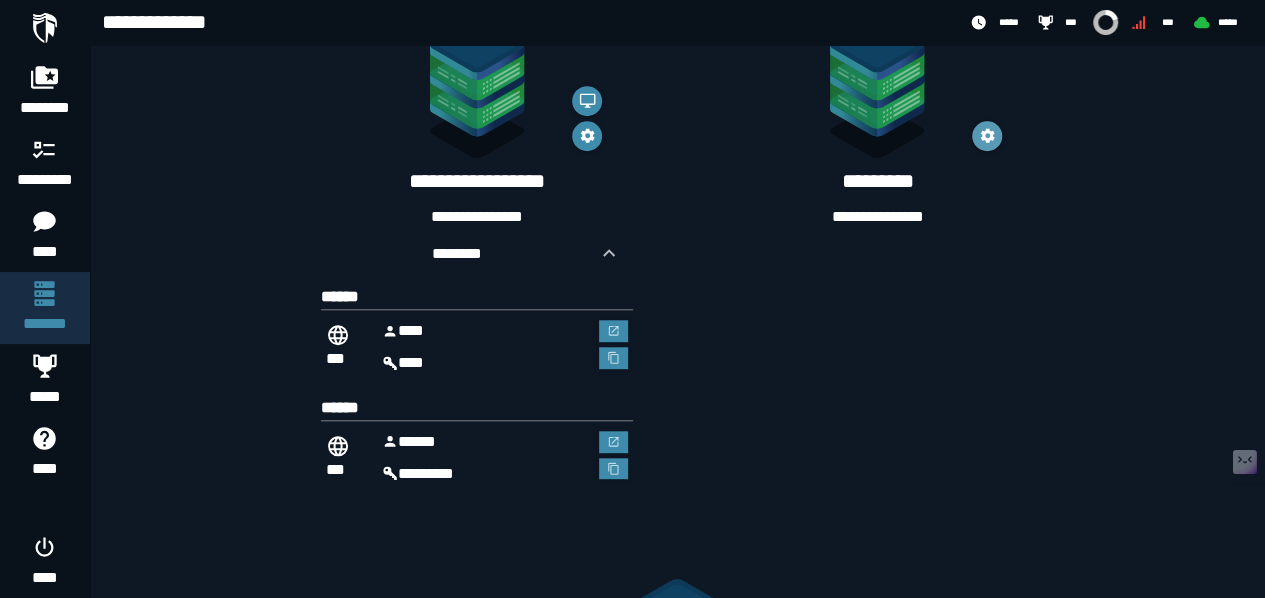 click 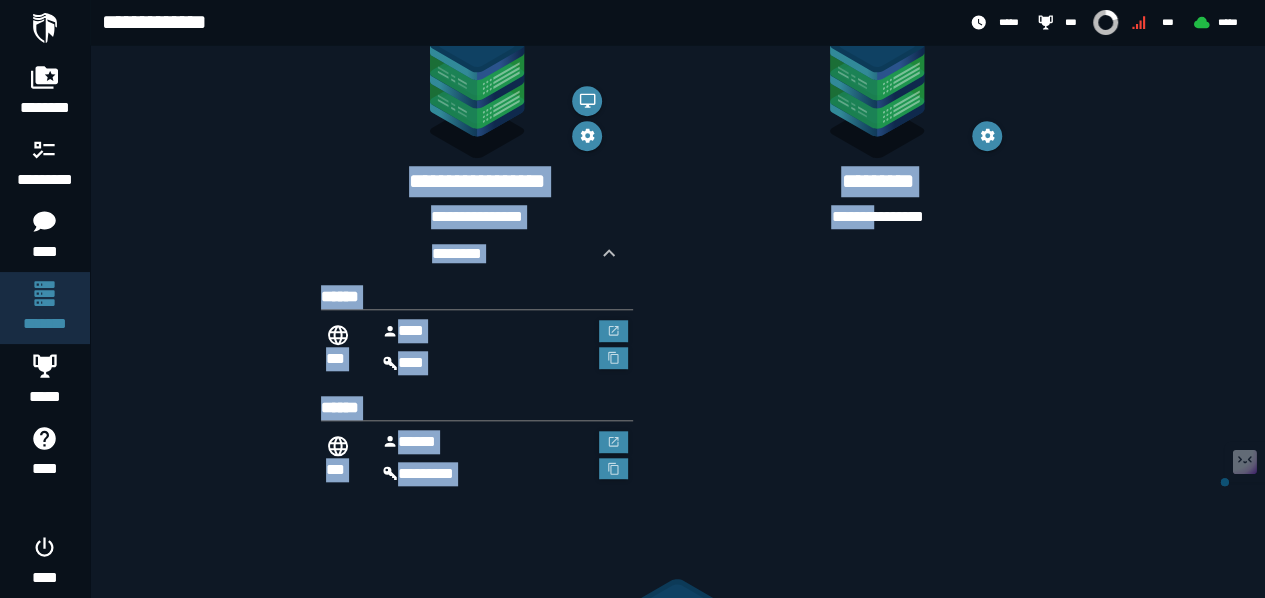 scroll, scrollTop: 0, scrollLeft: 0, axis: both 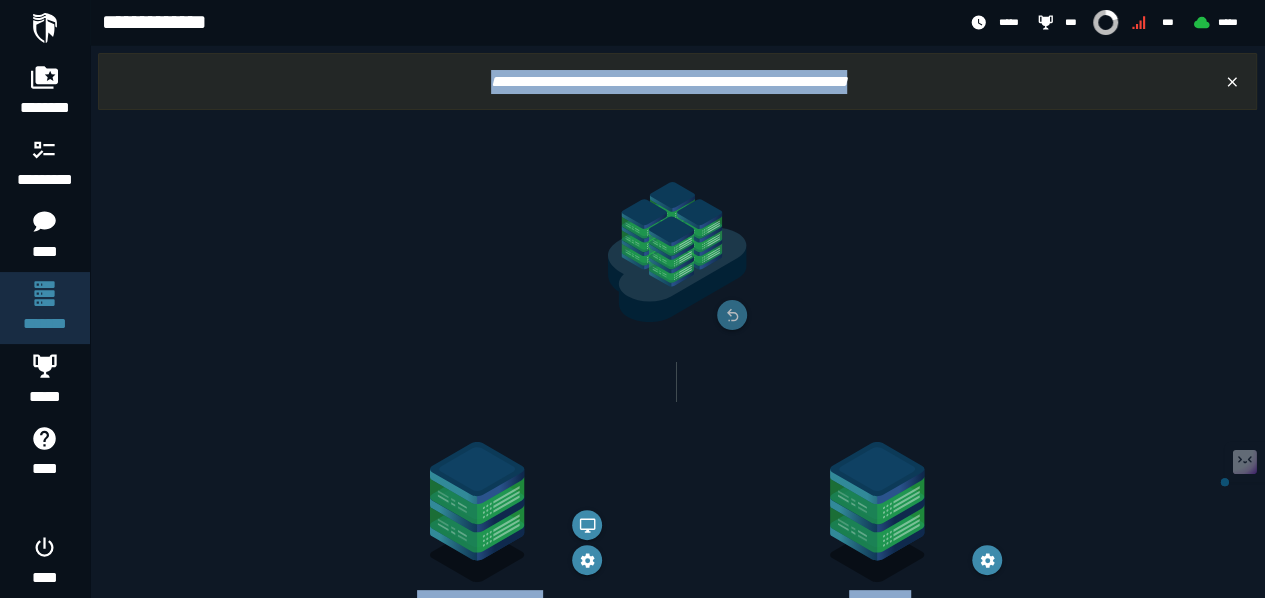 drag, startPoint x: 872, startPoint y: 316, endPoint x: 348, endPoint y: -110, distance: 675.3162 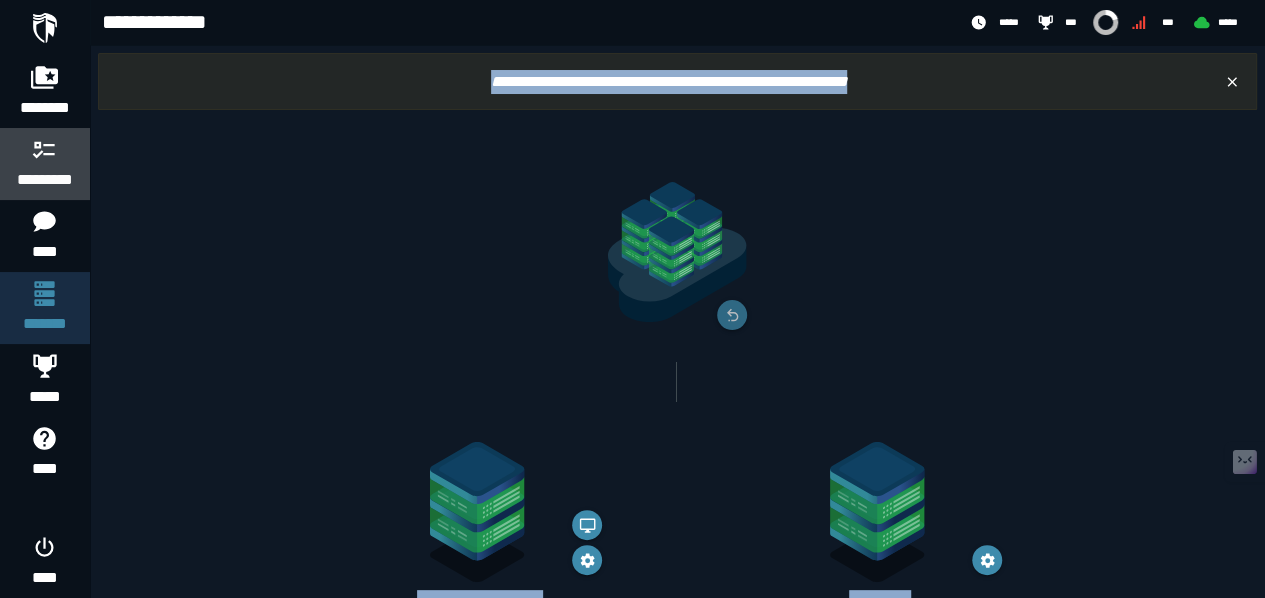 click 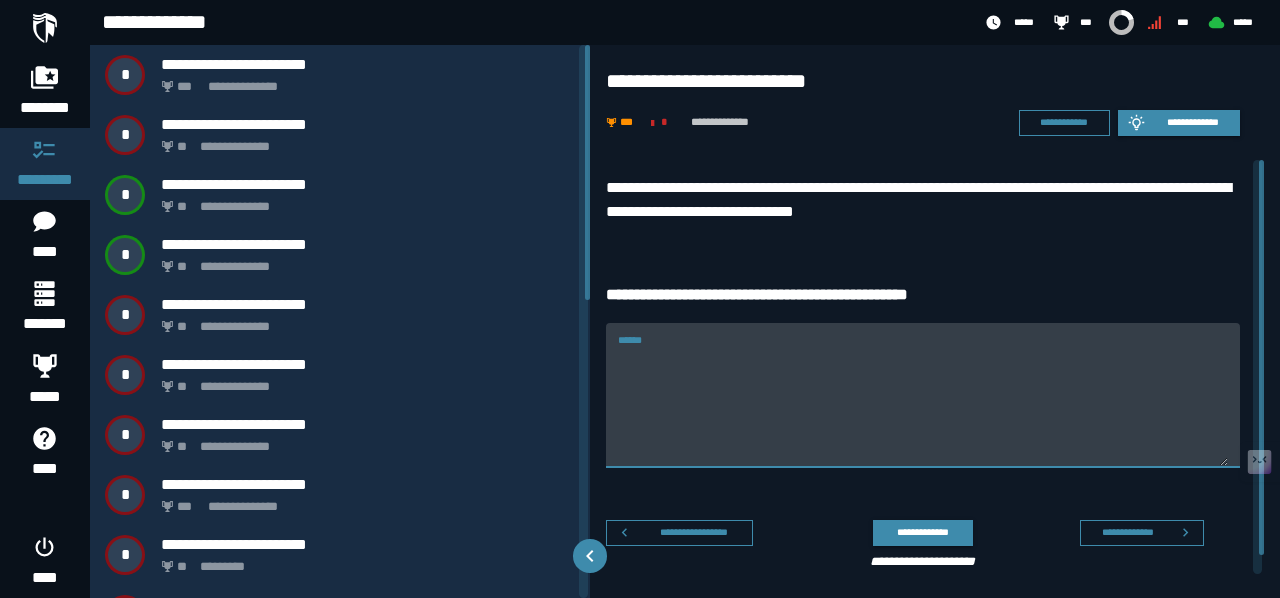 click on "******" at bounding box center (923, 407) 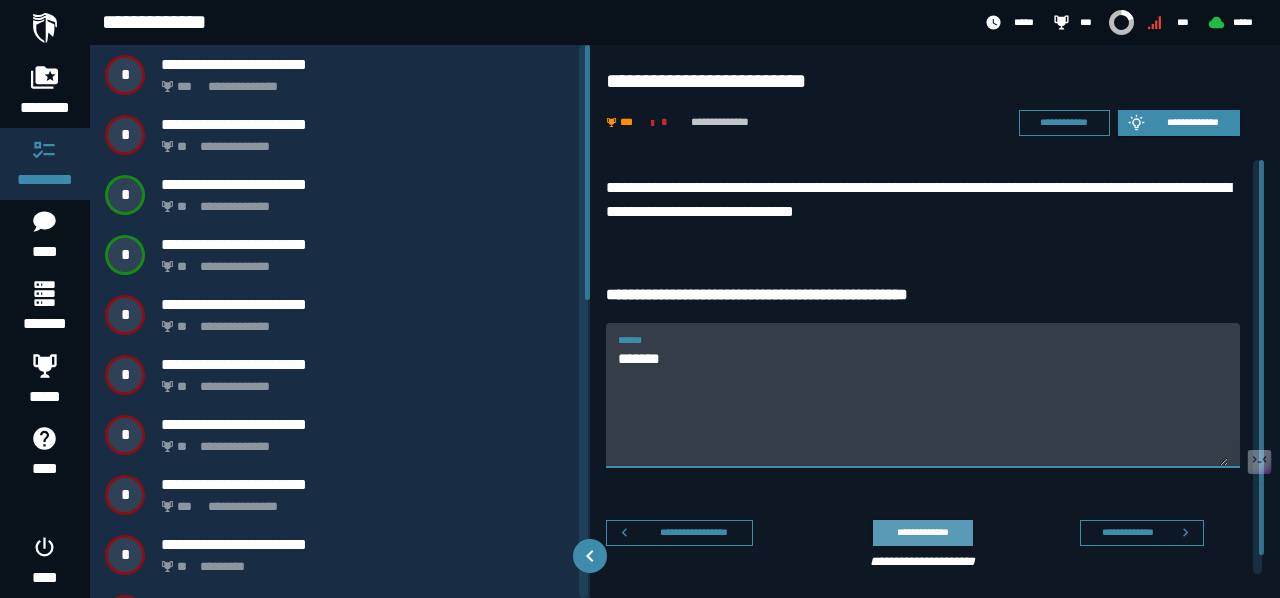 type on "******" 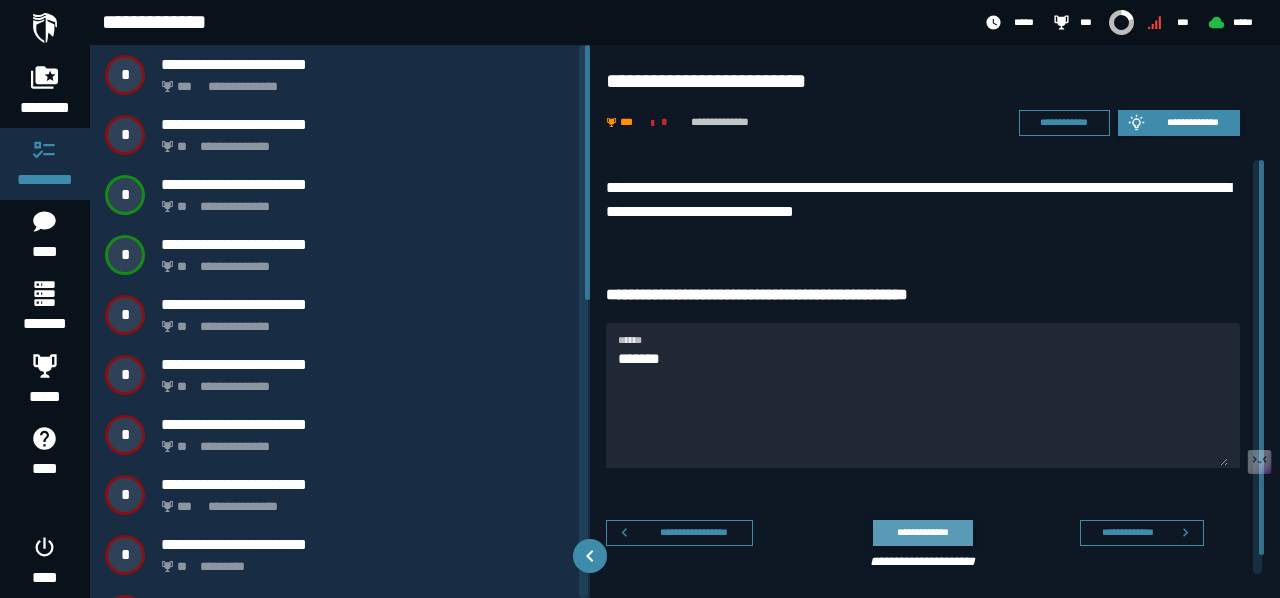 click on "**********" 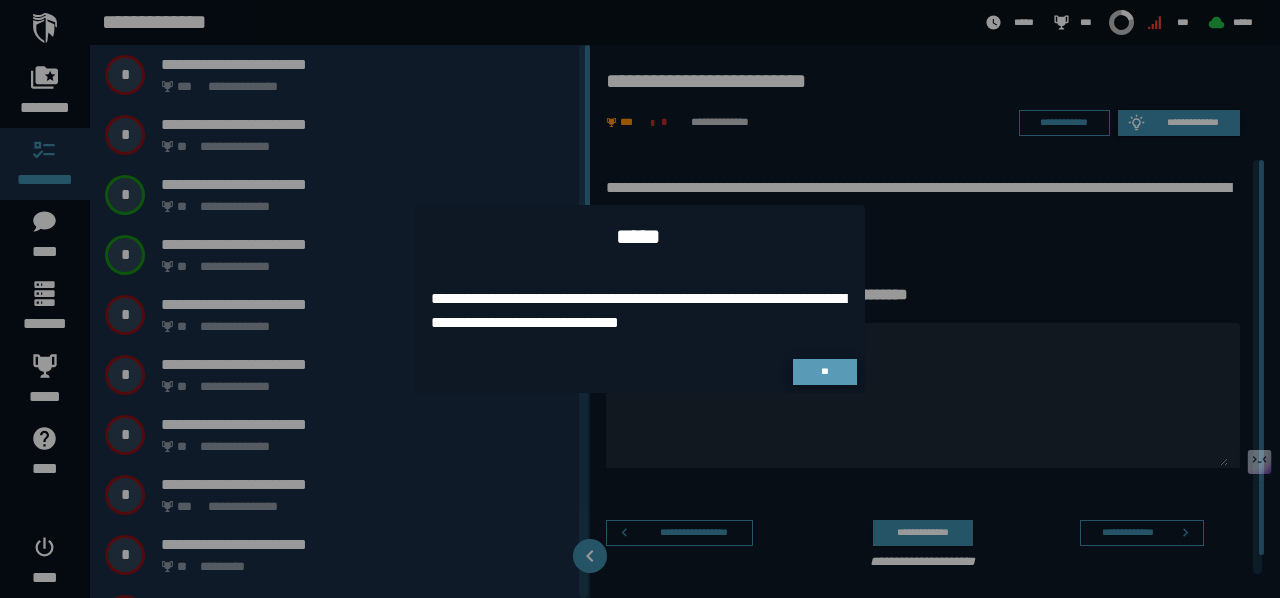 click on "**" at bounding box center [824, 371] 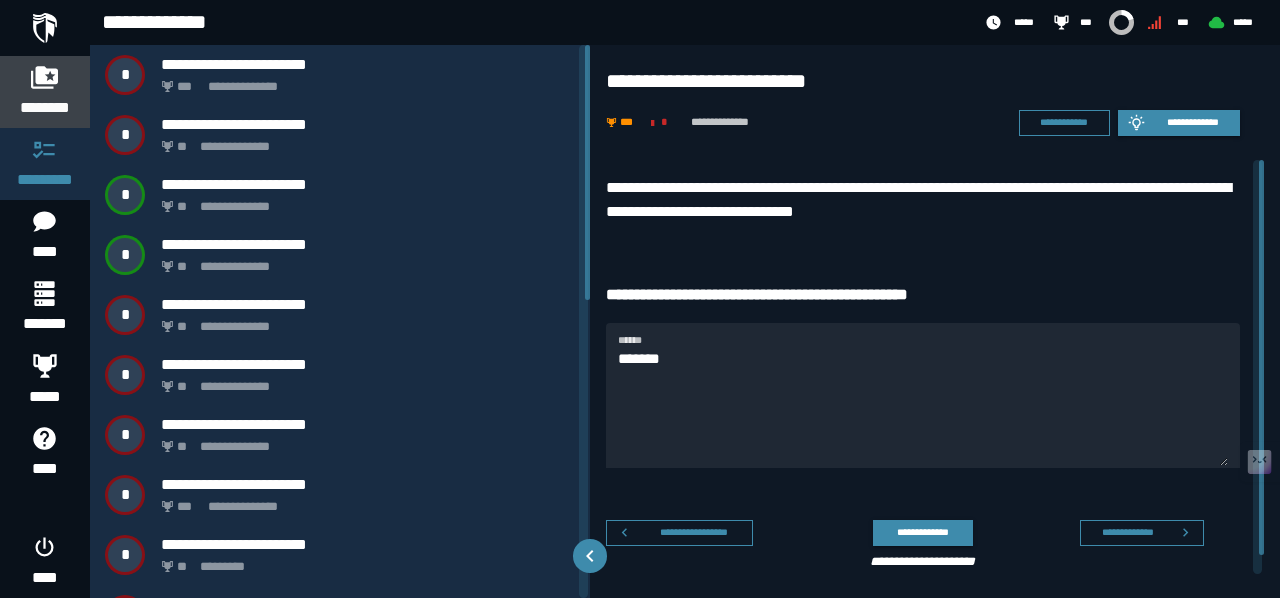click at bounding box center (45, 77) 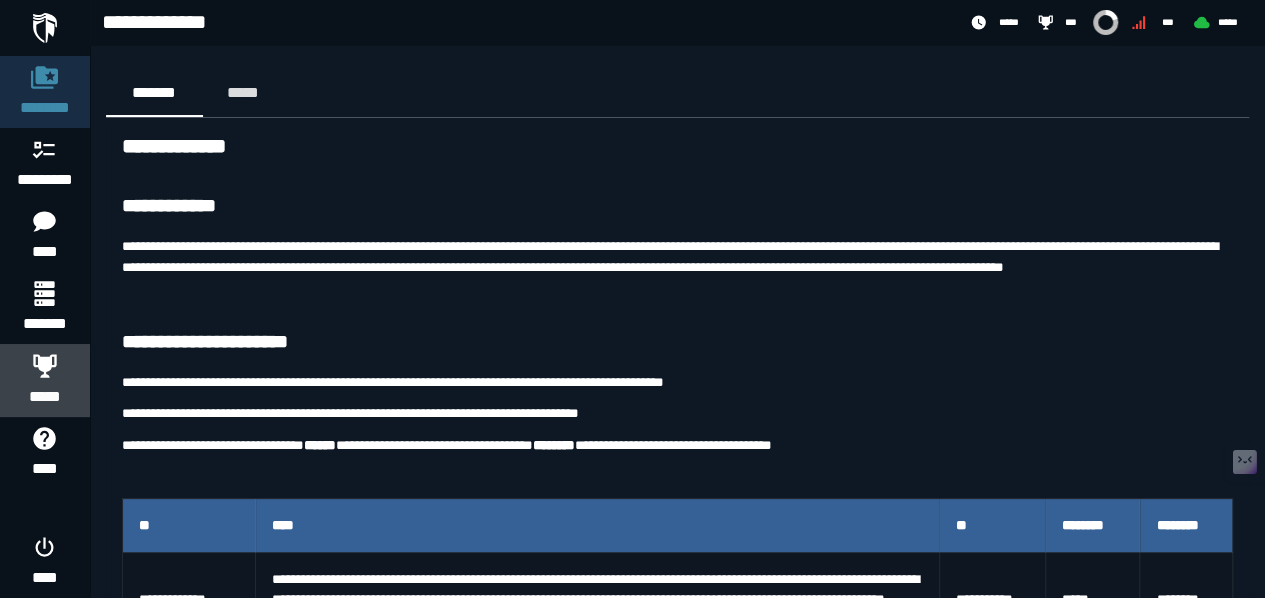 click on "*****" at bounding box center (45, 397) 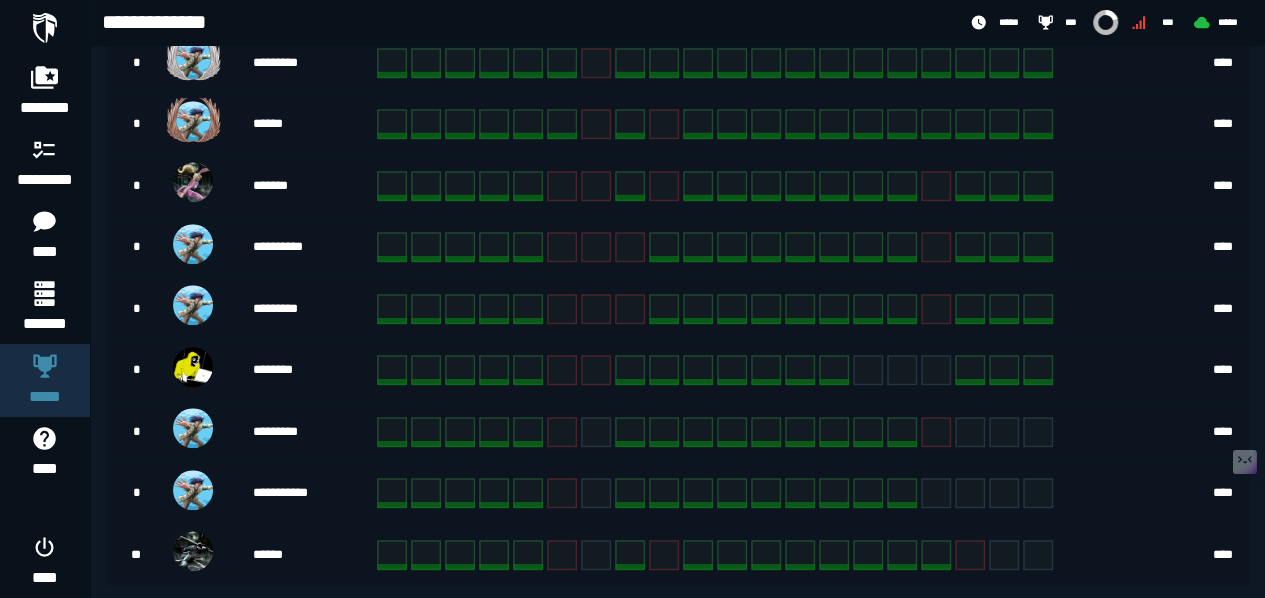 scroll, scrollTop: 604, scrollLeft: 0, axis: vertical 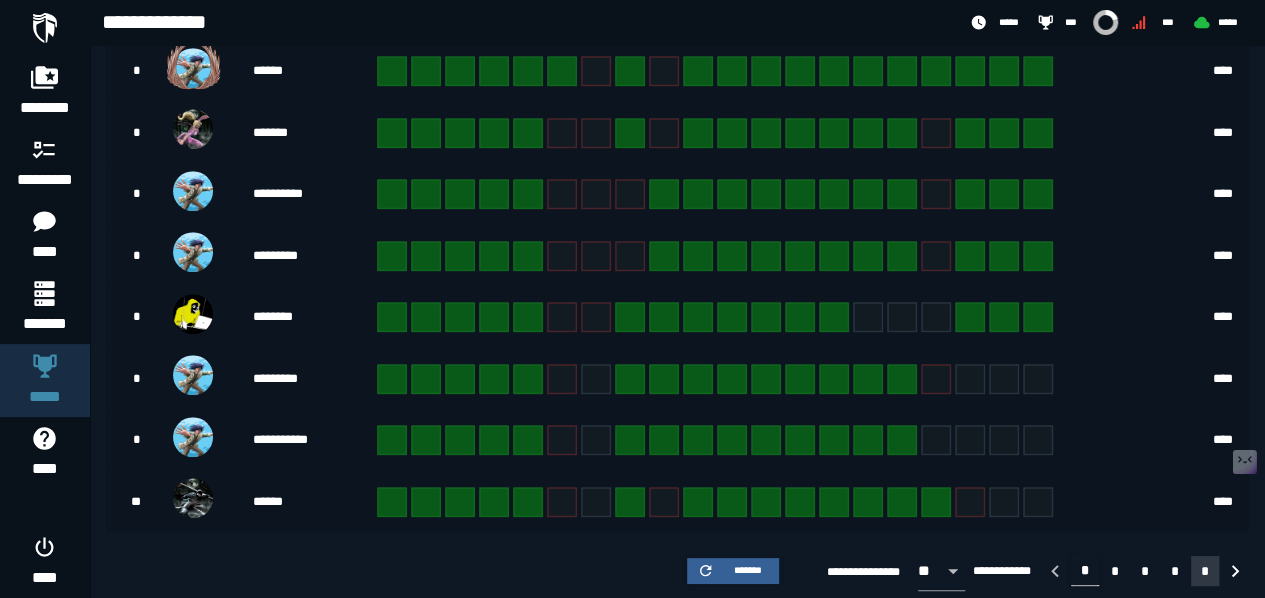click on "*" at bounding box center (1205, 571) 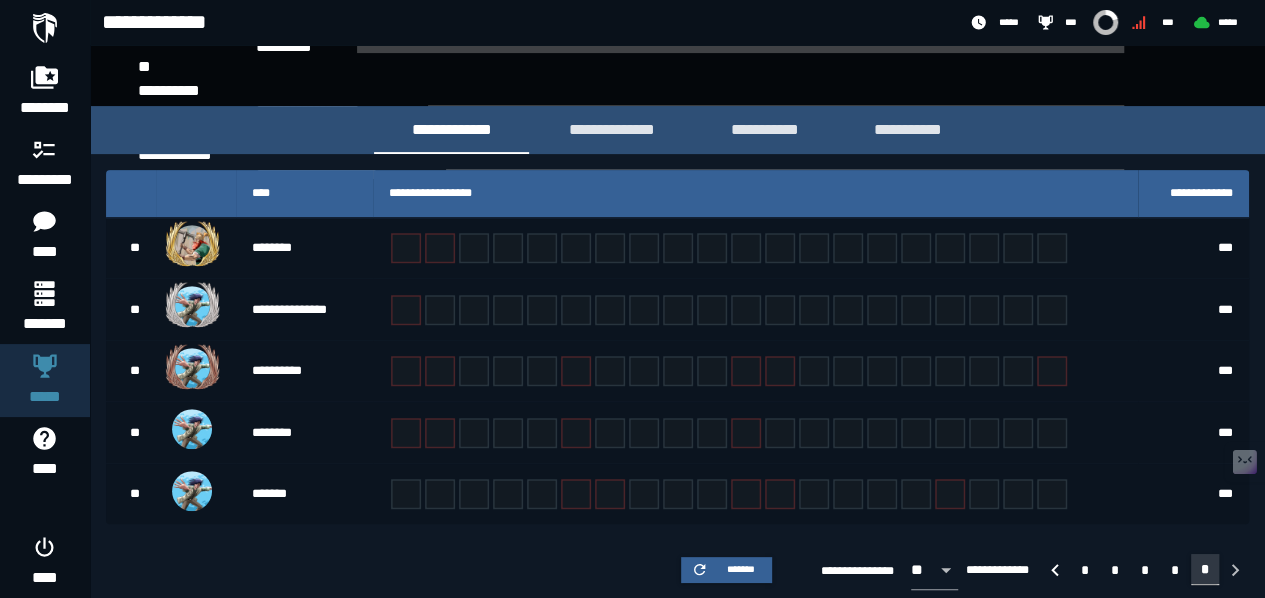 scroll, scrollTop: 304, scrollLeft: 0, axis: vertical 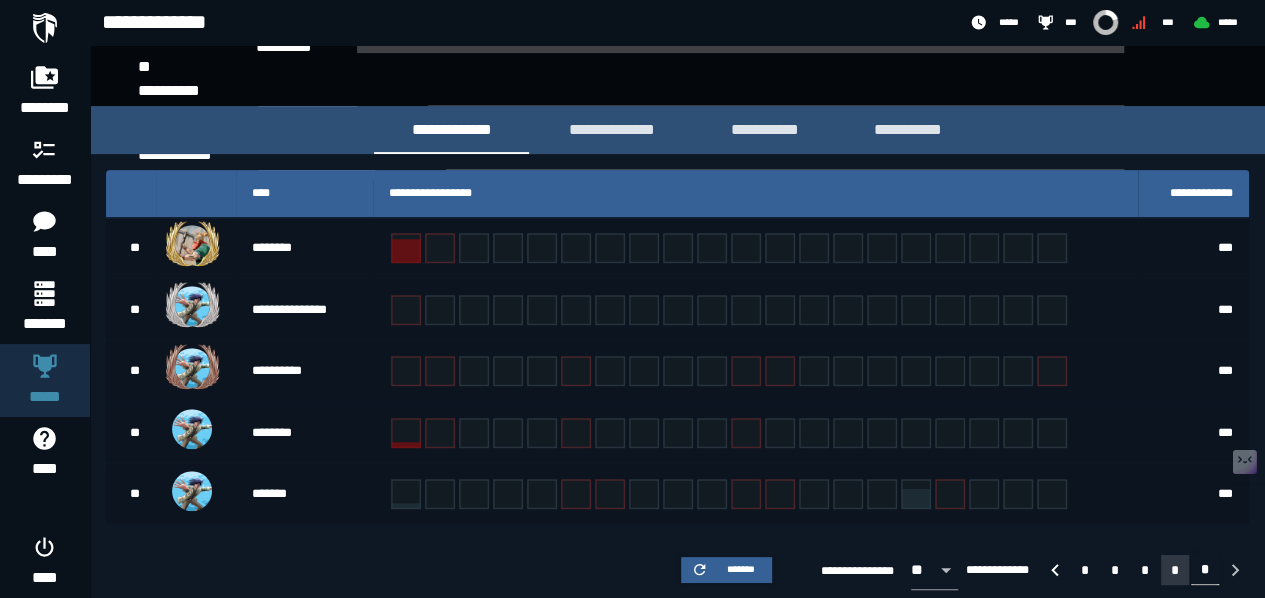 click on "*" at bounding box center (1175, 570) 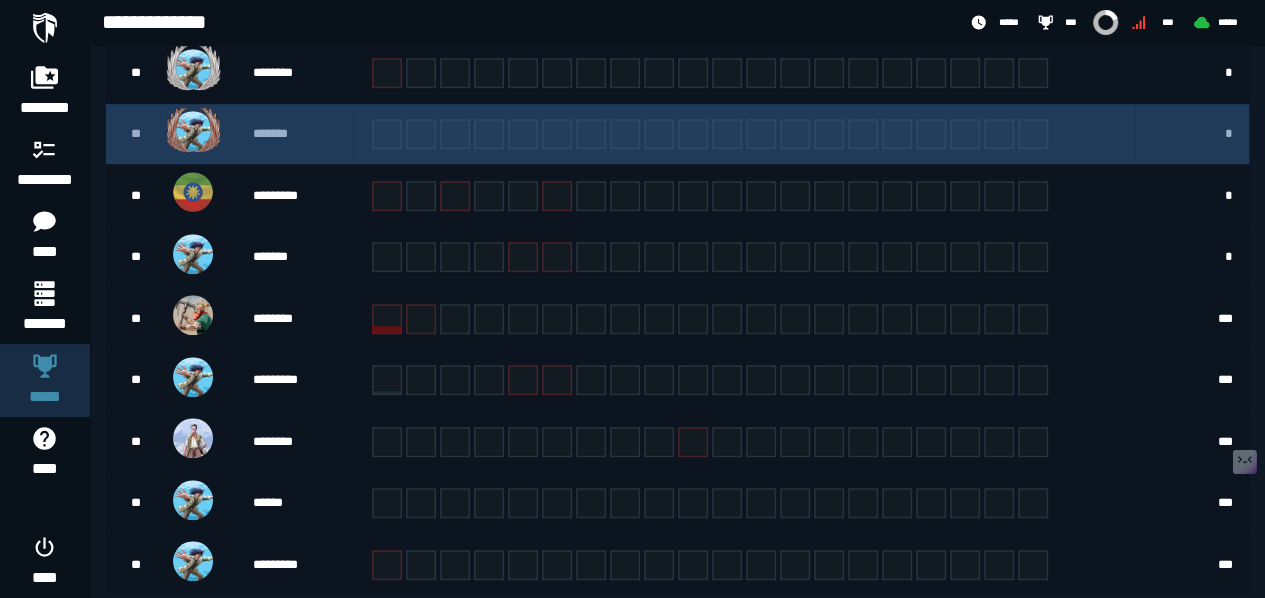 scroll, scrollTop: 604, scrollLeft: 0, axis: vertical 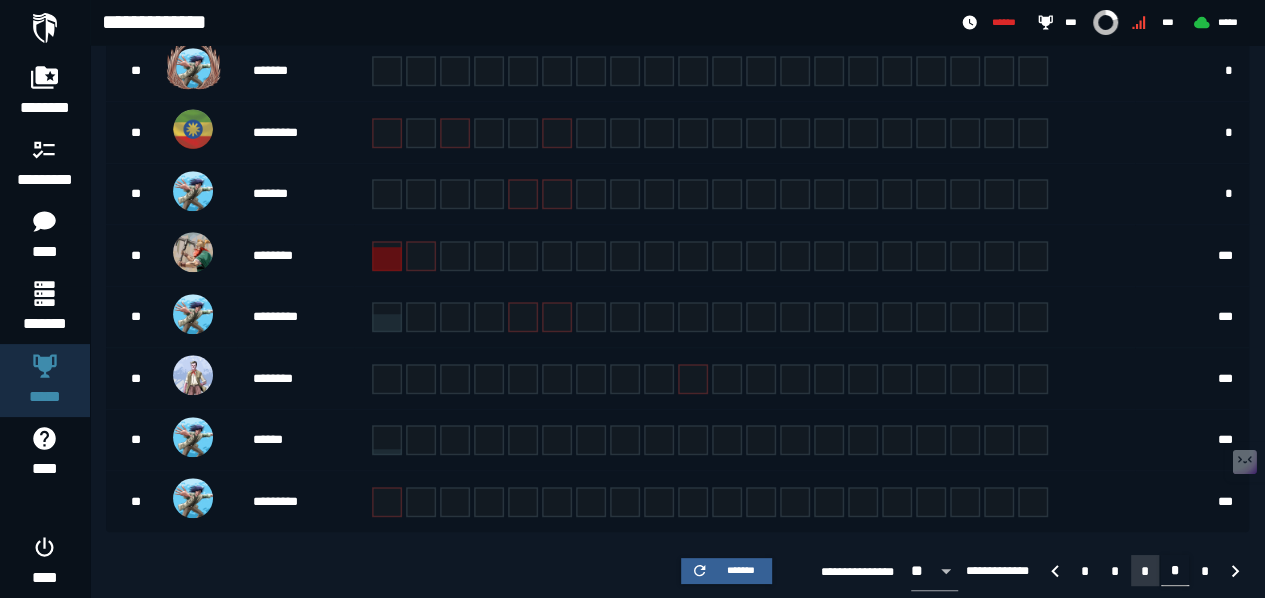 click on "*" at bounding box center [1145, 570] 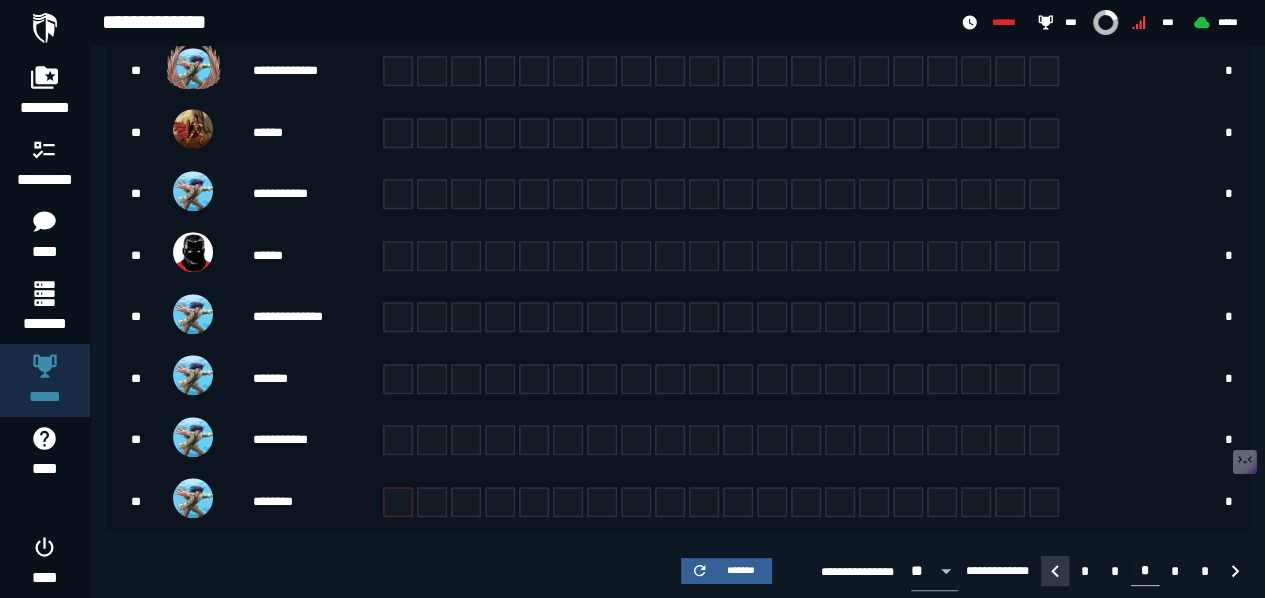 click 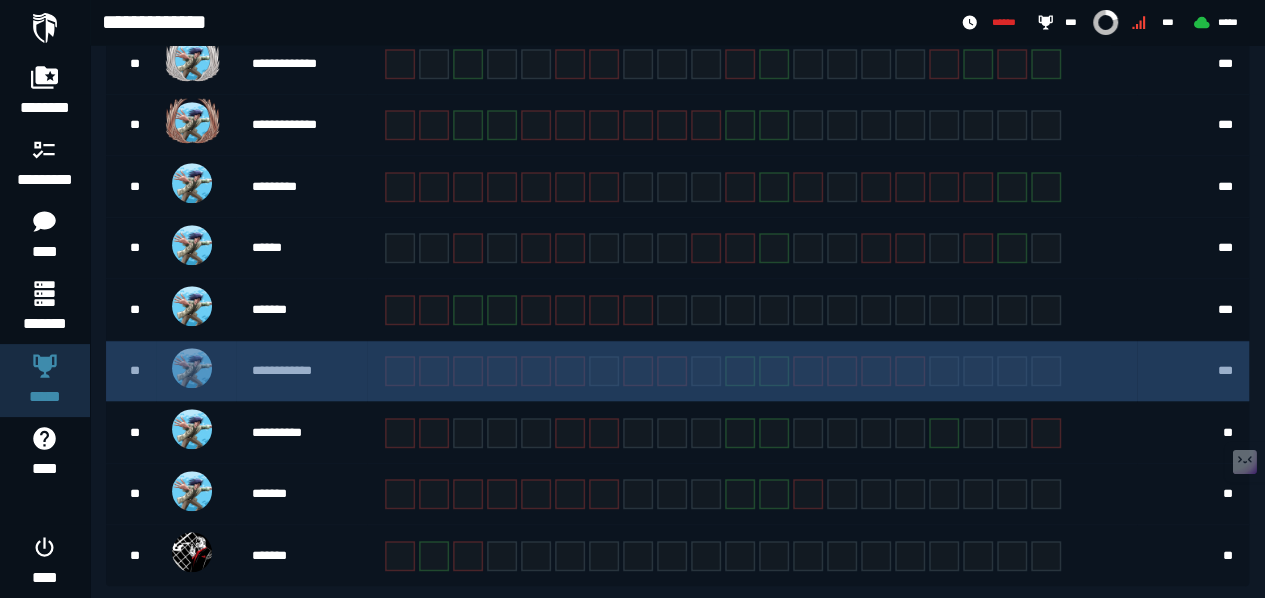 scroll, scrollTop: 604, scrollLeft: 0, axis: vertical 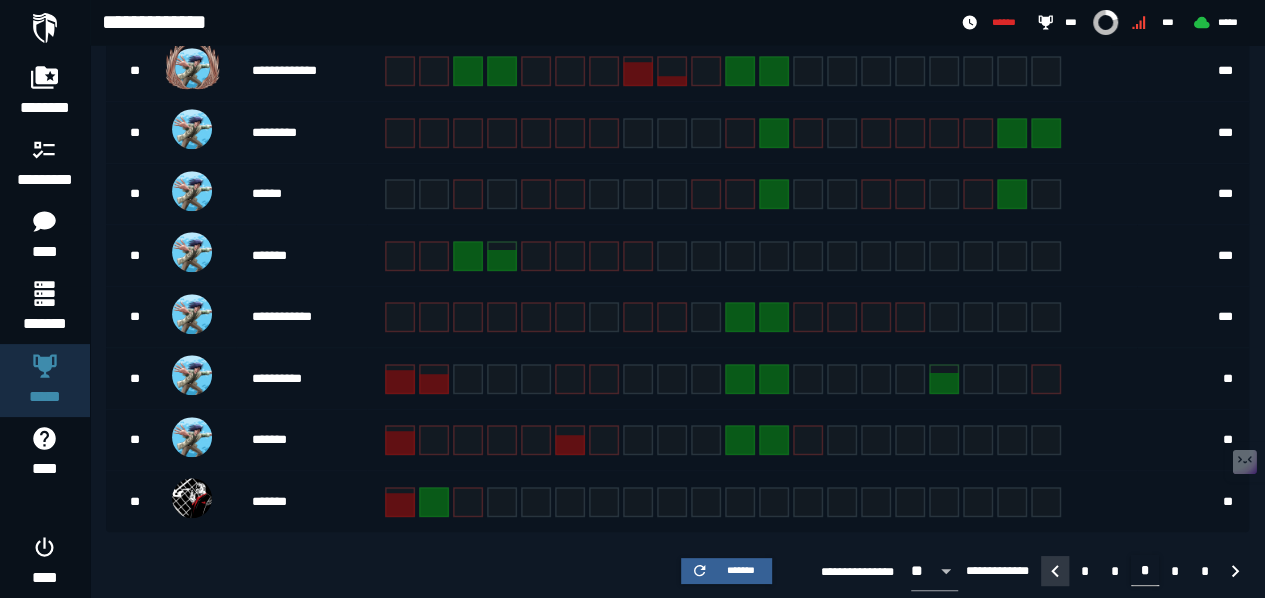 click 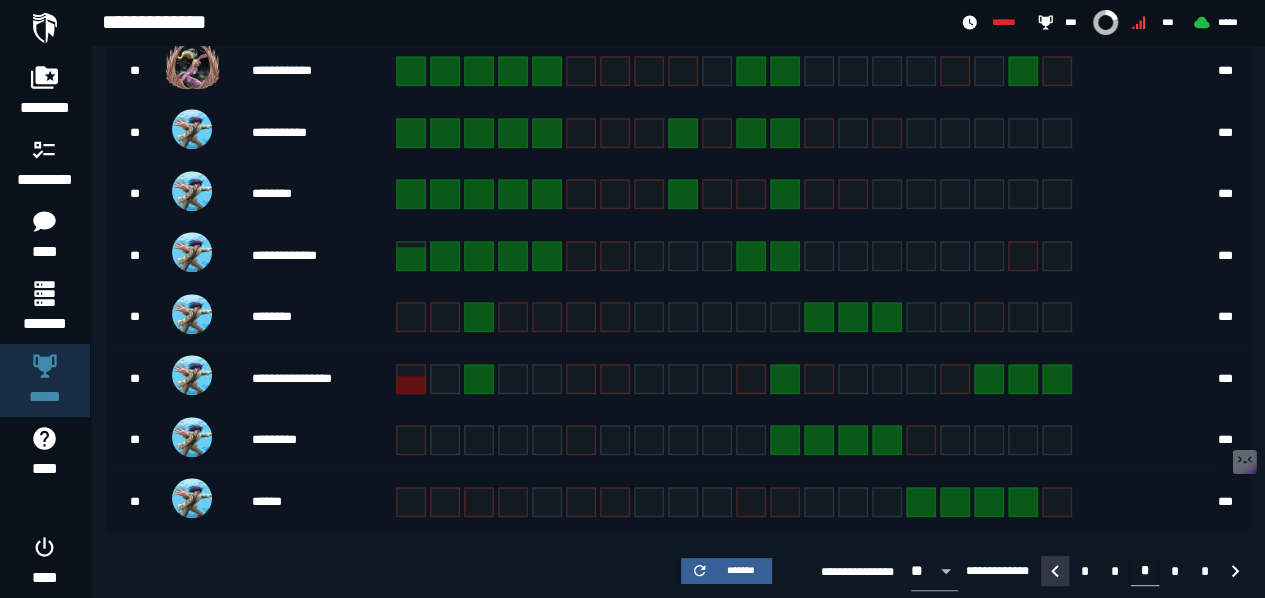 click 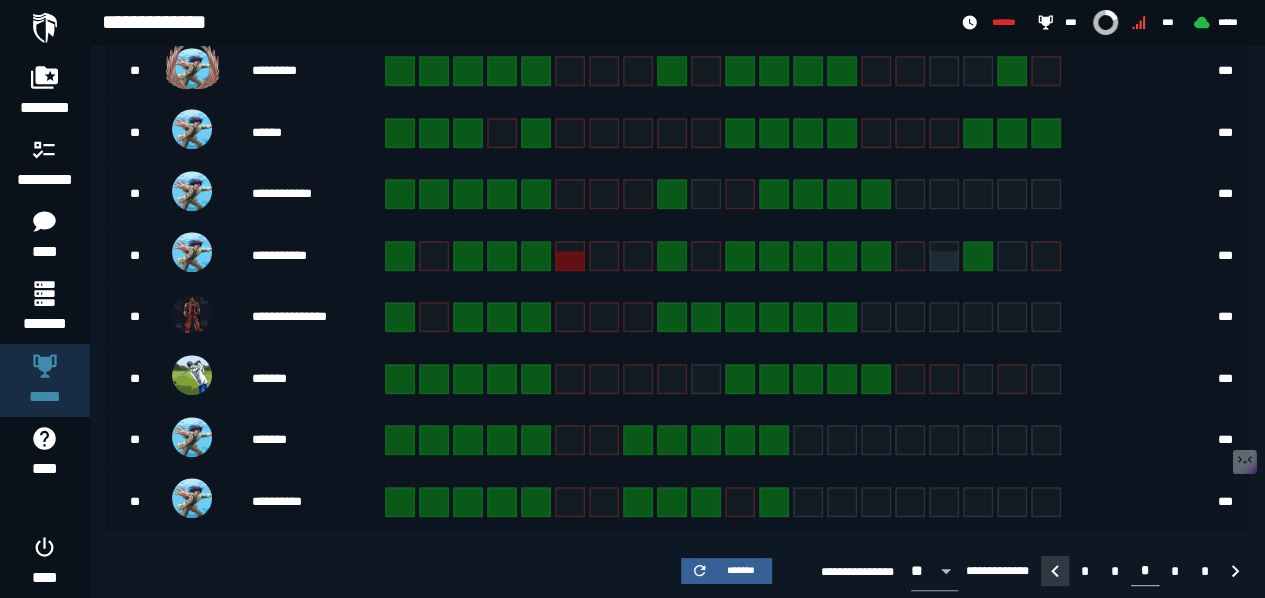 click 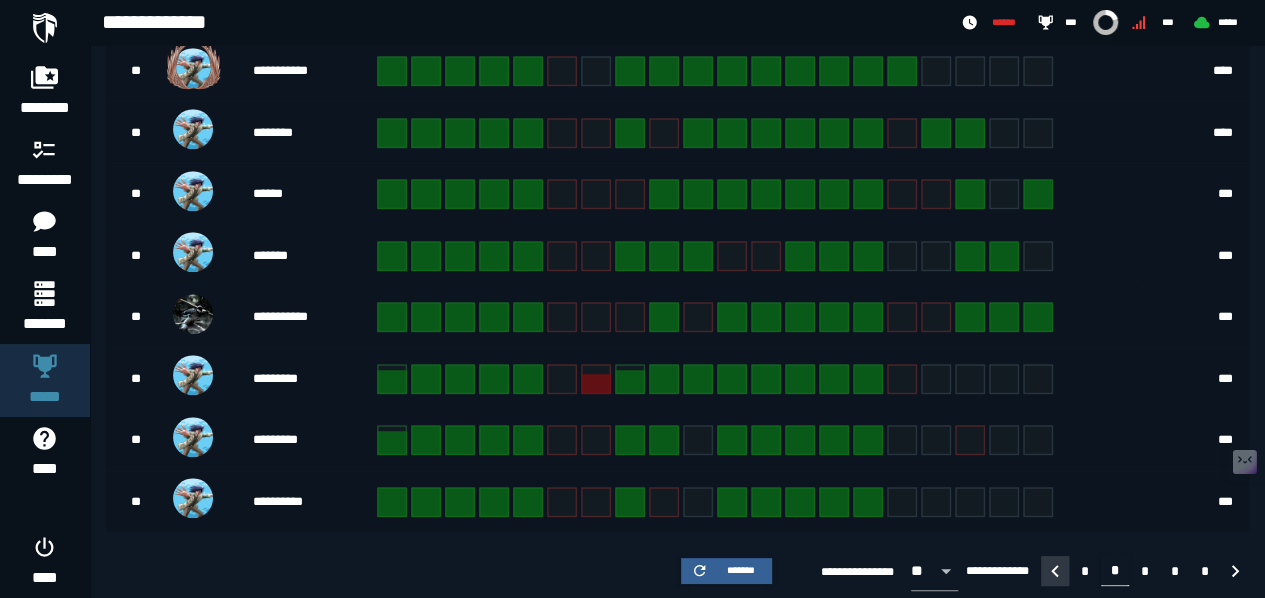 click 